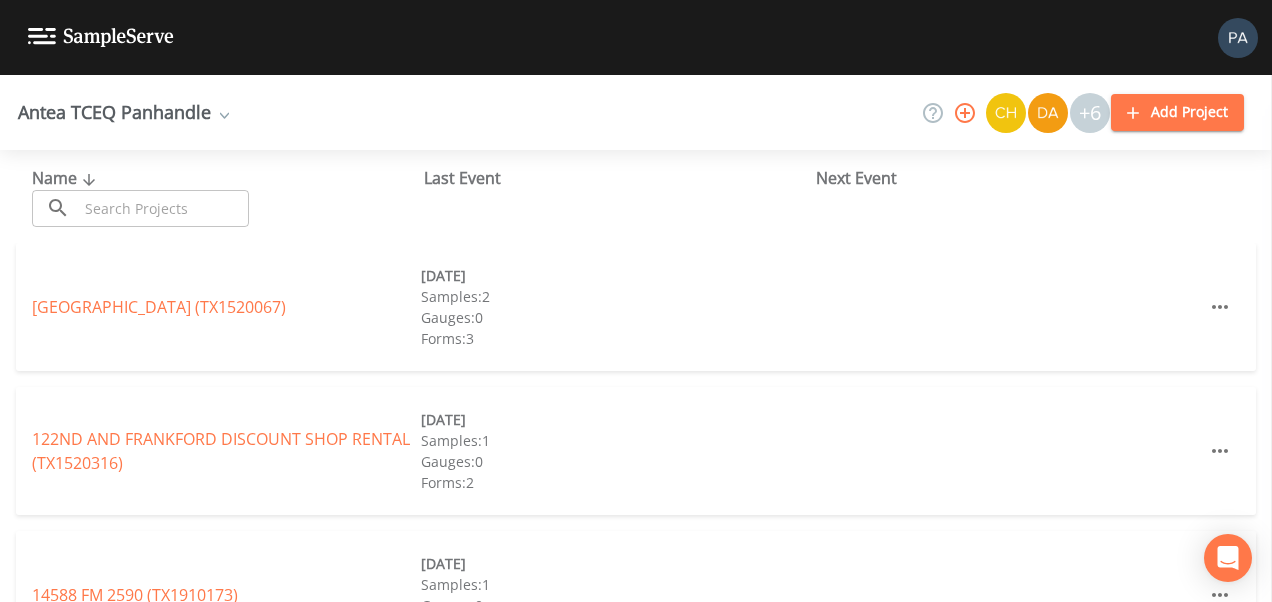 scroll, scrollTop: 0, scrollLeft: 0, axis: both 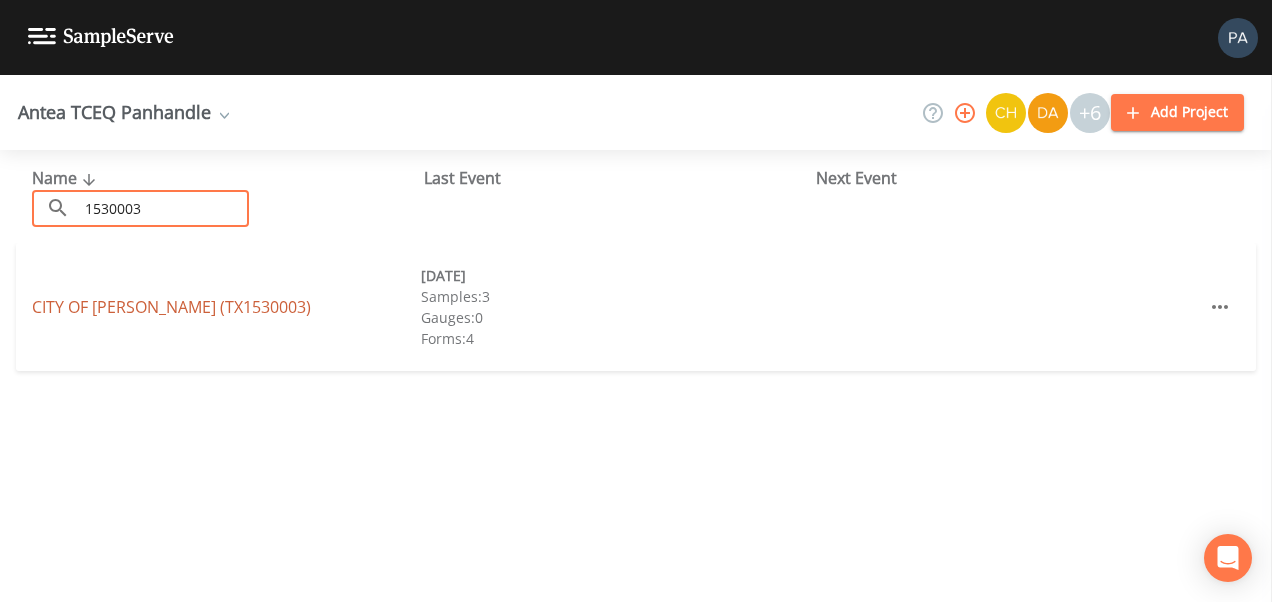 type on "1530003" 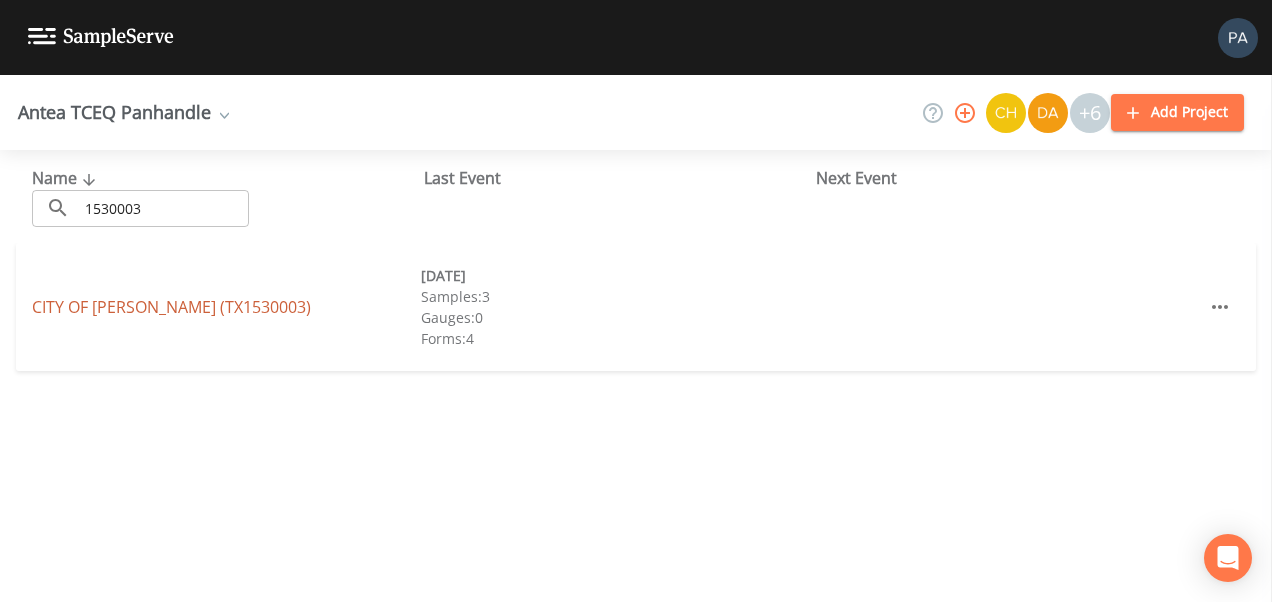 click on "CITY OF [GEOGRAPHIC_DATA]   (TX1530003)" at bounding box center (171, 307) 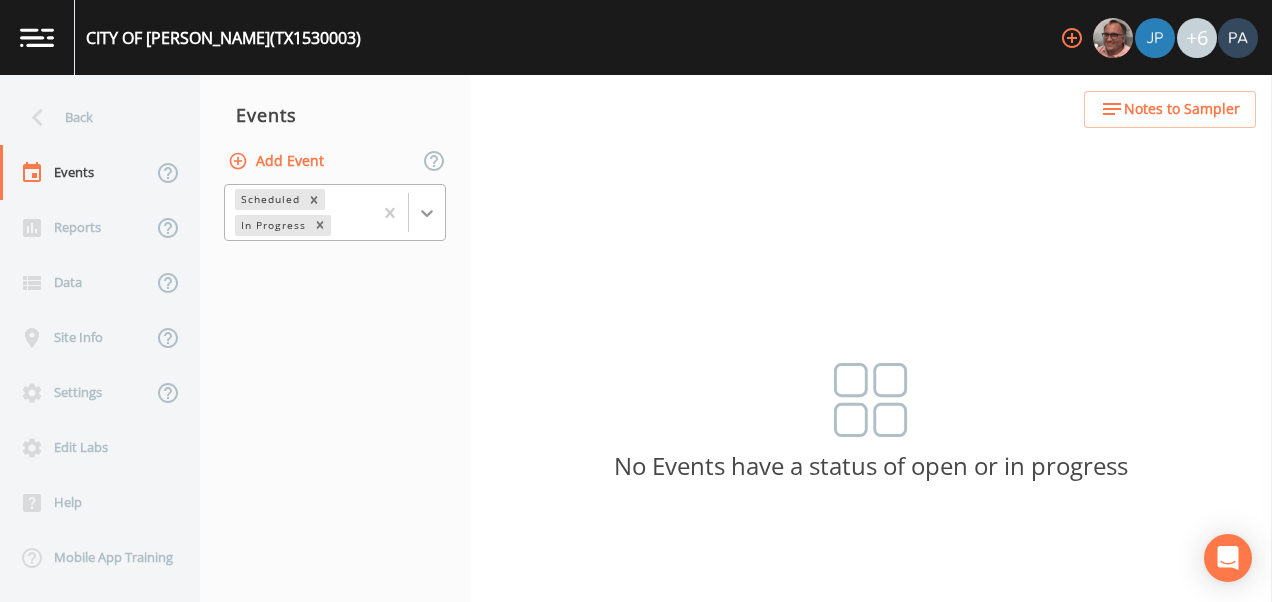 click 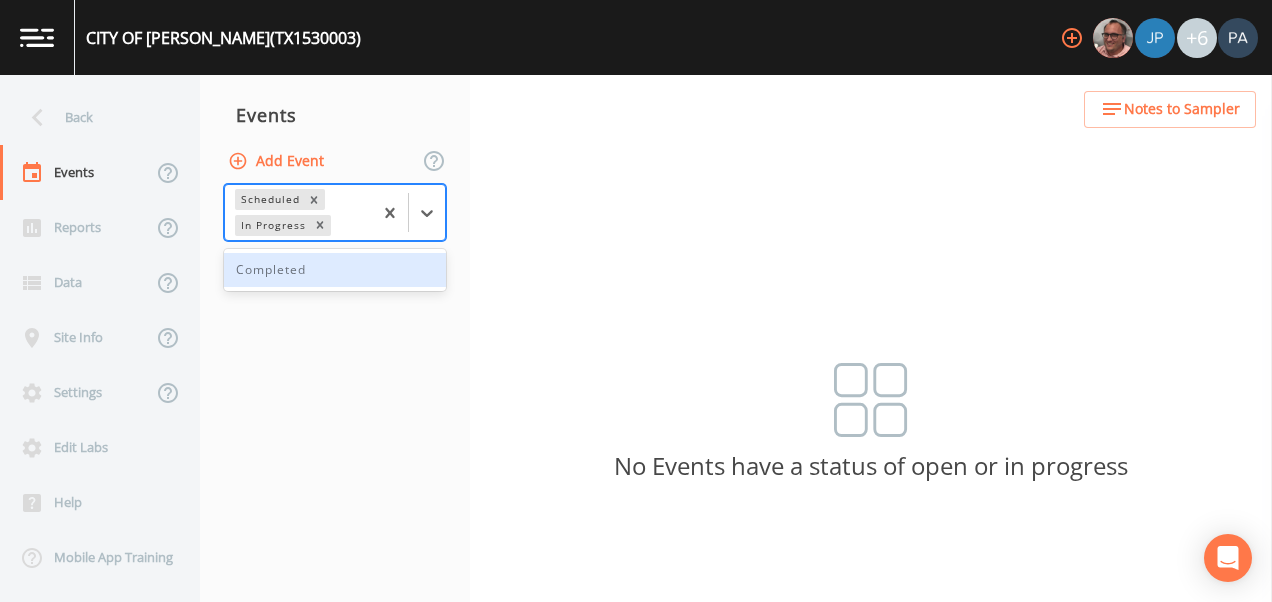 click on "Completed" at bounding box center [335, 270] 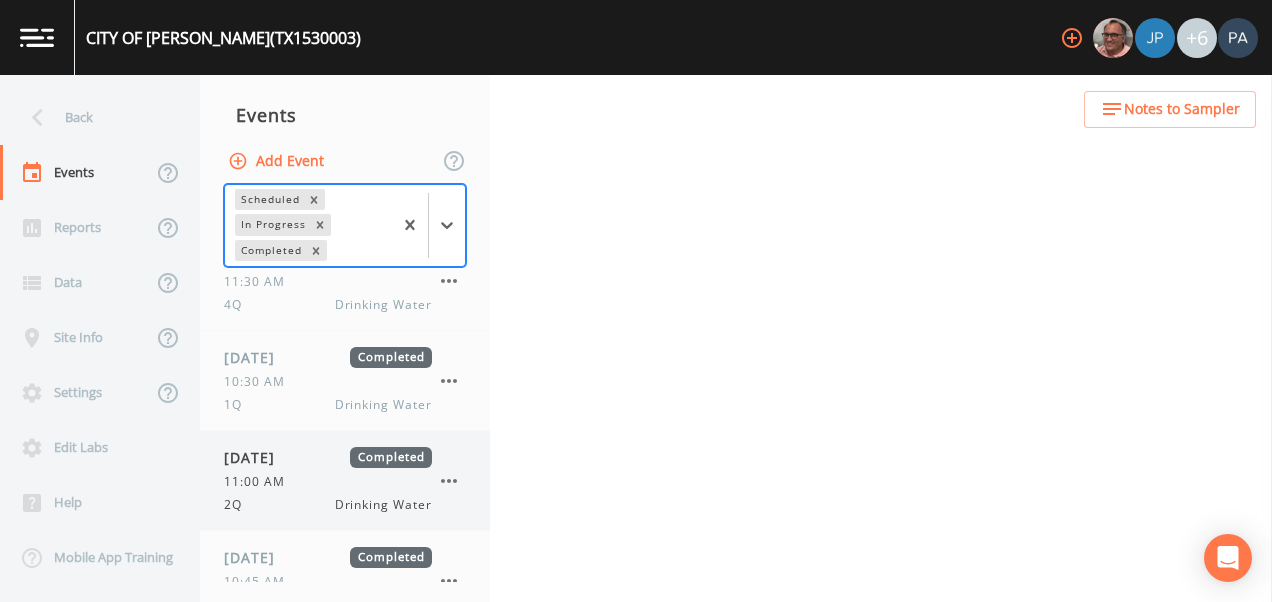 scroll, scrollTop: 173, scrollLeft: 0, axis: vertical 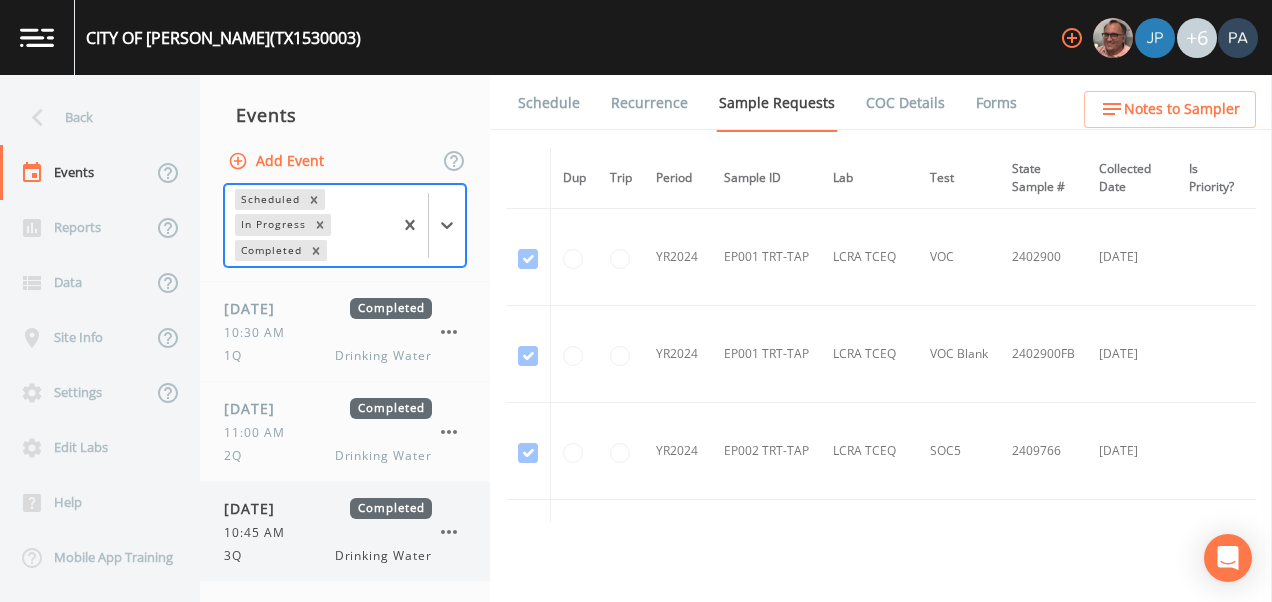 click on "[DATE] Completed 10:45 AM 3Q Drinking Water" at bounding box center [328, 531] 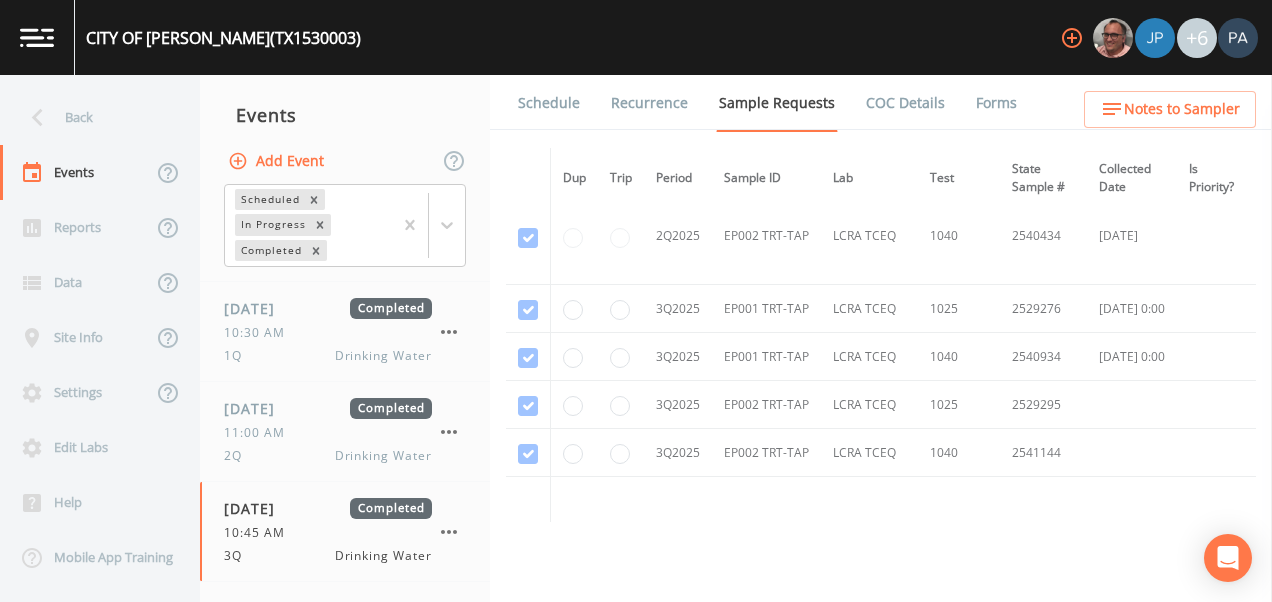 scroll, scrollTop: 4555, scrollLeft: 0, axis: vertical 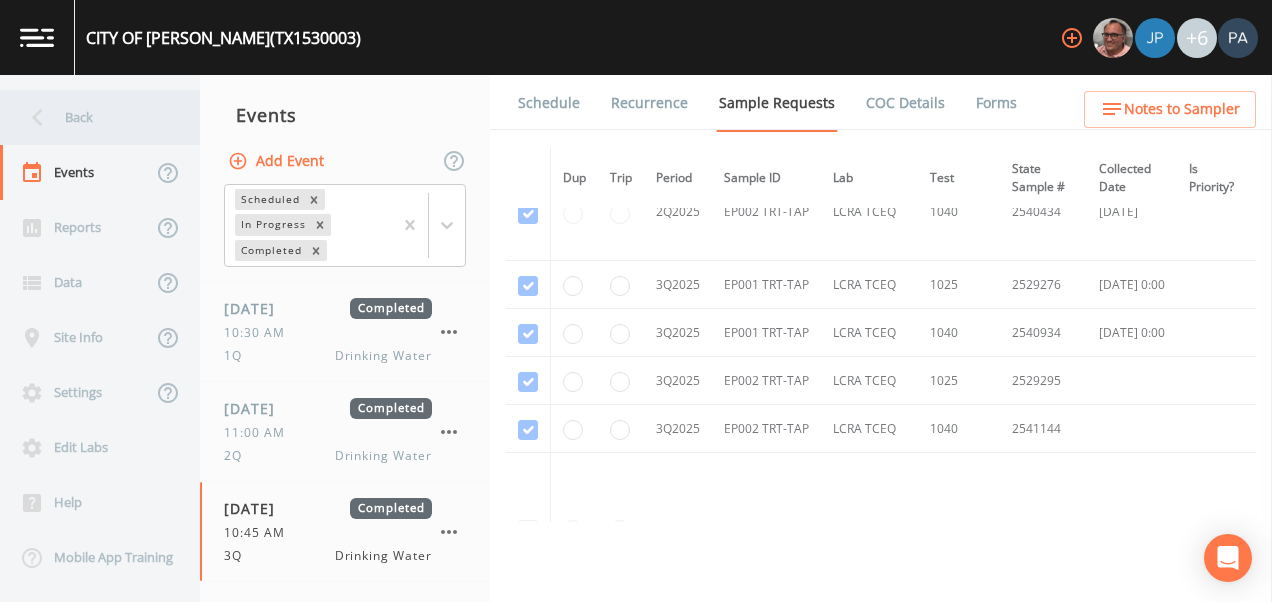 click on "Back" at bounding box center (90, 117) 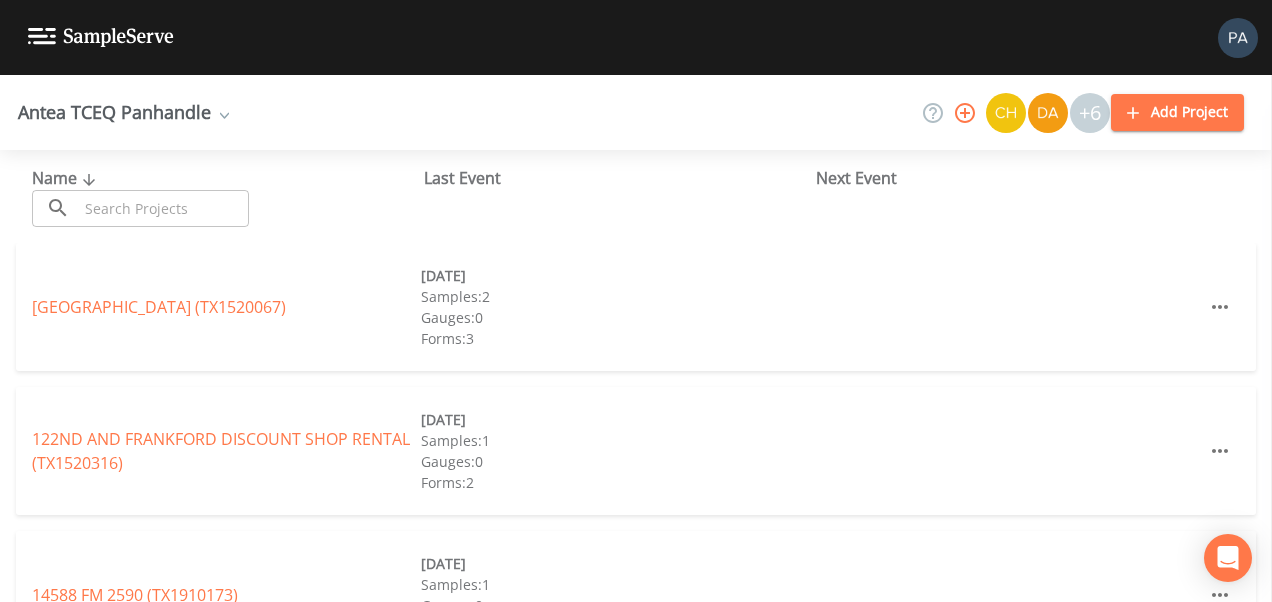 click at bounding box center [163, 208] 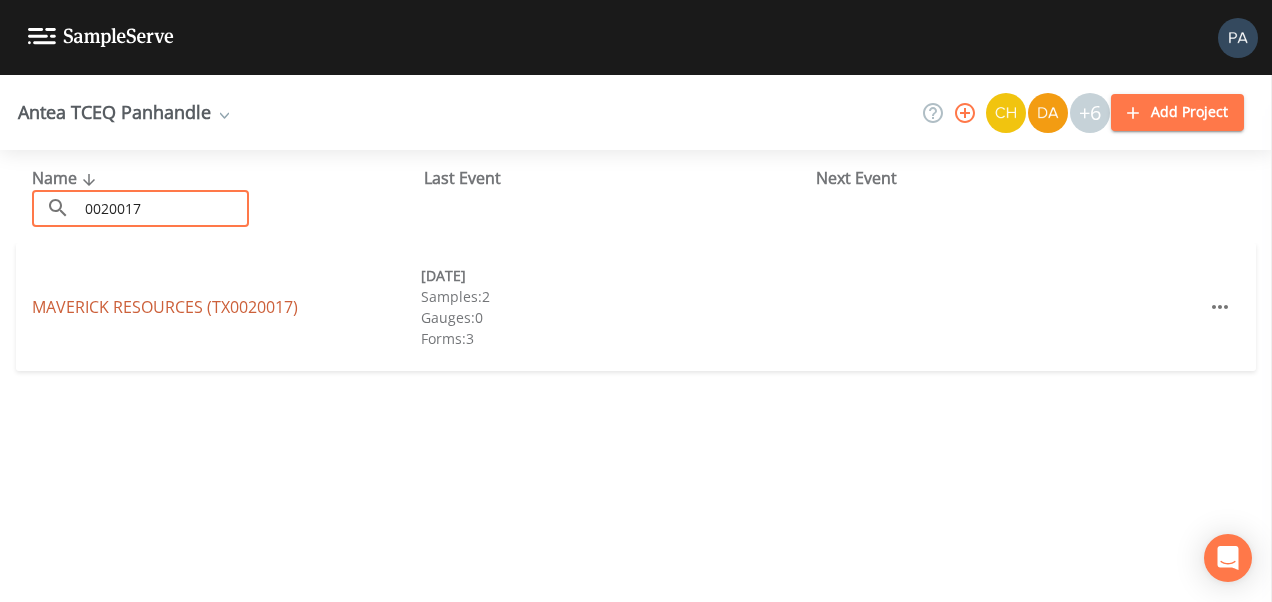type on "0020017" 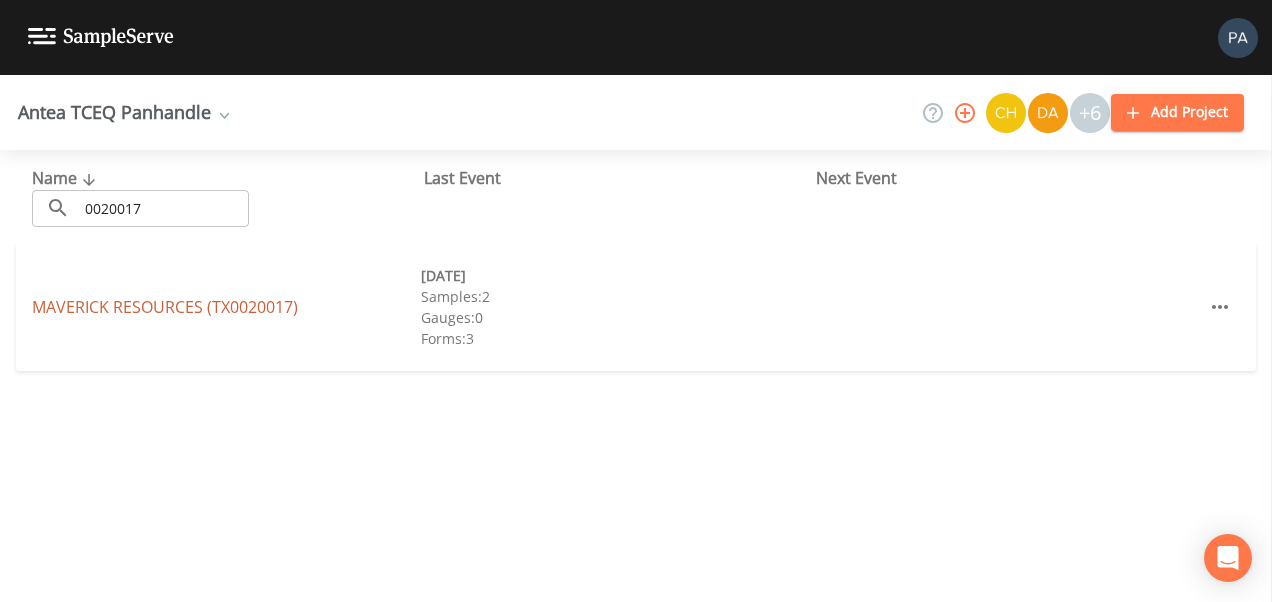 click on "MAVERICK RESOURCES   (TX0020017)" at bounding box center [165, 307] 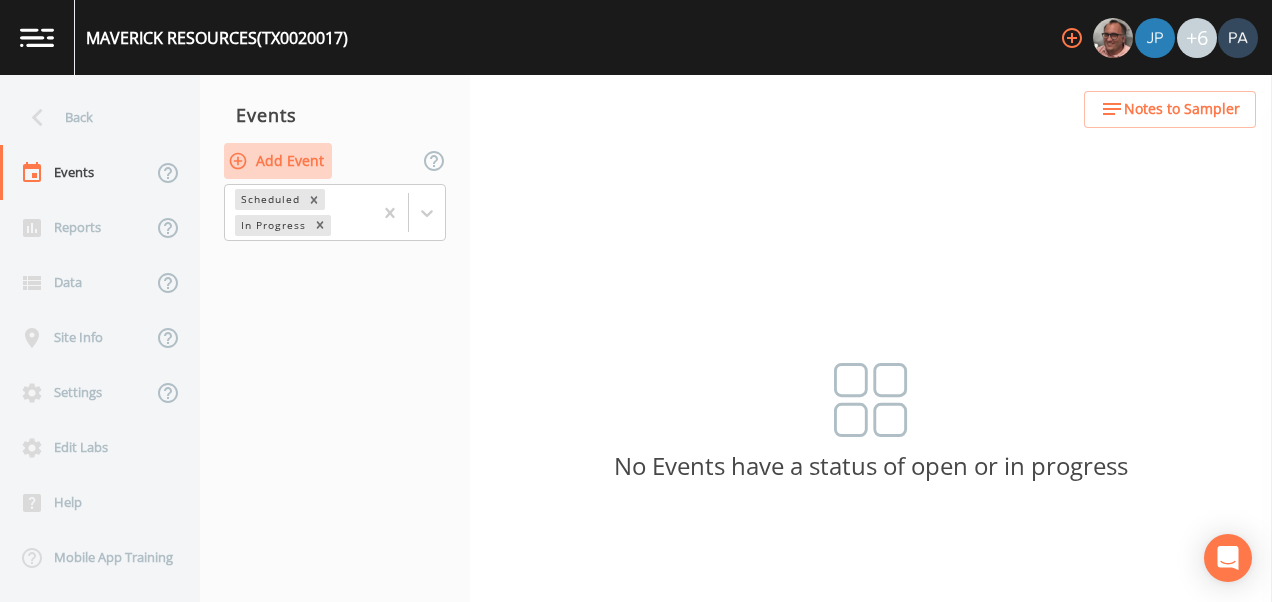 click on "Add Event" at bounding box center [278, 161] 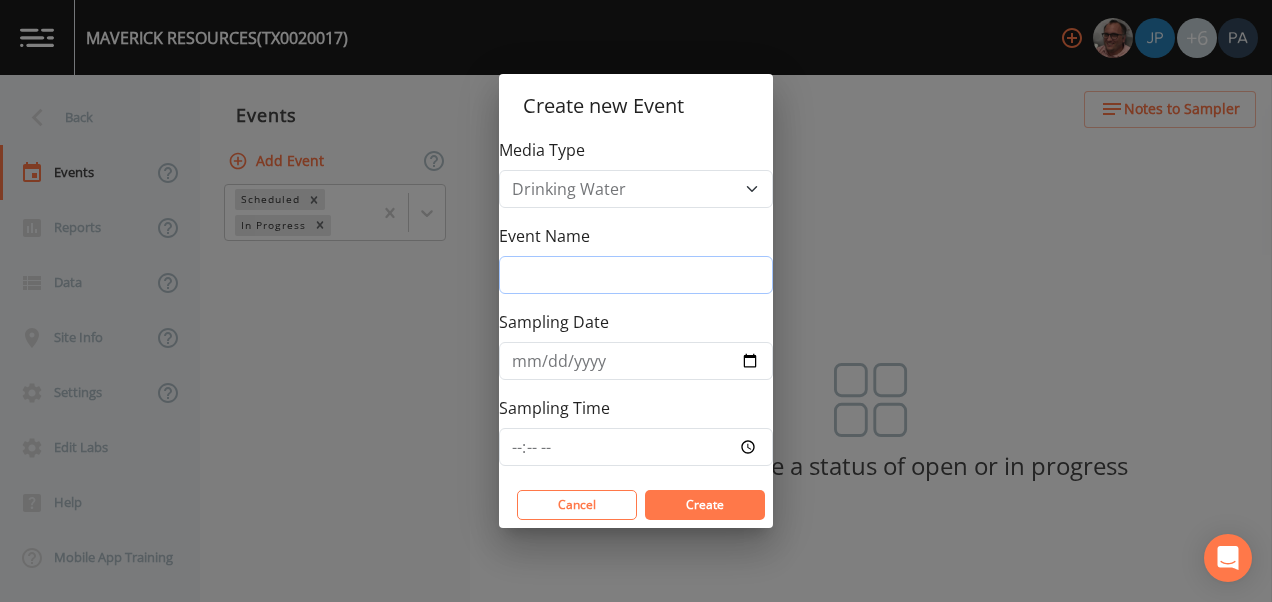 click on "Event Name" at bounding box center [636, 275] 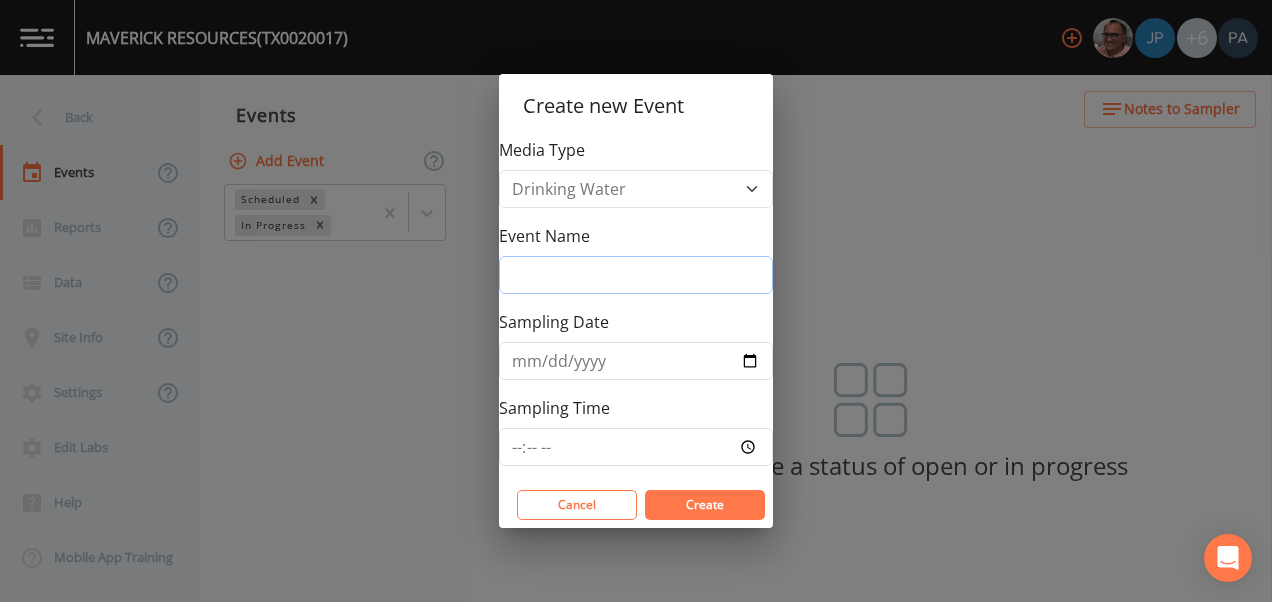 type on "3Q" 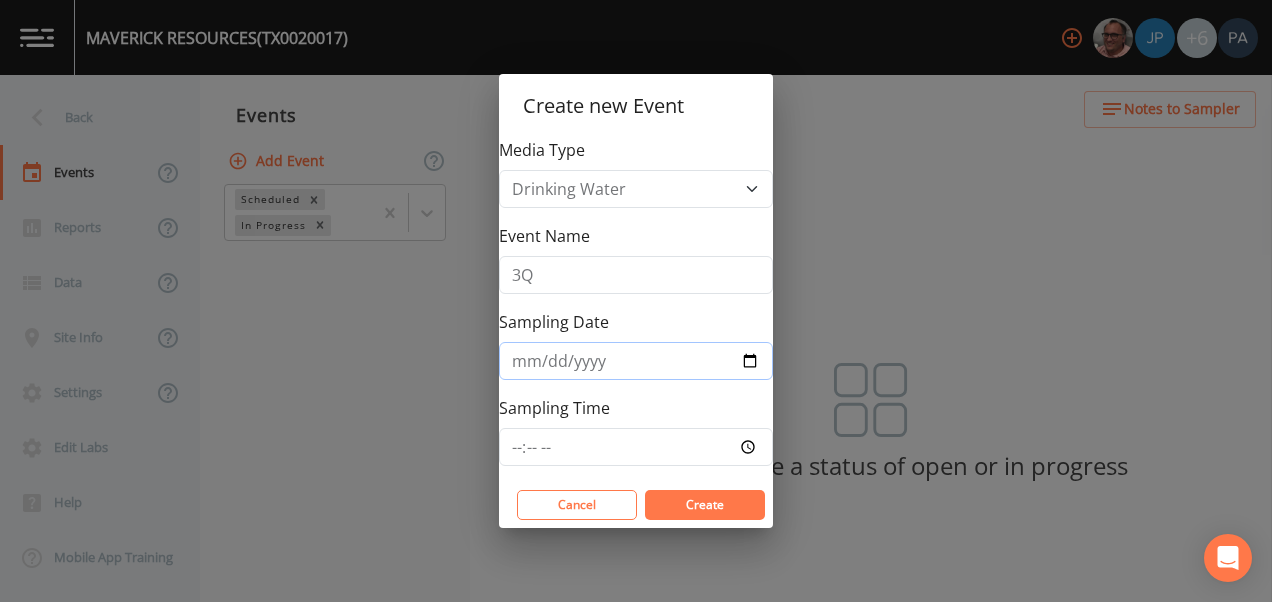click on "[DATE]" at bounding box center [636, 361] 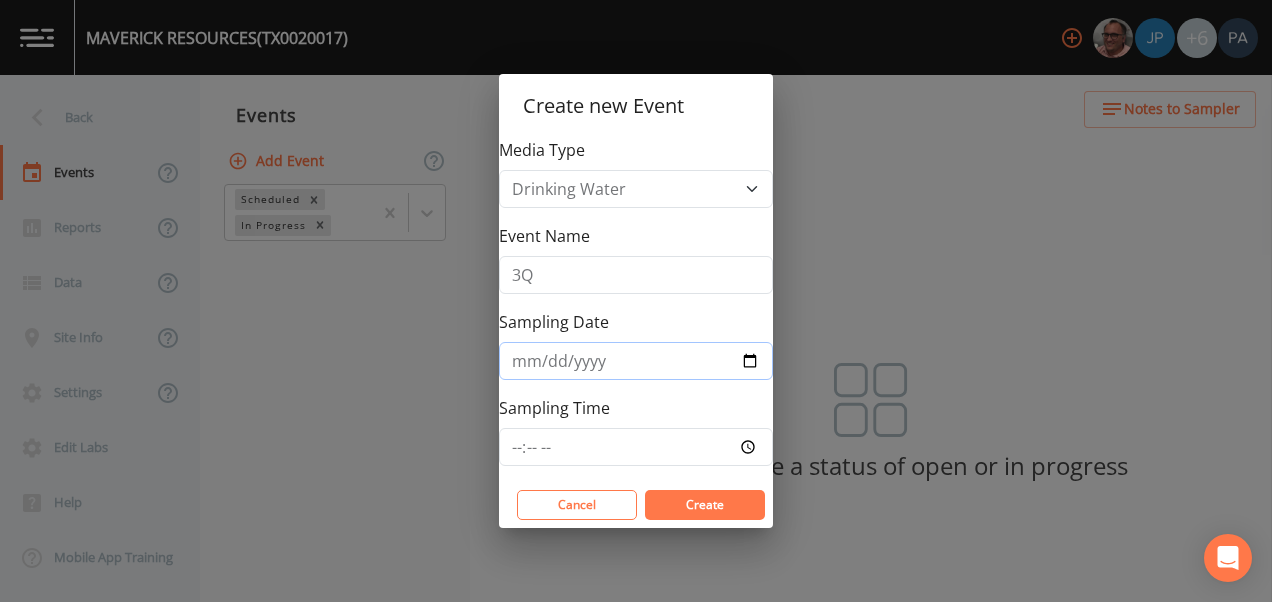 type on "[DATE]" 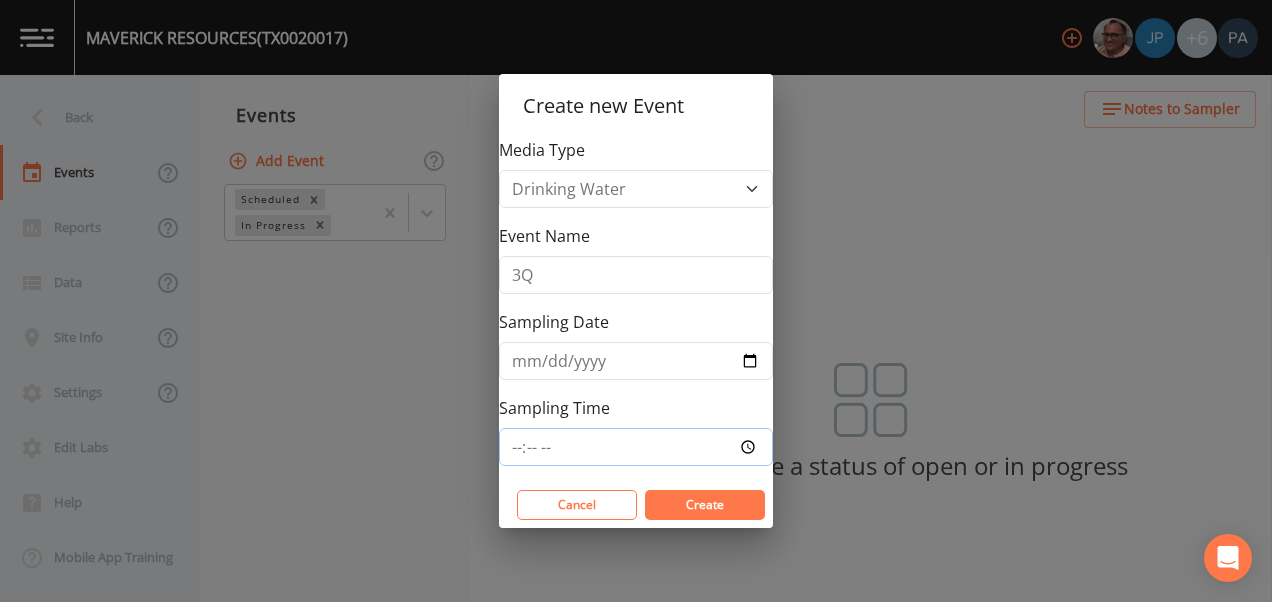 click on "Sampling Time" at bounding box center [636, 447] 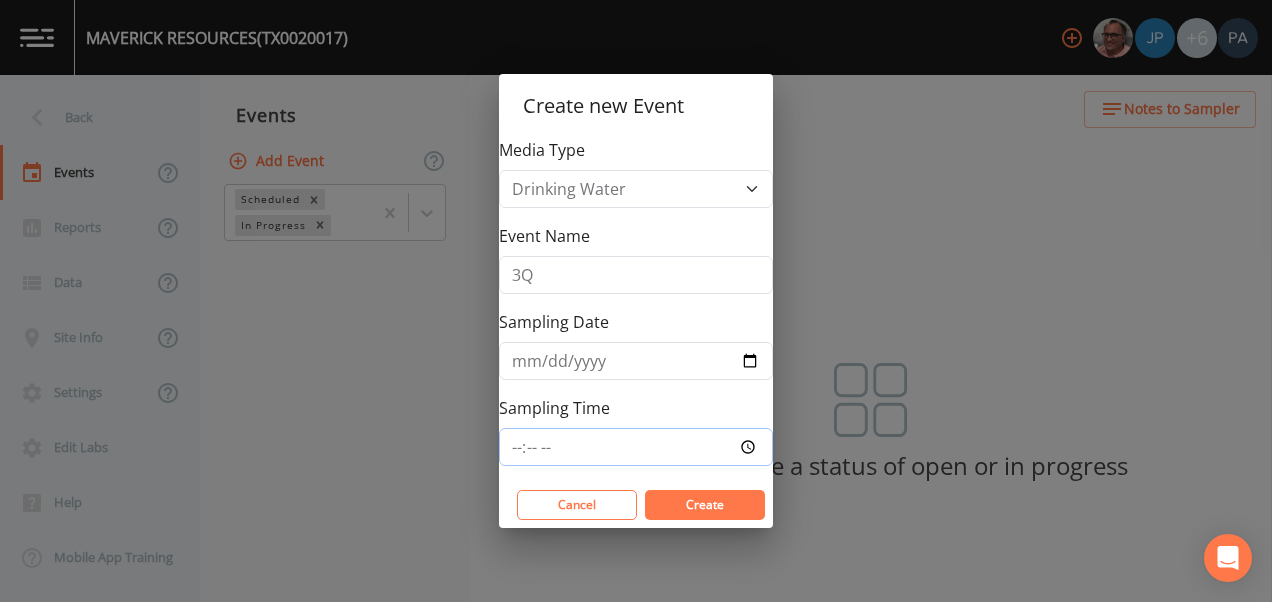 type on "08:15" 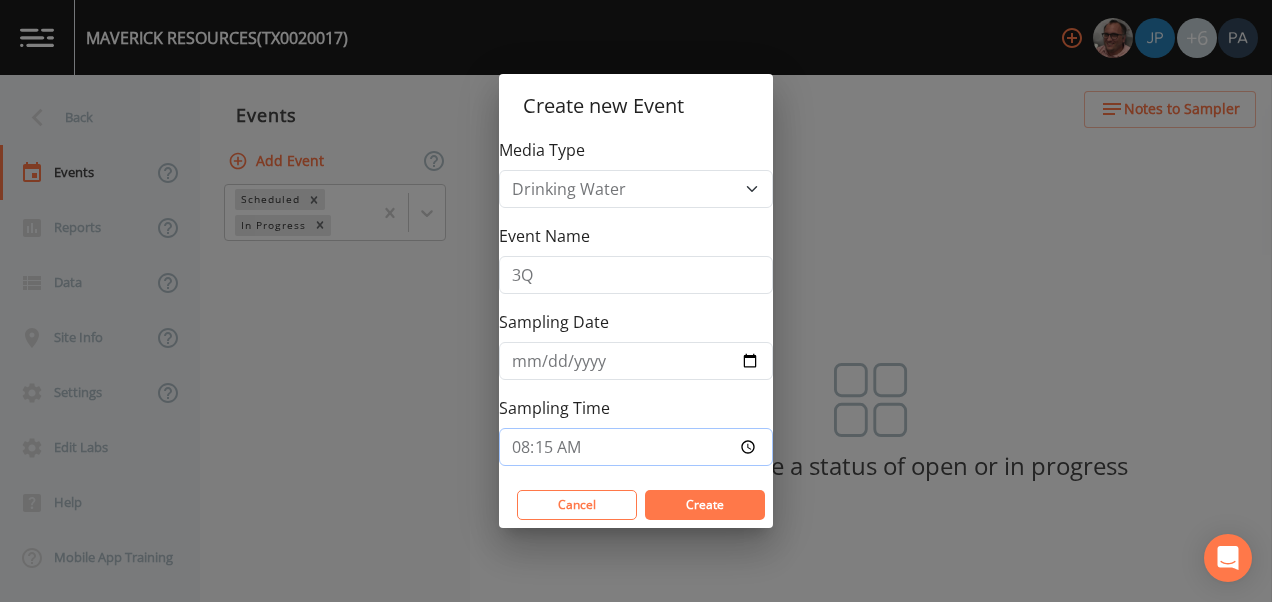 click on "Create" at bounding box center (705, 505) 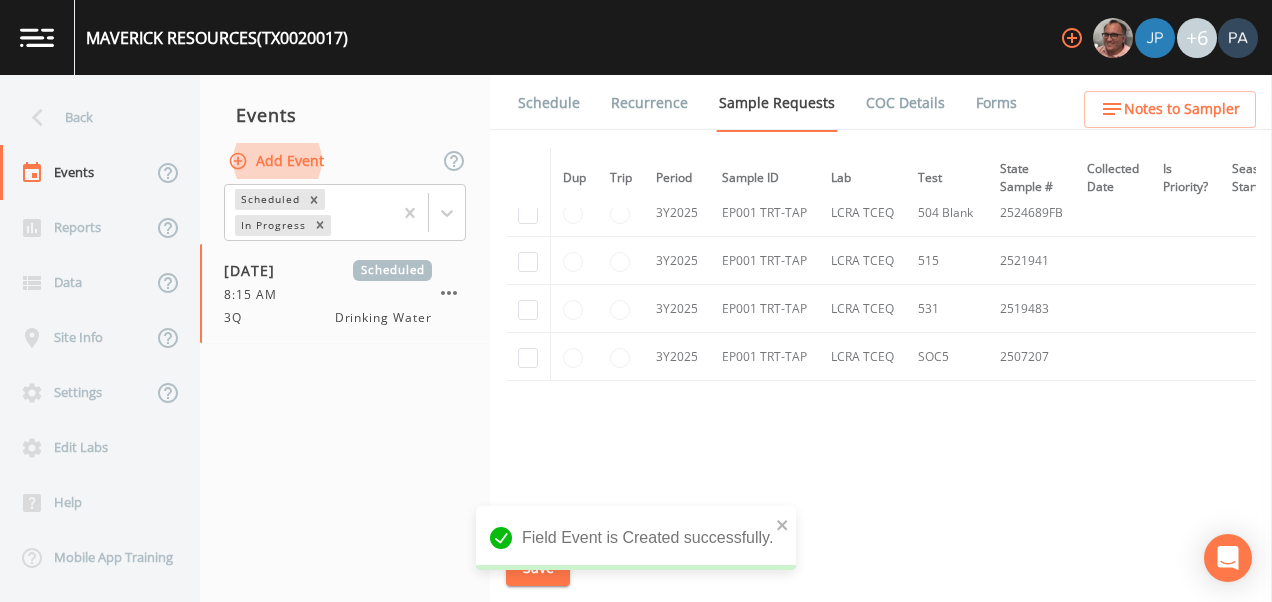 scroll, scrollTop: 974, scrollLeft: 0, axis: vertical 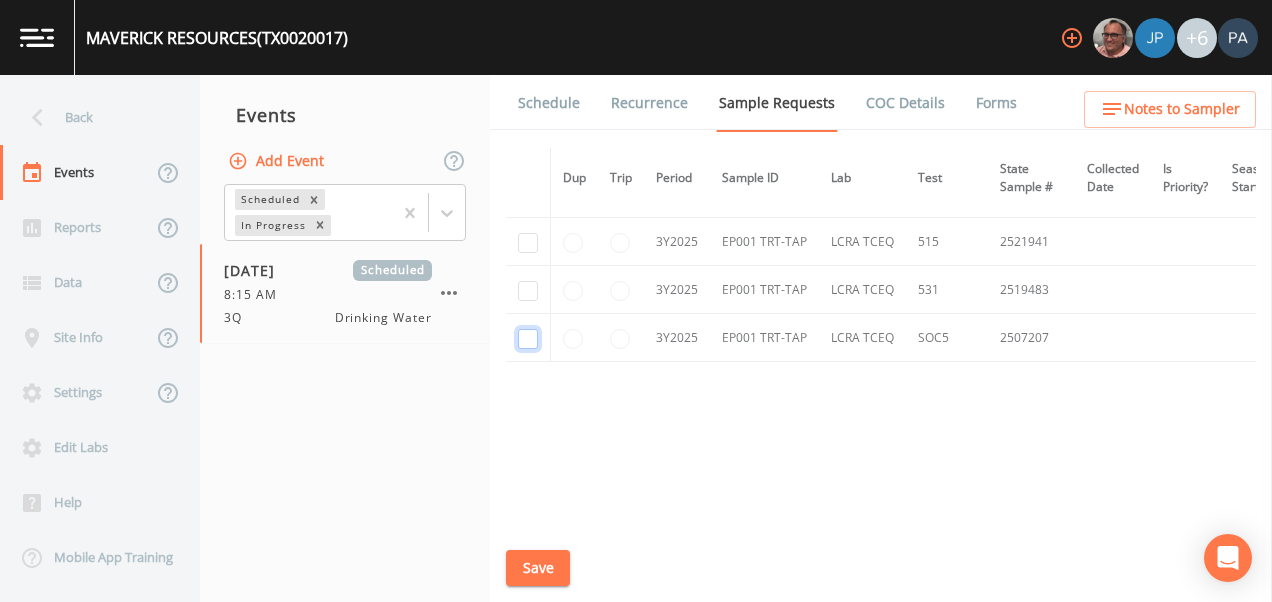 click at bounding box center [528, 339] 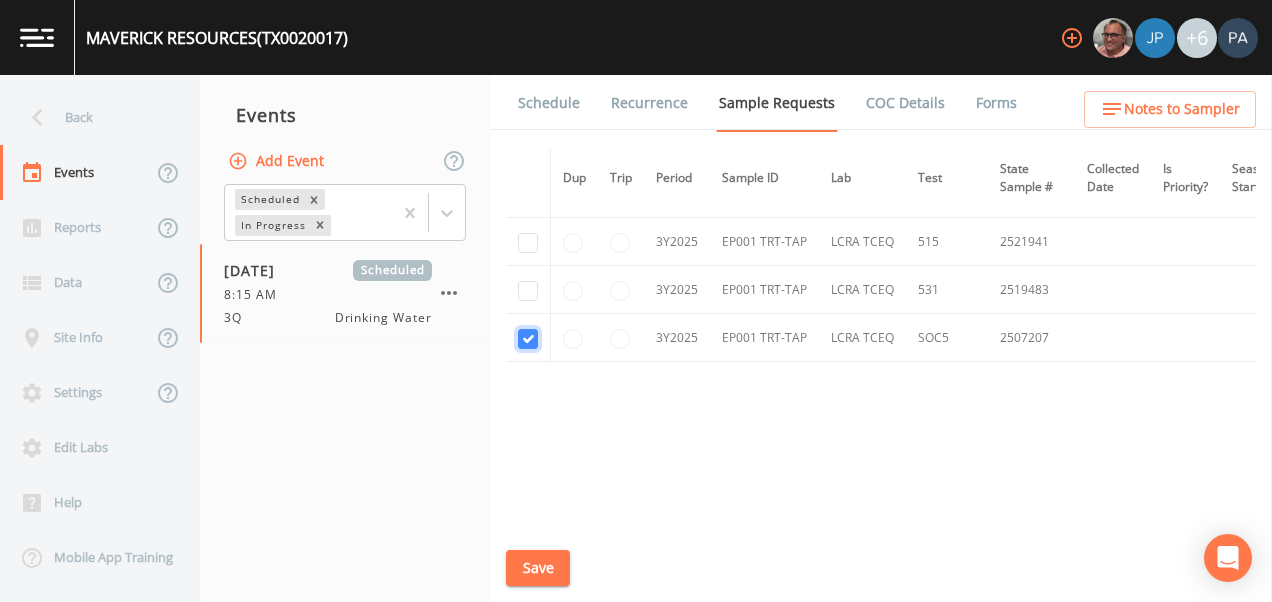 checkbox on "true" 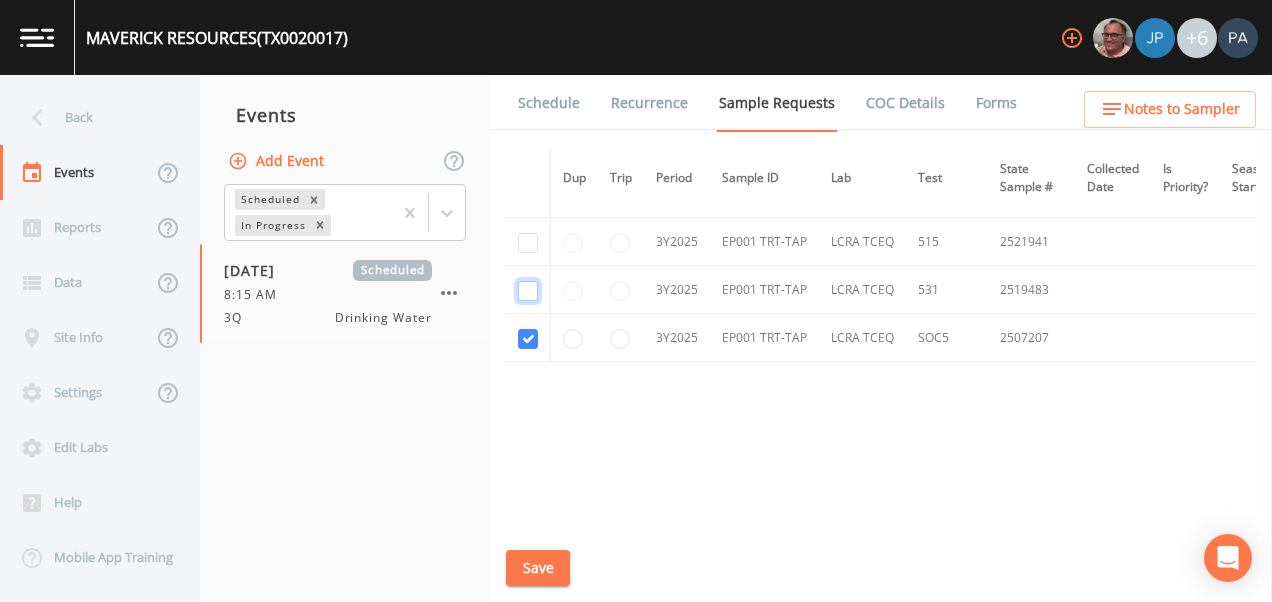 click at bounding box center [528, 291] 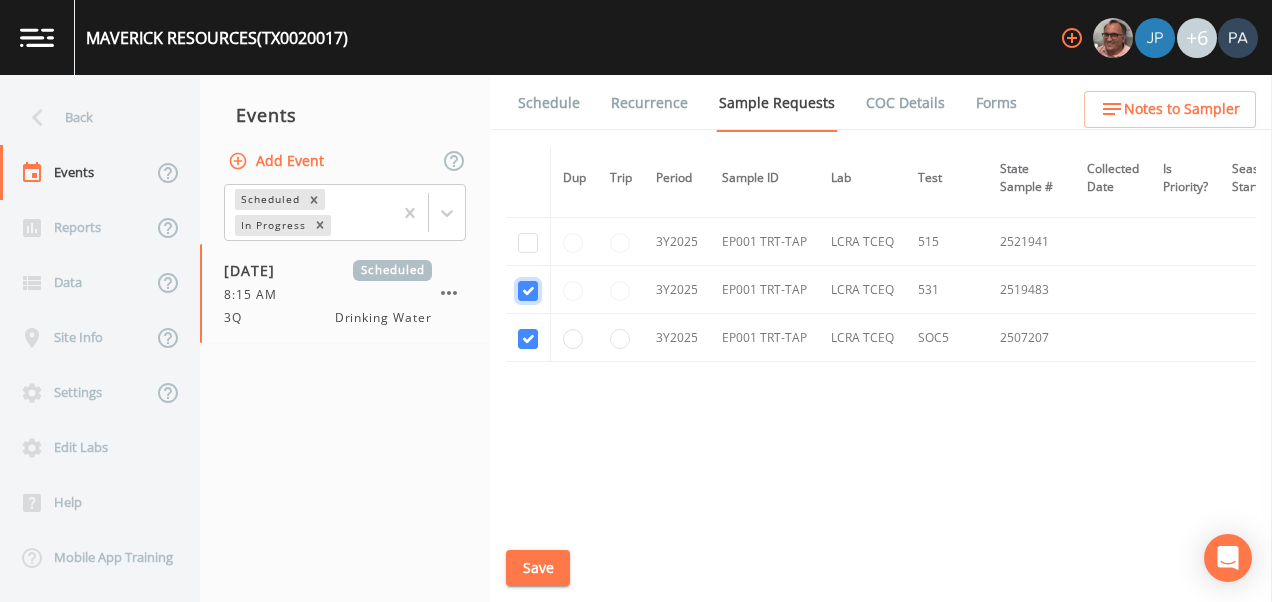 checkbox on "true" 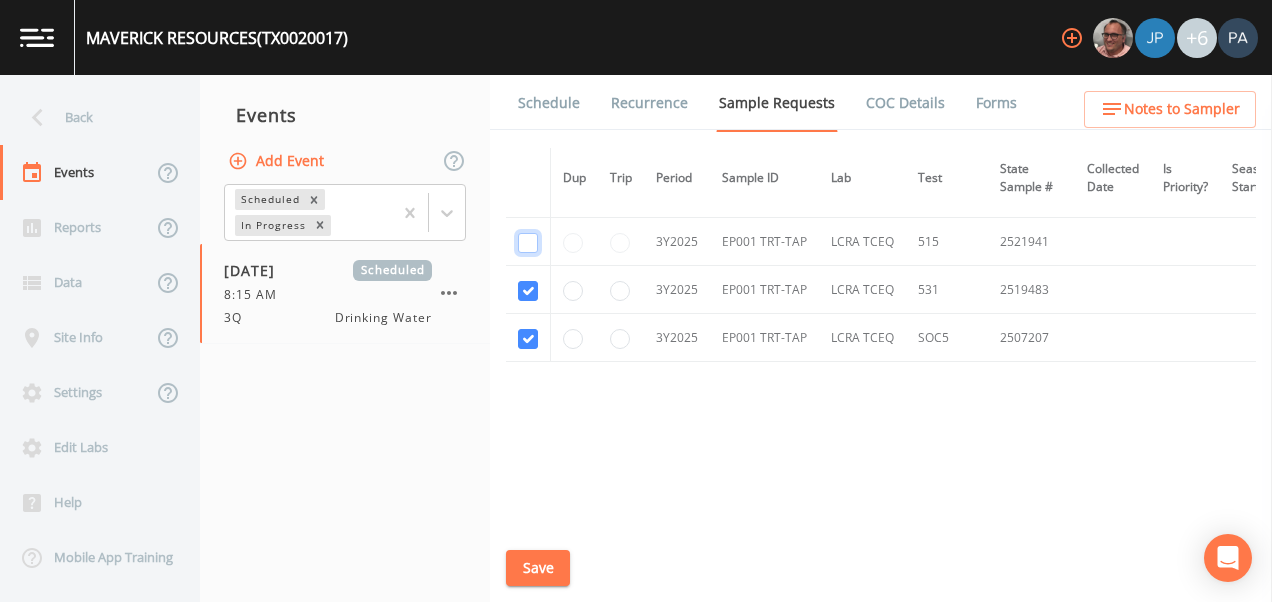 click at bounding box center [528, 243] 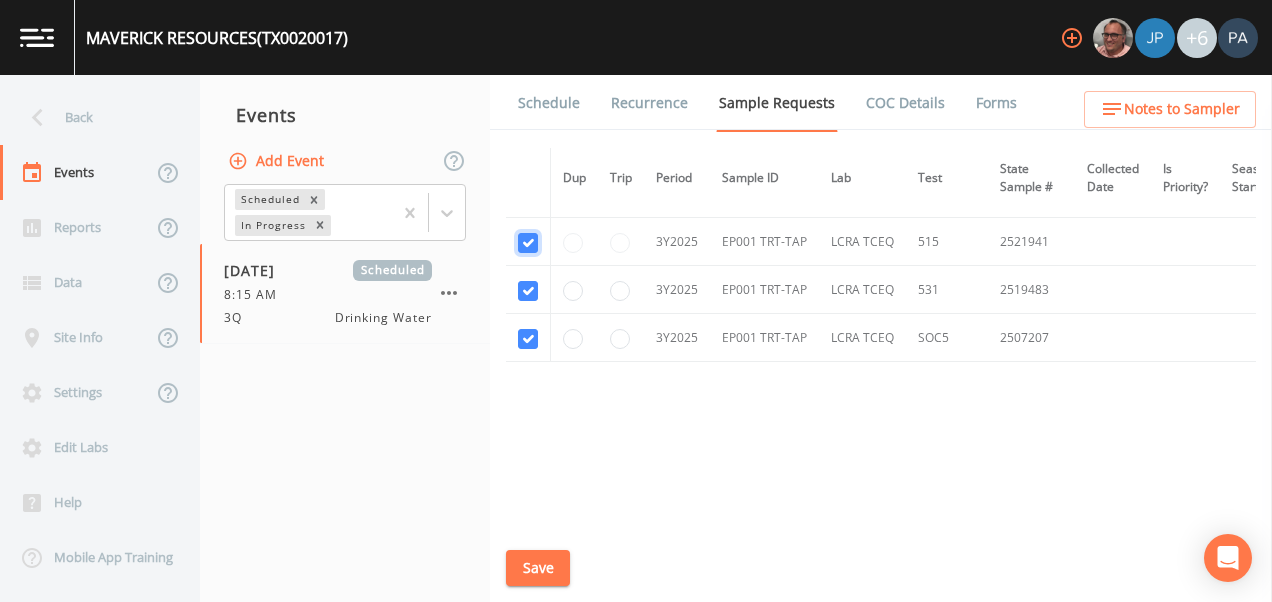 checkbox on "true" 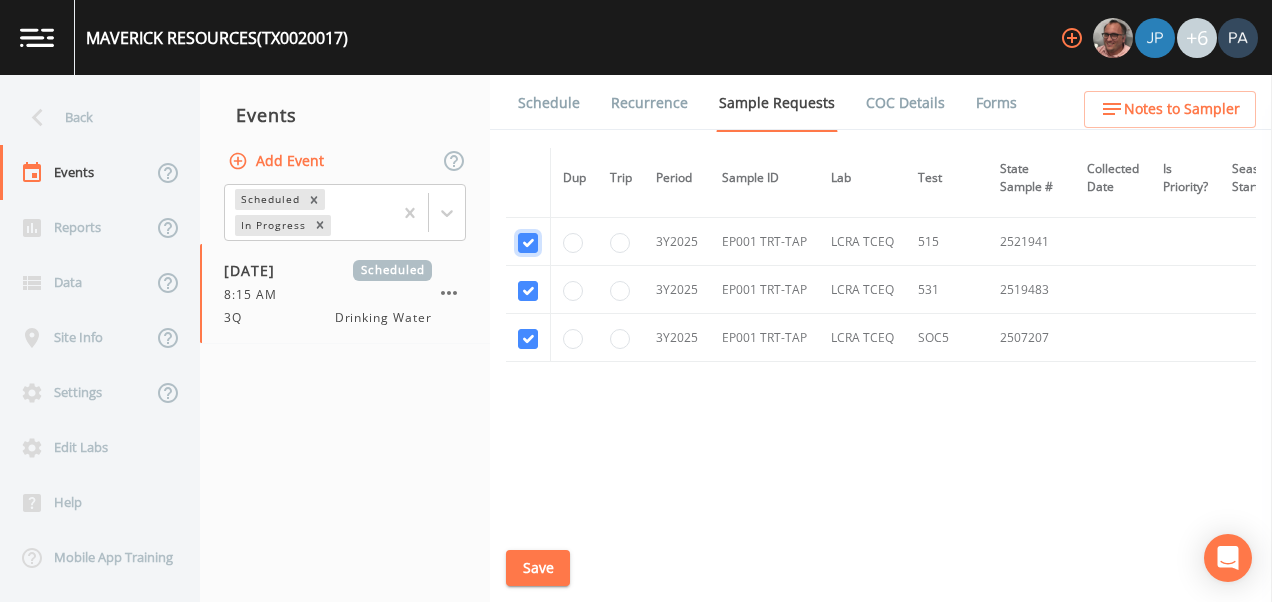 scroll, scrollTop: 874, scrollLeft: 0, axis: vertical 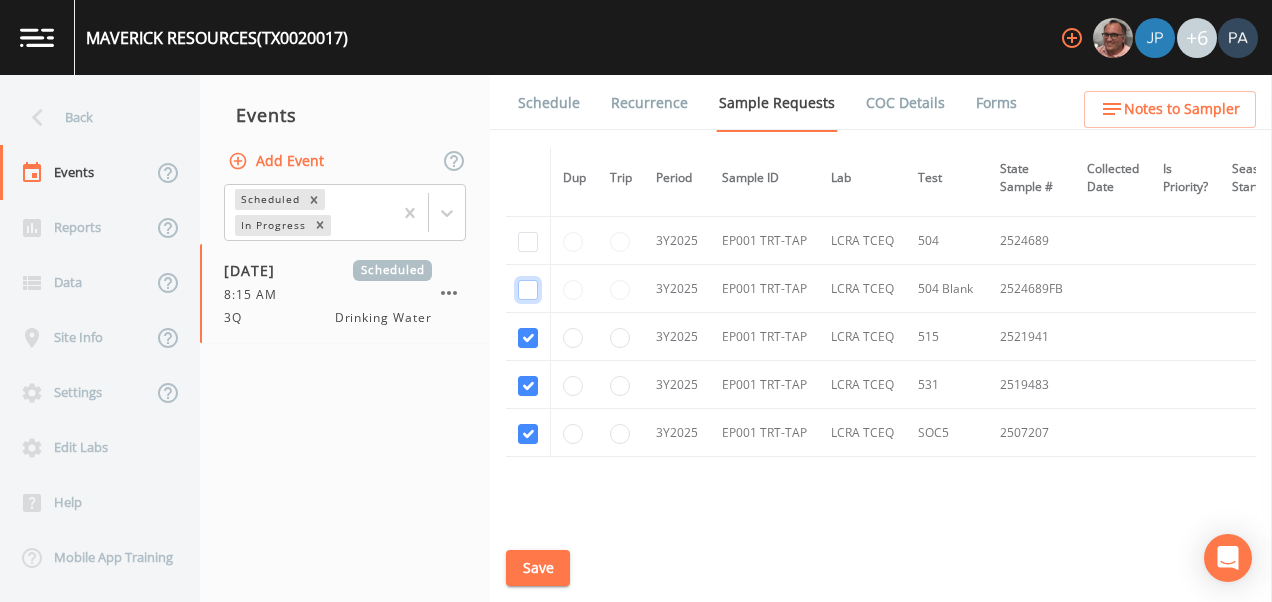click at bounding box center [528, 290] 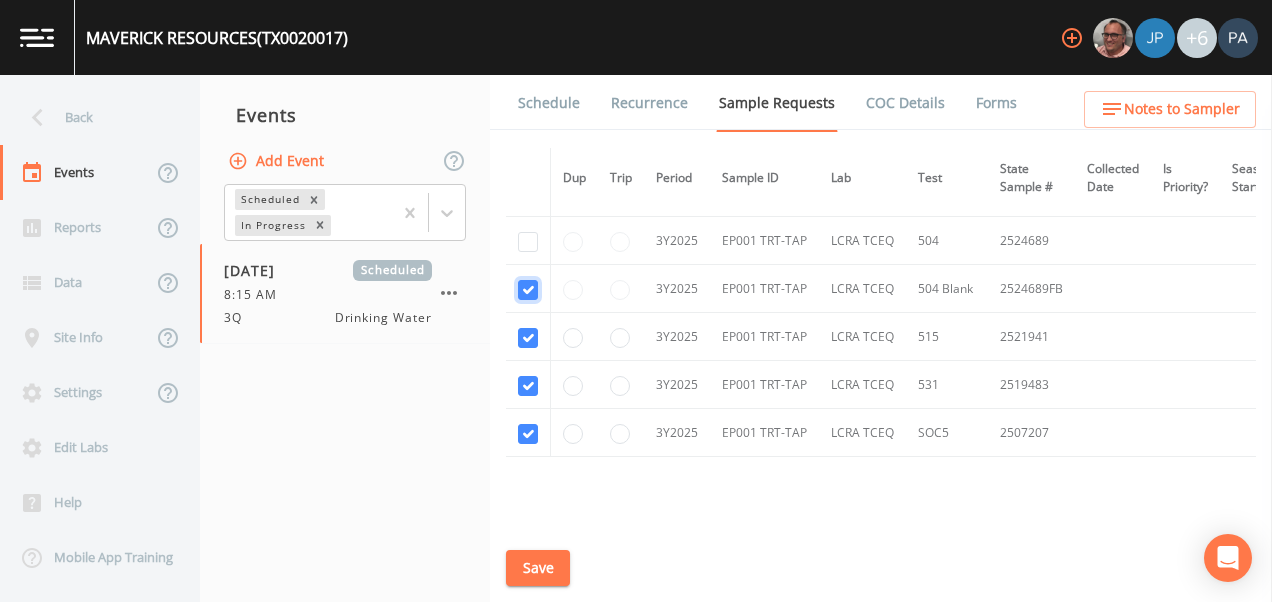 checkbox on "true" 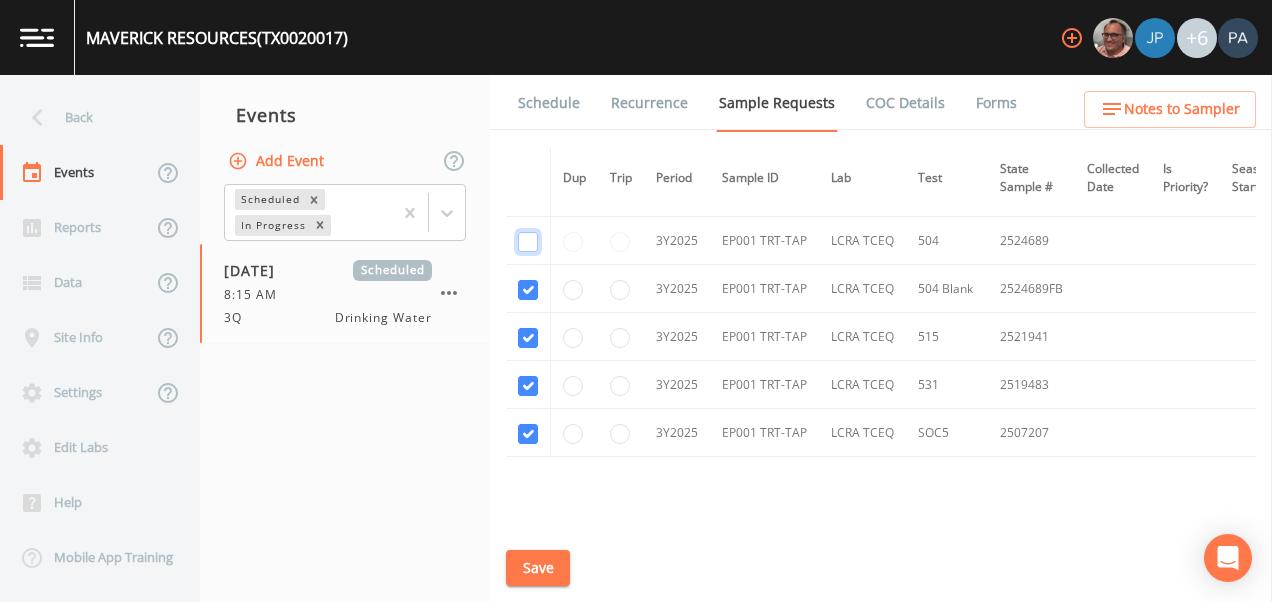 click at bounding box center (528, 242) 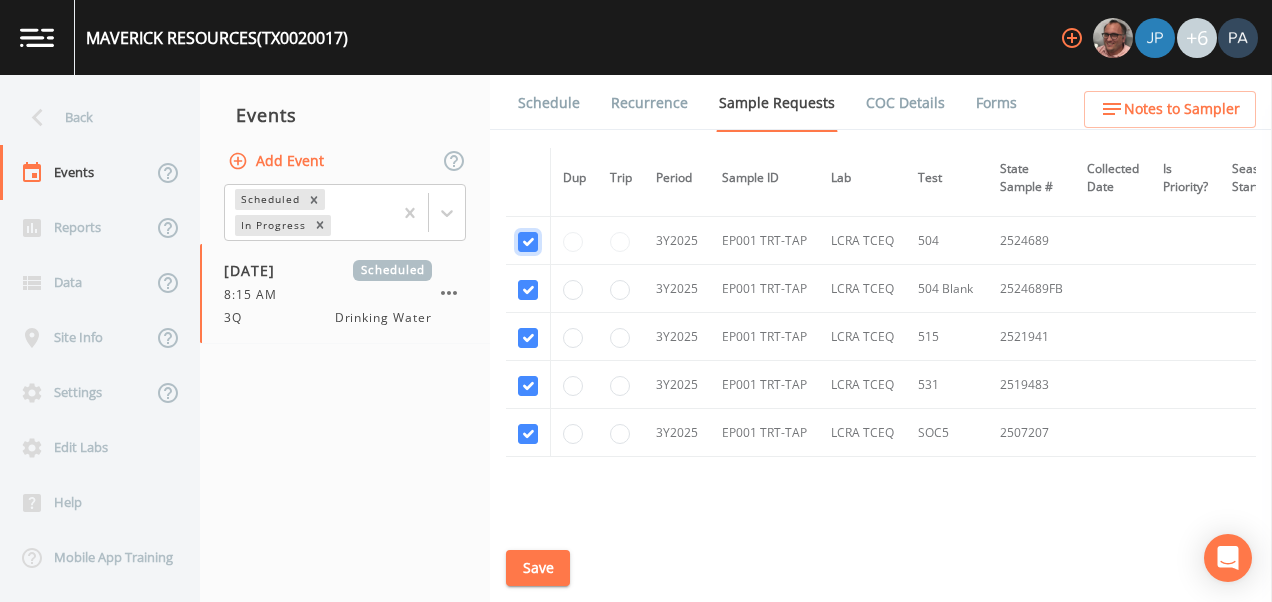 checkbox on "true" 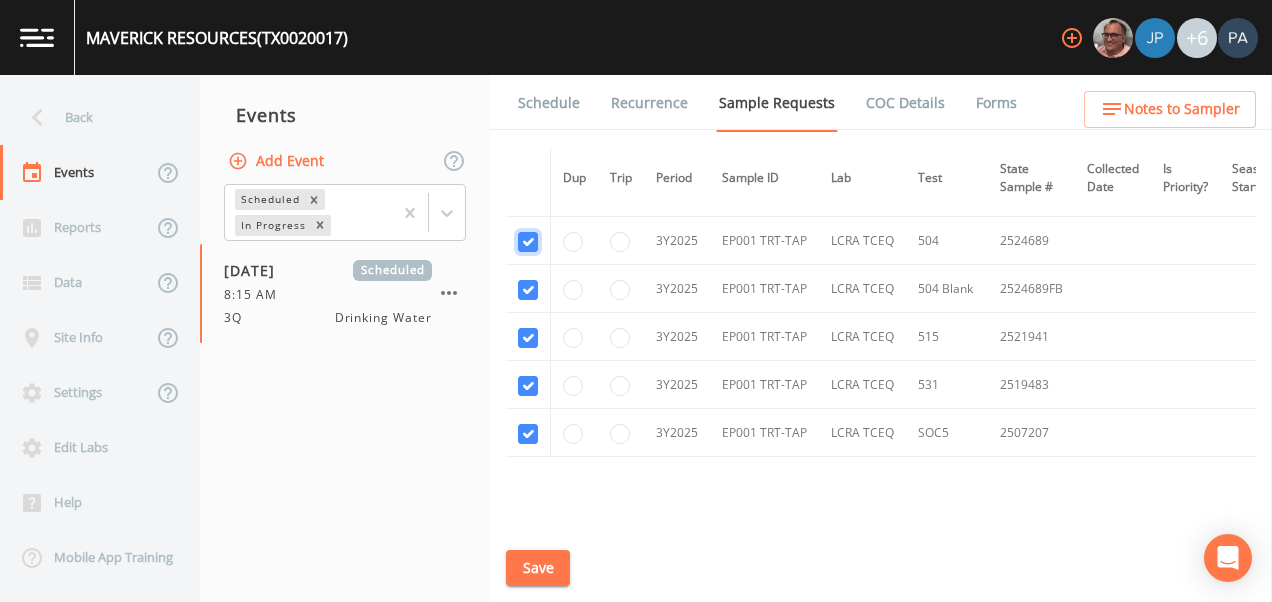 scroll, scrollTop: 674, scrollLeft: 0, axis: vertical 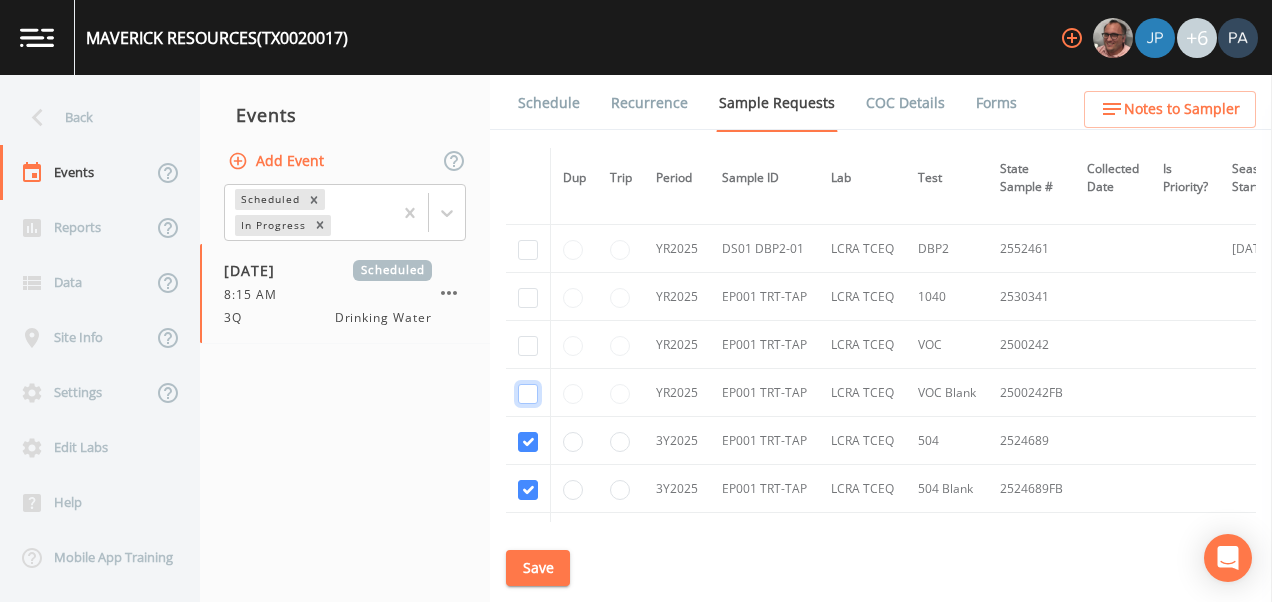 click at bounding box center [528, -176] 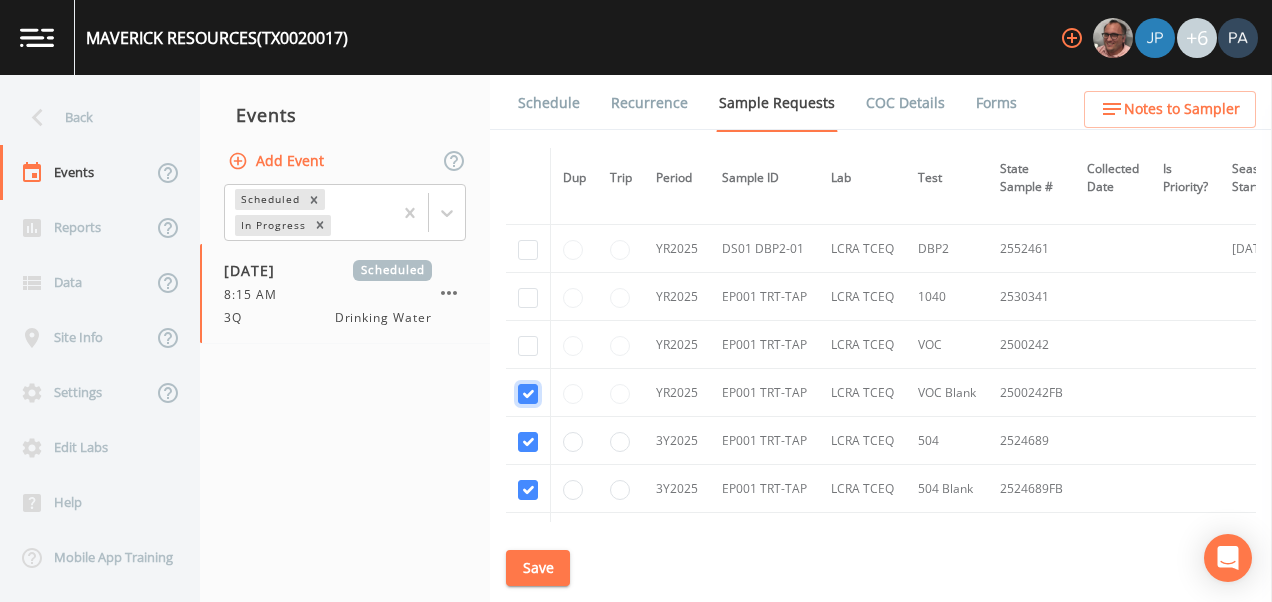 checkbox on "true" 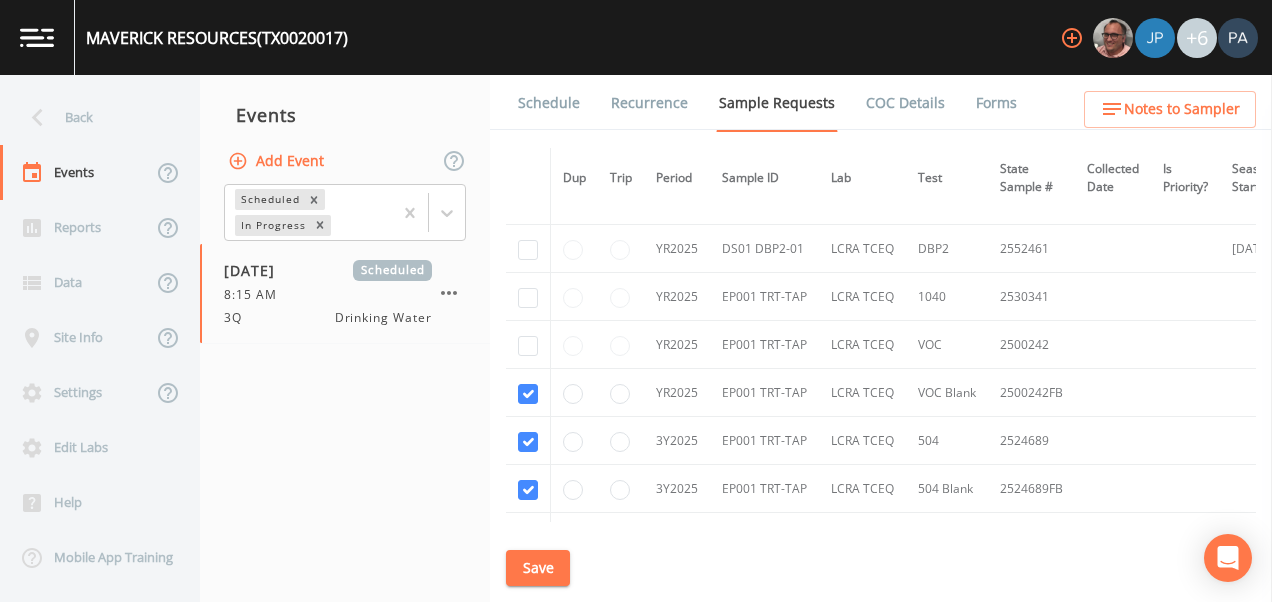 click at bounding box center [528, 297] 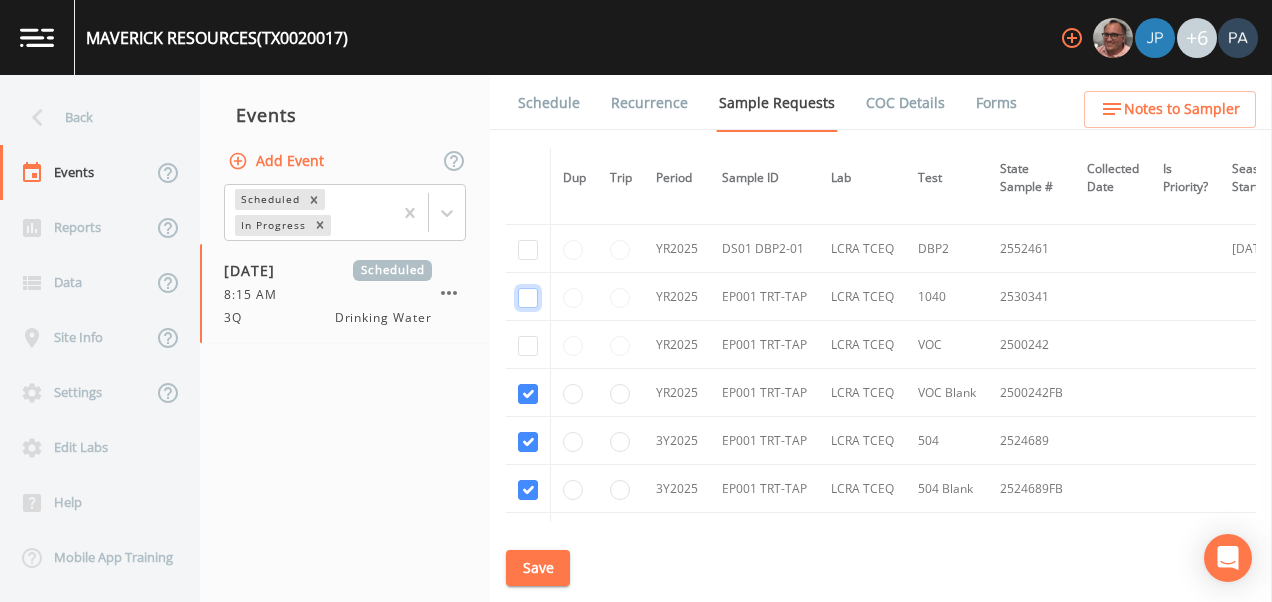 click at bounding box center (528, 298) 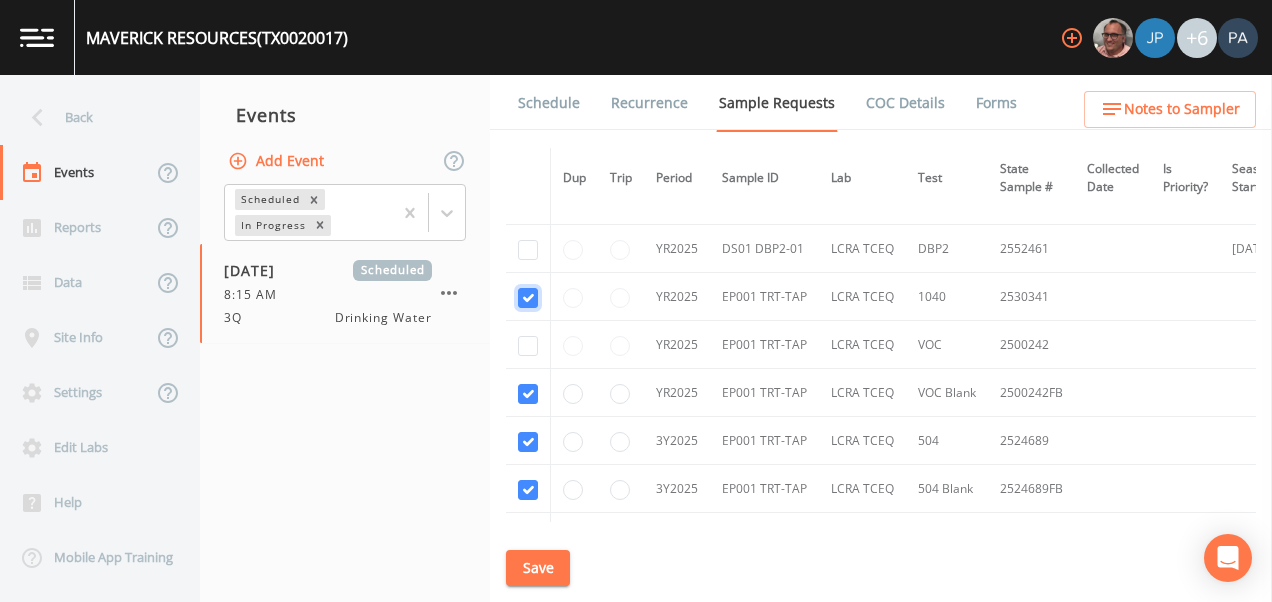 checkbox on "true" 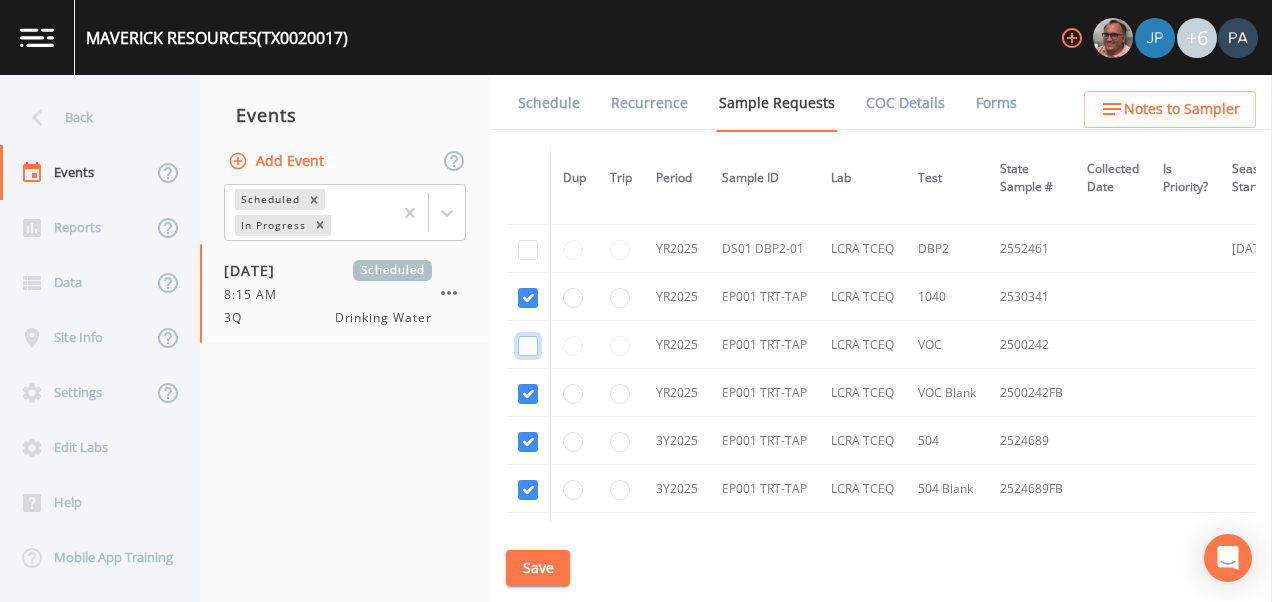 click at bounding box center (528, -291) 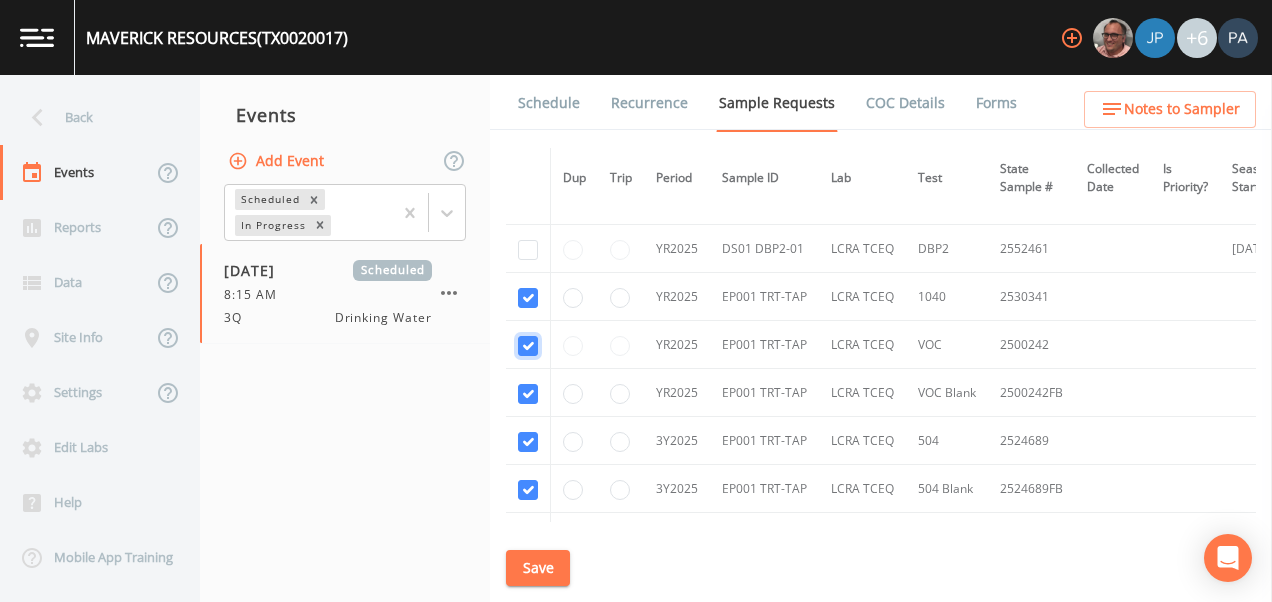 checkbox on "true" 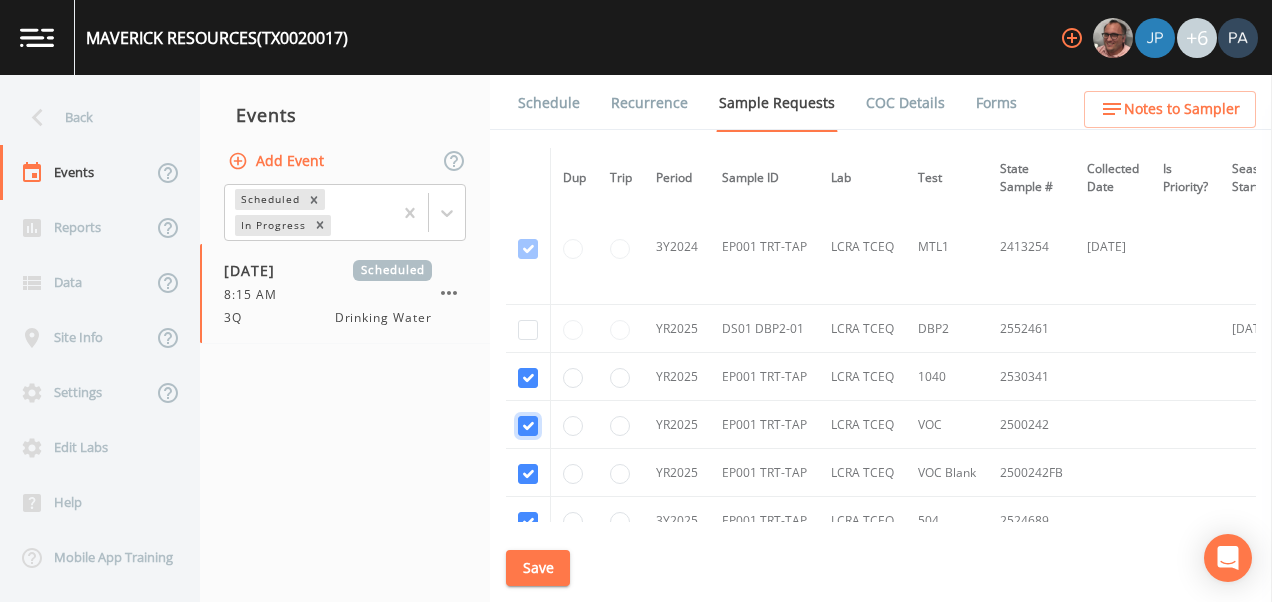 scroll, scrollTop: 574, scrollLeft: 0, axis: vertical 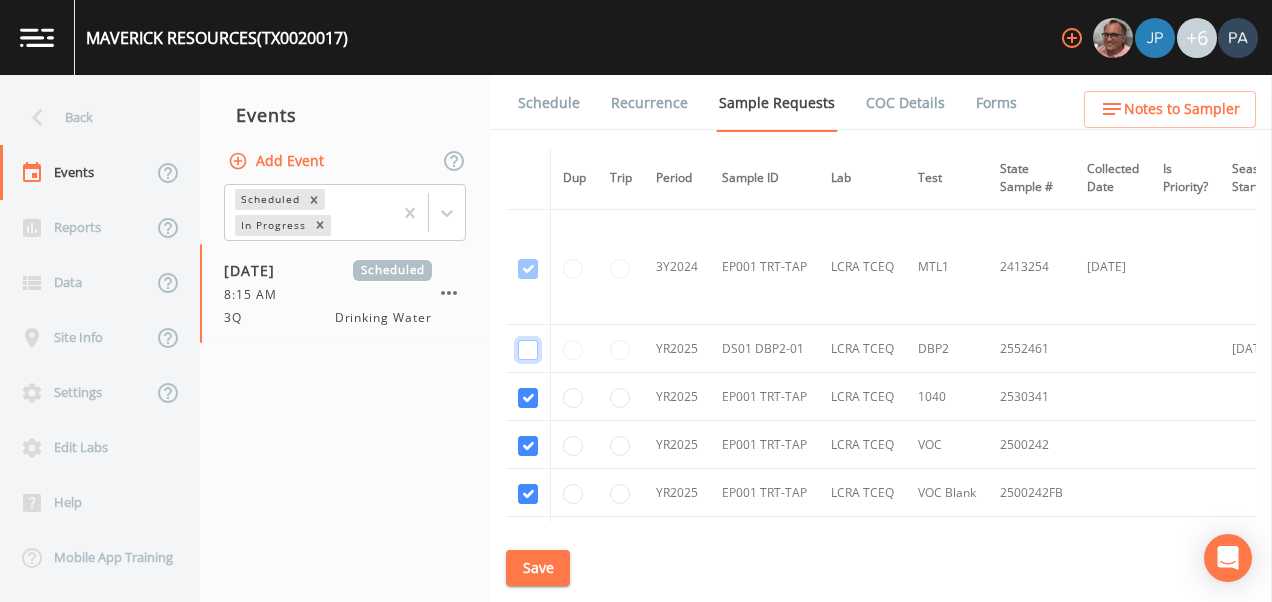 click at bounding box center [528, -306] 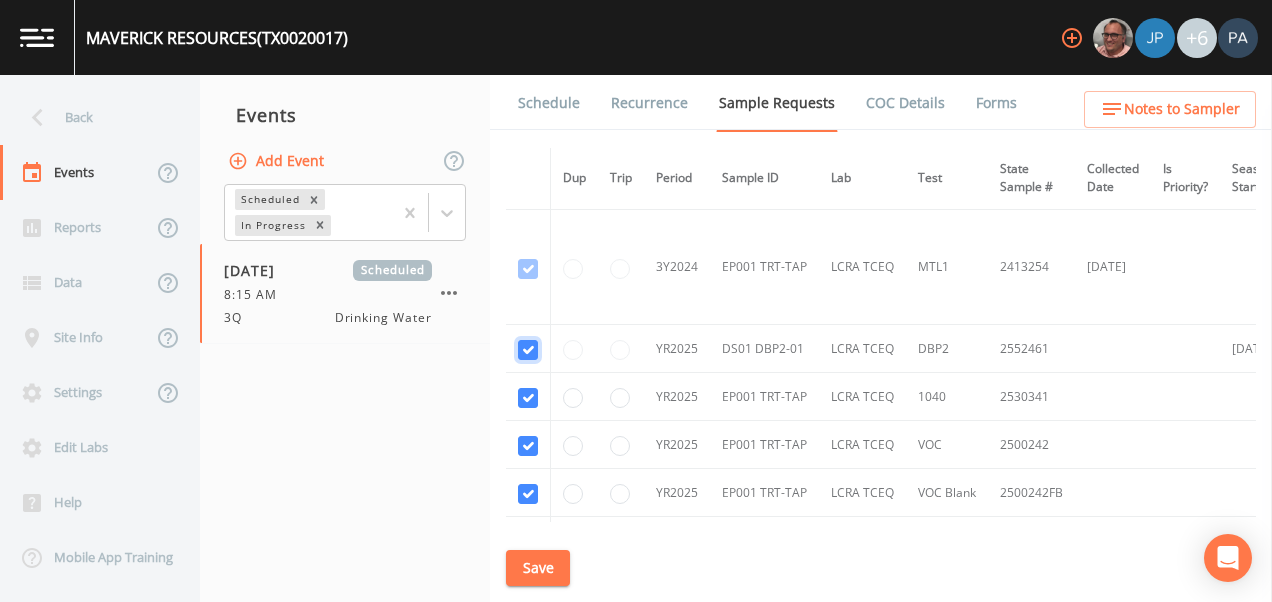checkbox on "true" 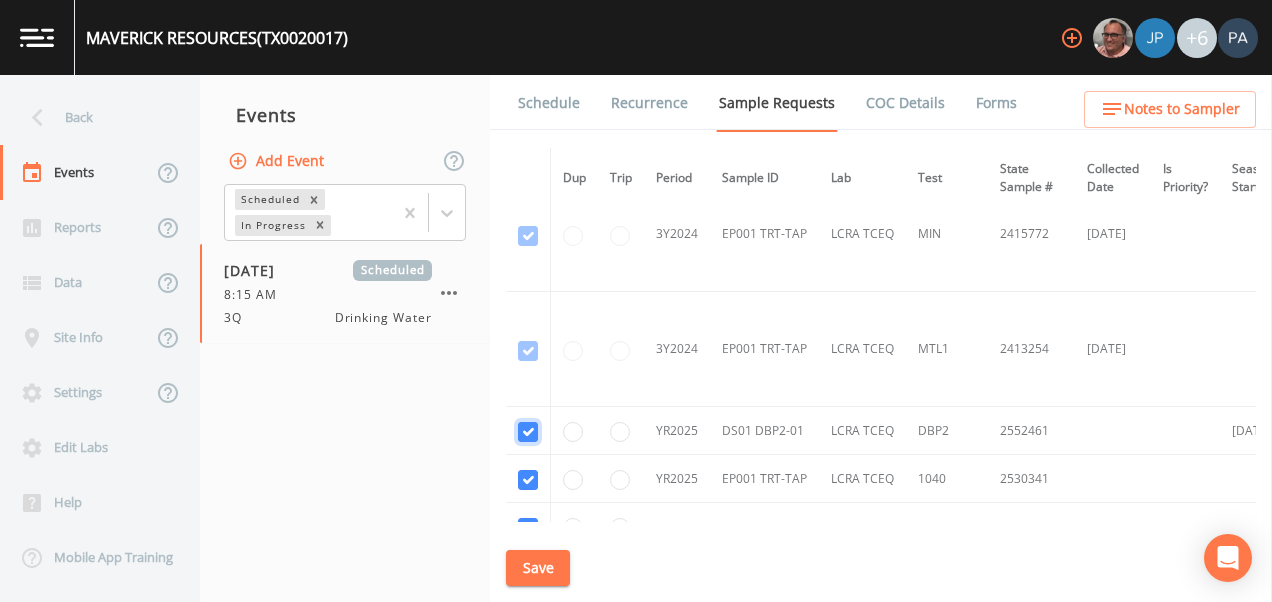 scroll, scrollTop: 474, scrollLeft: 0, axis: vertical 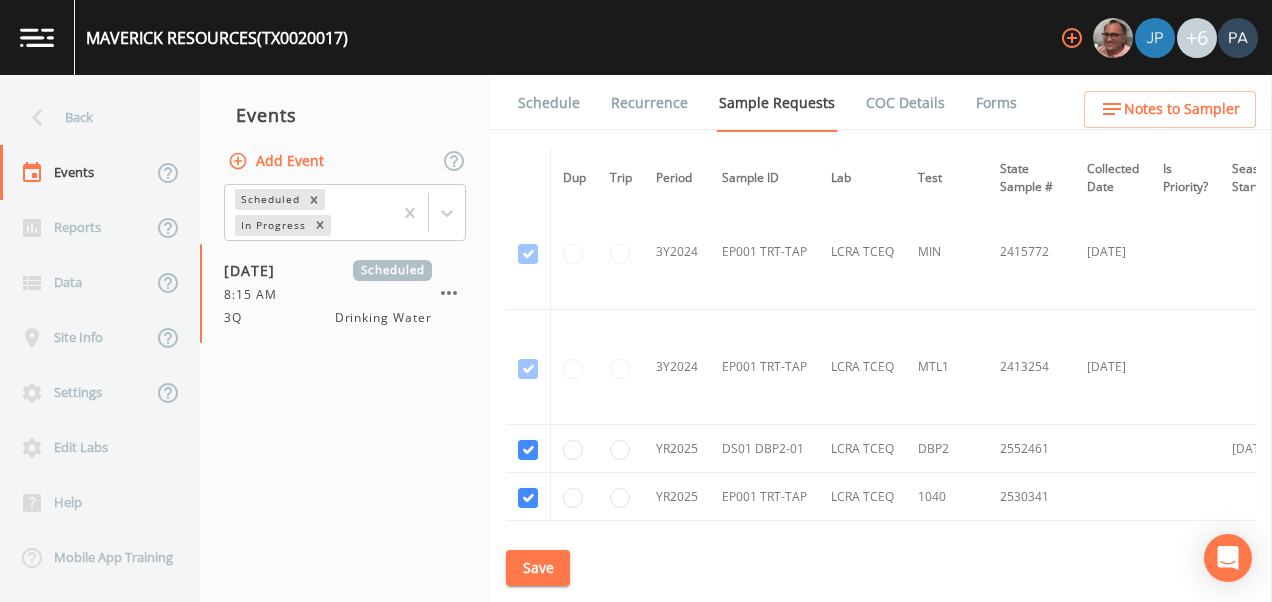 click on "Save" at bounding box center (538, 568) 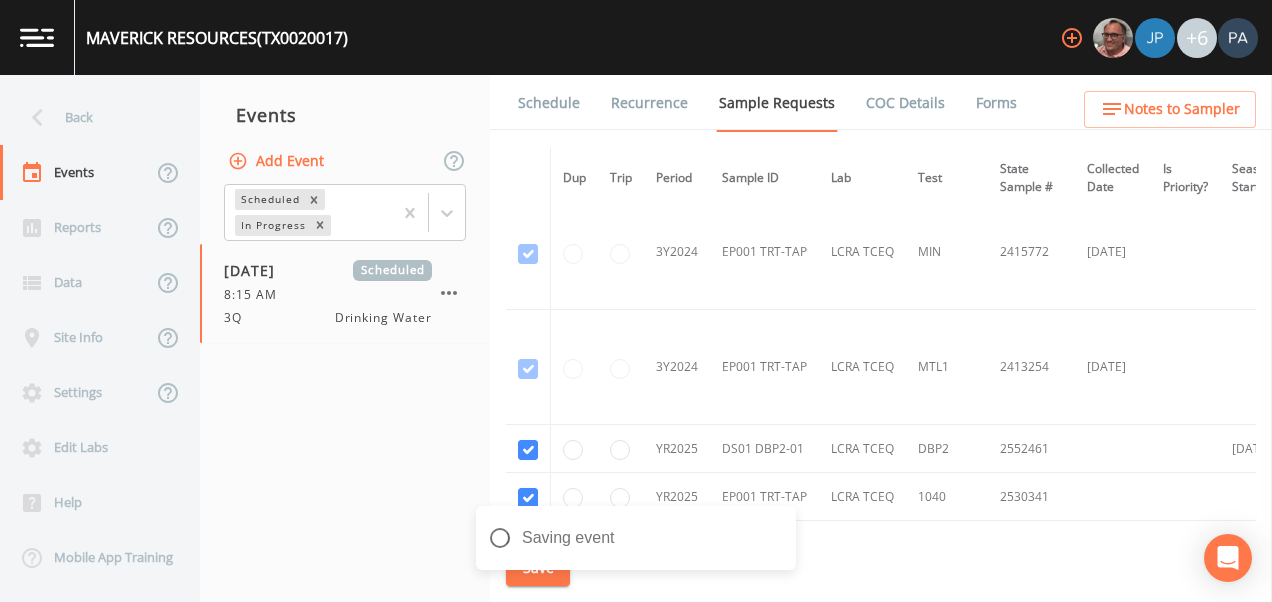 click on "Schedule" at bounding box center (549, 103) 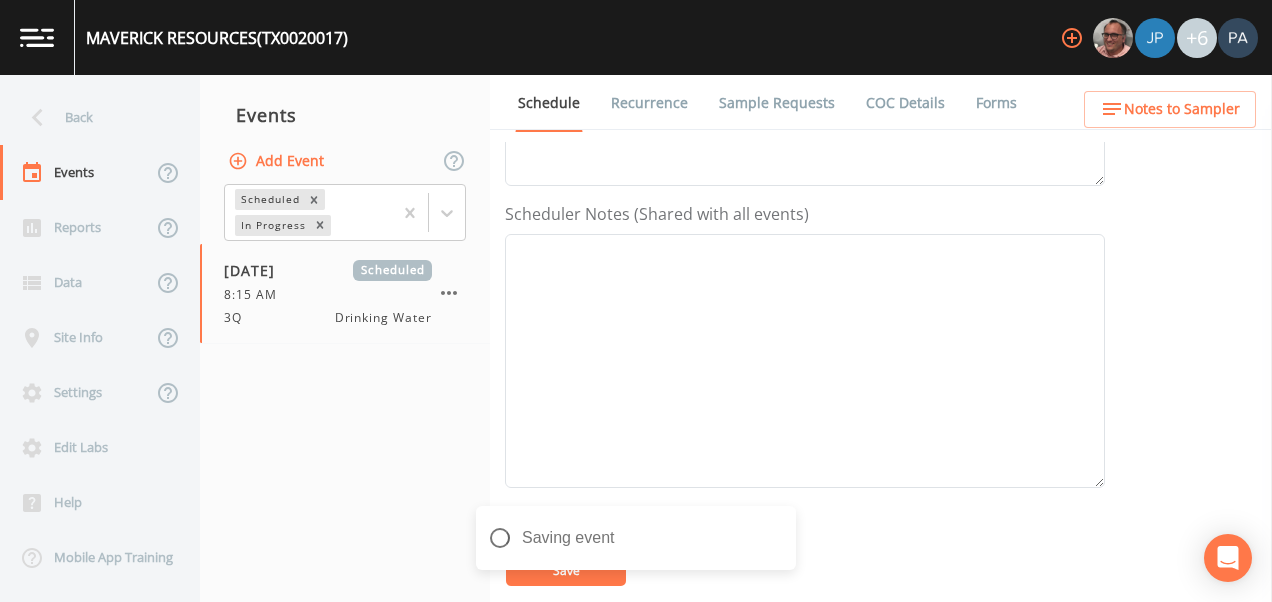 scroll, scrollTop: 808, scrollLeft: 0, axis: vertical 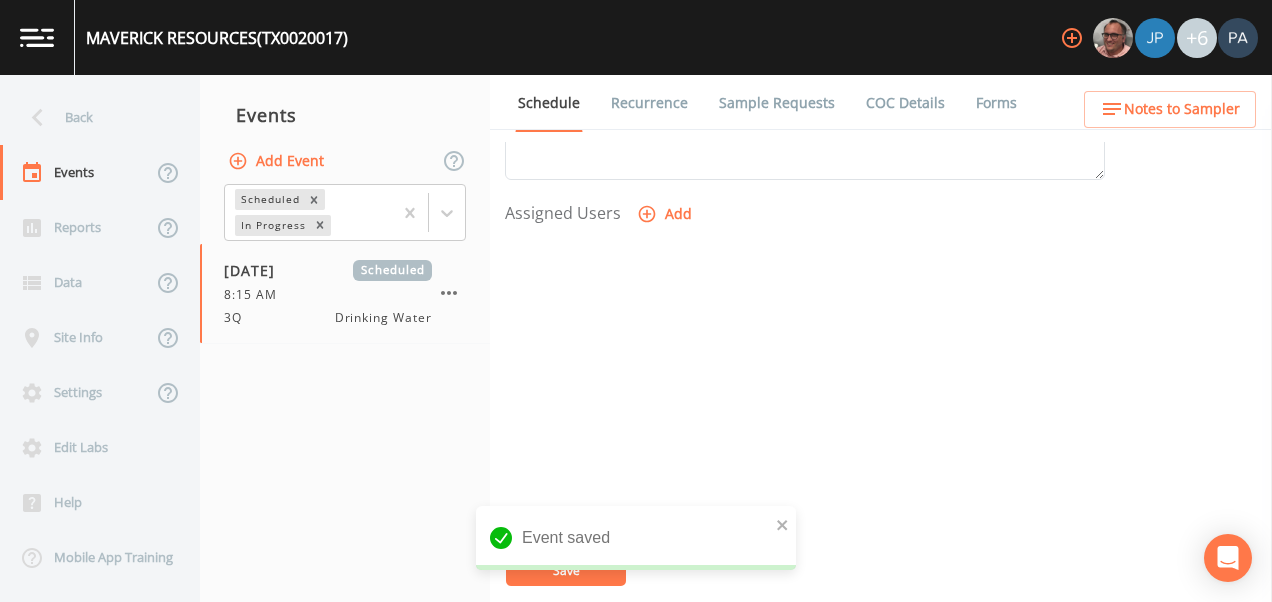 click on "Add" at bounding box center (666, 214) 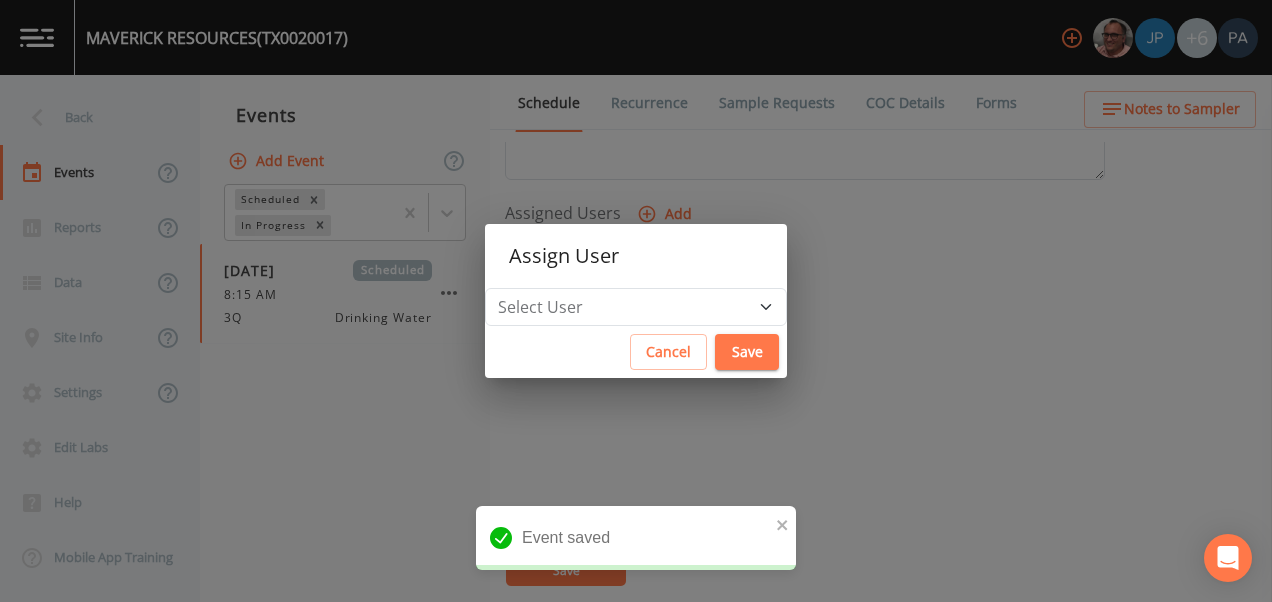 drag, startPoint x: 629, startPoint y: 276, endPoint x: 620, endPoint y: 291, distance: 17.492855 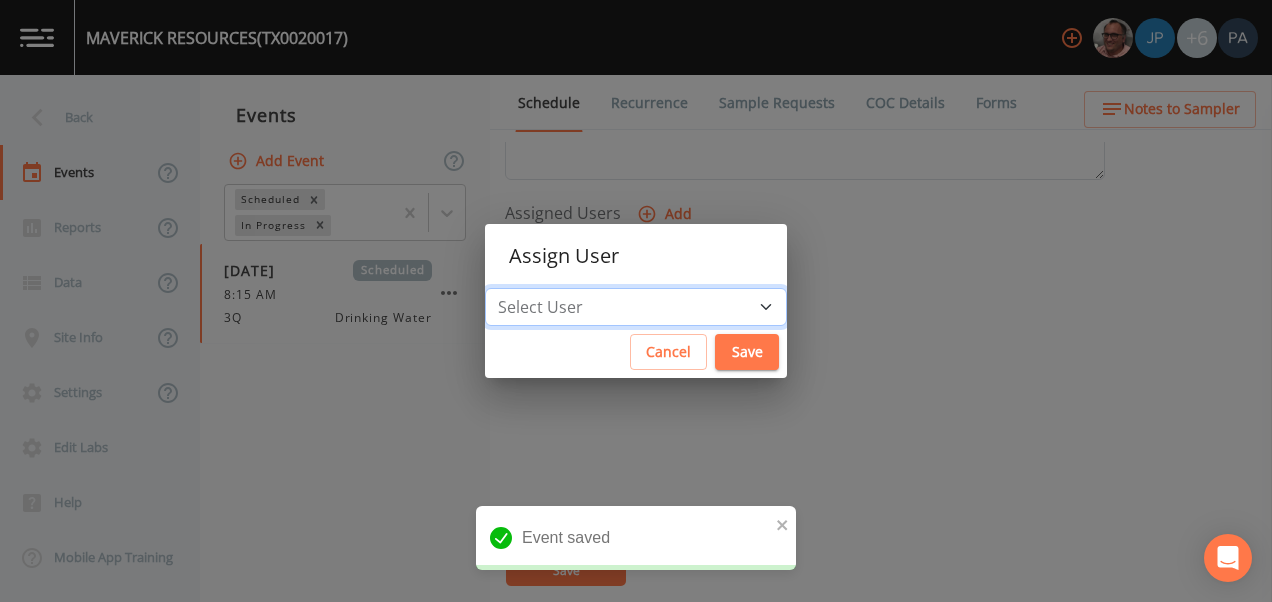 click on "Select User [PERSON_NAME] [PERSON_NAME]  [PERSON_NAME] [PERSON_NAME] [PERSON_NAME] [PERSON_NAME] [PERSON_NAME] [PERSON_NAME] [PERSON_NAME]" at bounding box center [636, 307] 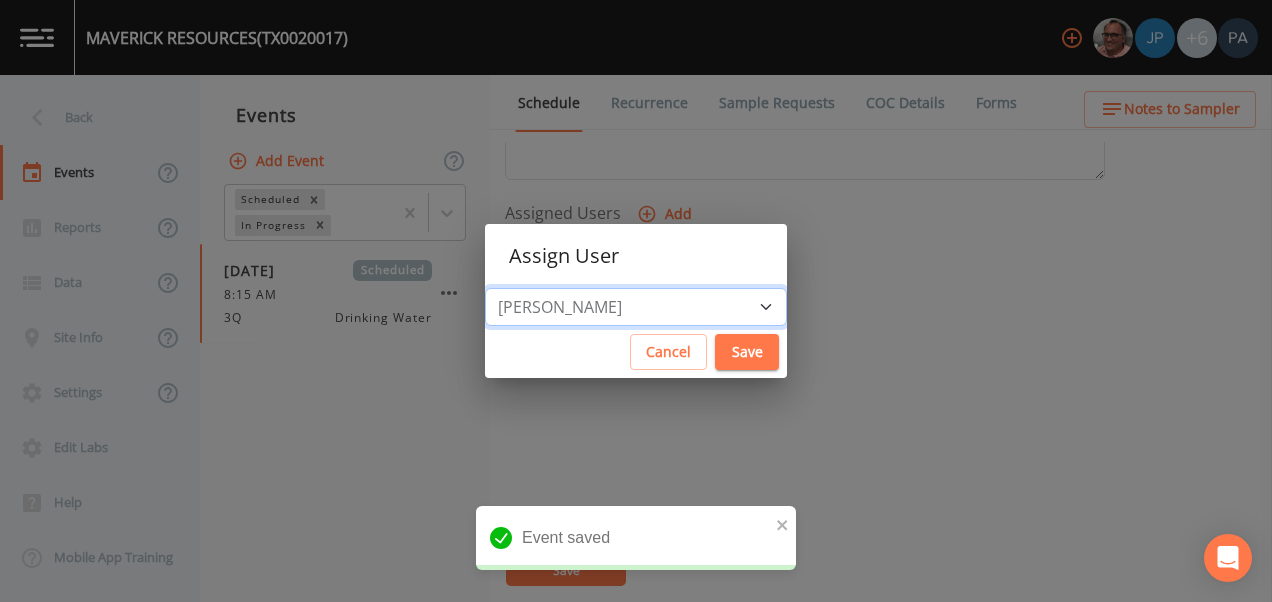 click on "Select User [PERSON_NAME] [PERSON_NAME]  [PERSON_NAME] [PERSON_NAME] [PERSON_NAME] [PERSON_NAME] [PERSON_NAME] [PERSON_NAME] [PERSON_NAME]" at bounding box center (636, 307) 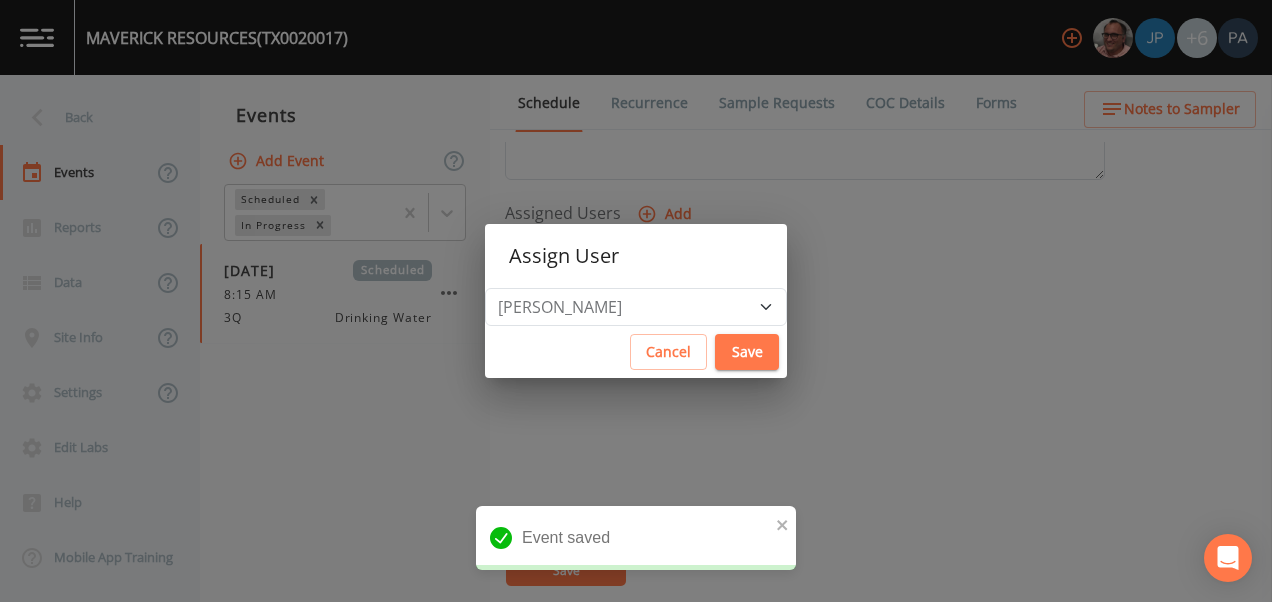click on "Save" at bounding box center (747, 352) 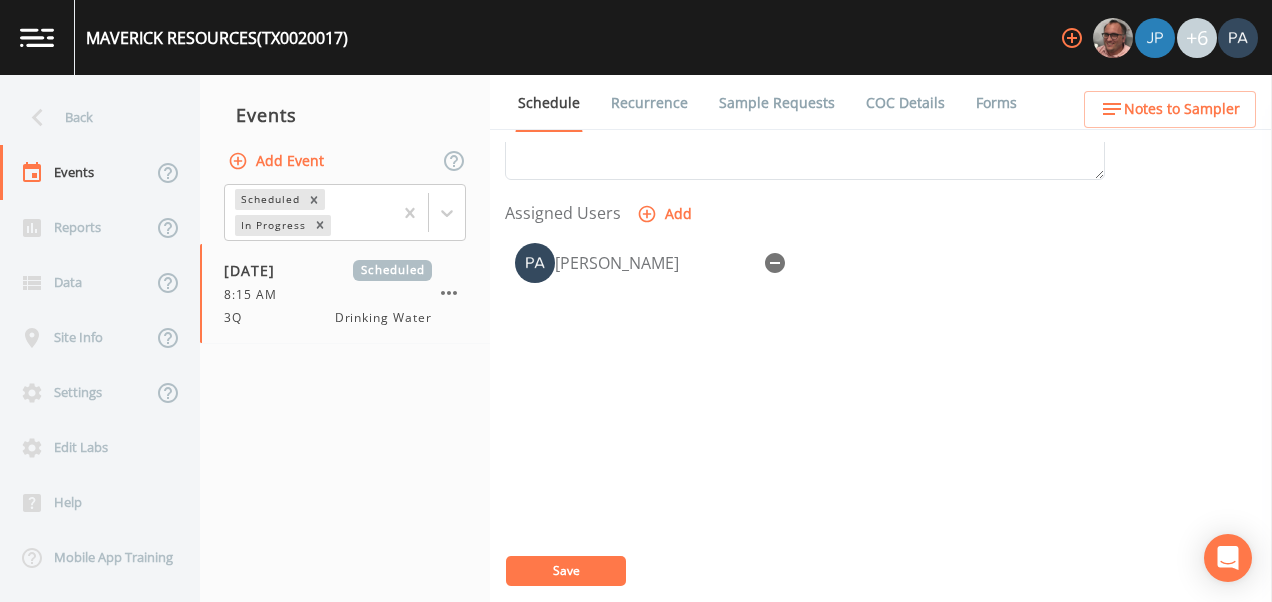 click on "Save" at bounding box center (566, 571) 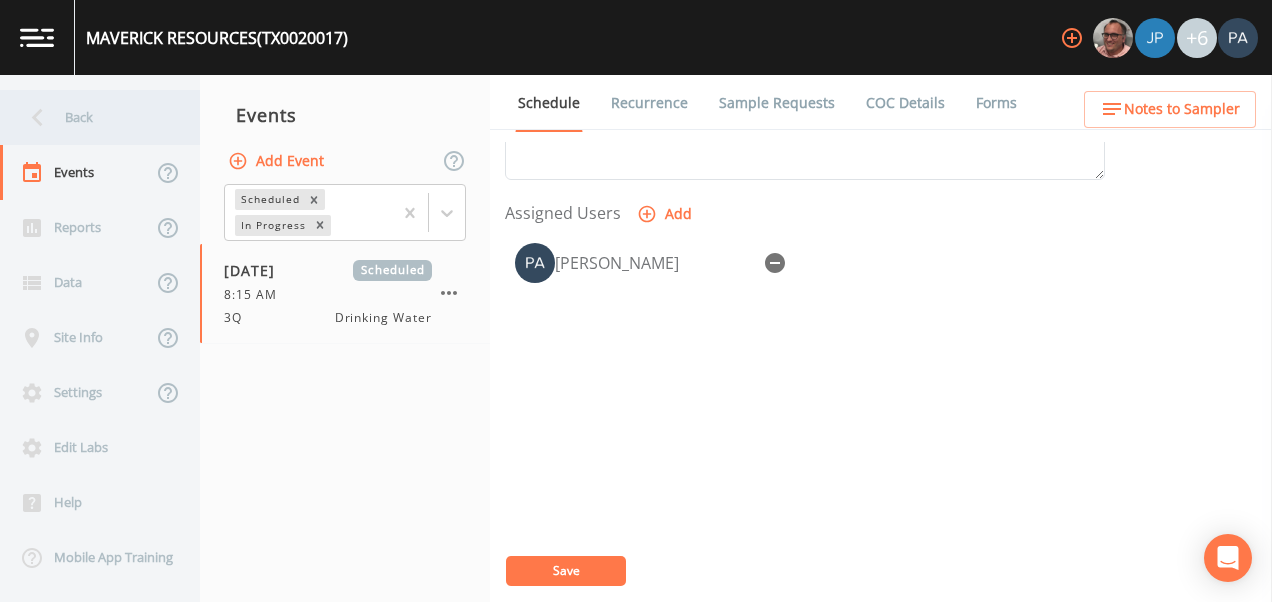 click on "Back" at bounding box center [90, 117] 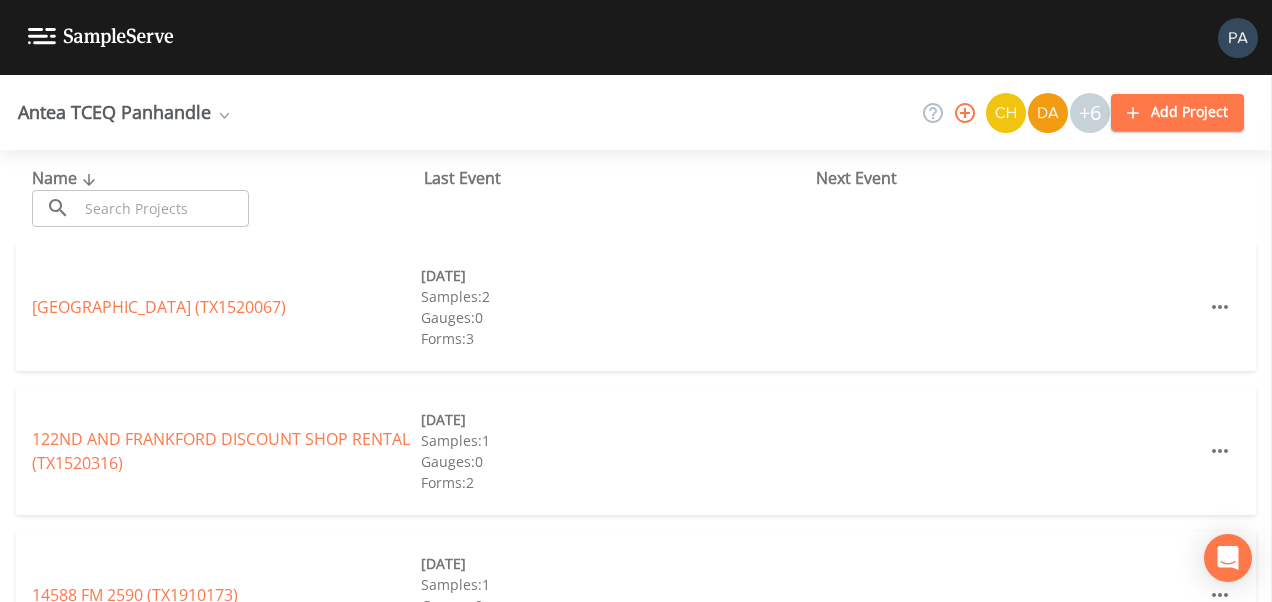 click at bounding box center (163, 208) 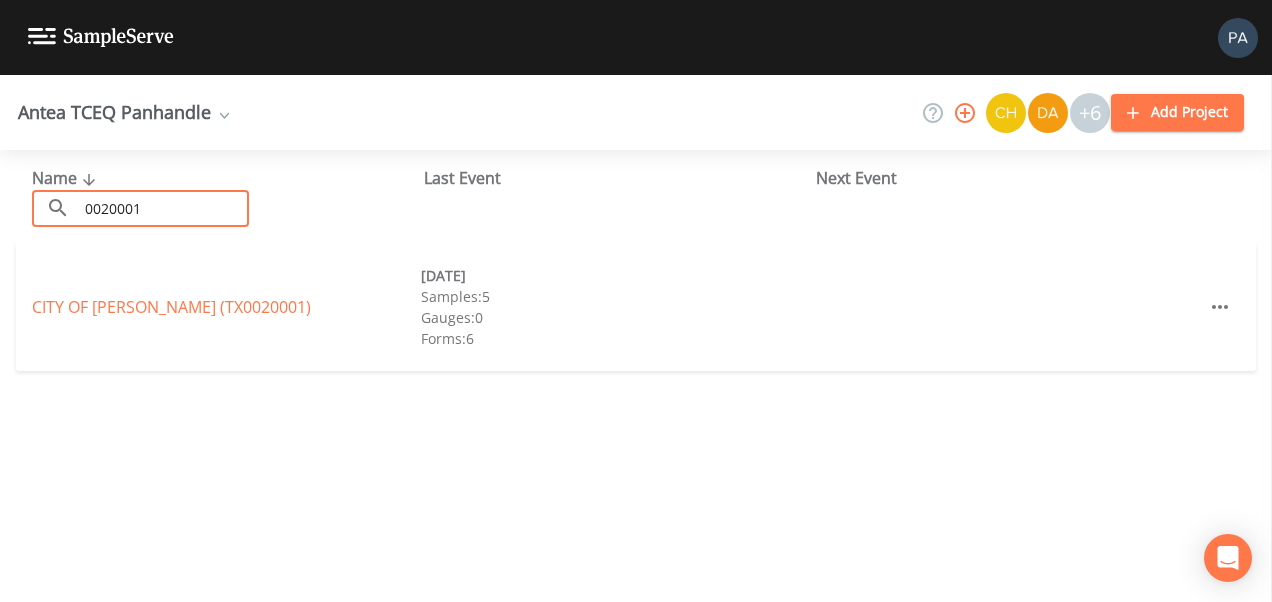 type on "0020001" 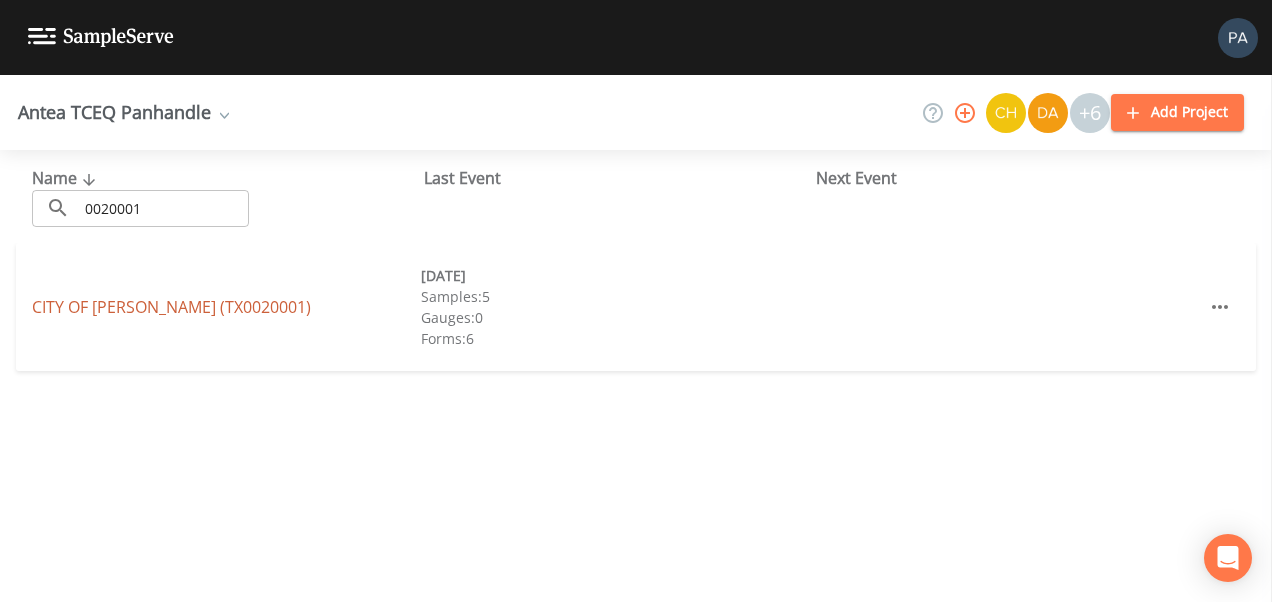 click on "CITY OF [GEOGRAPHIC_DATA]   (TX0020001)" at bounding box center [171, 307] 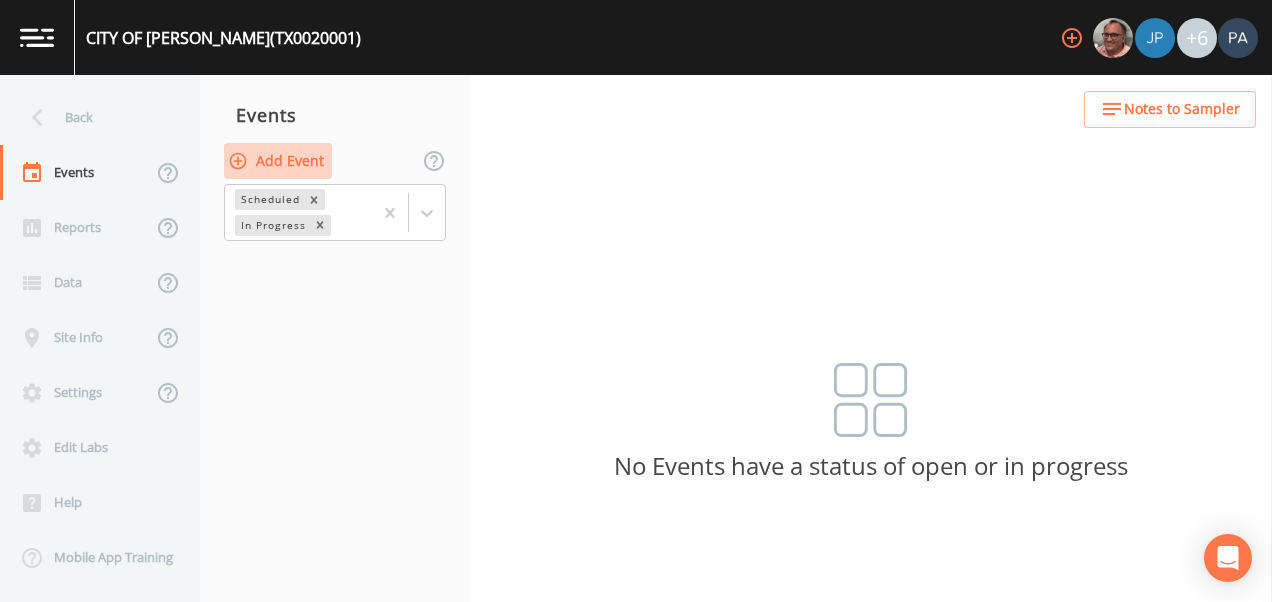 click on "Add Event" at bounding box center (278, 161) 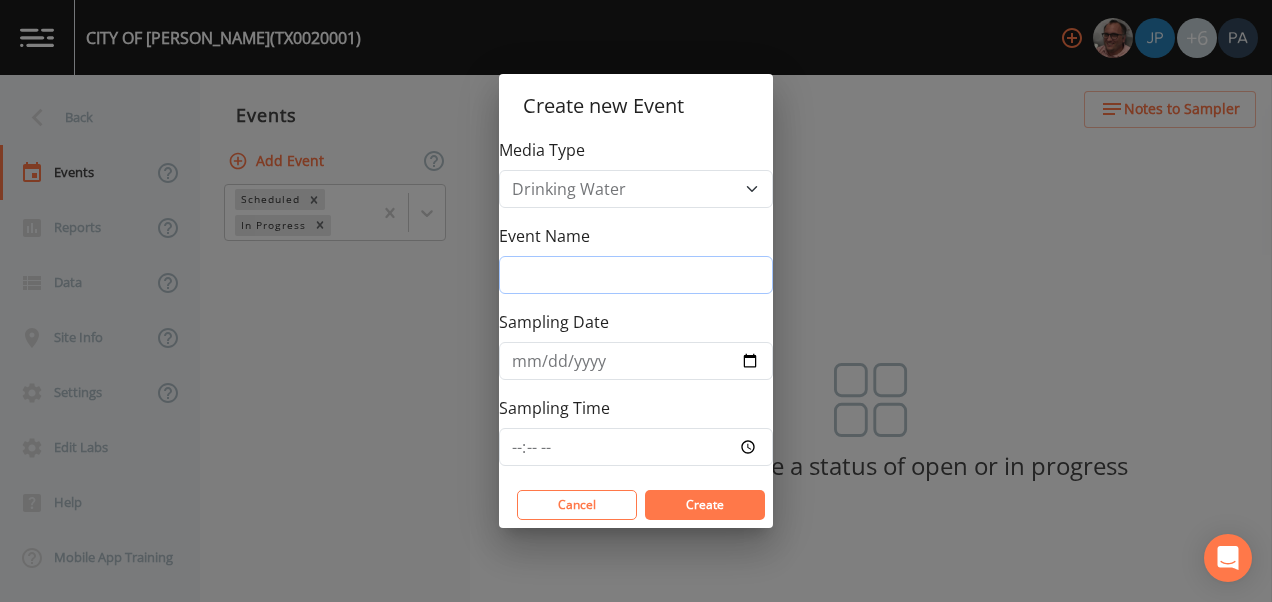 click on "Event Name" at bounding box center (636, 275) 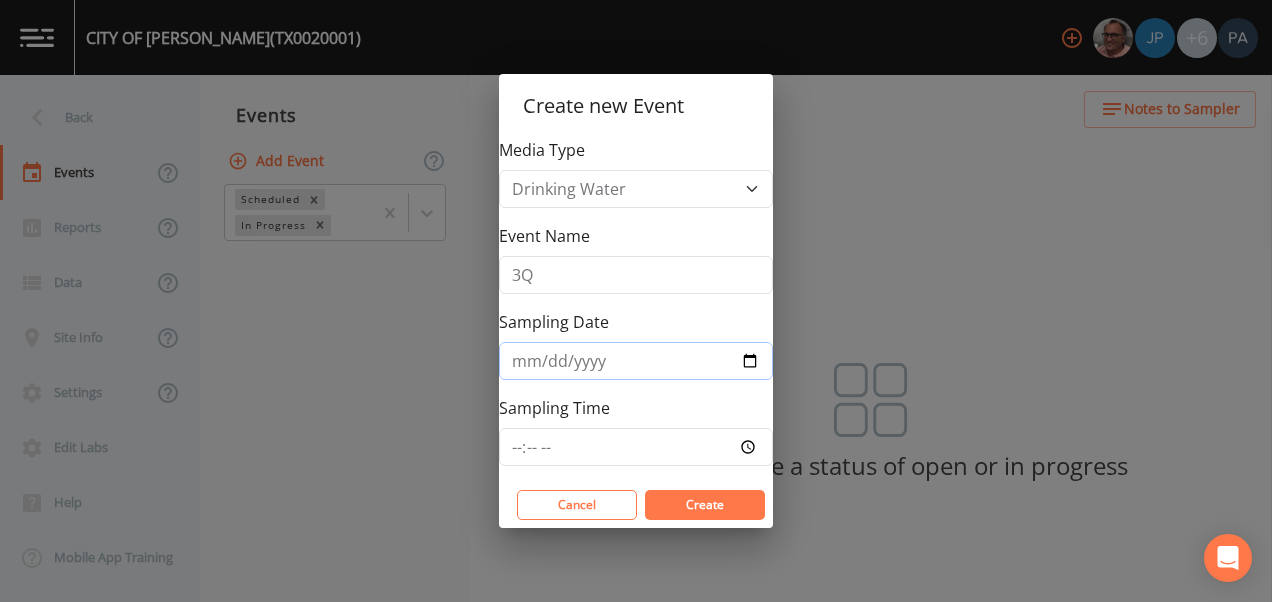 type on "[DATE]" 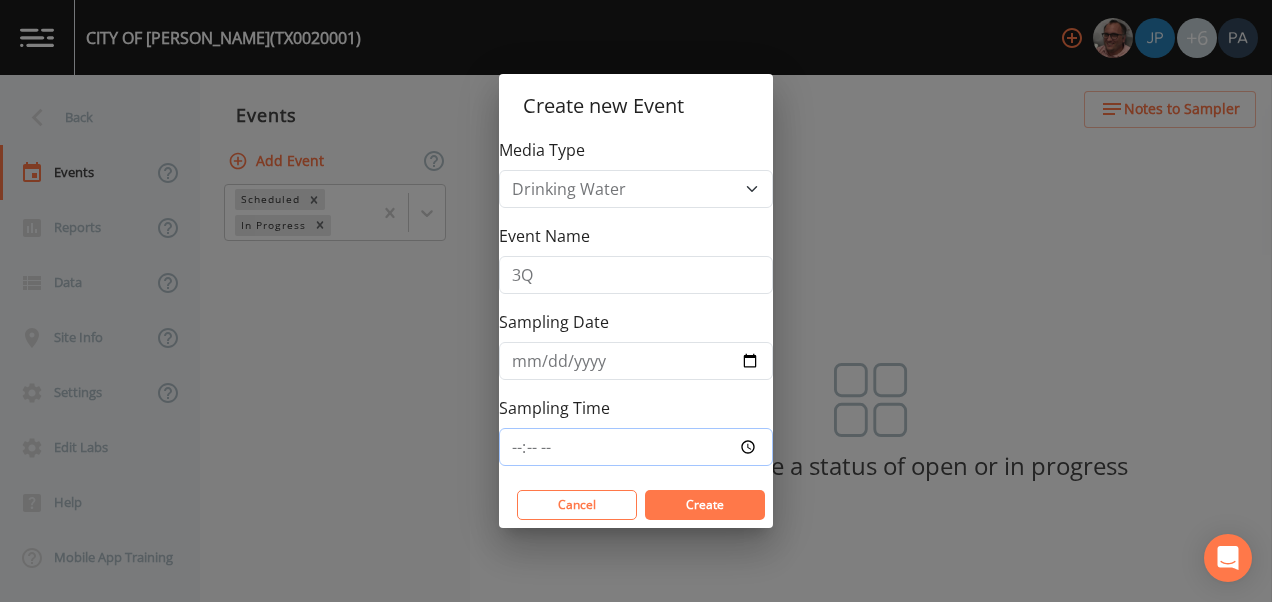 click on "Sampling Time" at bounding box center (636, 447) 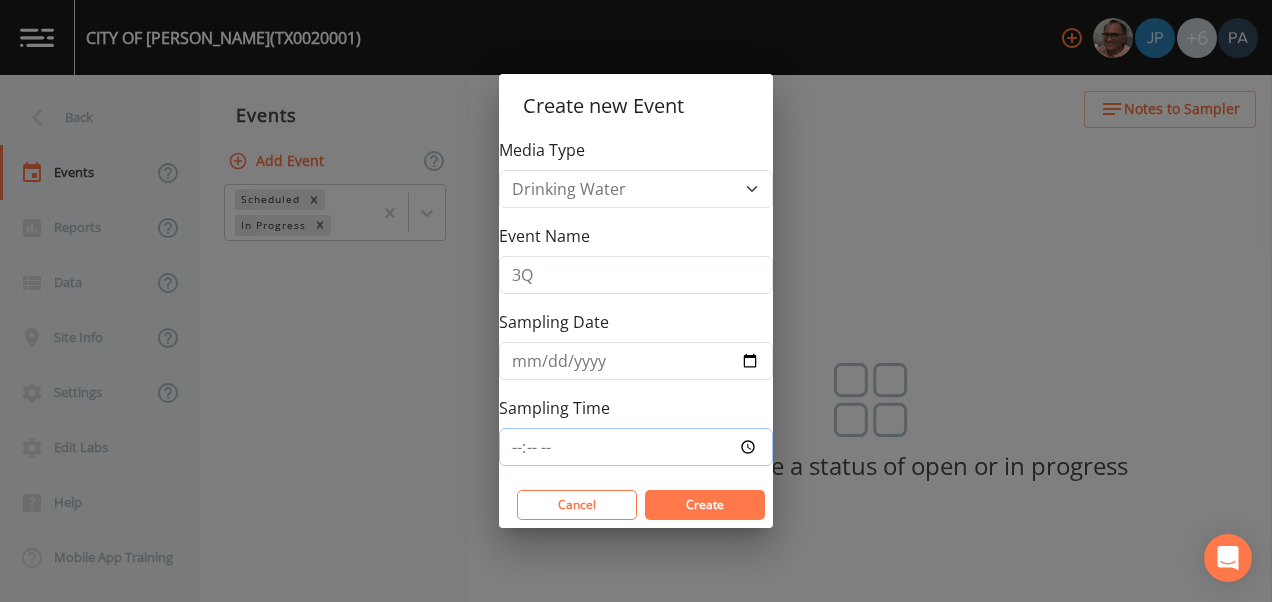 type on "09:15" 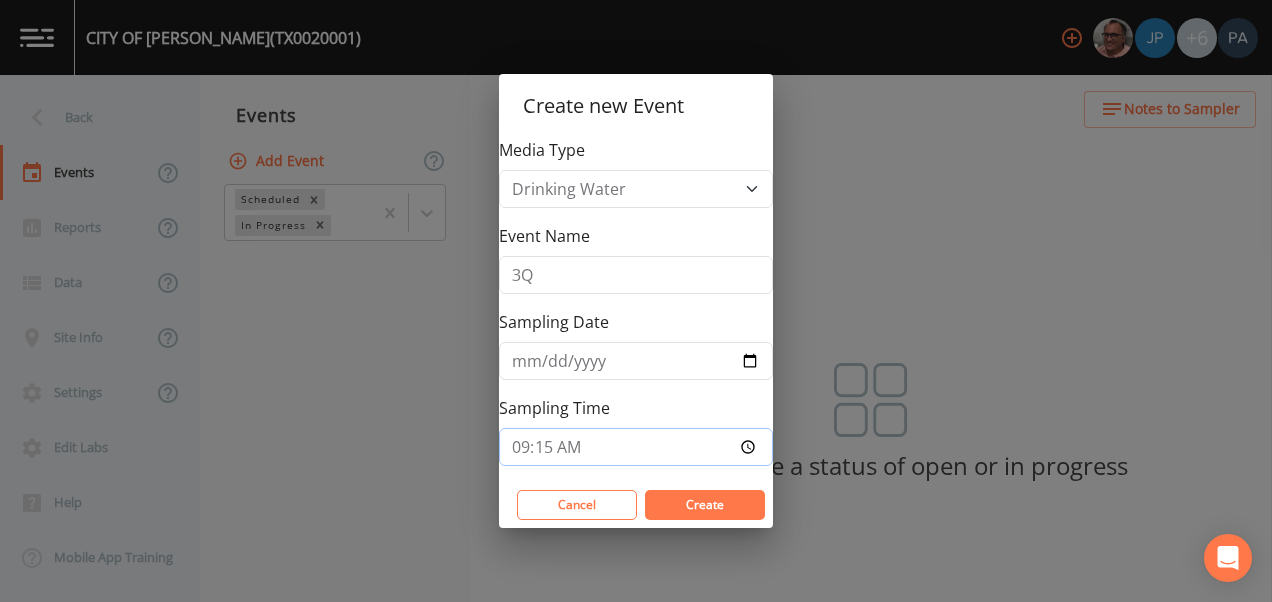 click on "Create" at bounding box center [705, 505] 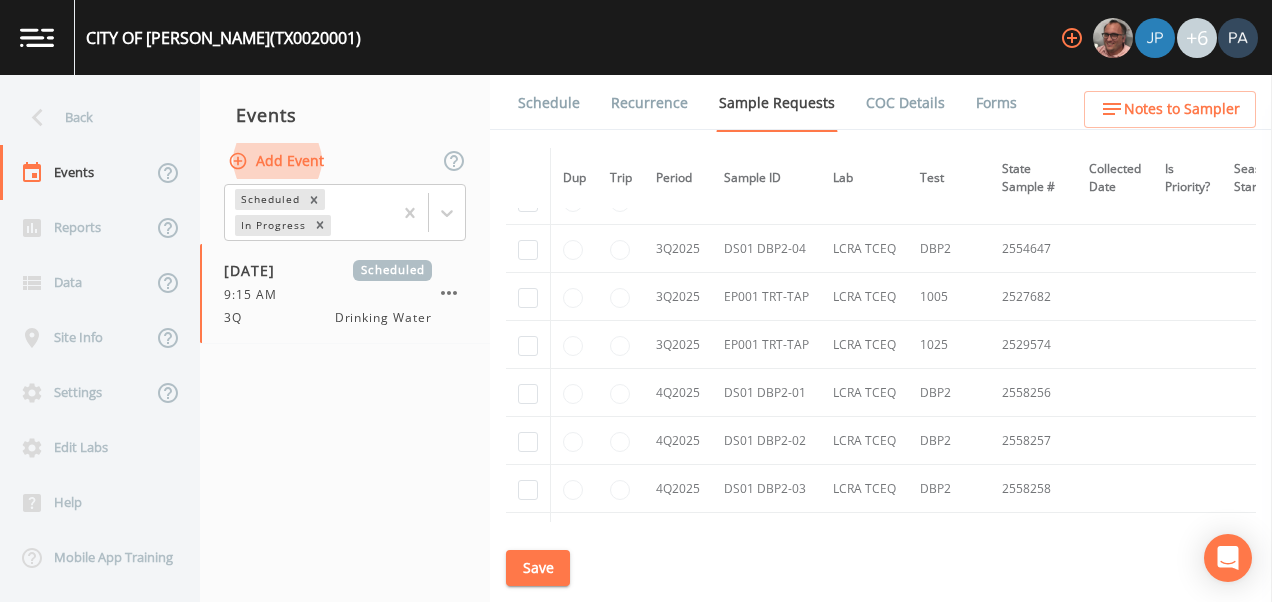 scroll, scrollTop: 4973, scrollLeft: 0, axis: vertical 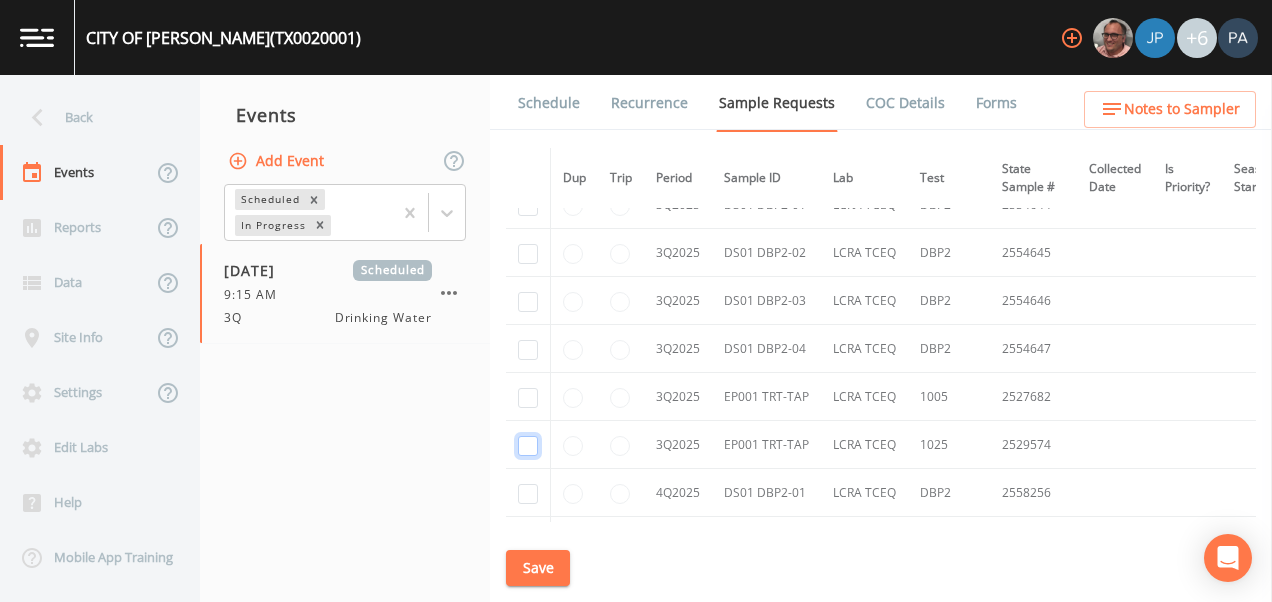 click at bounding box center [528, -3785] 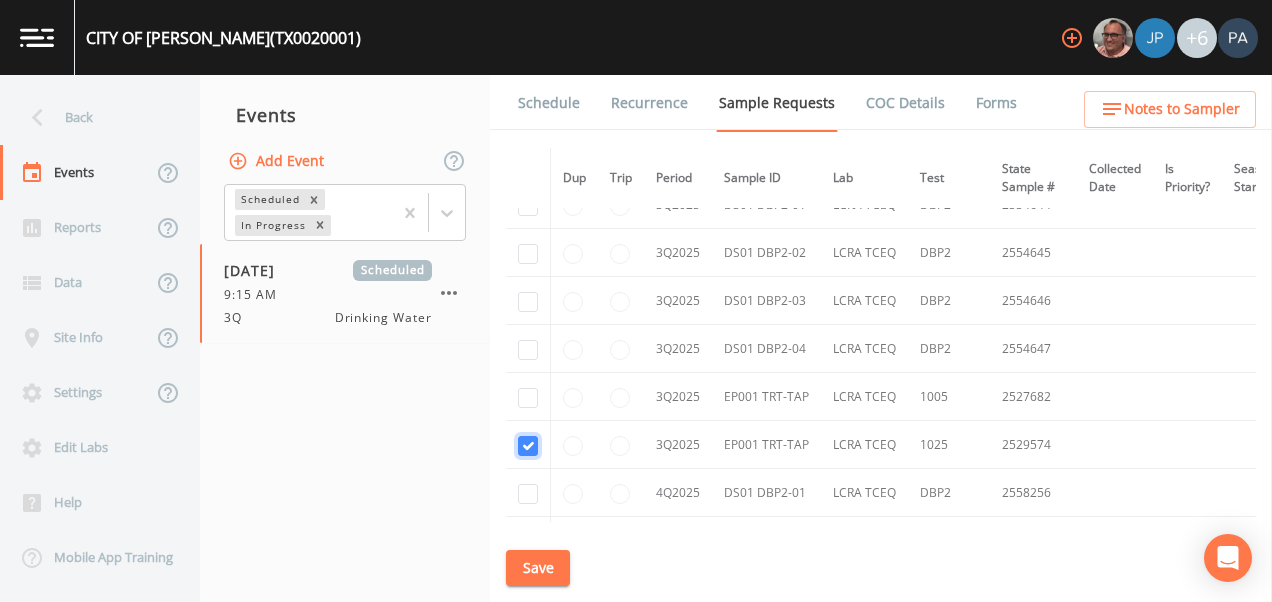 checkbox on "true" 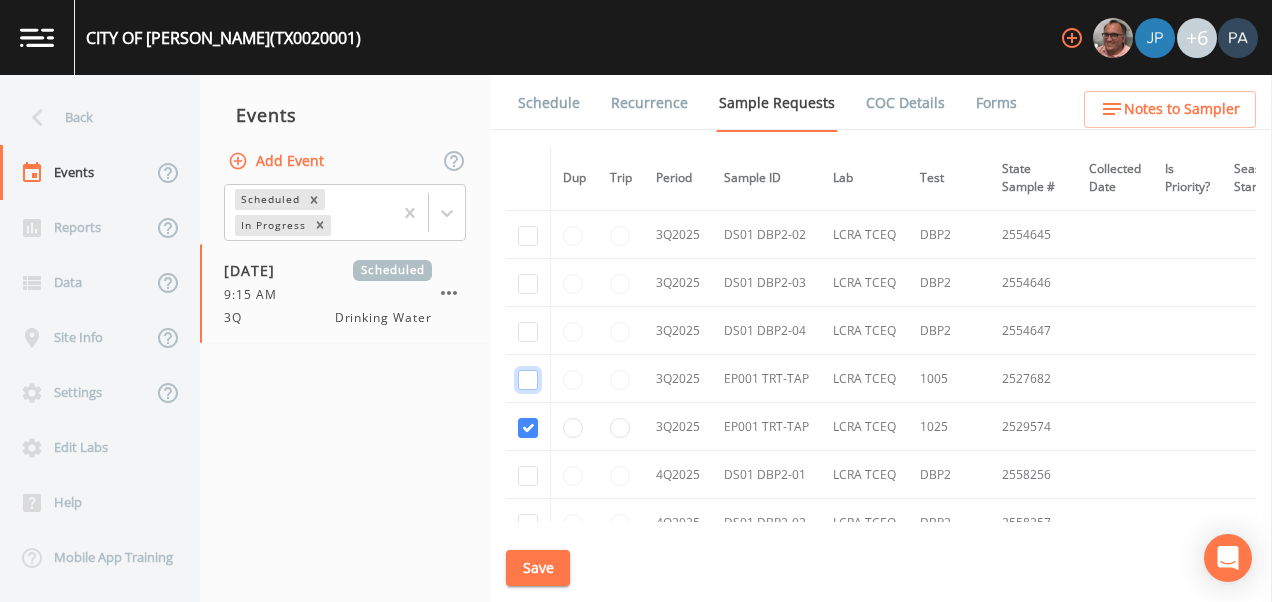 click at bounding box center [528, -3279] 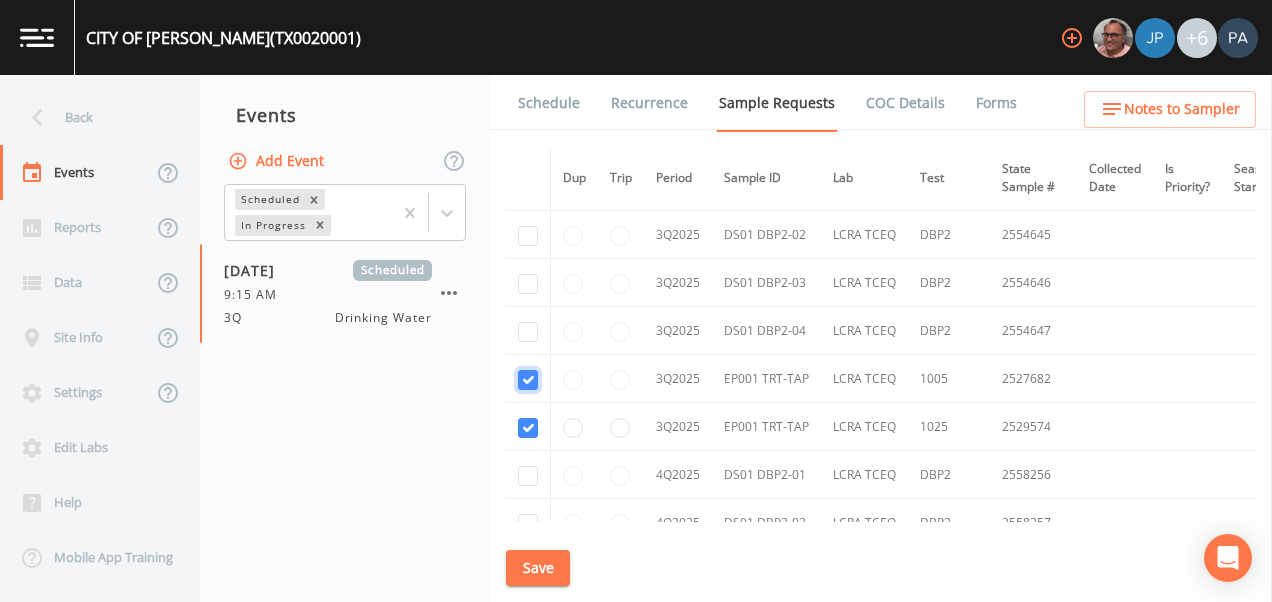checkbox on "true" 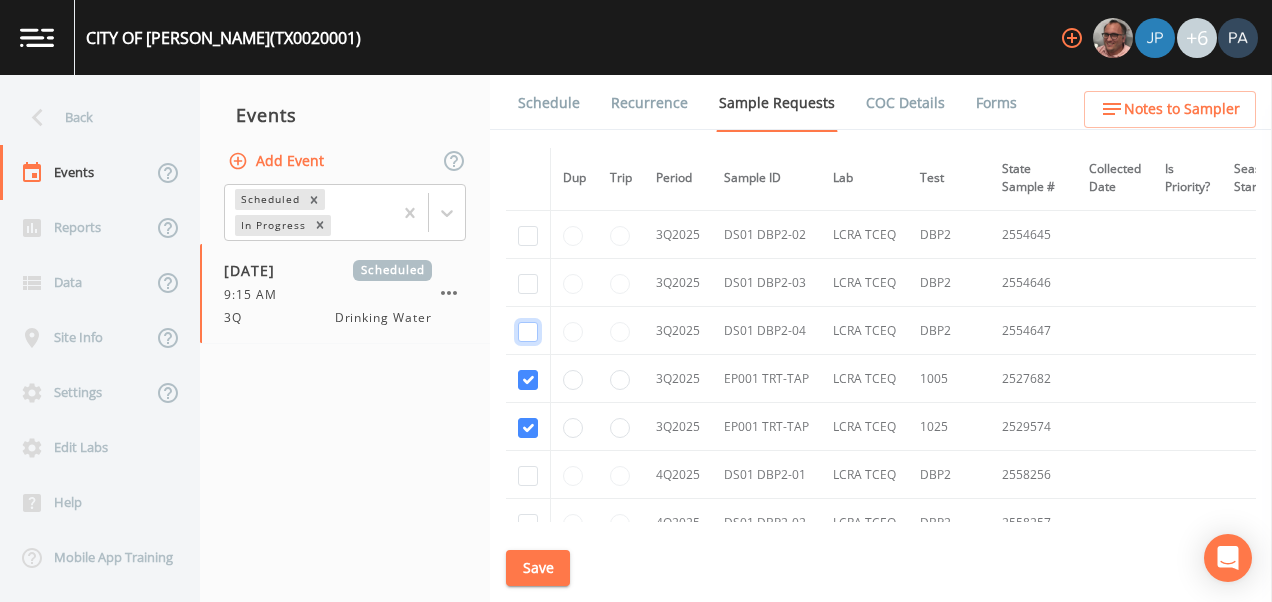 click at bounding box center [528, -3376] 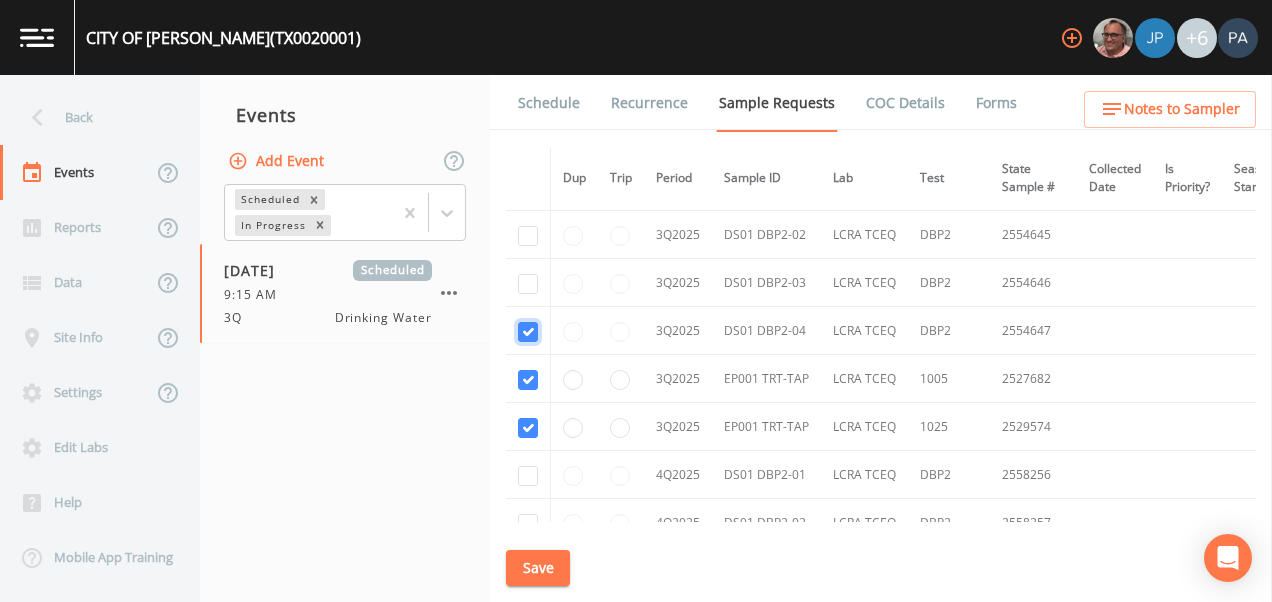 checkbox on "true" 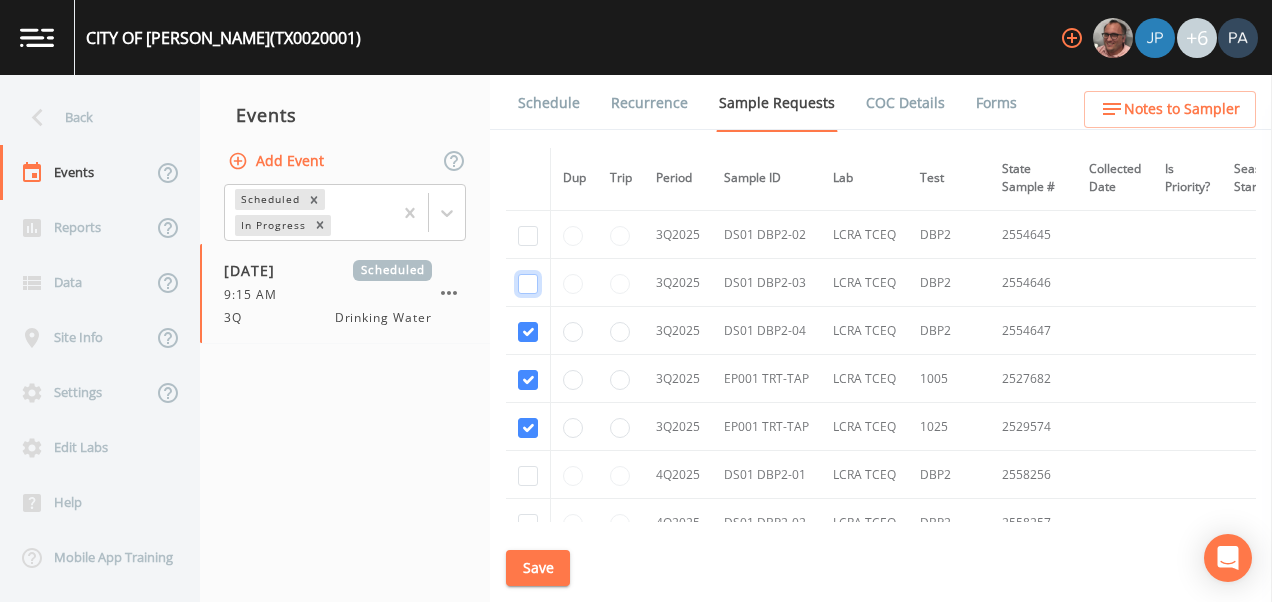 click at bounding box center (528, -3473) 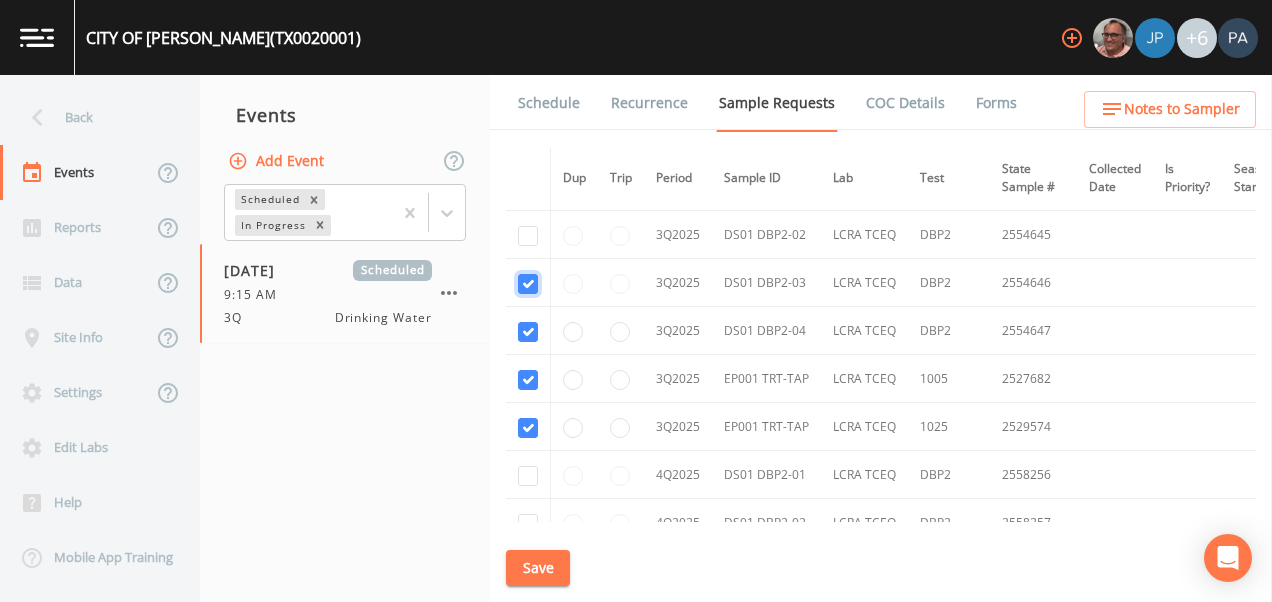 checkbox on "true" 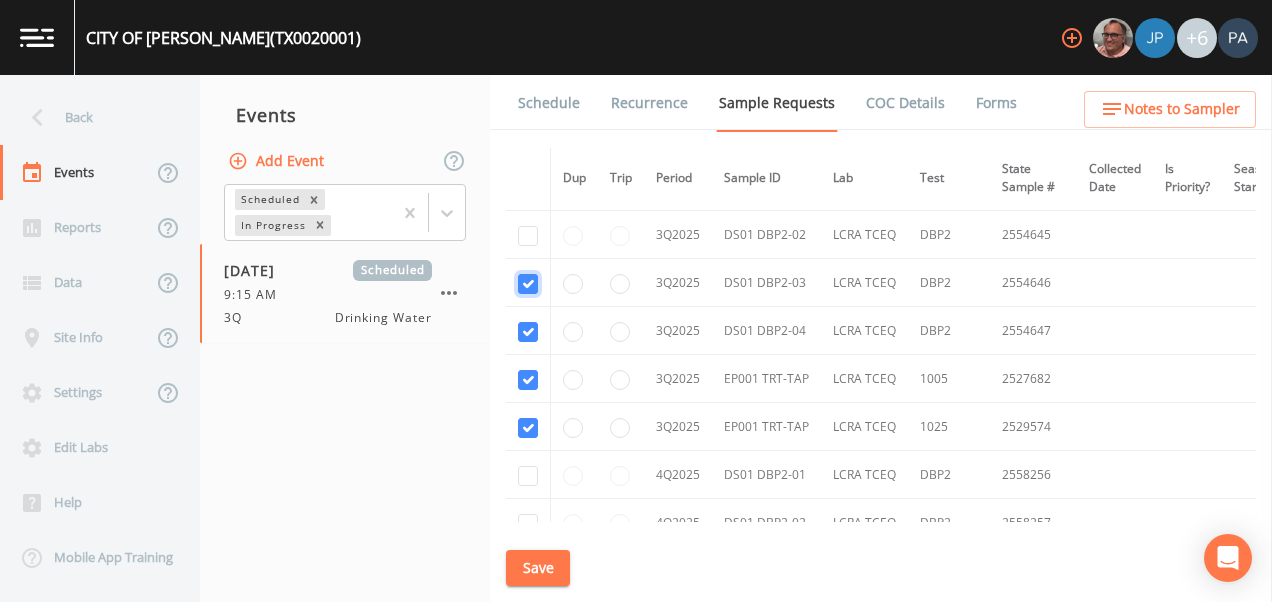 scroll, scrollTop: 4117, scrollLeft: 0, axis: vertical 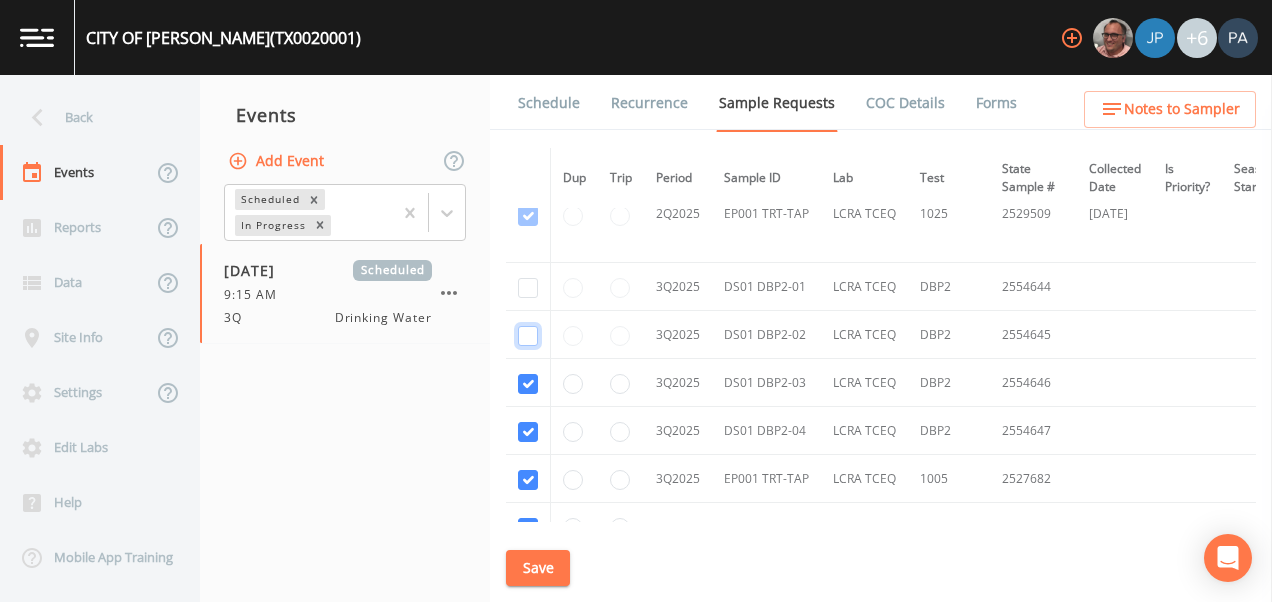 drag, startPoint x: 526, startPoint y: 341, endPoint x: 534, endPoint y: 314, distance: 28.160255 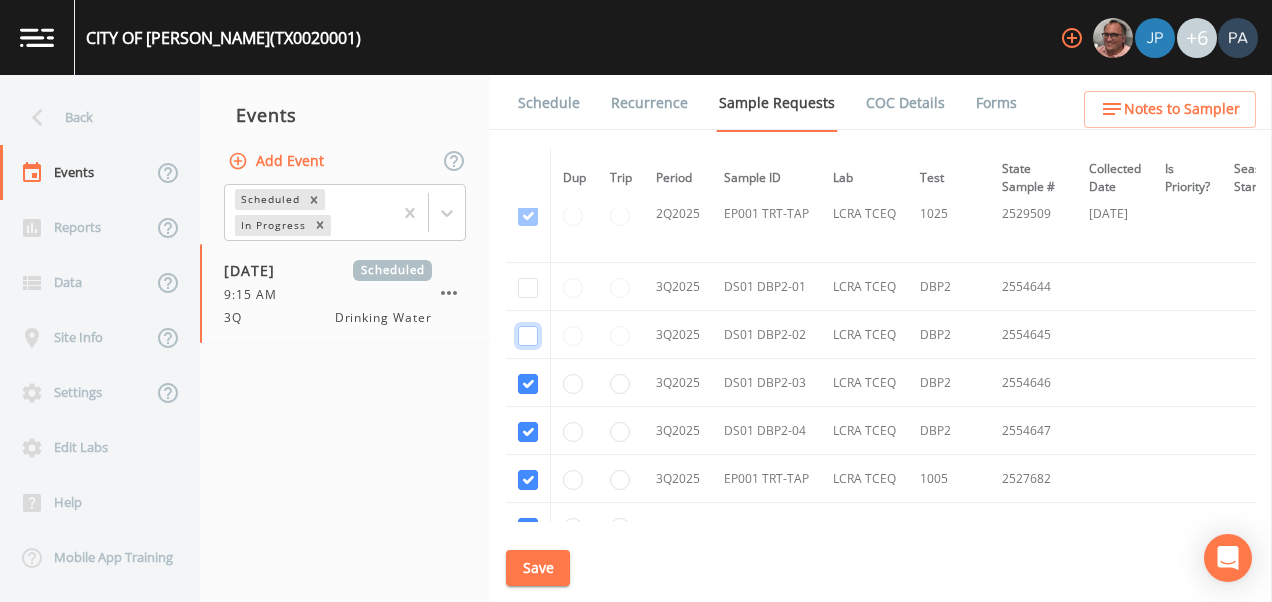 click at bounding box center (528, -3470) 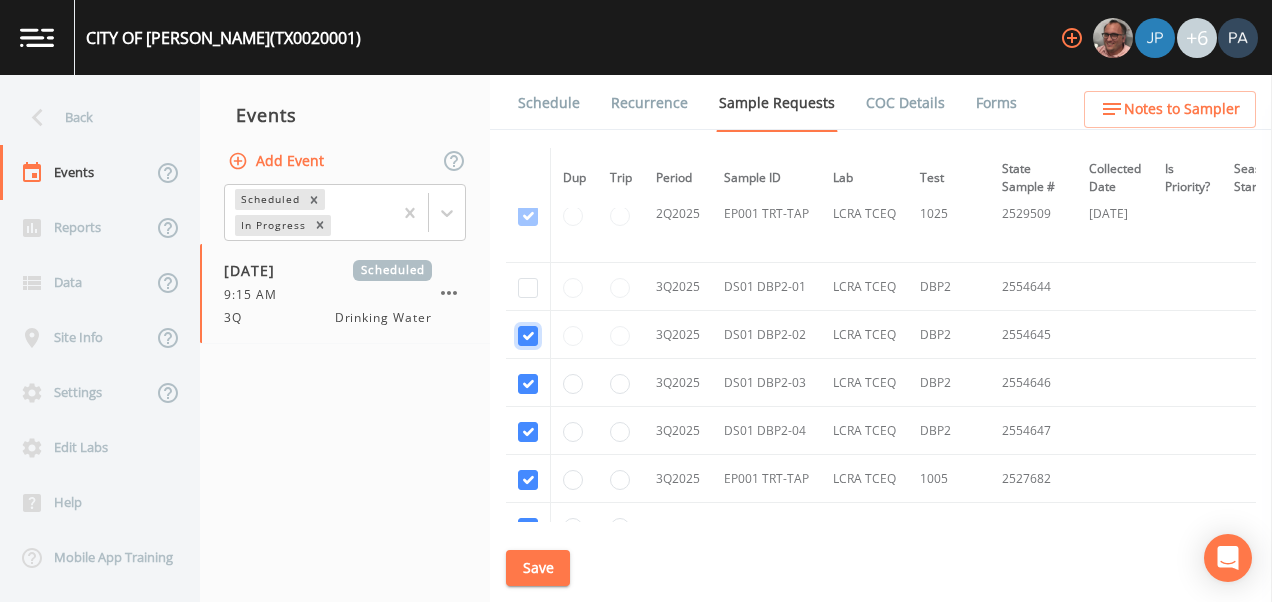 checkbox on "true" 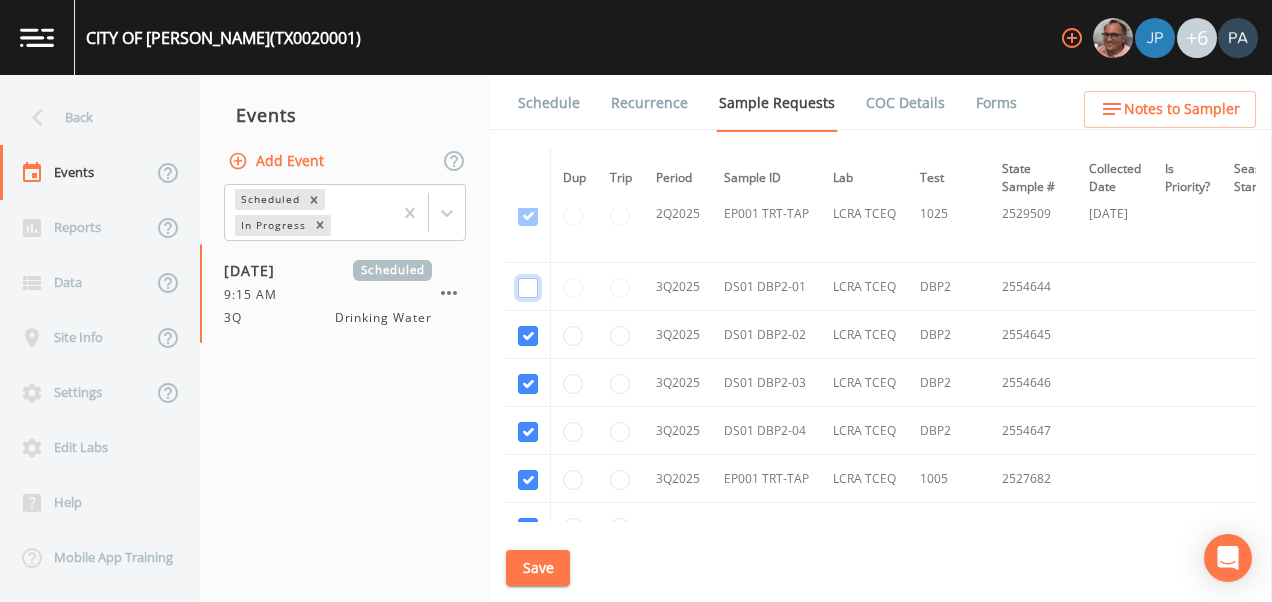 click at bounding box center (528, -3567) 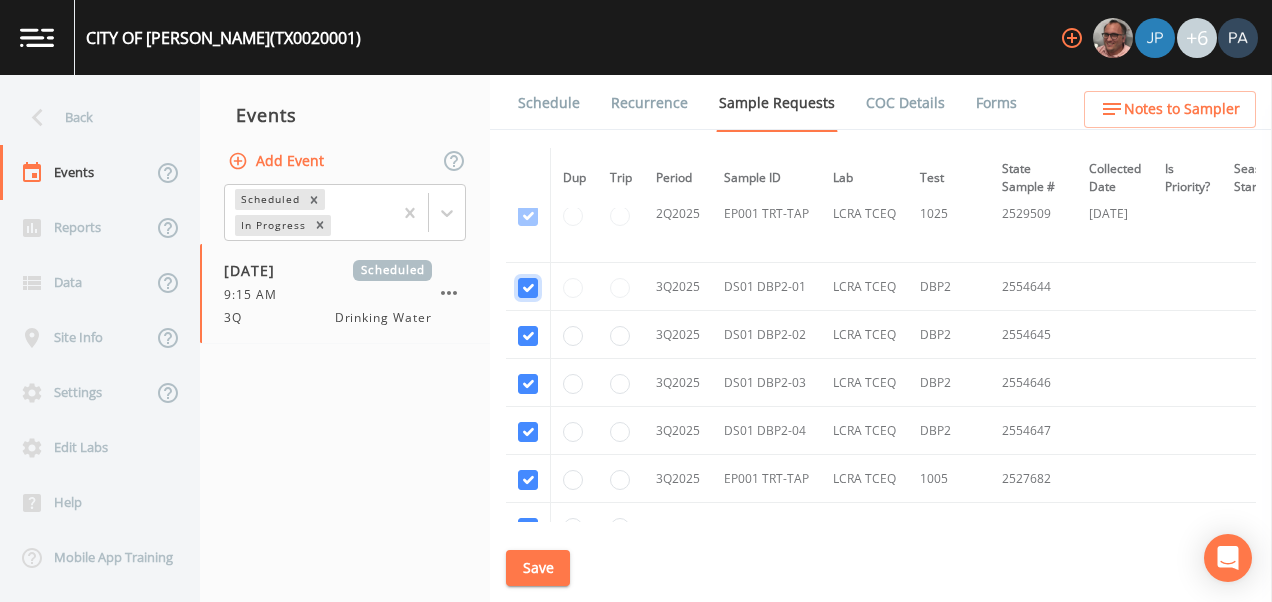checkbox on "true" 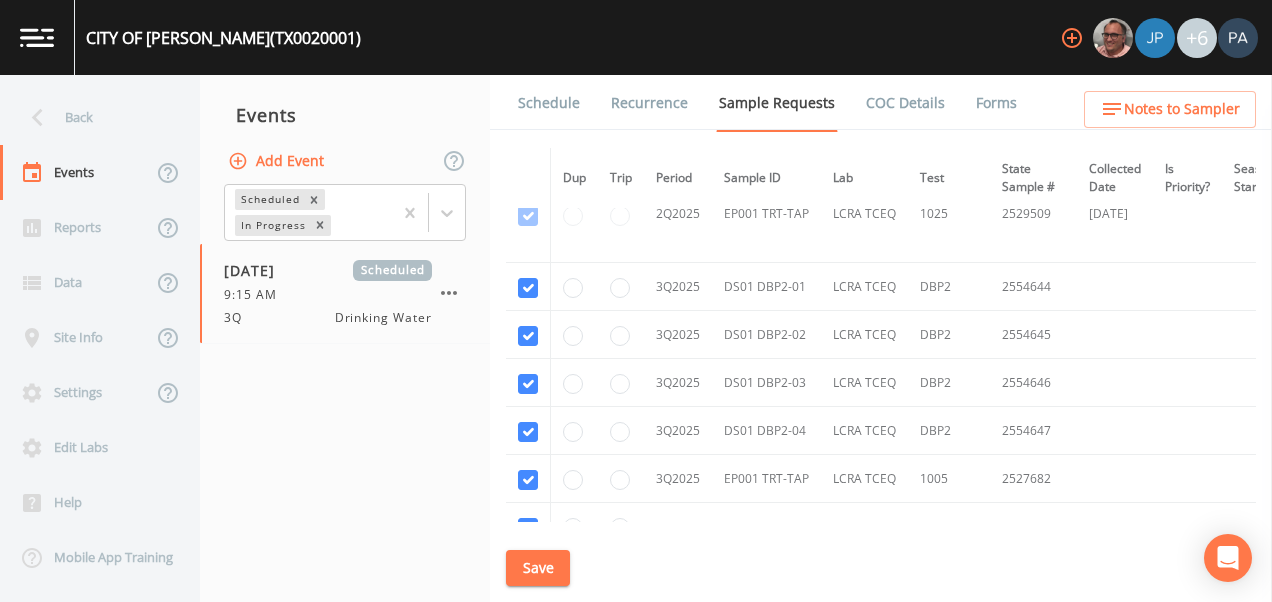 click on "Save" at bounding box center [538, 568] 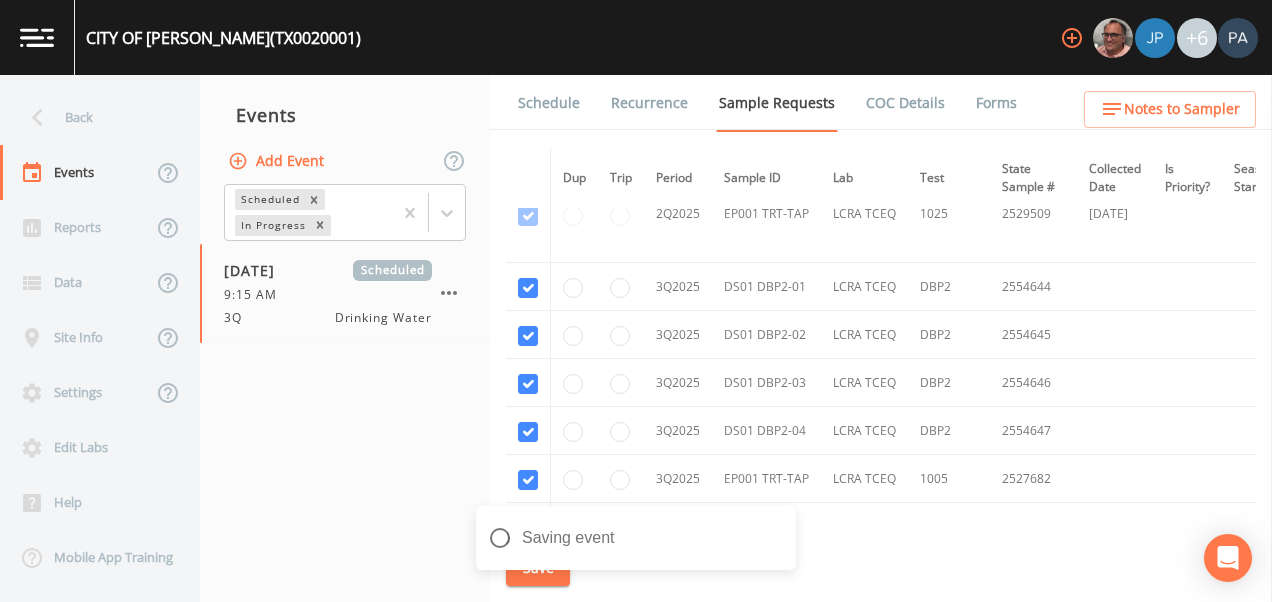 click on "Schedule" at bounding box center [549, 103] 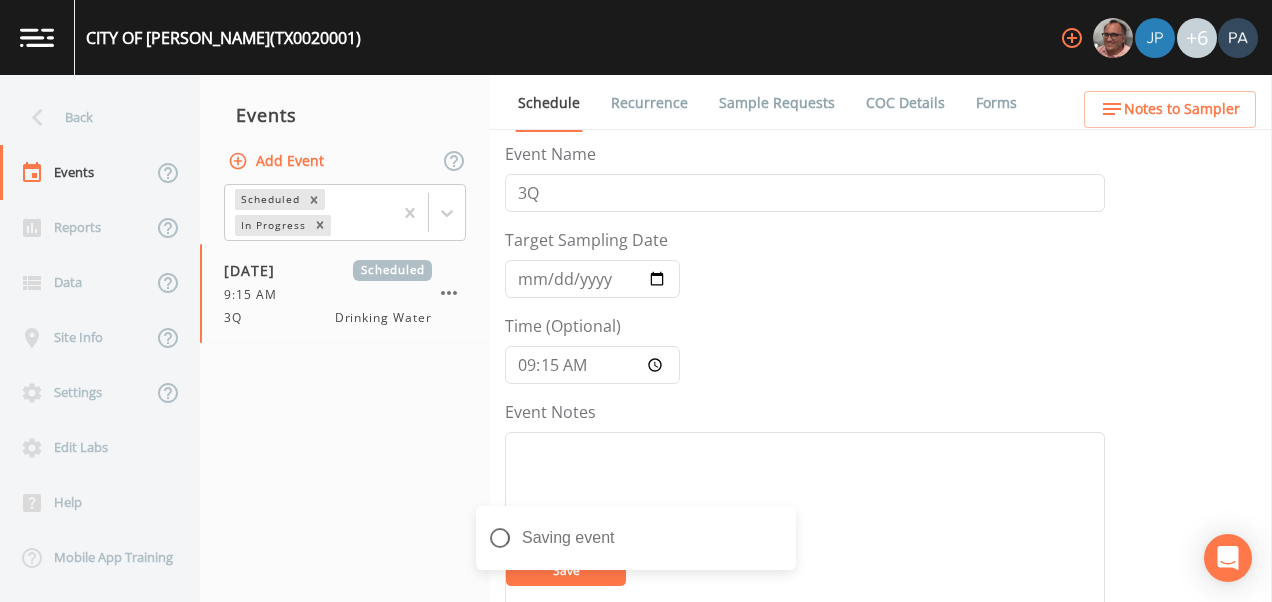 scroll, scrollTop: 700, scrollLeft: 0, axis: vertical 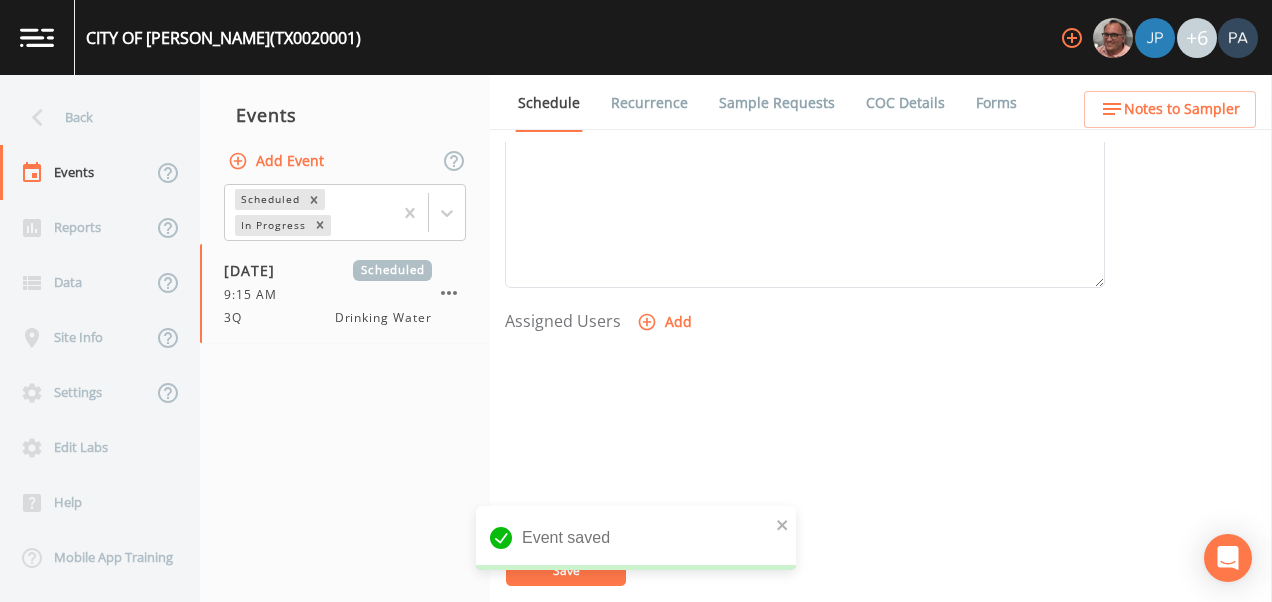 click on "Add" at bounding box center (666, 322) 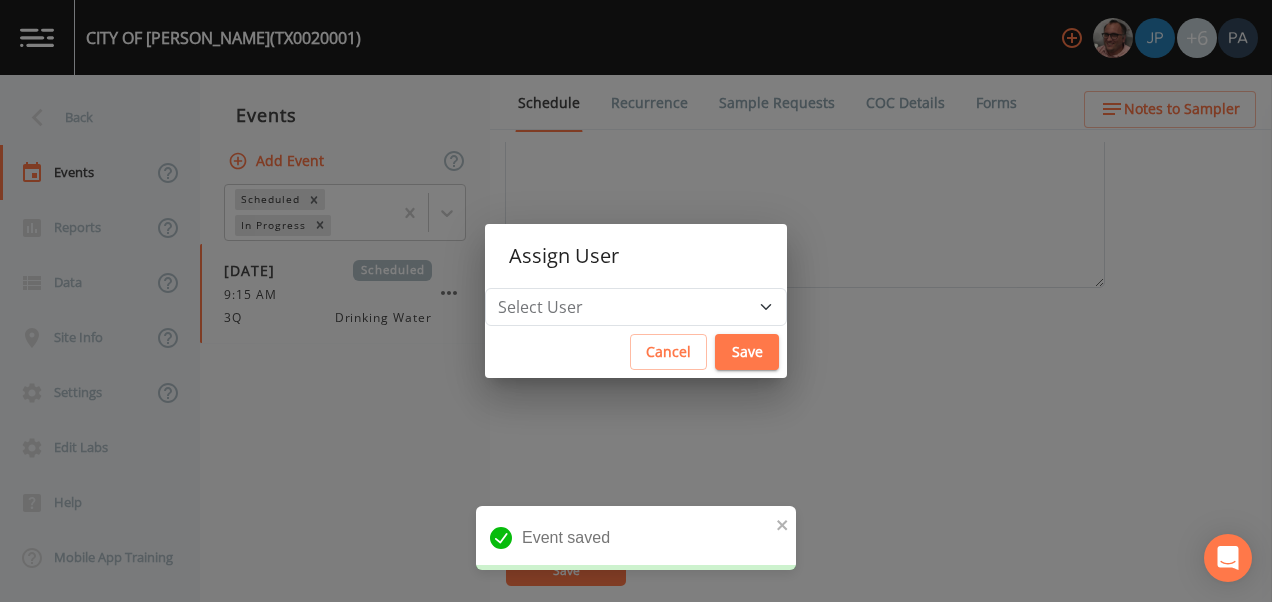 click on "Assign User" at bounding box center [636, 256] 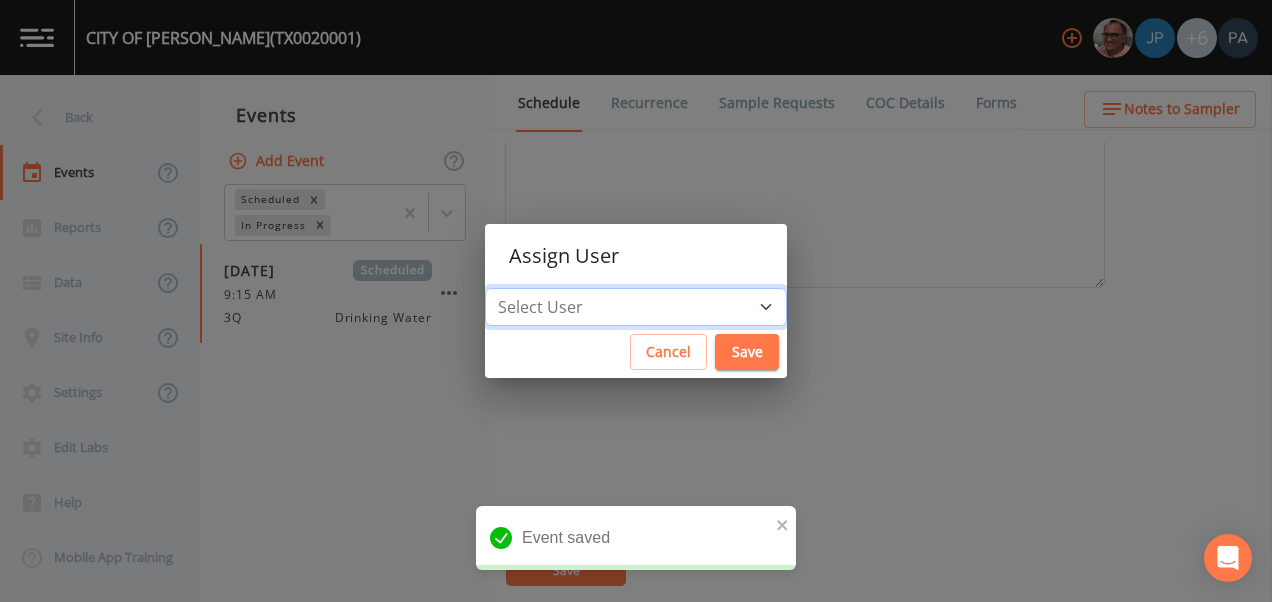 click on "Select User [PERSON_NAME] [PERSON_NAME]  [PERSON_NAME] [PERSON_NAME] [PERSON_NAME] [PERSON_NAME] [PERSON_NAME] [PERSON_NAME] [PERSON_NAME]" at bounding box center (636, 307) 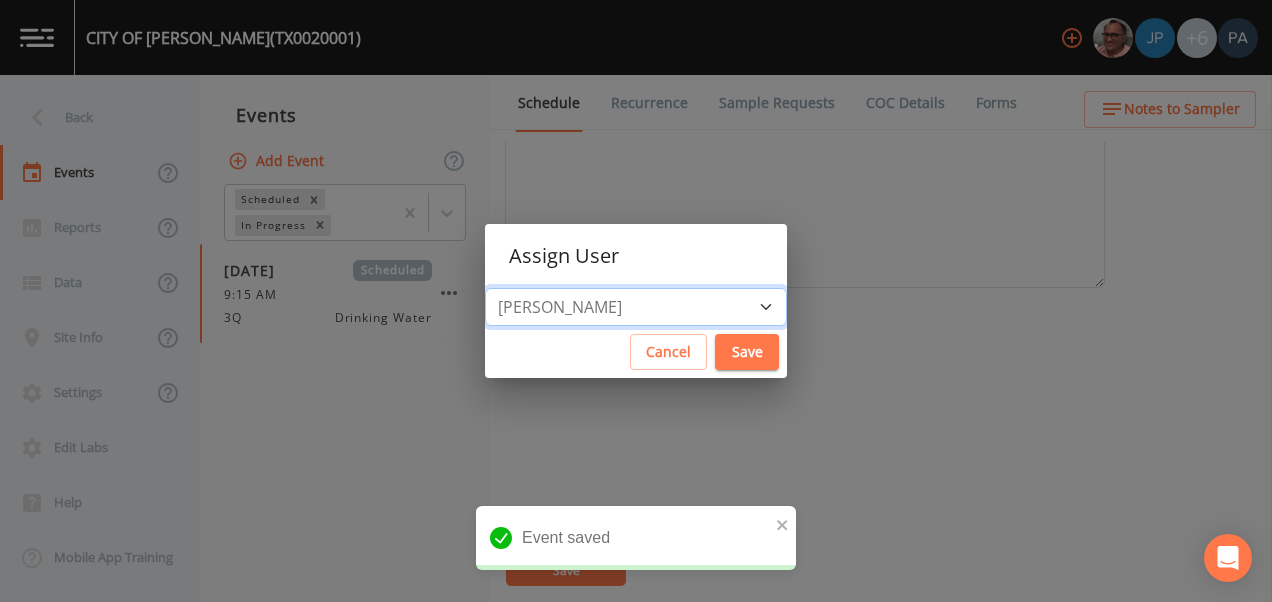 click on "Select User [PERSON_NAME] [PERSON_NAME]  [PERSON_NAME] [PERSON_NAME] [PERSON_NAME] [PERSON_NAME] [PERSON_NAME] [PERSON_NAME] [PERSON_NAME]" at bounding box center [636, 307] 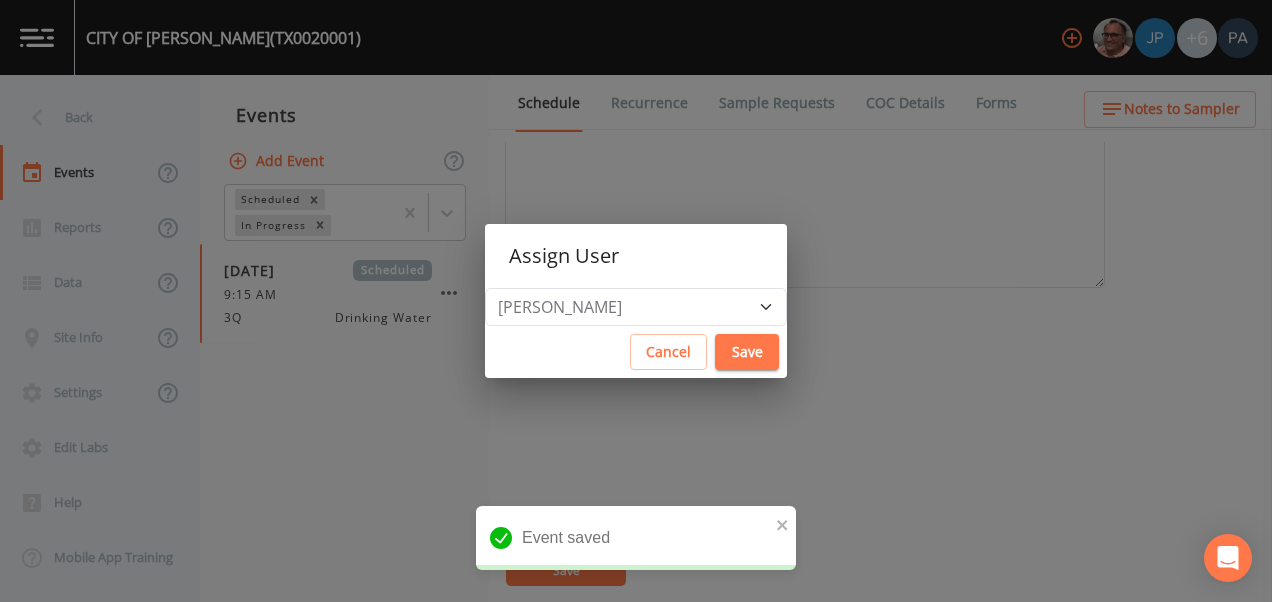 click on "Save" at bounding box center [747, 352] 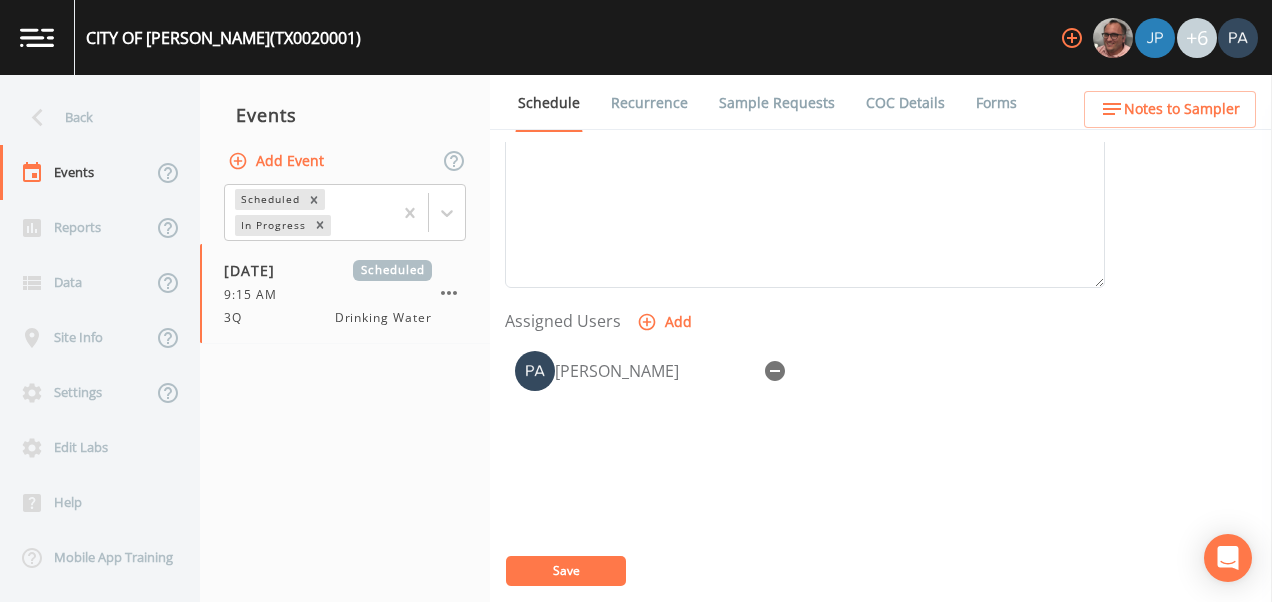 click on "Save" at bounding box center (566, 571) 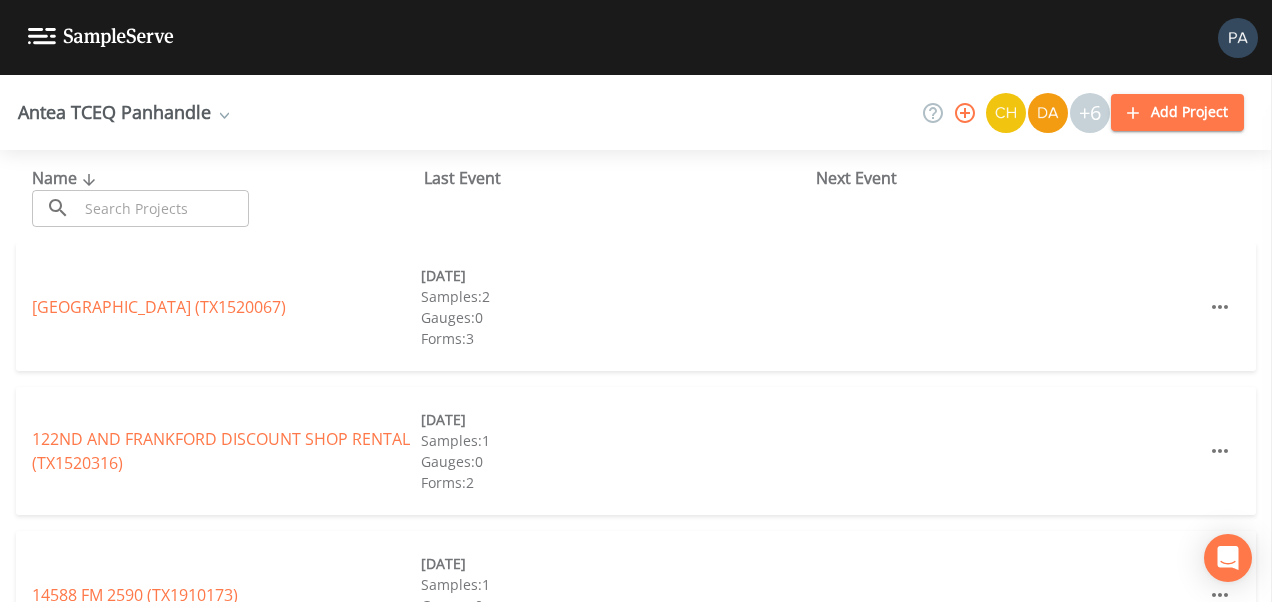 click at bounding box center (163, 208) 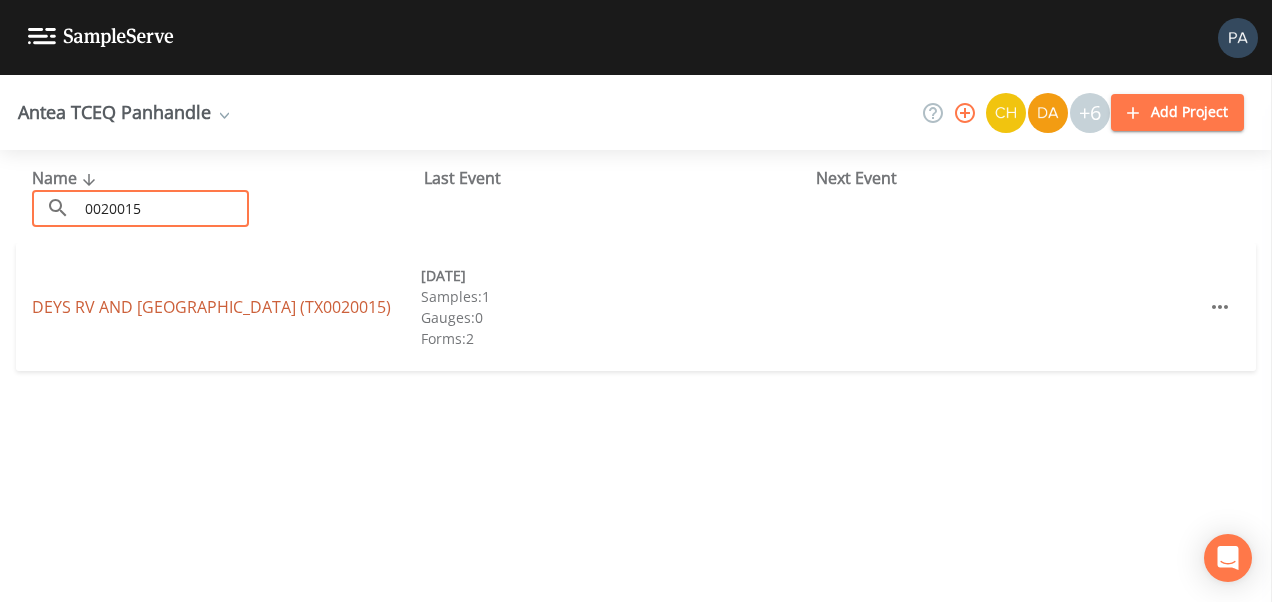 type on "0020015" 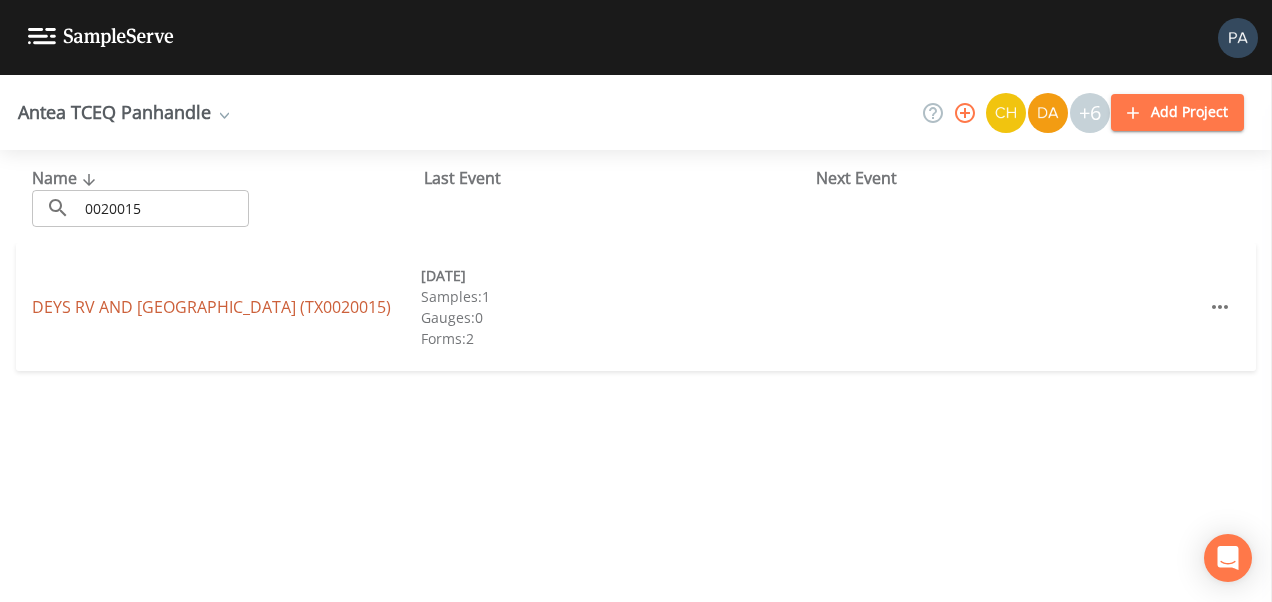 click on "DEYS RV AND [GEOGRAPHIC_DATA]   (TX0020015)" at bounding box center (211, 307) 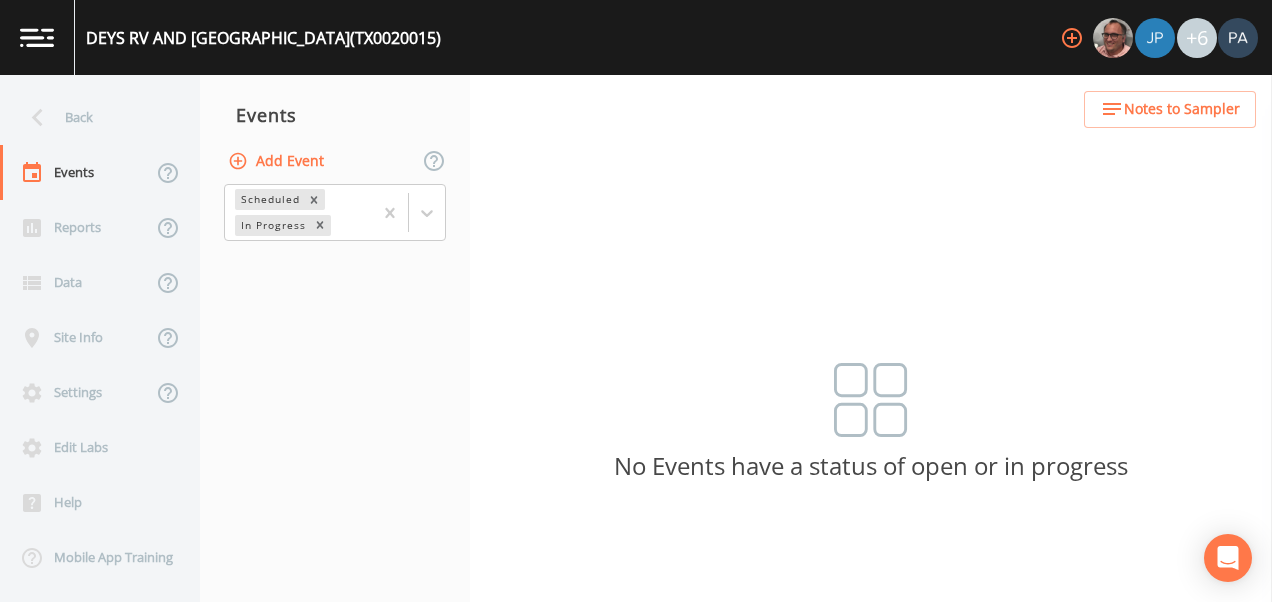 click on "Add Event" at bounding box center (278, 161) 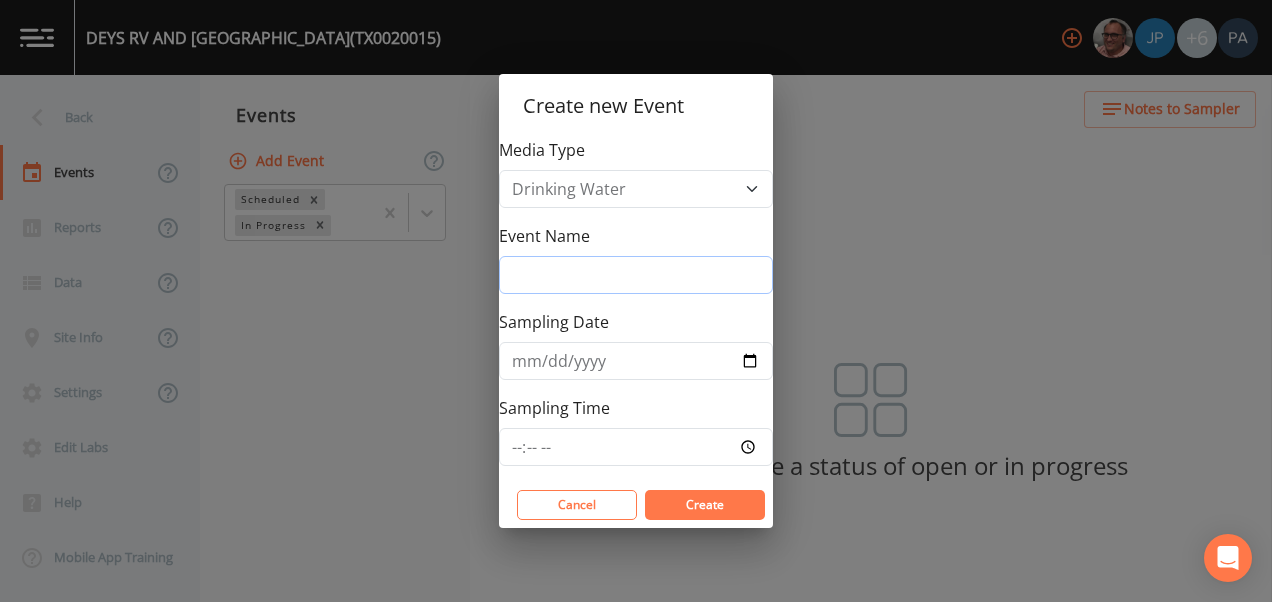 click on "Event Name" at bounding box center [636, 275] 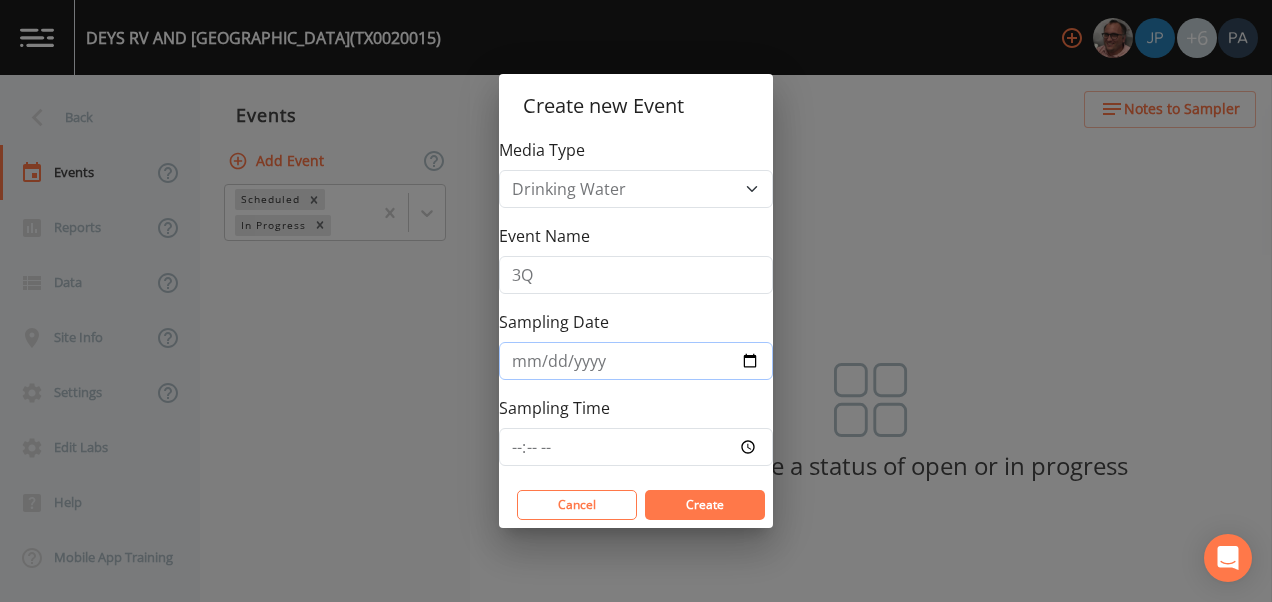 type on "[DATE]" 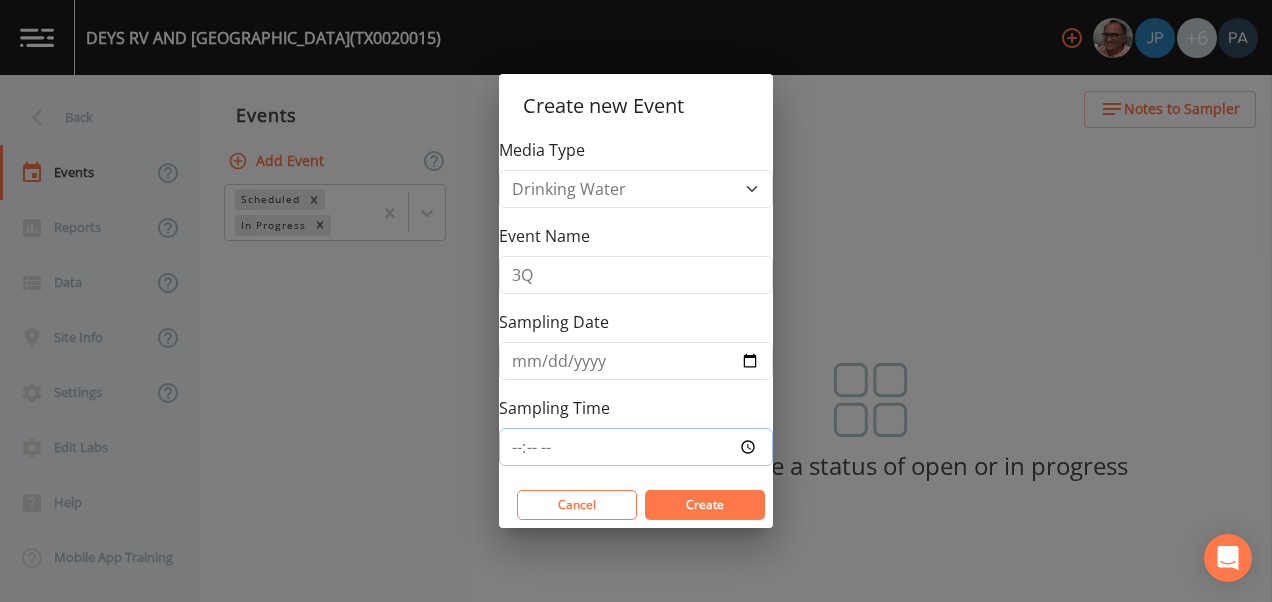 click on "Sampling Time" at bounding box center [636, 447] 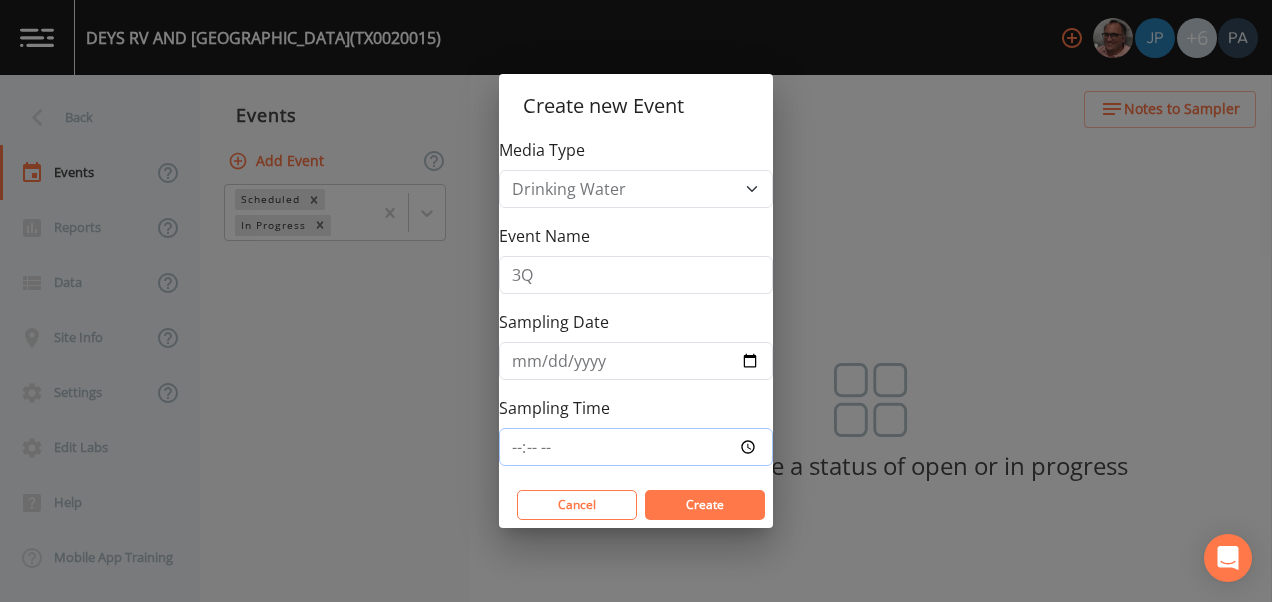 type on "10:45" 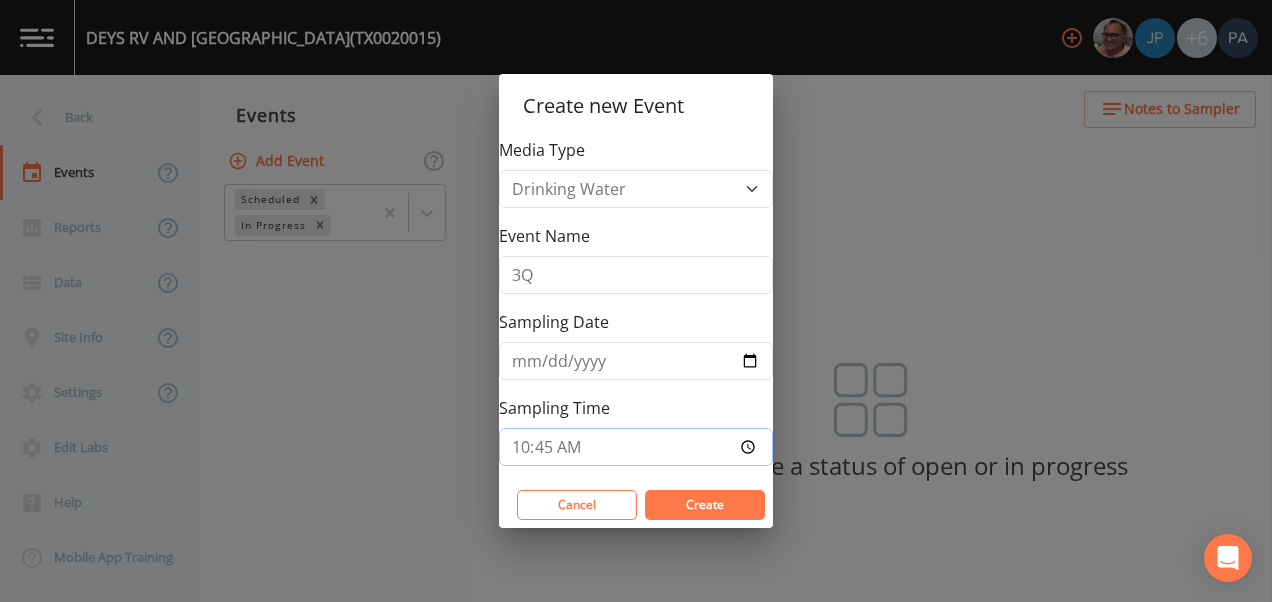 click on "Create" at bounding box center (705, 505) 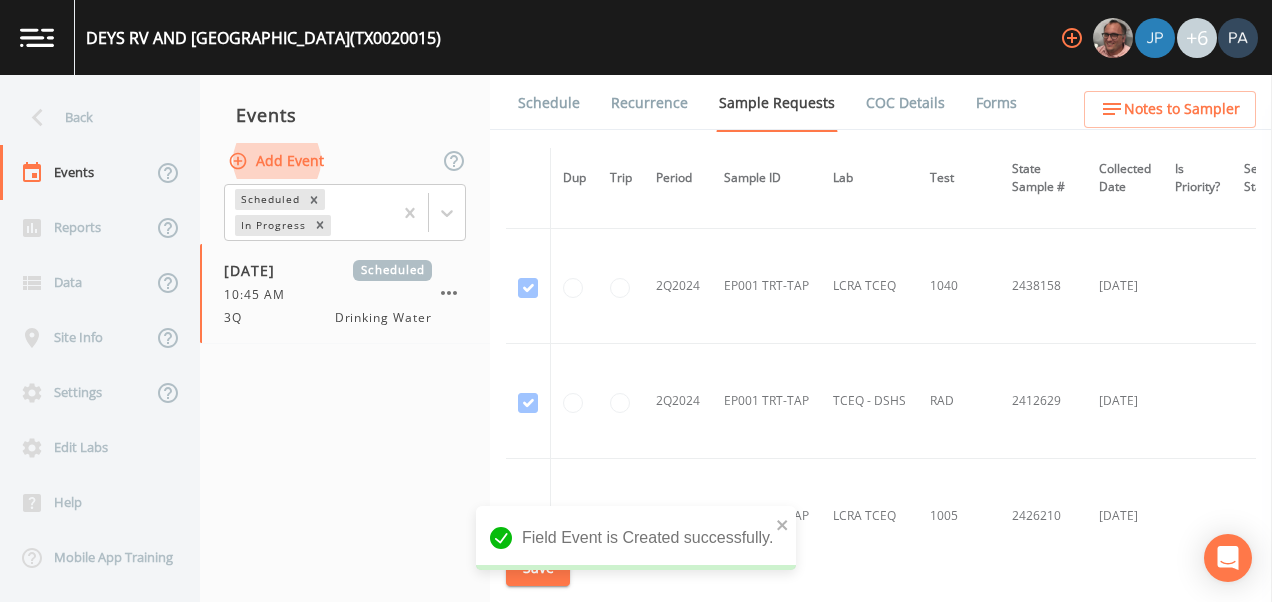 scroll, scrollTop: 1800, scrollLeft: 0, axis: vertical 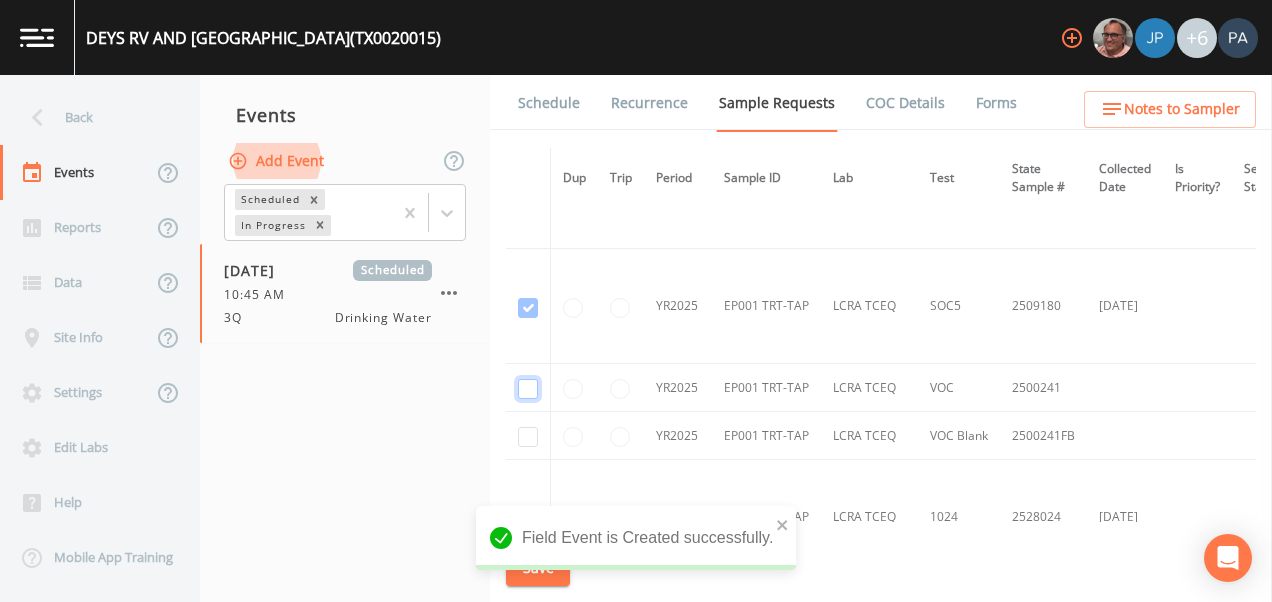click at bounding box center [528, -1417] 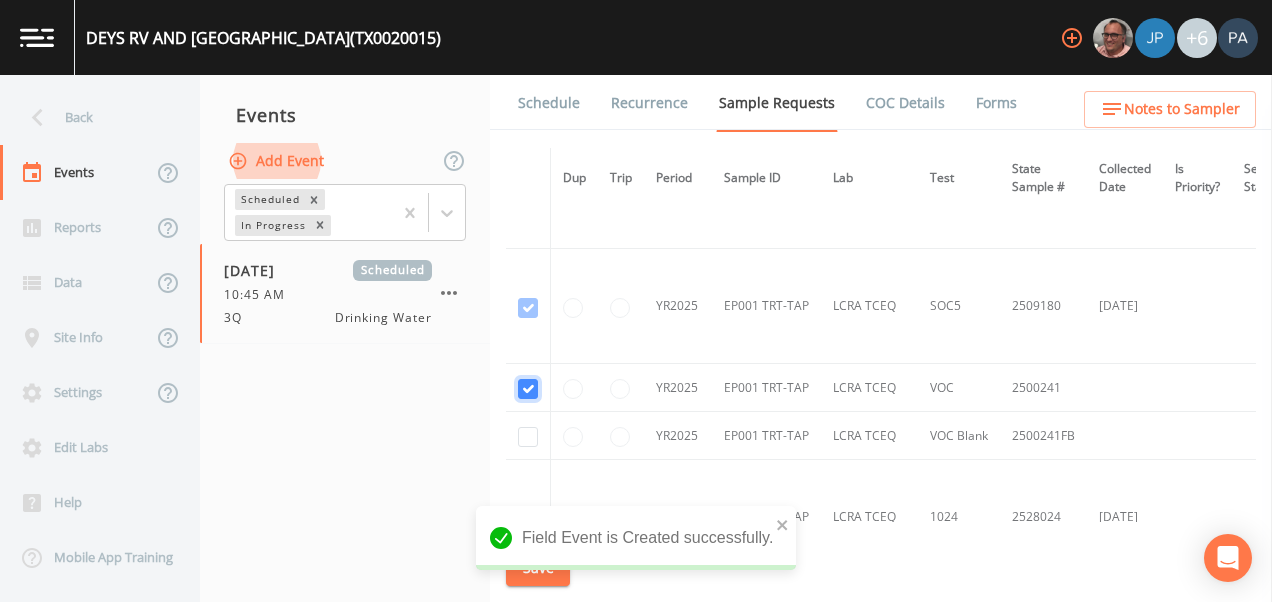 checkbox on "true" 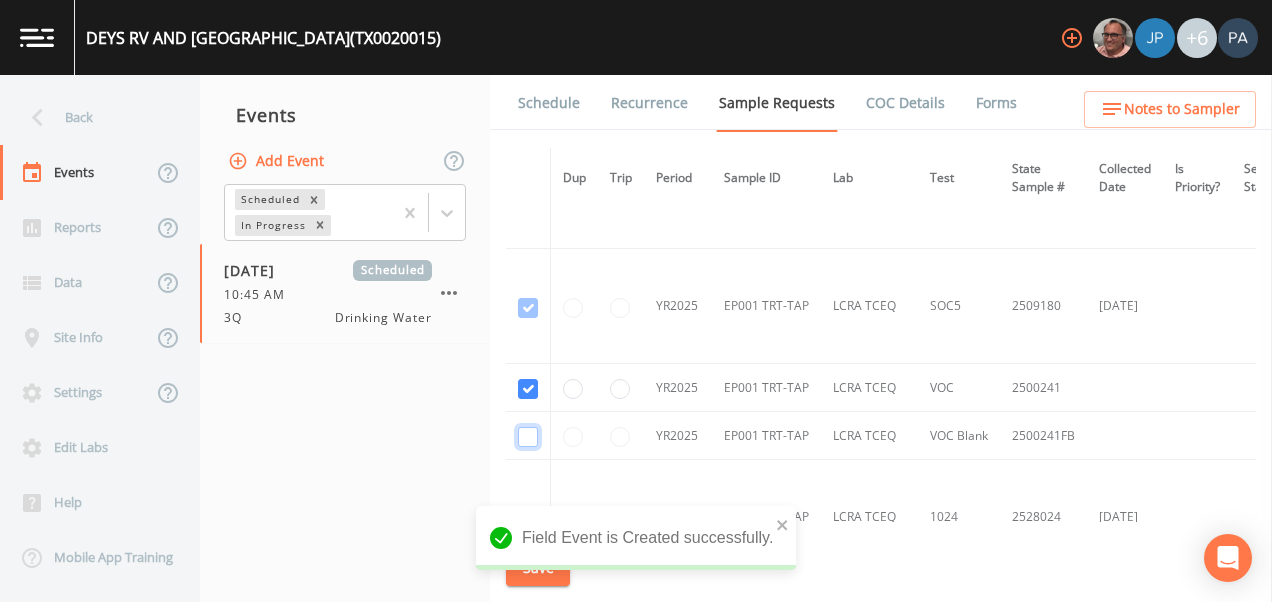 click at bounding box center (528, -1302) 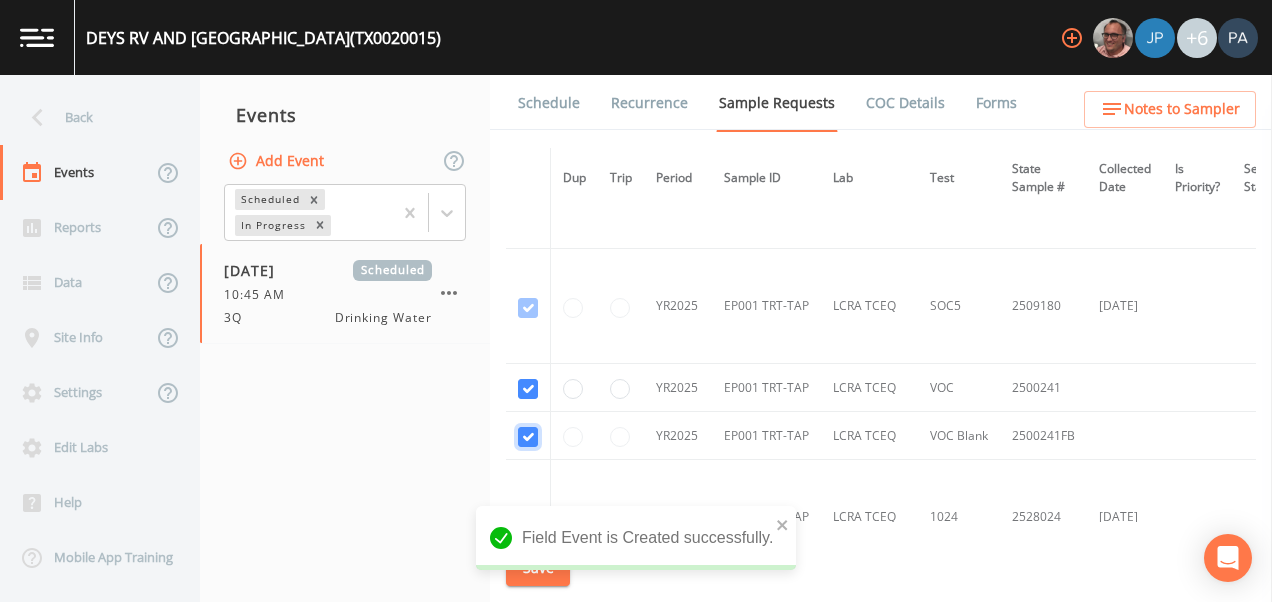 checkbox on "true" 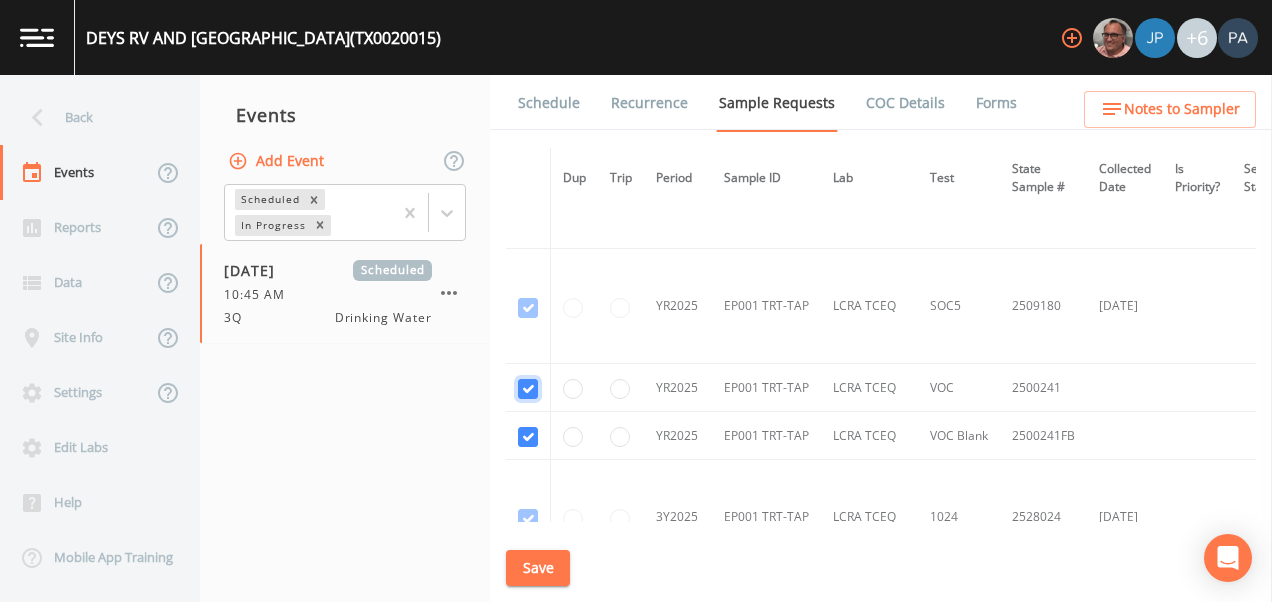 click at bounding box center (528, -1417) 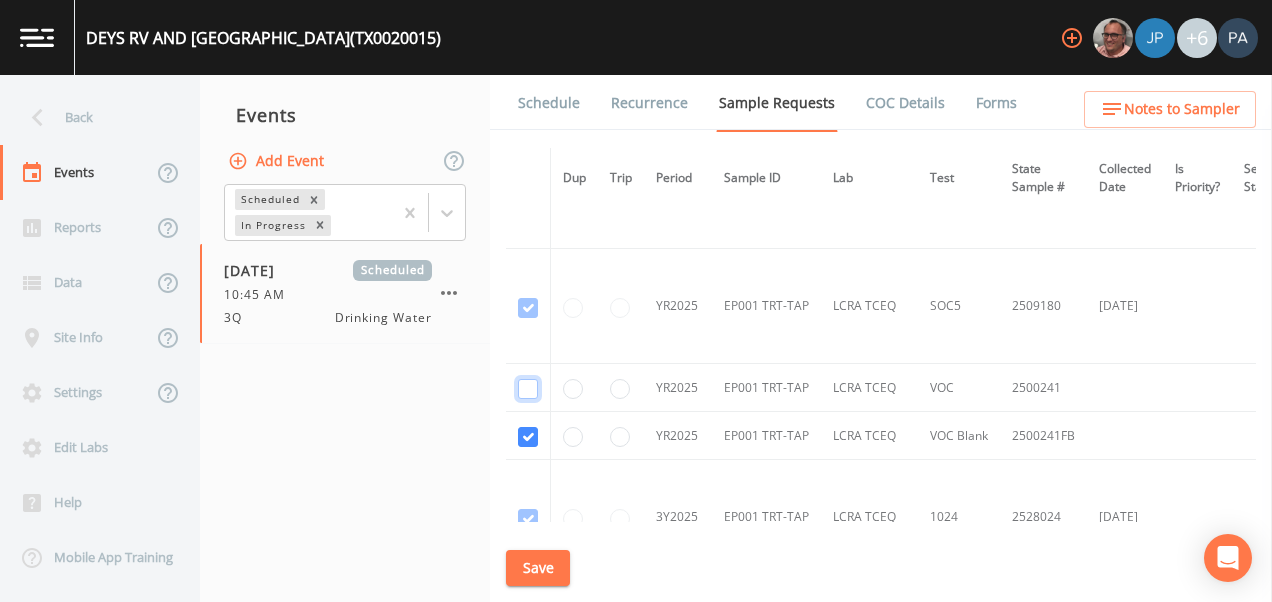 checkbox on "false" 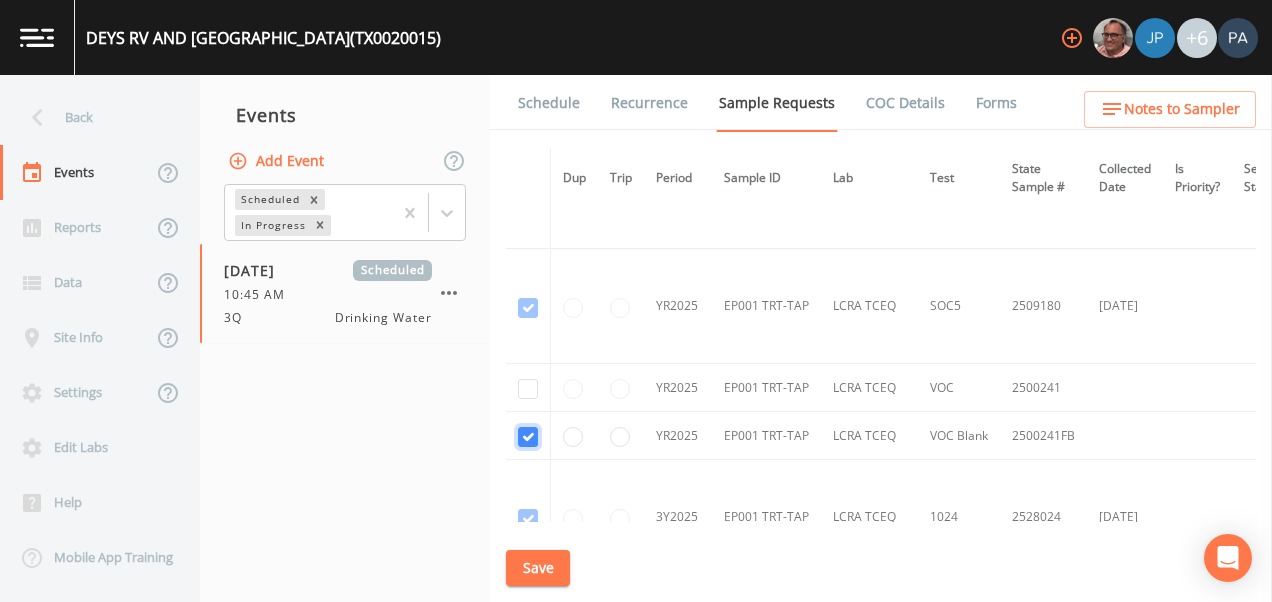 click at bounding box center (528, -1302) 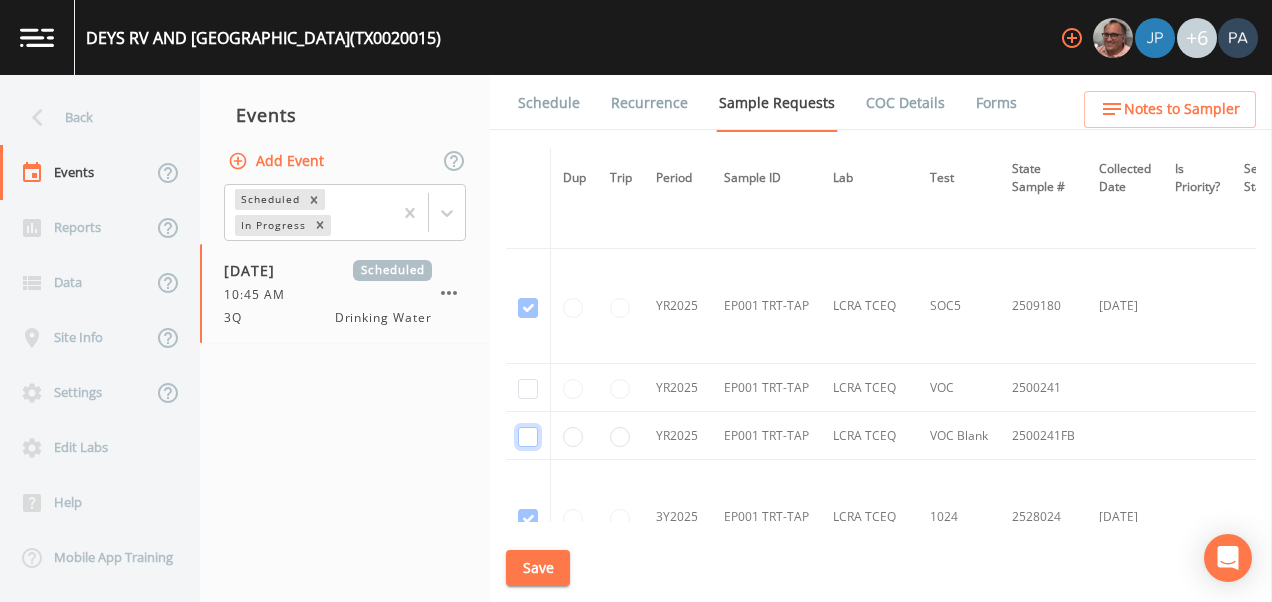 checkbox on "false" 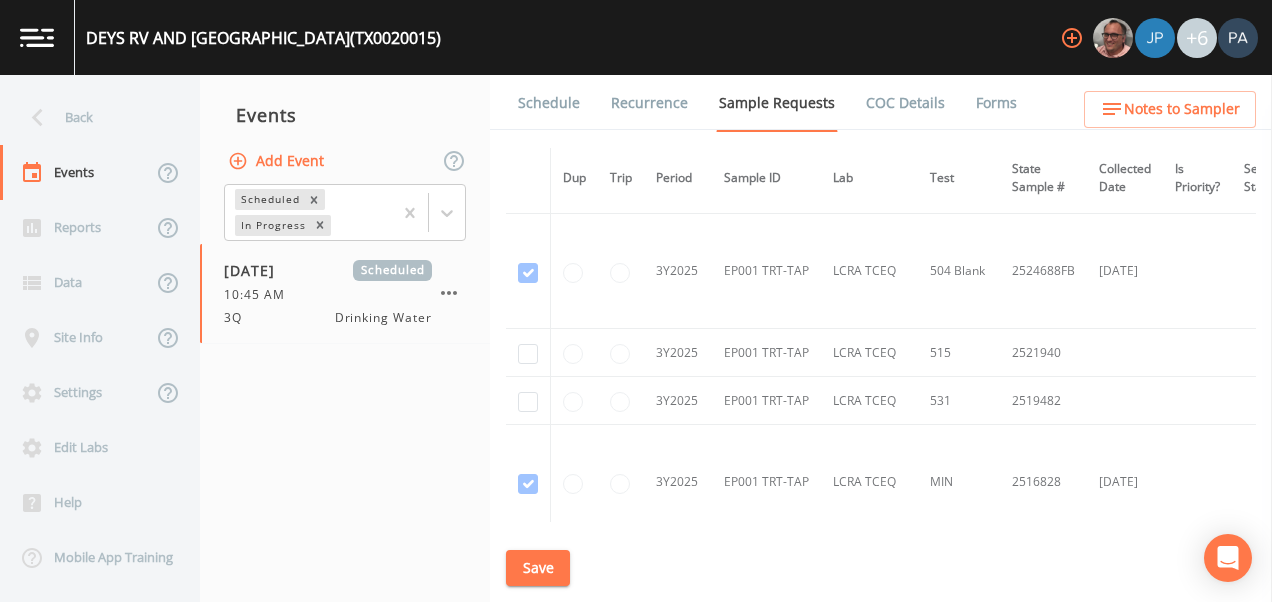 scroll, scrollTop: 2300, scrollLeft: 0, axis: vertical 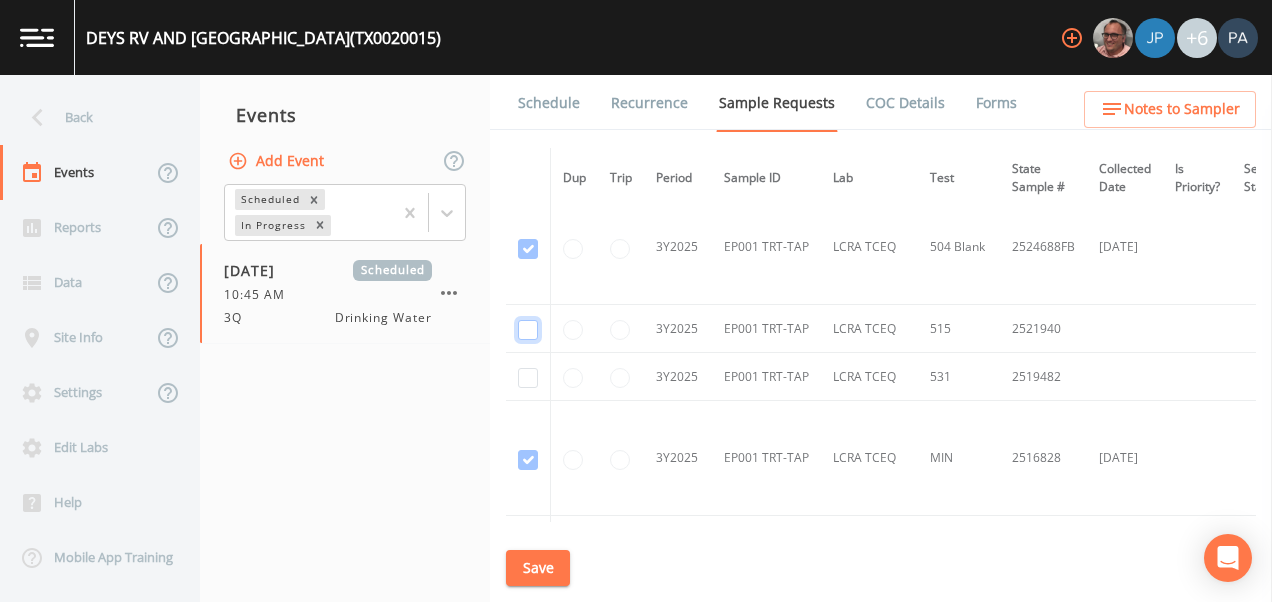 click at bounding box center [528, 330] 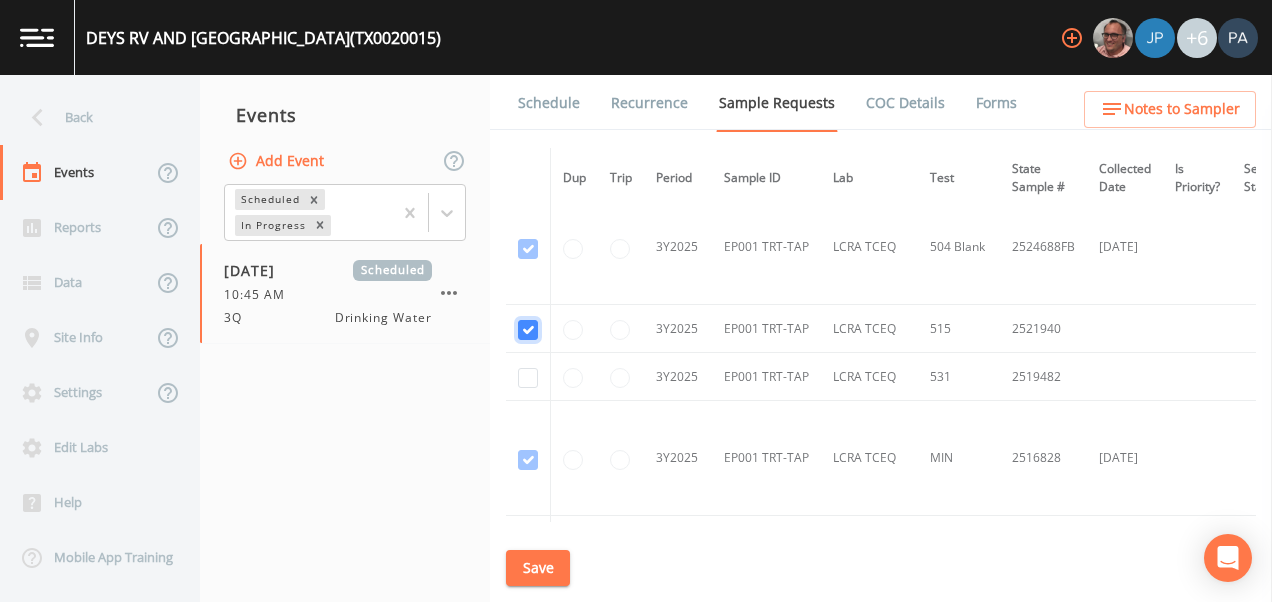 checkbox on "true" 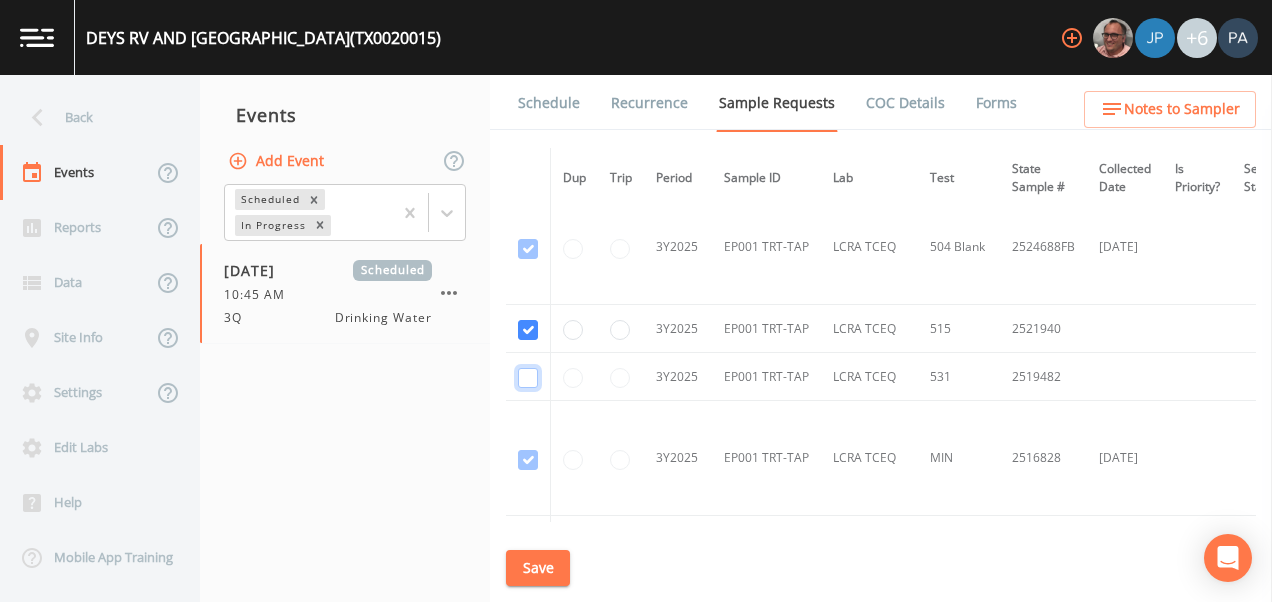 click at bounding box center [528, 378] 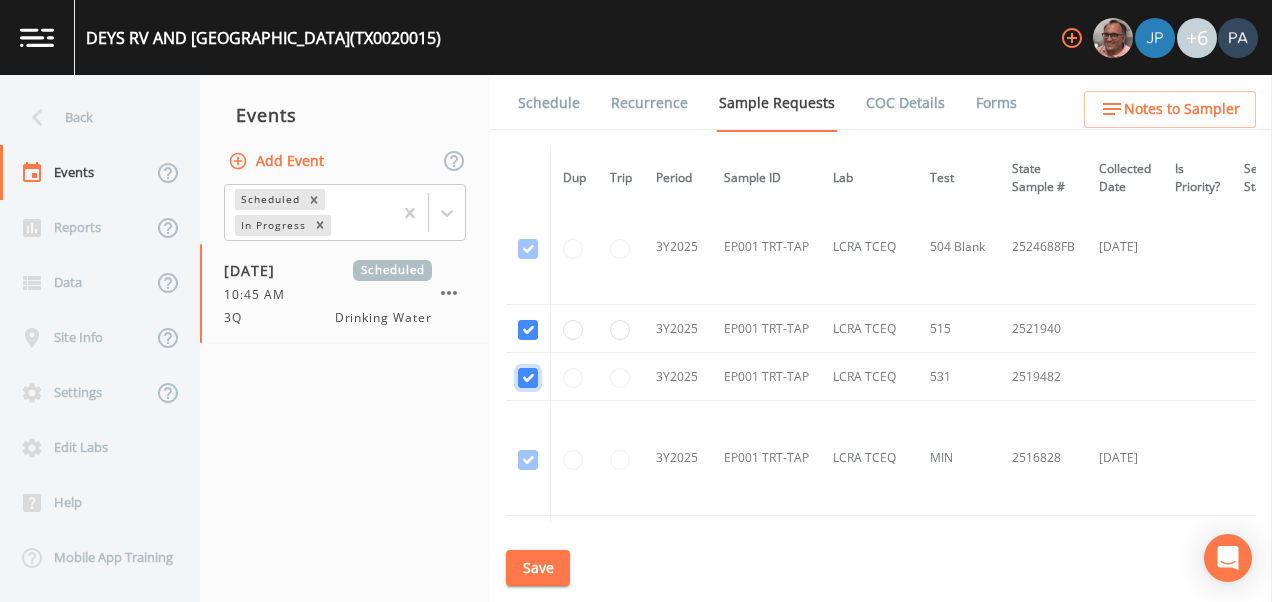 checkbox on "true" 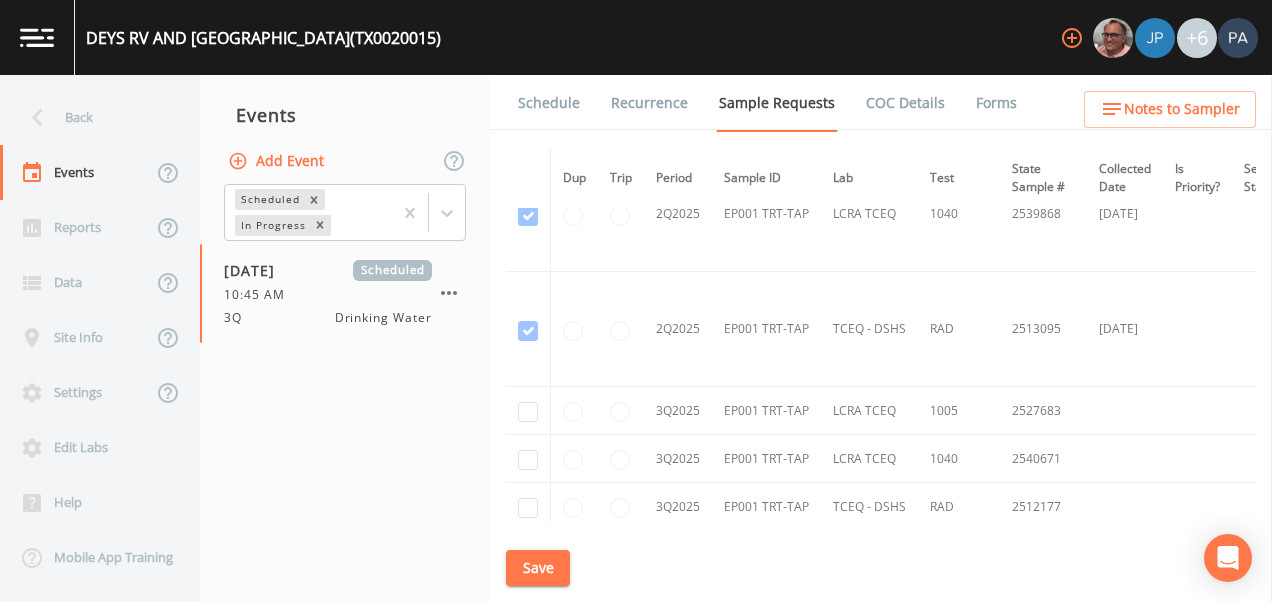 scroll, scrollTop: 3200, scrollLeft: 0, axis: vertical 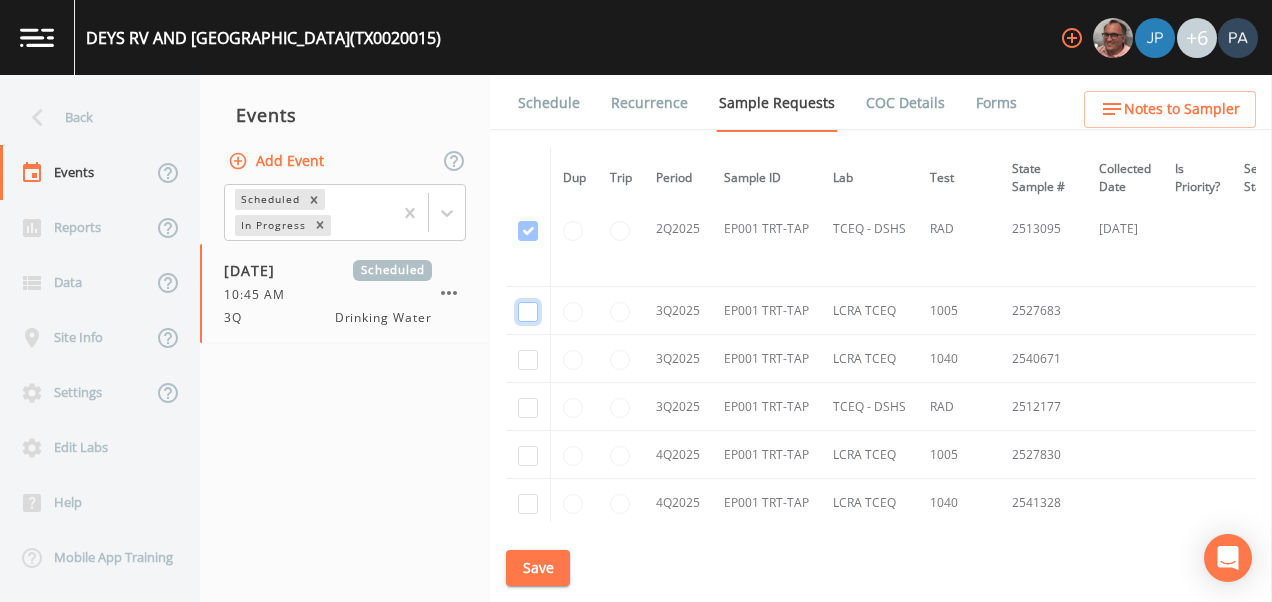 click at bounding box center (528, -2472) 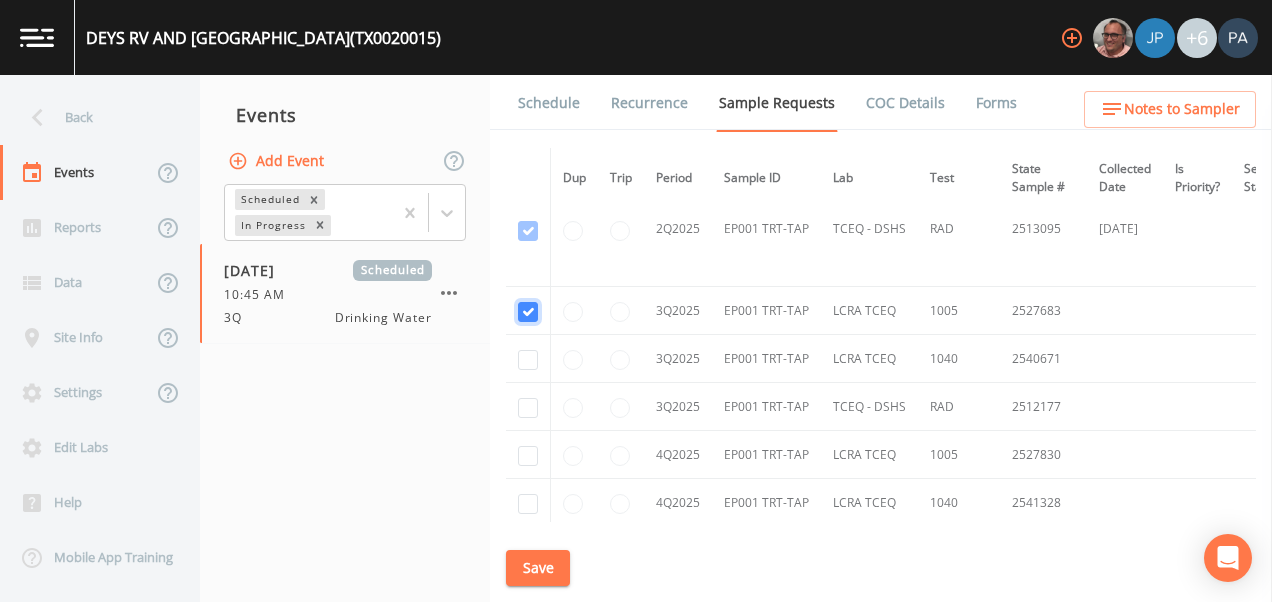 checkbox on "true" 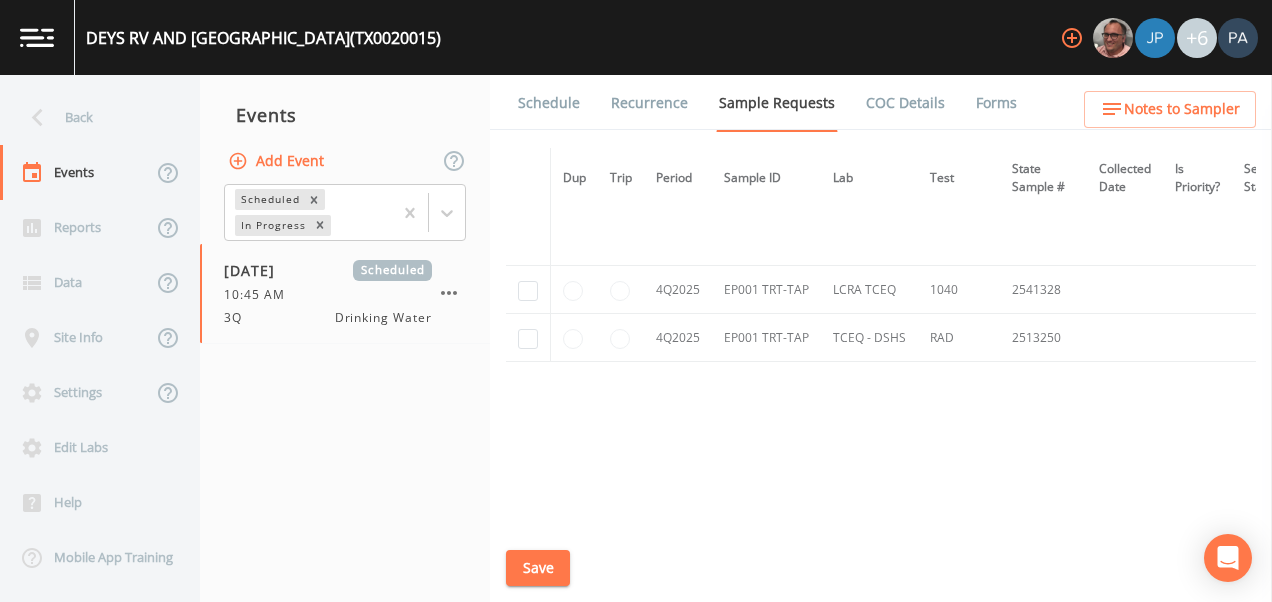 scroll, scrollTop: 2871, scrollLeft: 0, axis: vertical 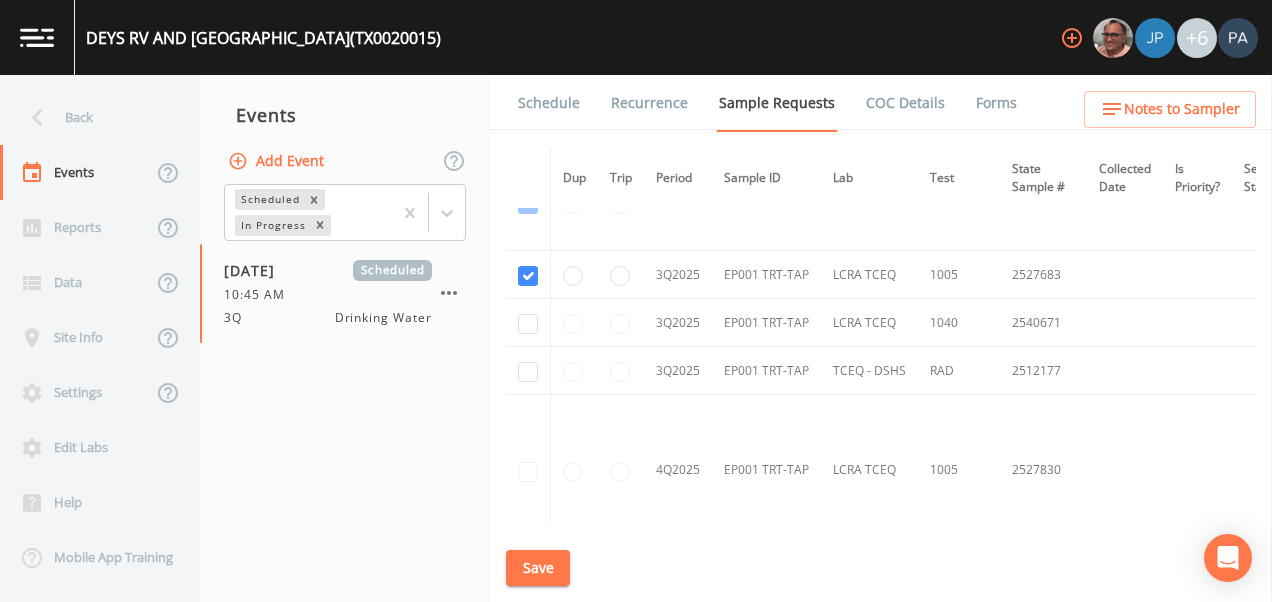 click at bounding box center [528, 323] 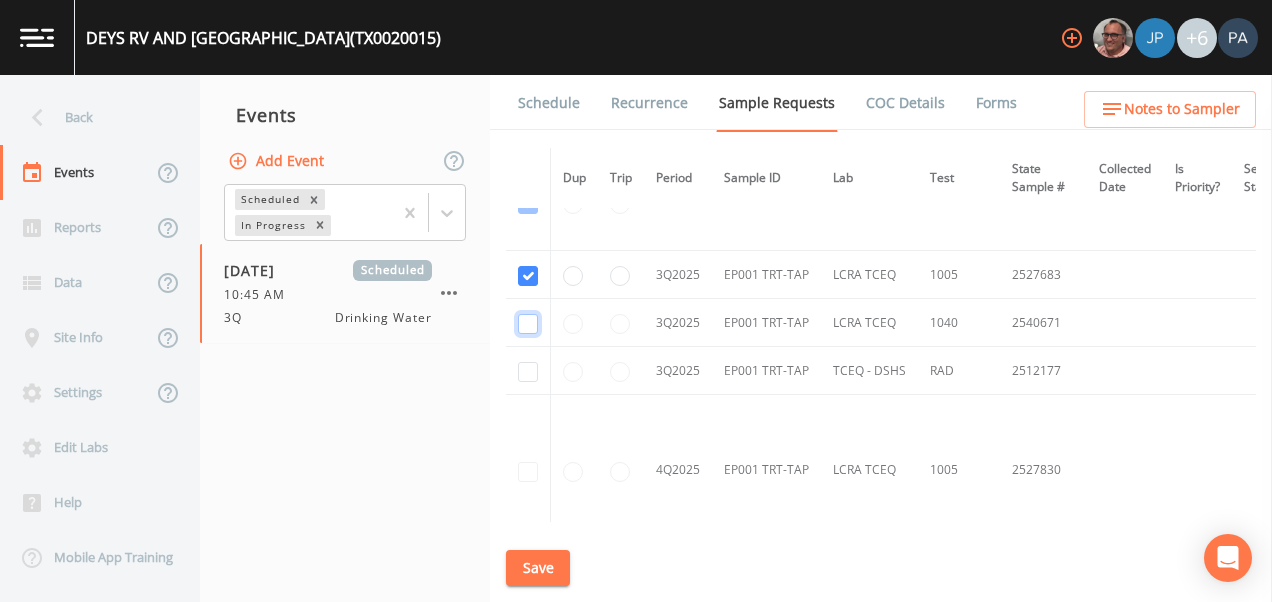 click at bounding box center [528, -2127] 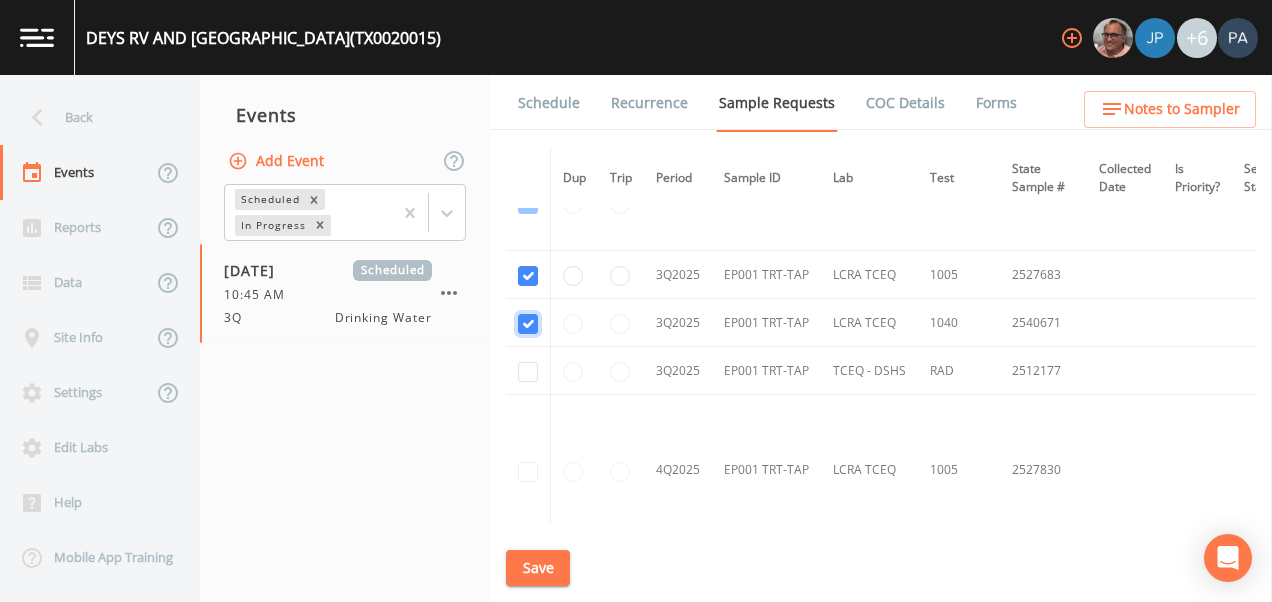 checkbox on "true" 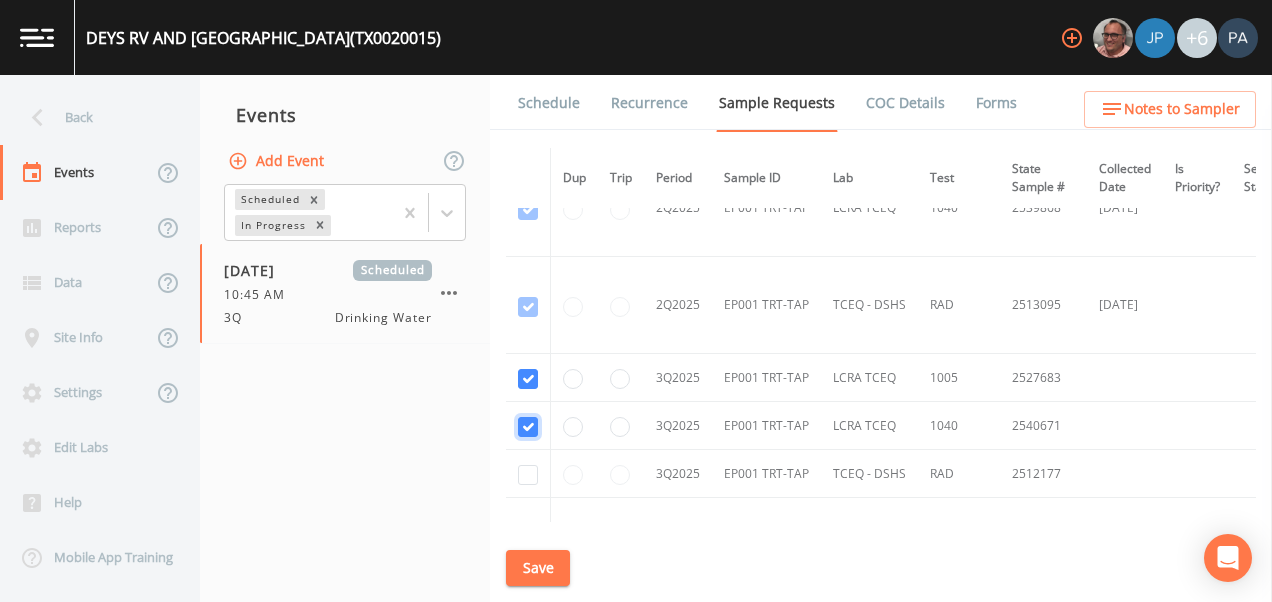 scroll, scrollTop: 2974, scrollLeft: 0, axis: vertical 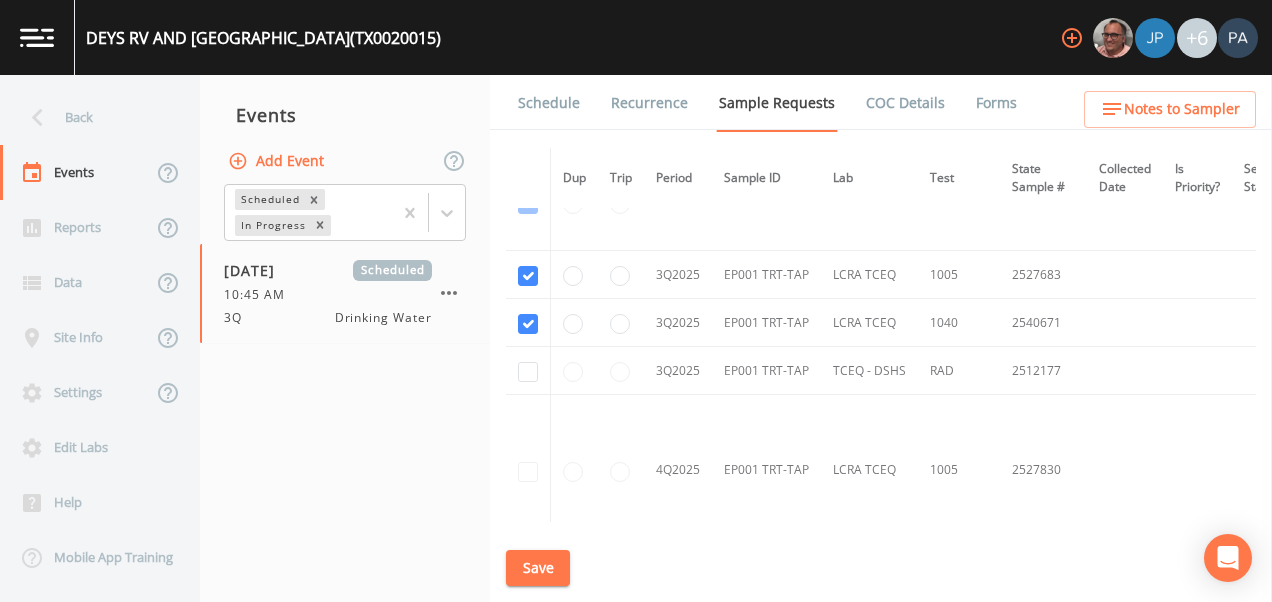 click at bounding box center (528, 371) 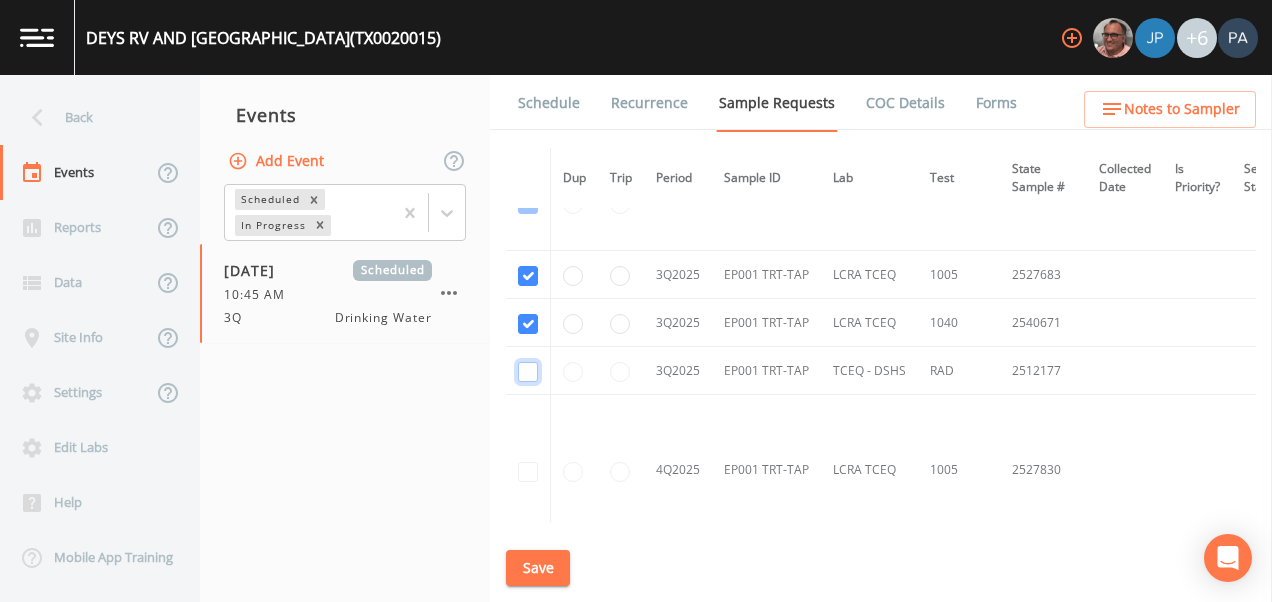 click at bounding box center (528, -2133) 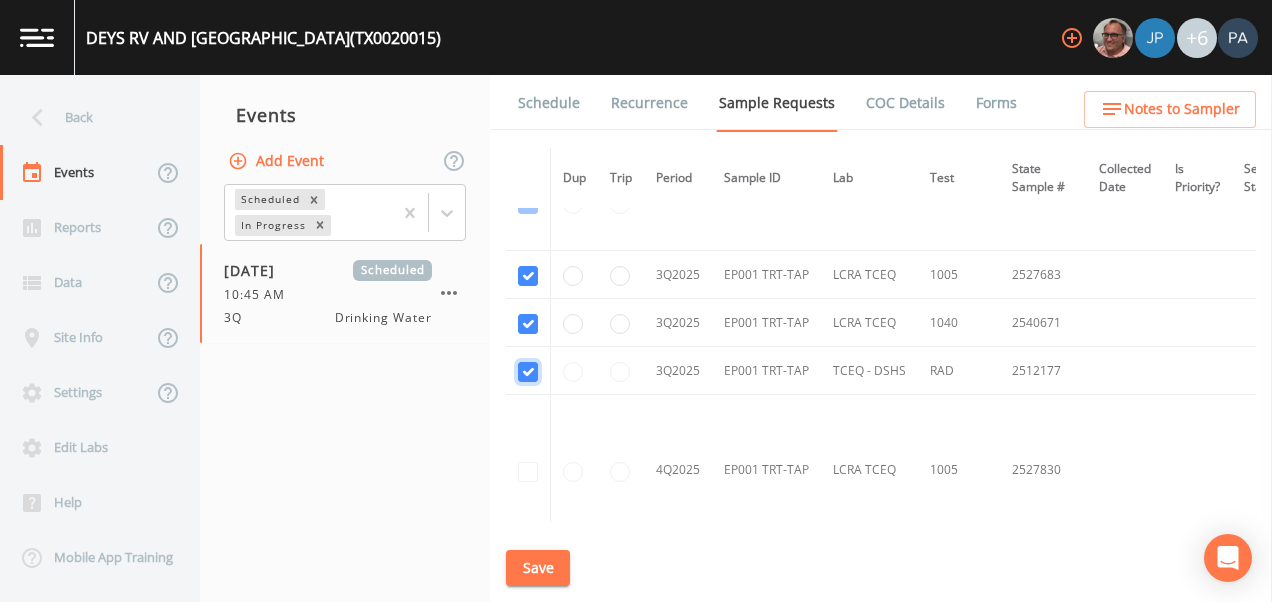 checkbox on "true" 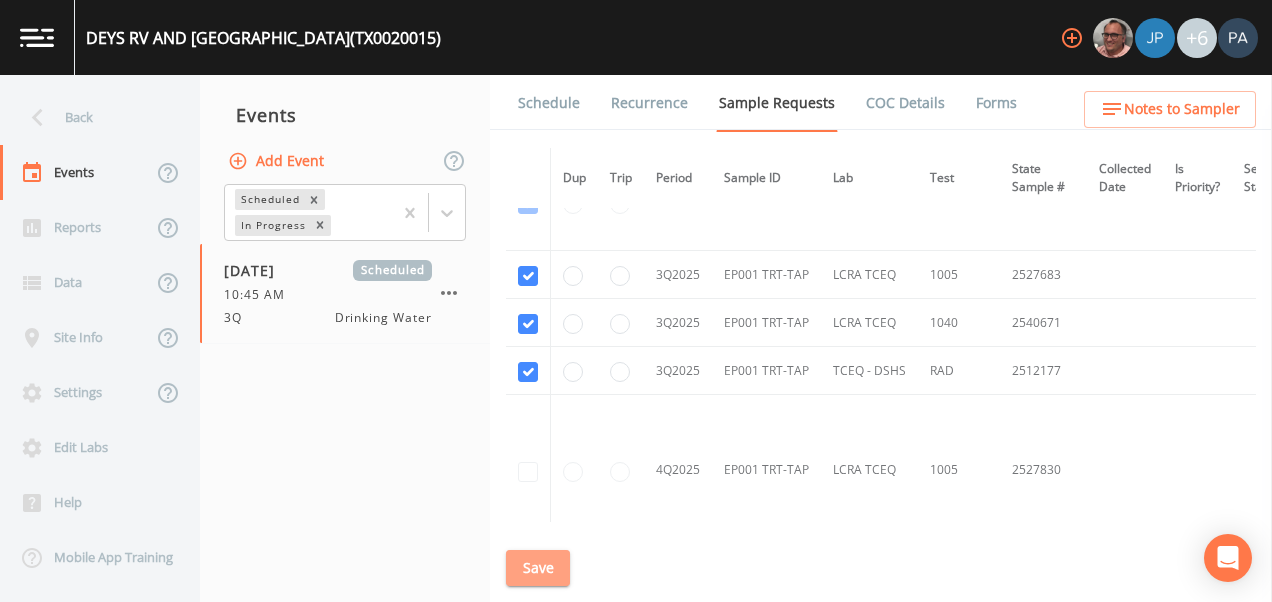 click on "Save" at bounding box center (538, 568) 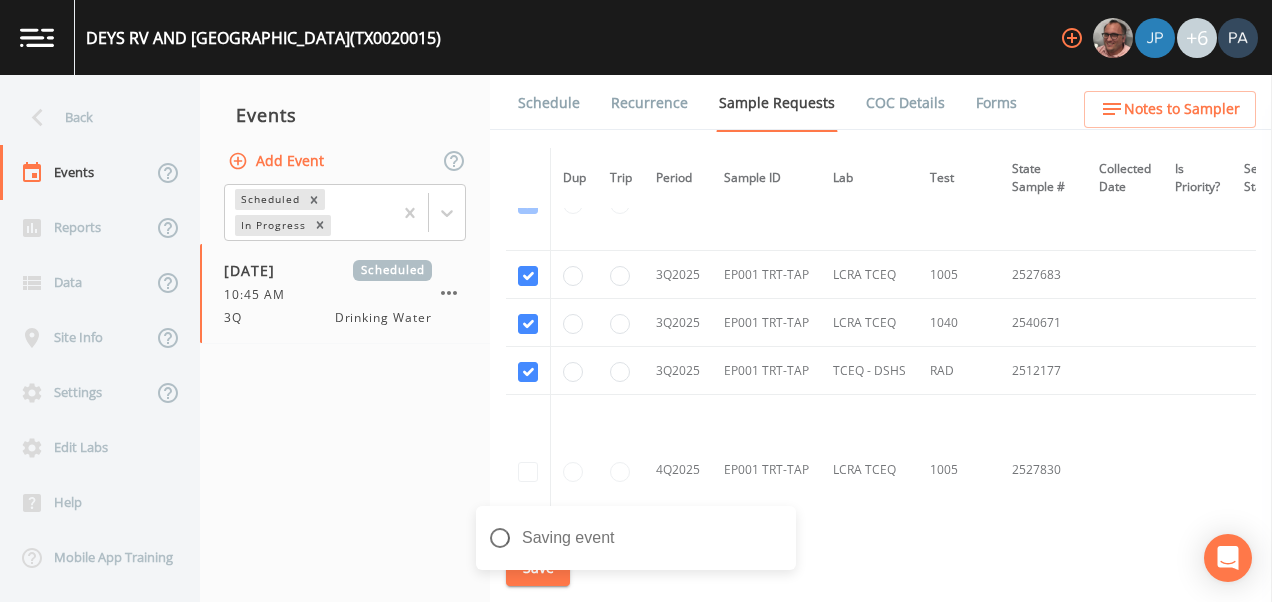 drag, startPoint x: 532, startPoint y: 96, endPoint x: 555, endPoint y: 118, distance: 31.827662 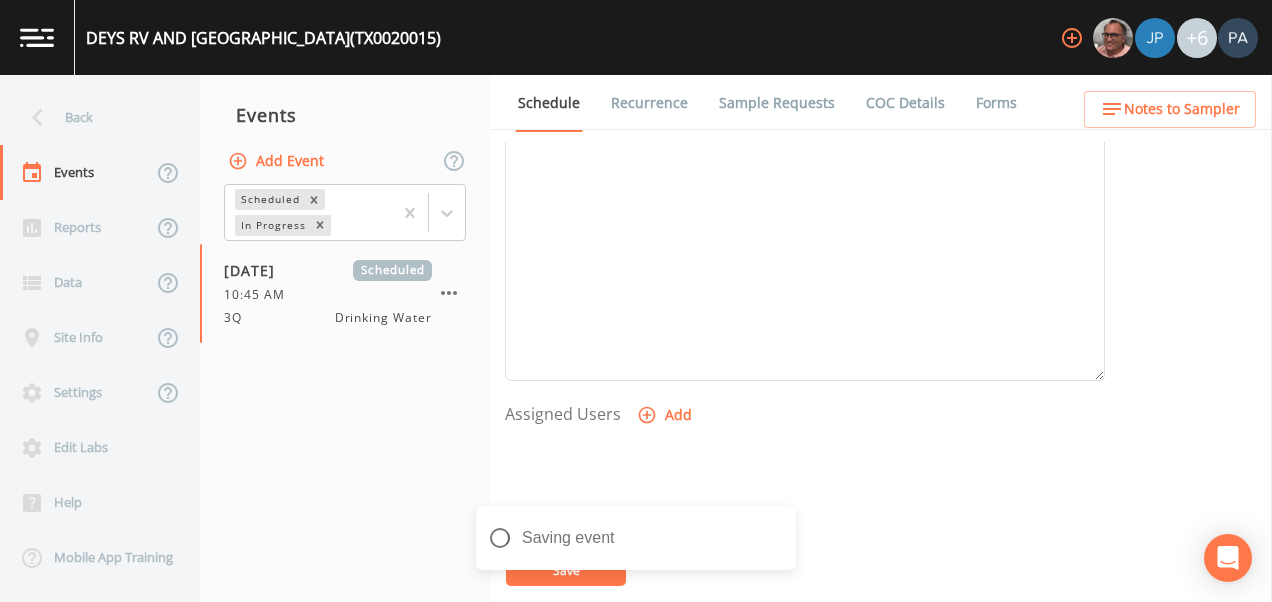 scroll, scrollTop: 800, scrollLeft: 0, axis: vertical 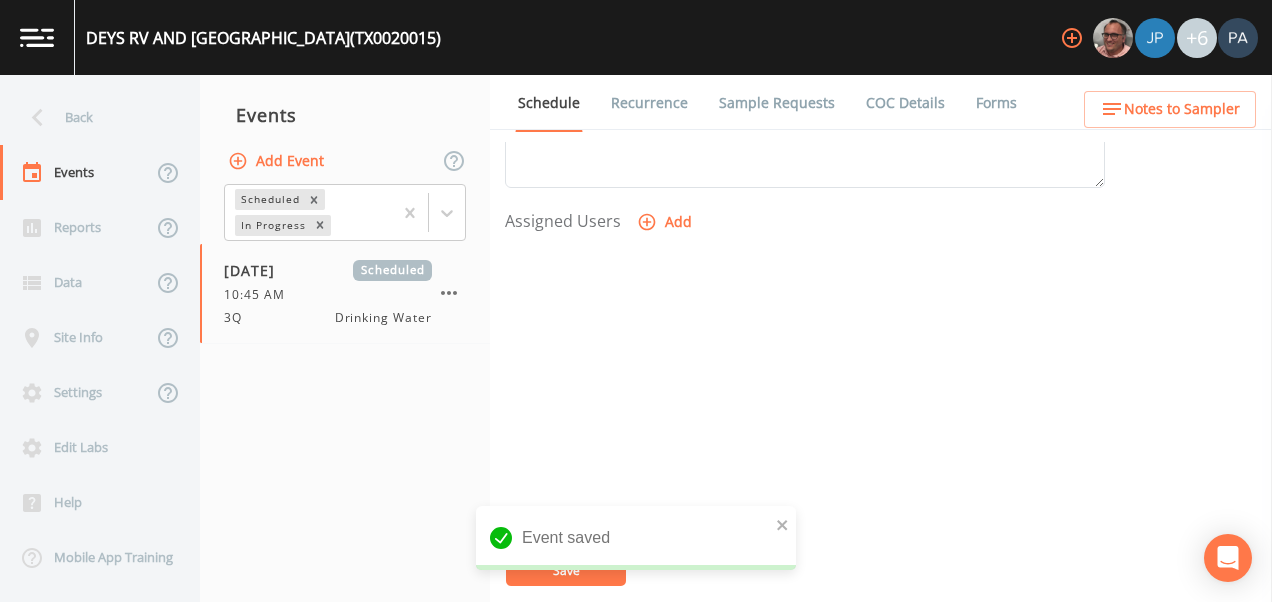 click on "Add" at bounding box center [666, 222] 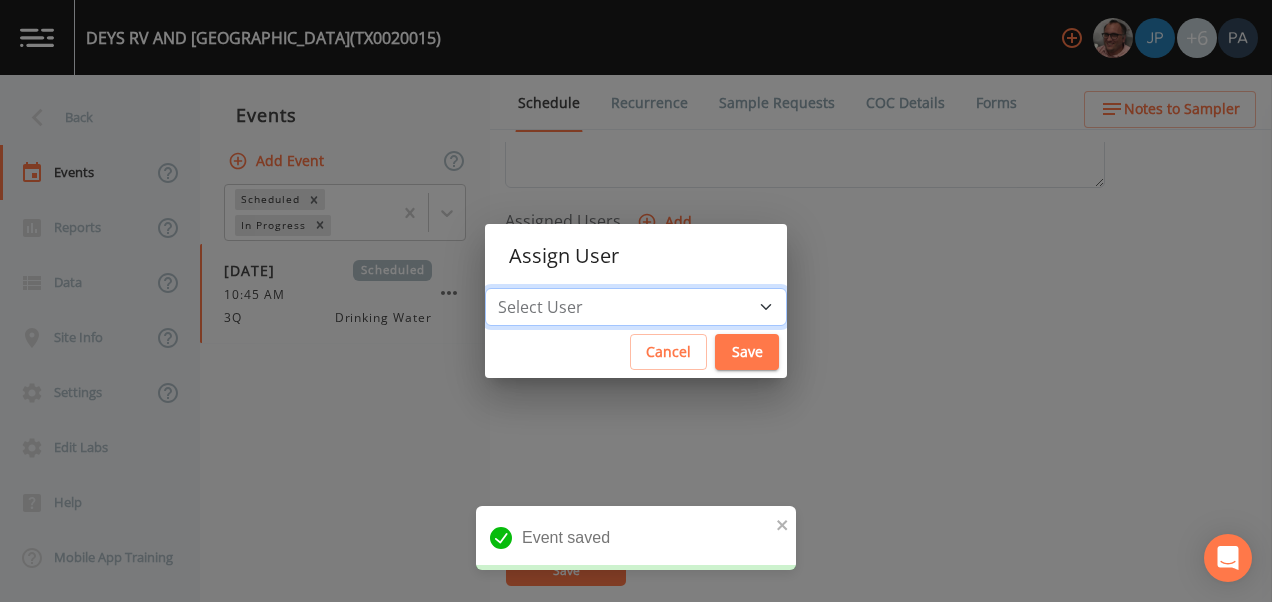 drag, startPoint x: 616, startPoint y: 302, endPoint x: 604, endPoint y: 299, distance: 12.369317 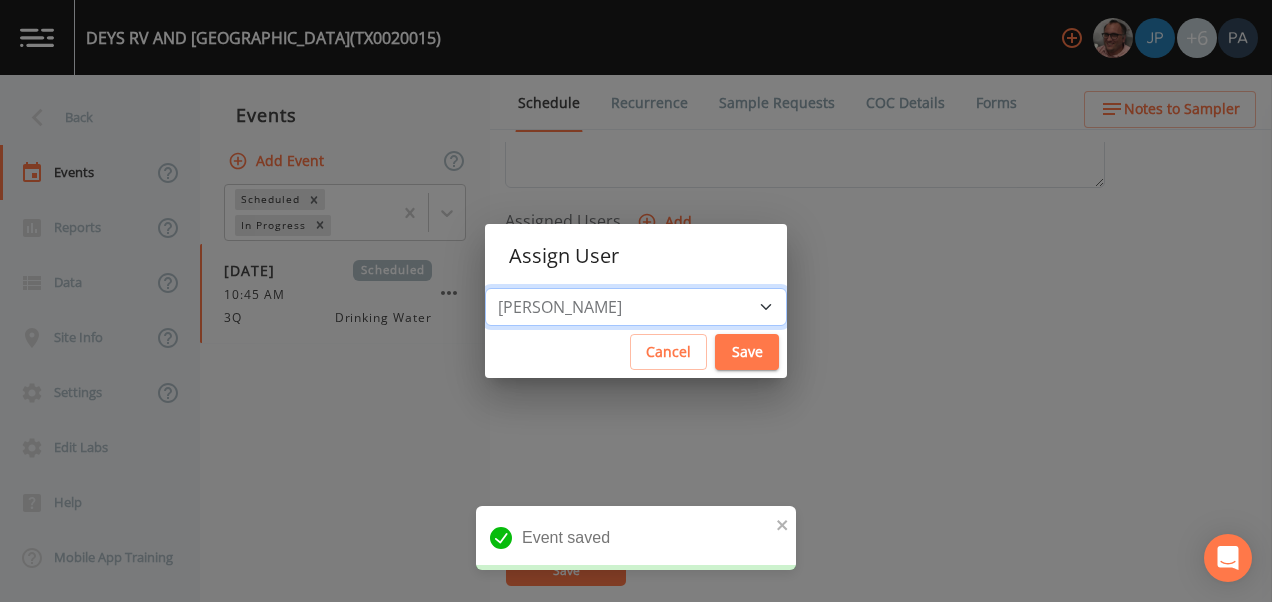 click on "Select User [PERSON_NAME] [PERSON_NAME]  [PERSON_NAME] [PERSON_NAME] [PERSON_NAME] [PERSON_NAME] [PERSON_NAME] [PERSON_NAME] [PERSON_NAME]" at bounding box center [636, 307] 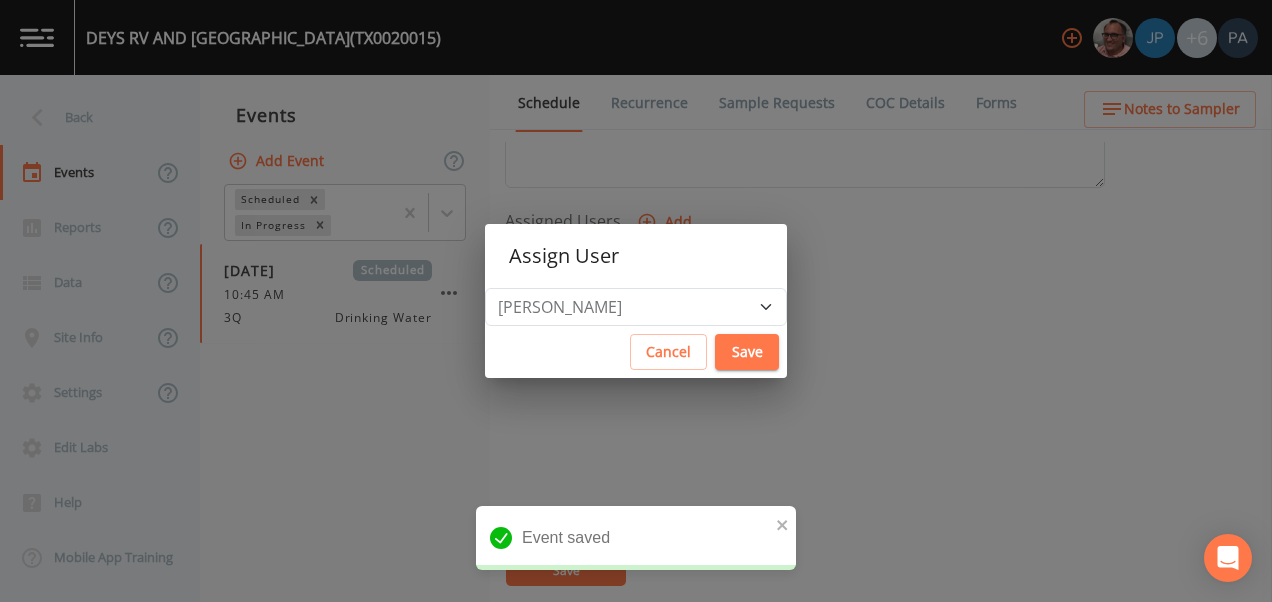 click on "Save" at bounding box center (747, 352) 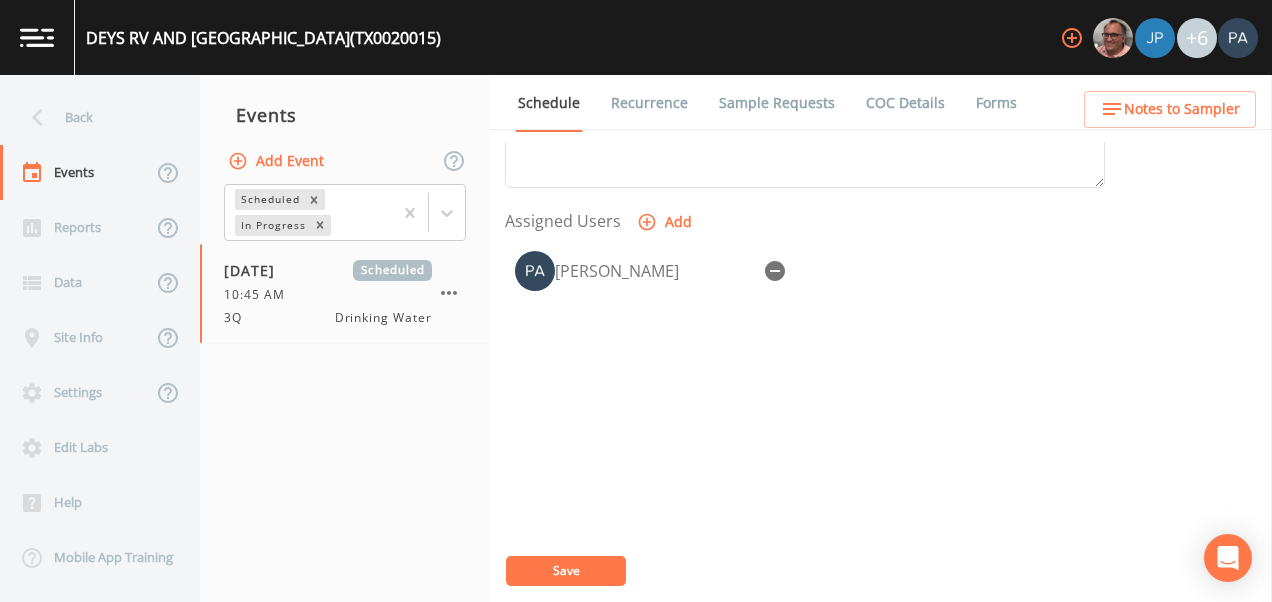 click on "Save" at bounding box center (566, 570) 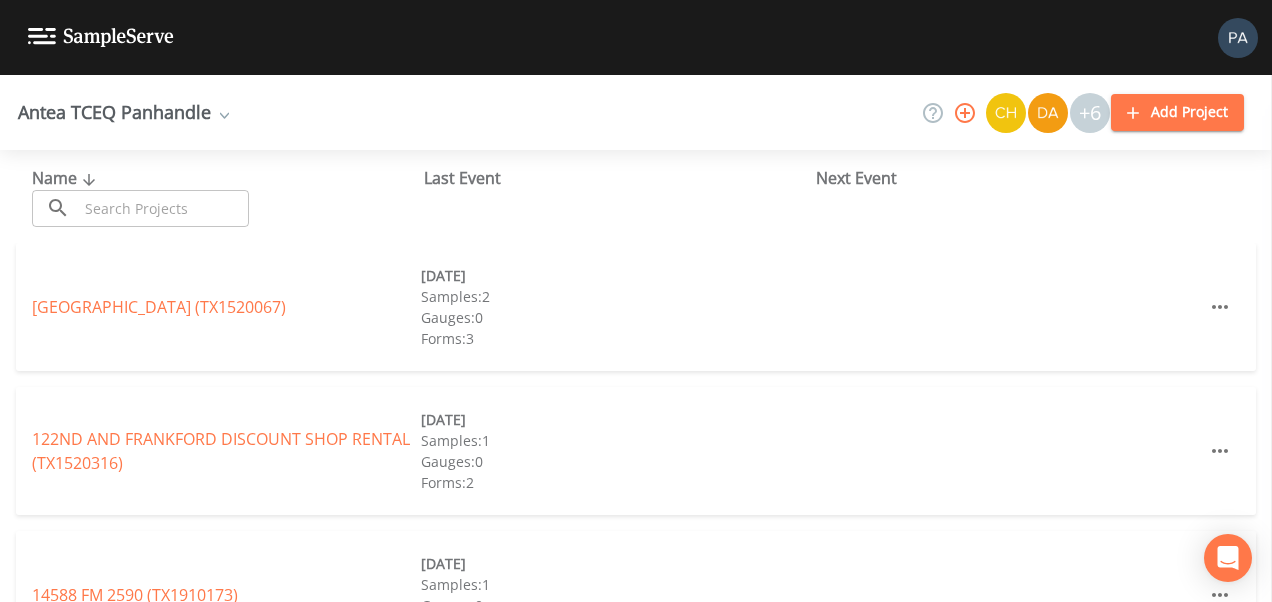 click at bounding box center (163, 208) 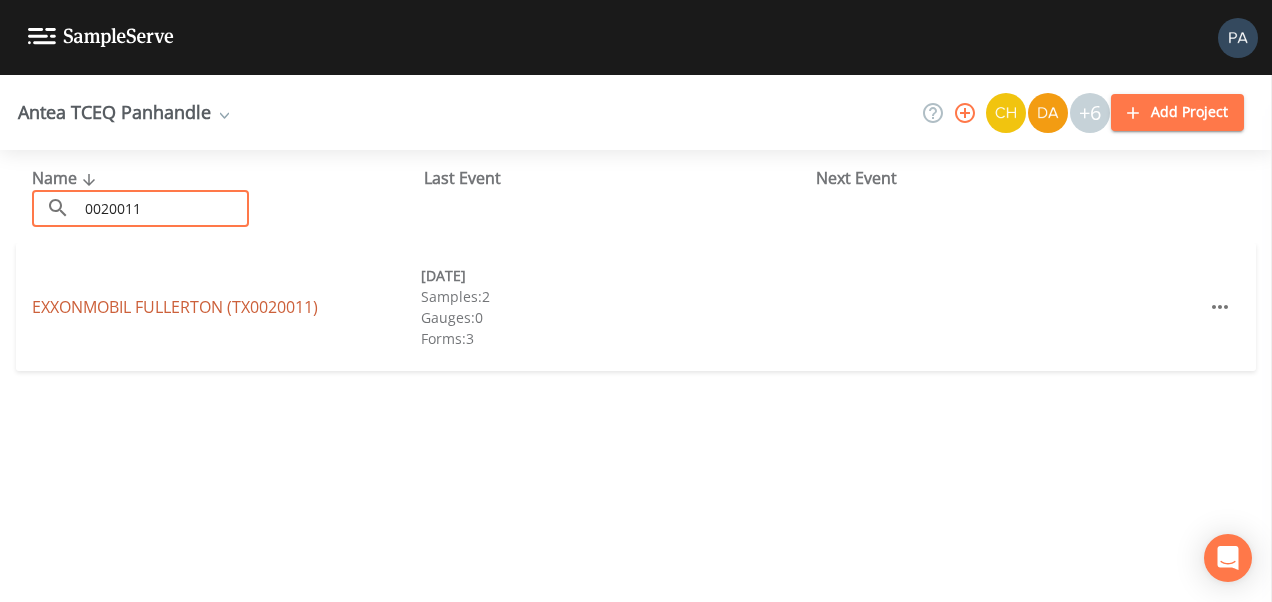 type on "0020011" 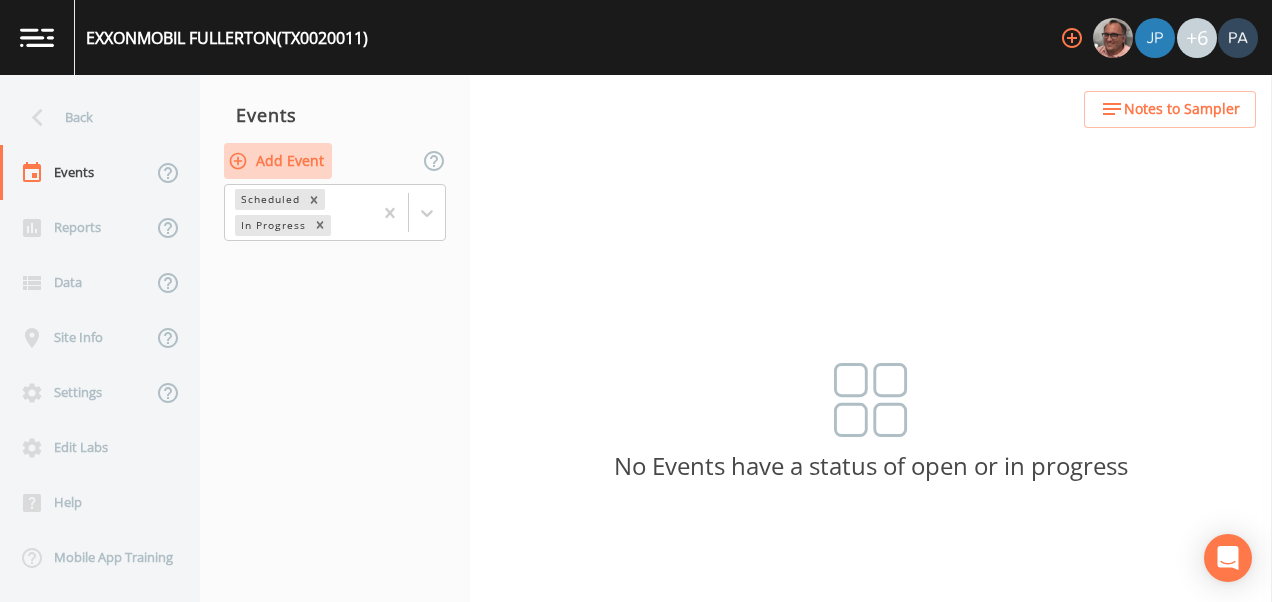 click on "Add Event" at bounding box center (278, 161) 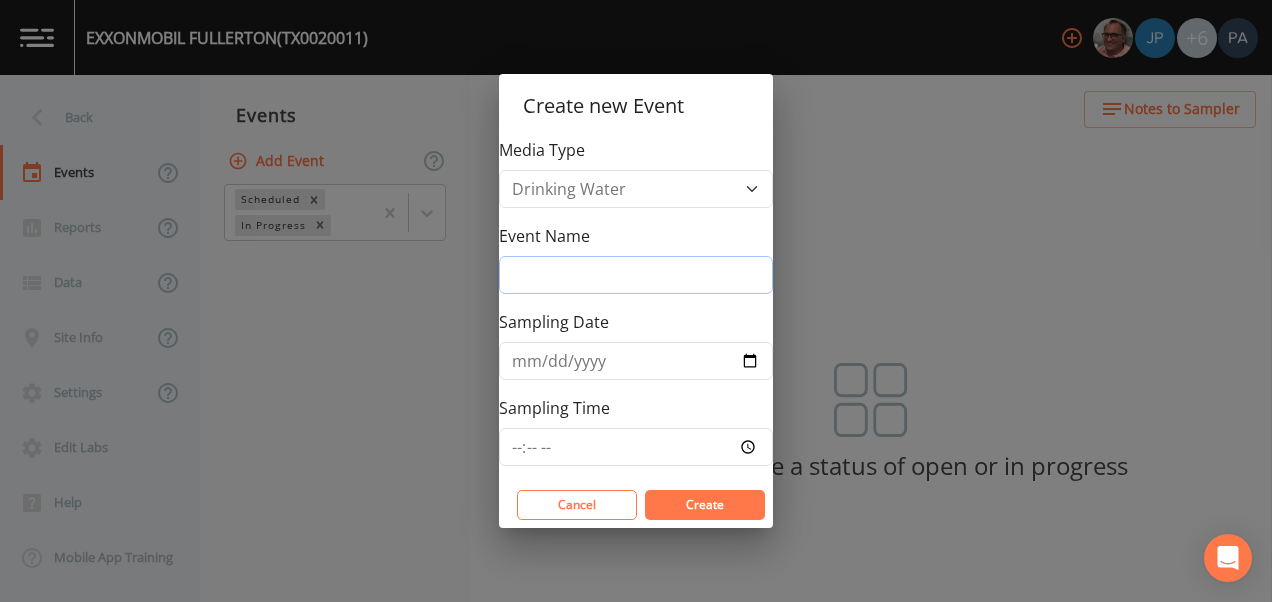 click on "Event Name" at bounding box center [636, 275] 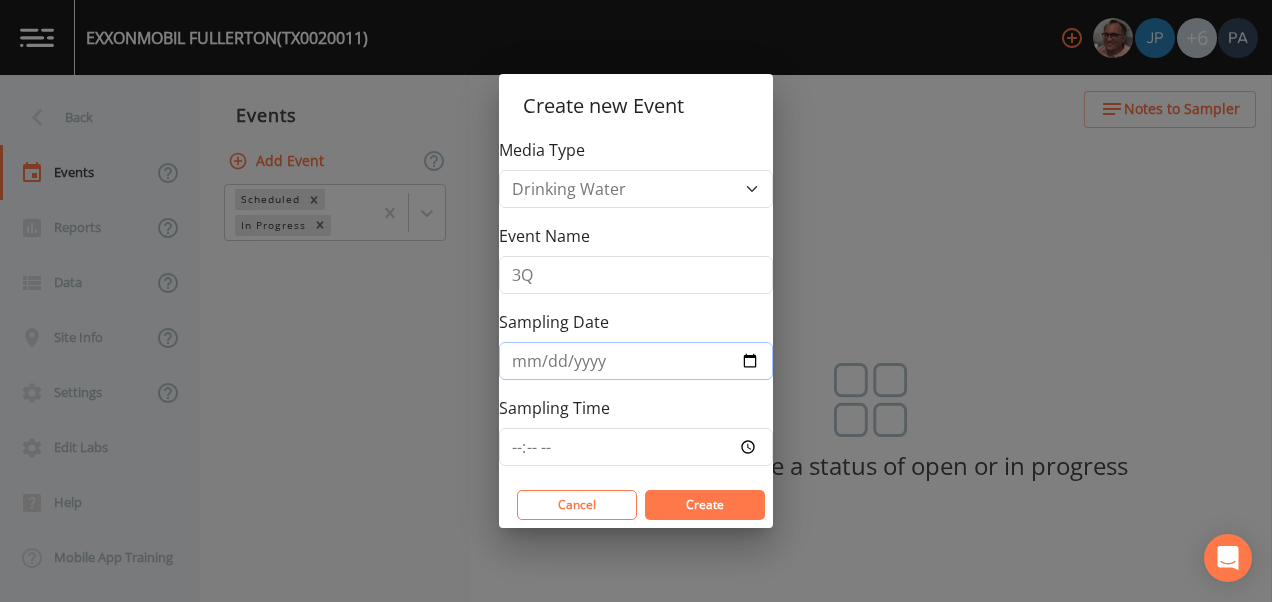type on "[DATE]" 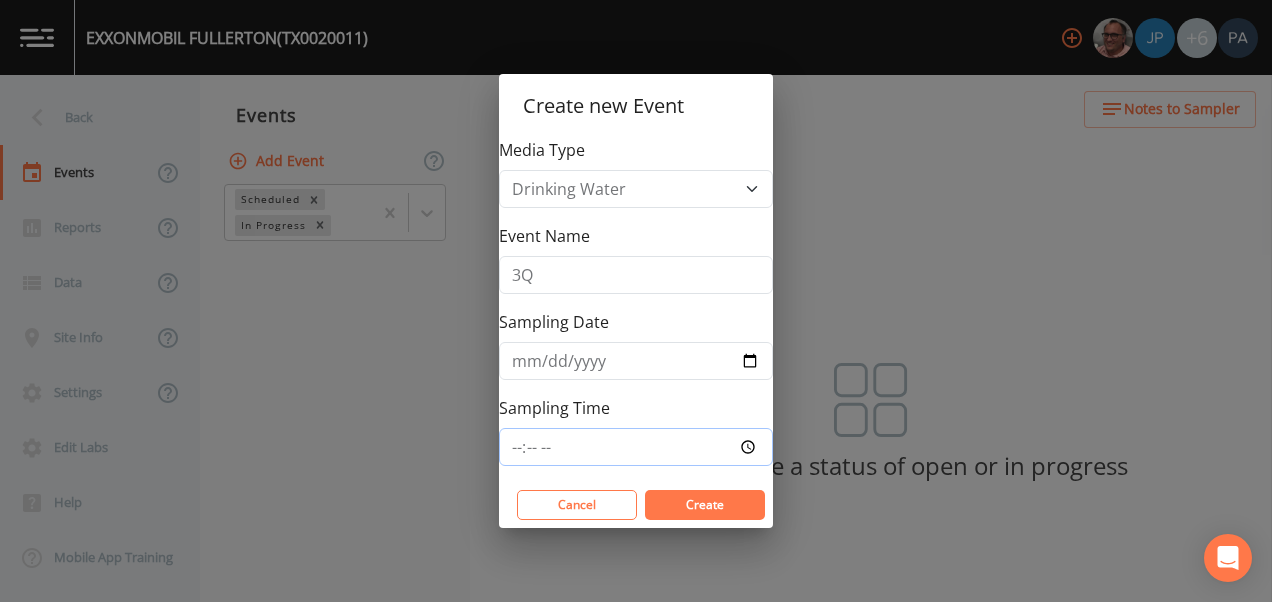 click on "Sampling Time" at bounding box center (636, 447) 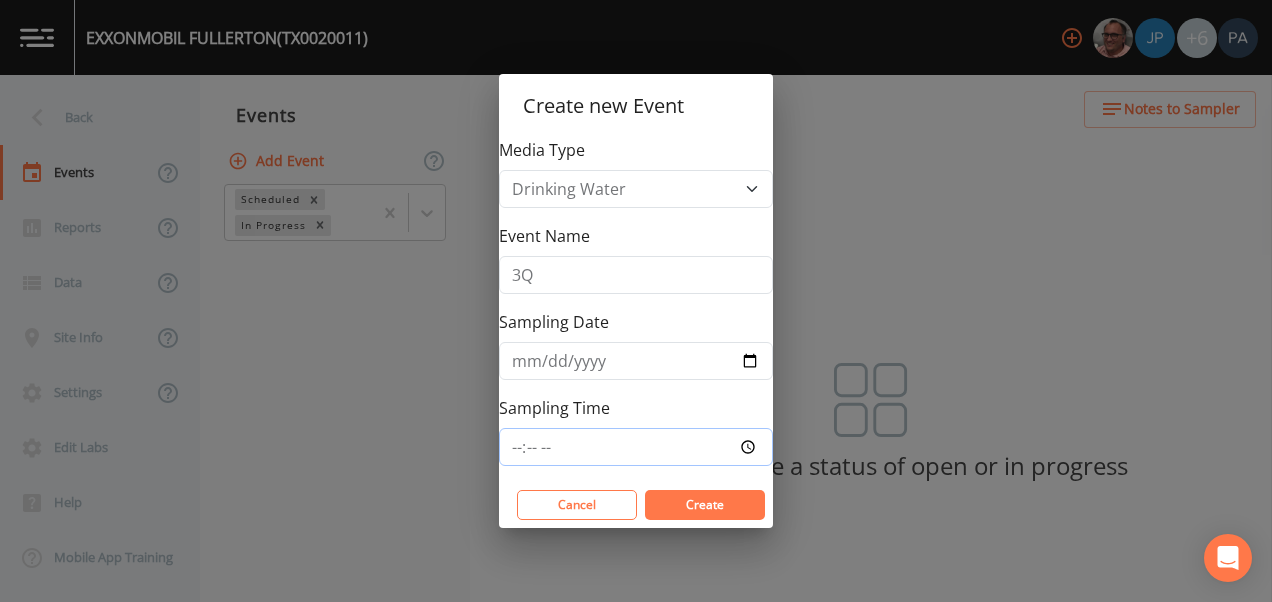 type on "11:30" 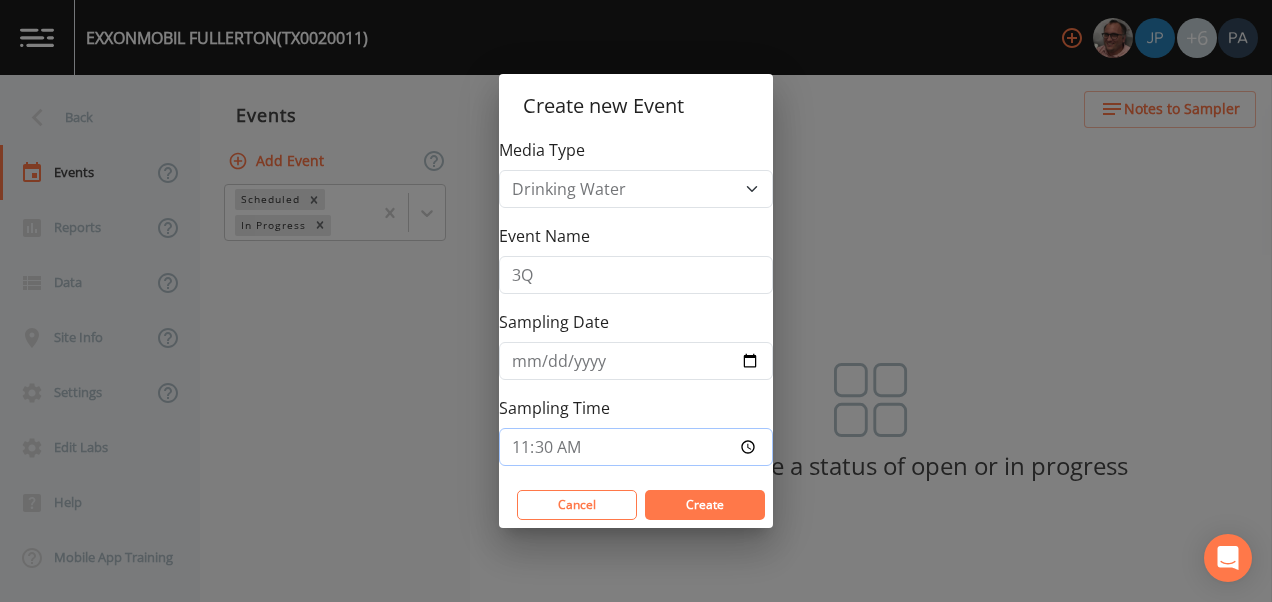 click on "Create" at bounding box center [705, 505] 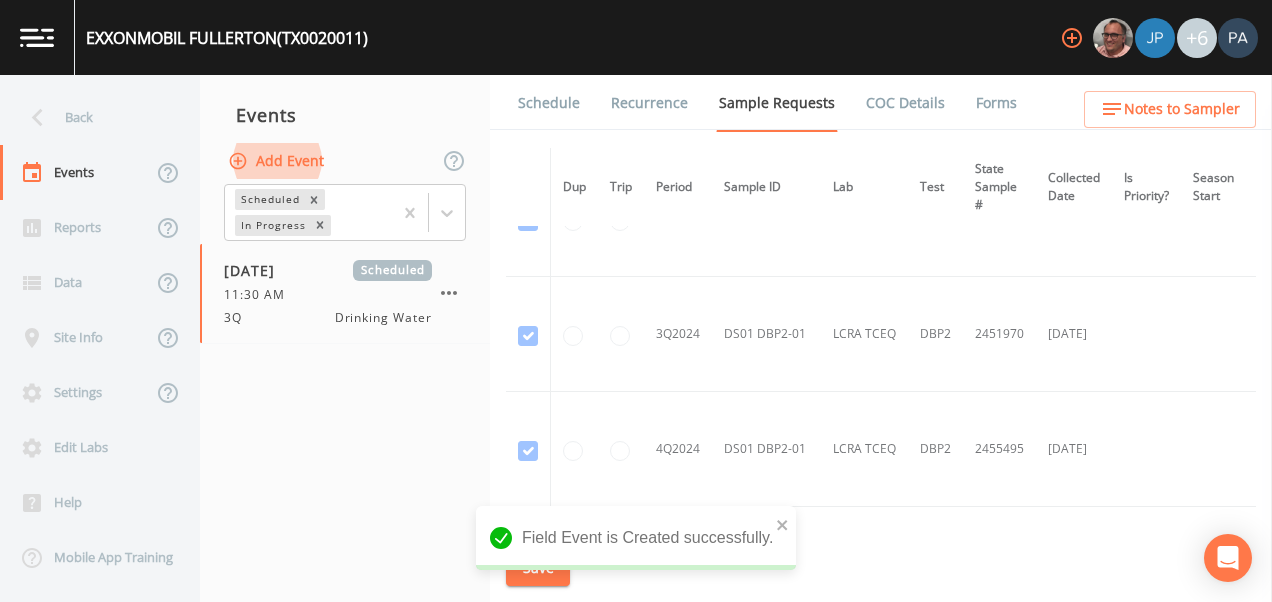 scroll, scrollTop: 886, scrollLeft: 0, axis: vertical 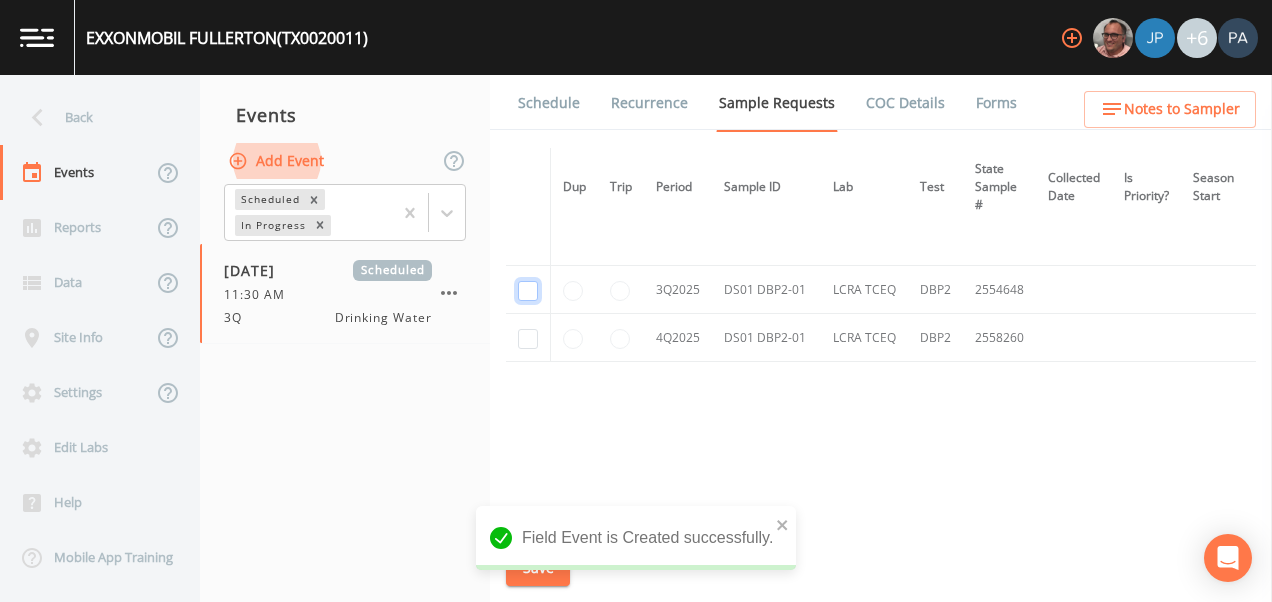 click at bounding box center [528, -480] 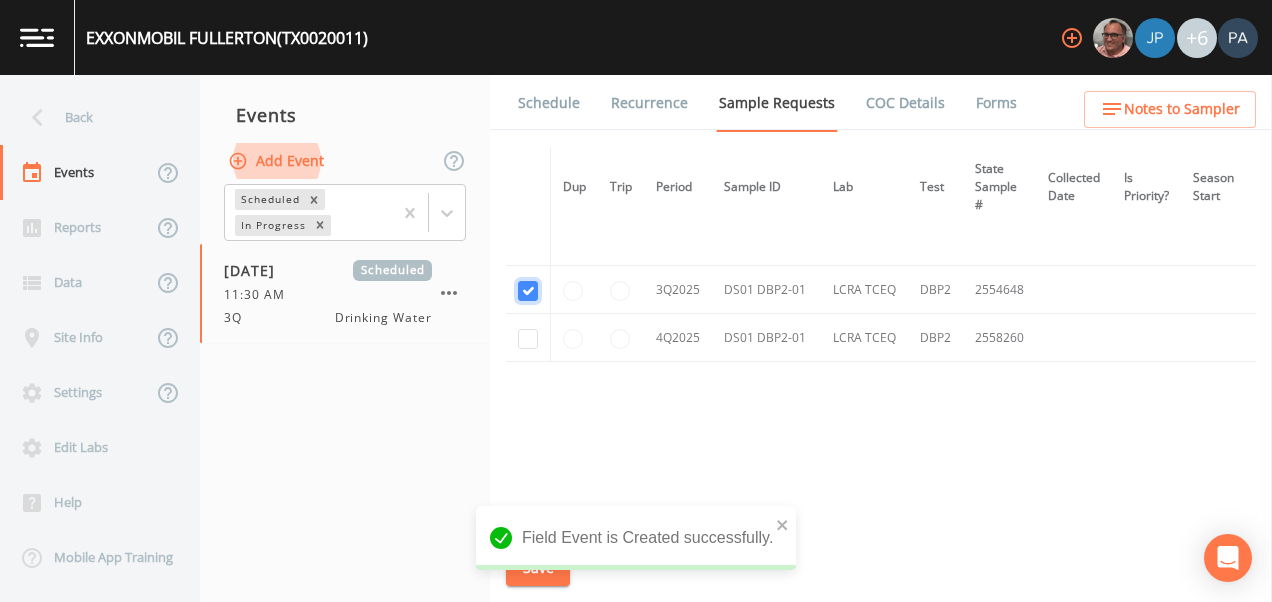 checkbox on "true" 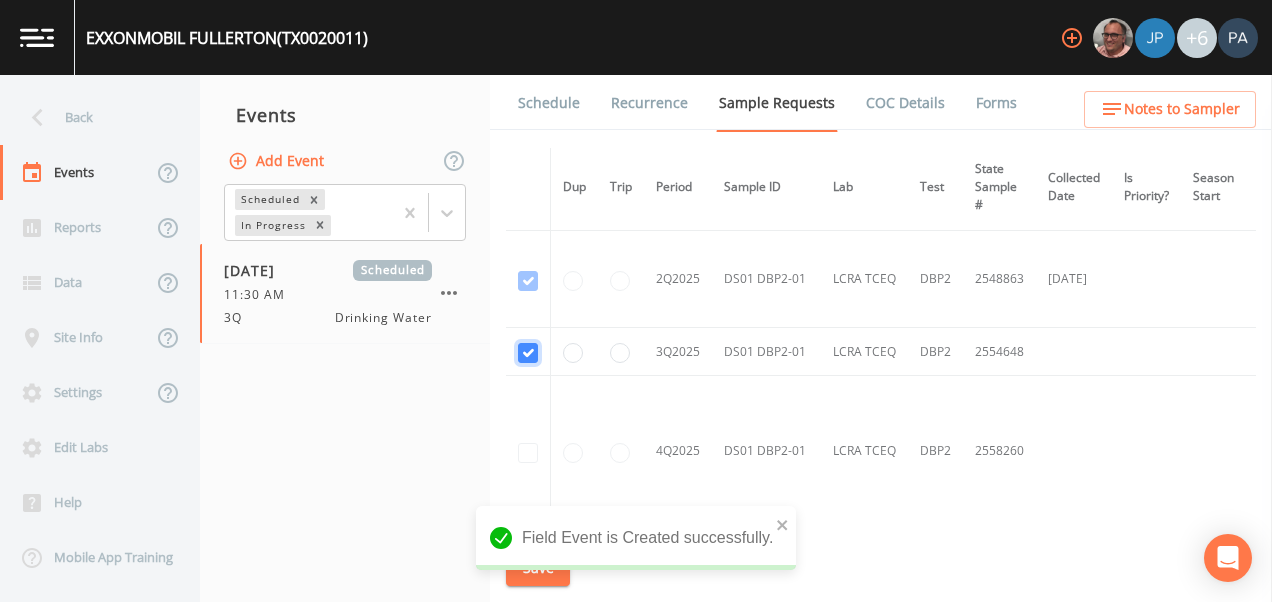 scroll, scrollTop: 651, scrollLeft: 0, axis: vertical 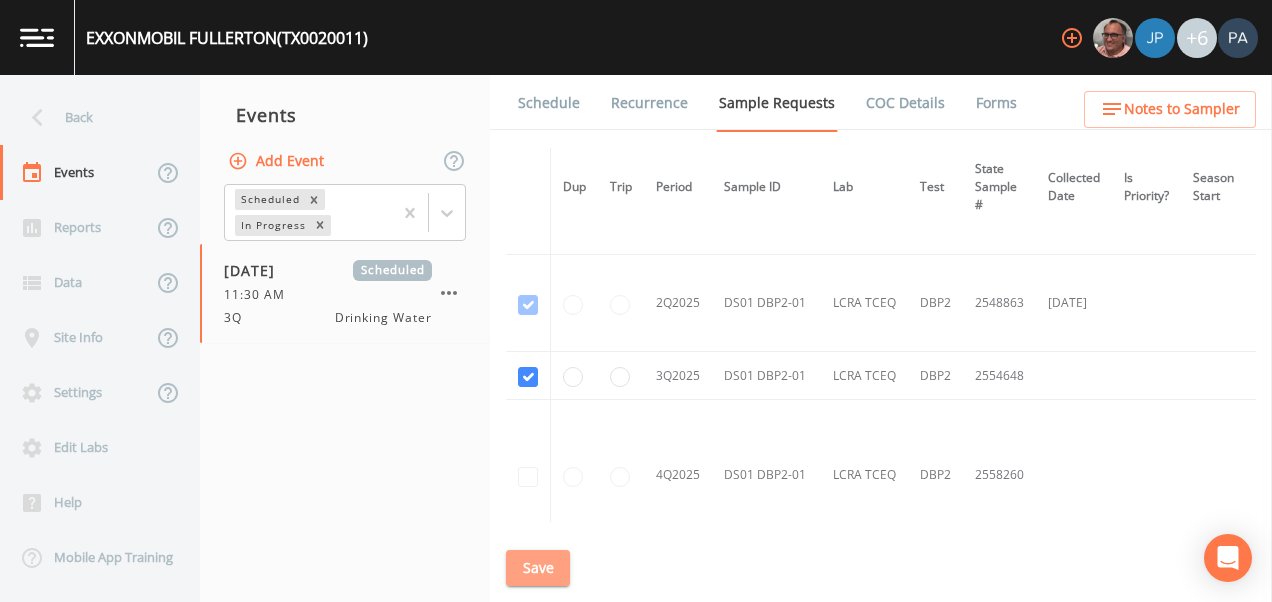 click on "Save" at bounding box center [538, 568] 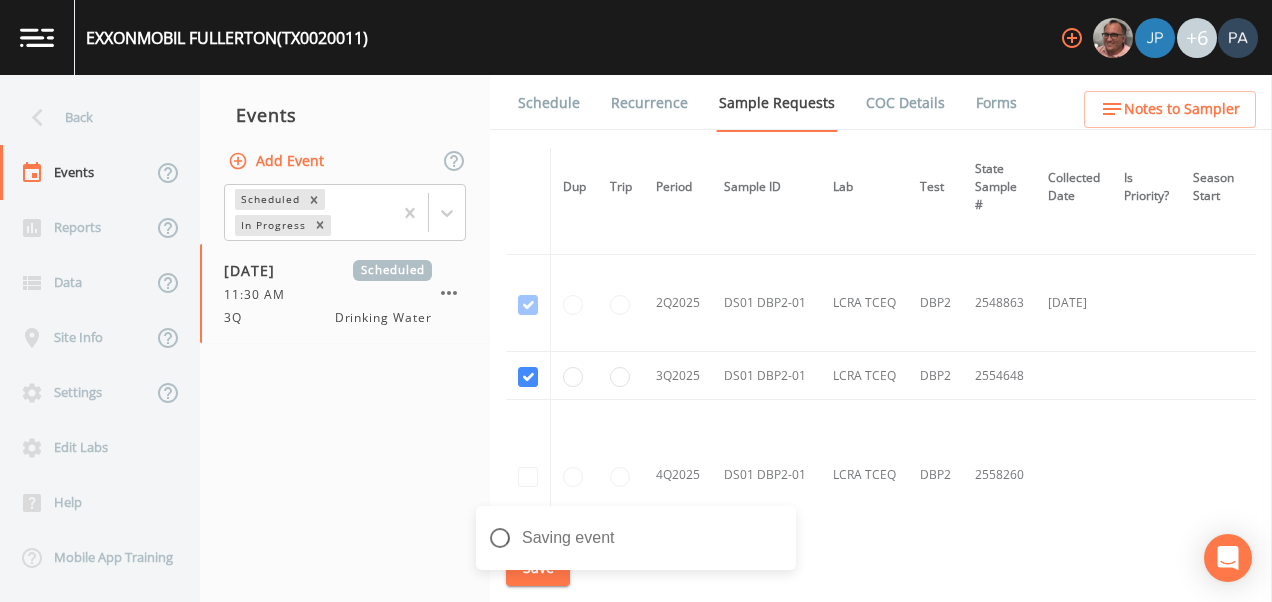 click on "Schedule" at bounding box center (549, 103) 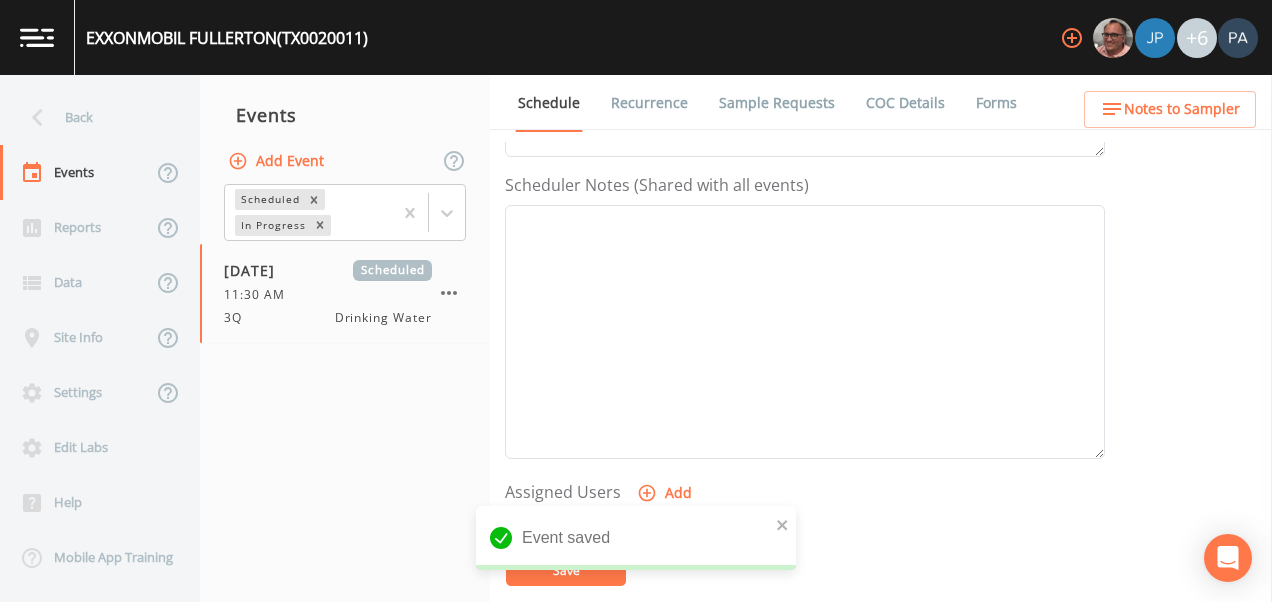scroll, scrollTop: 700, scrollLeft: 0, axis: vertical 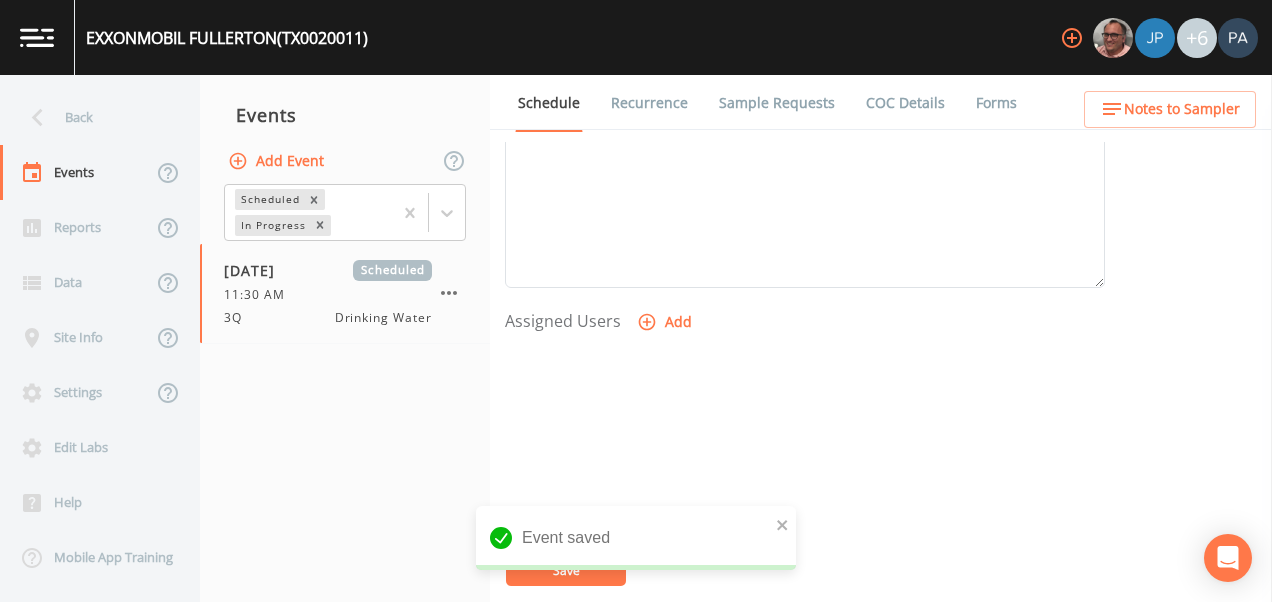 click 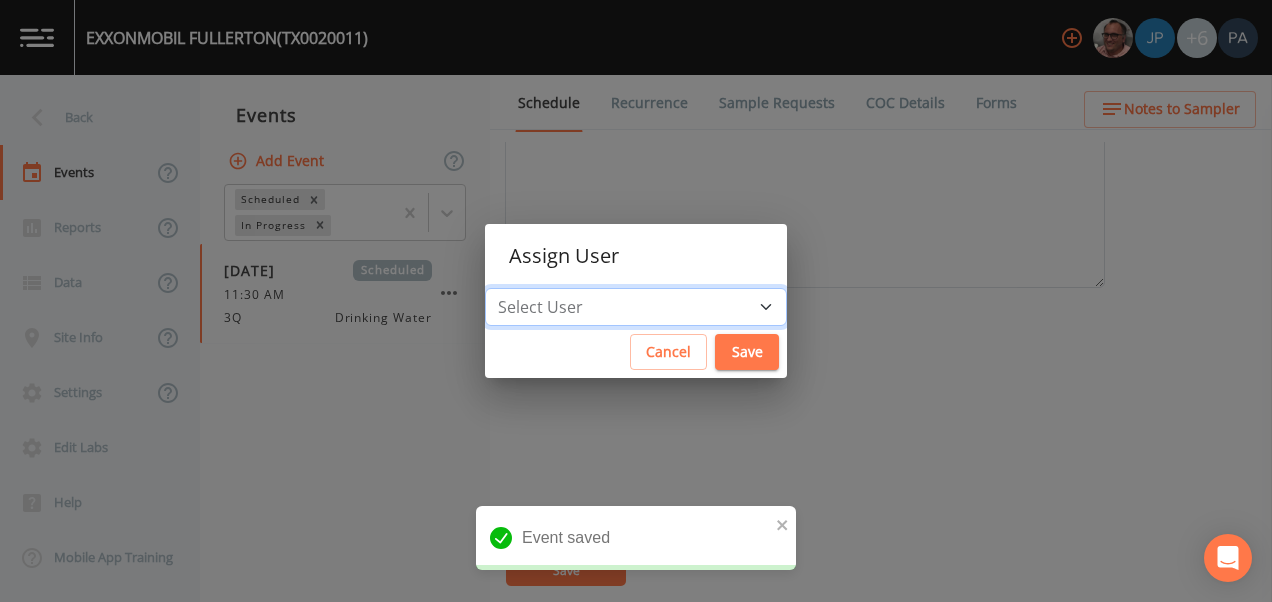drag, startPoint x: 607, startPoint y: 305, endPoint x: 603, endPoint y: 317, distance: 12.649111 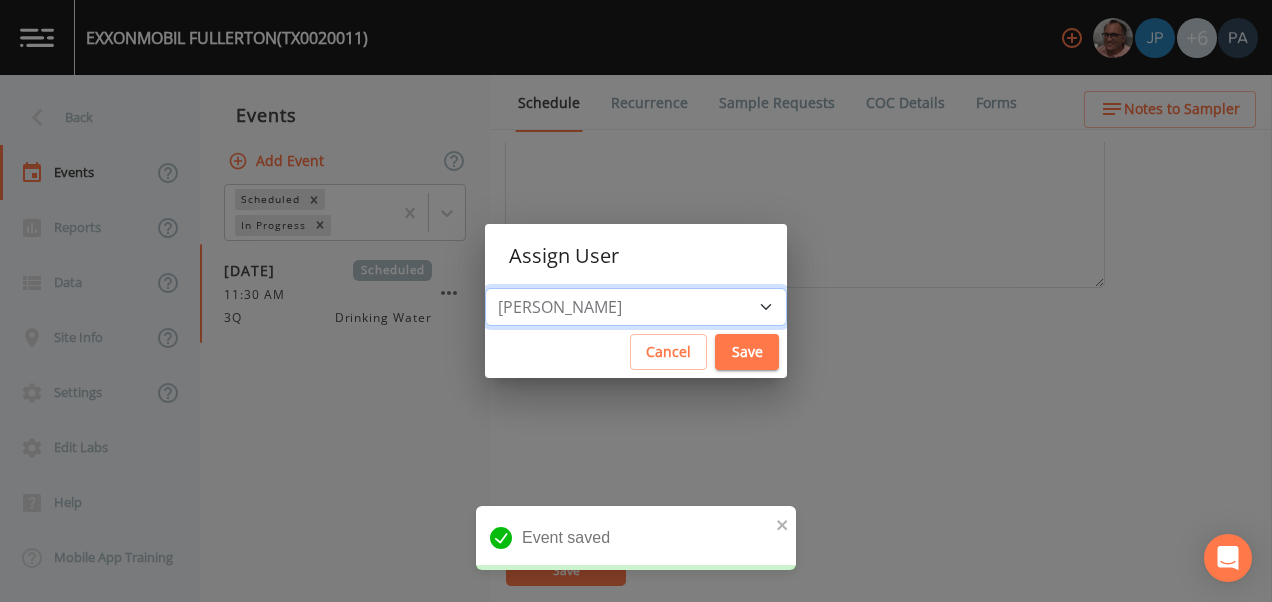 click on "Select User [PERSON_NAME] [PERSON_NAME]  [PERSON_NAME] [PERSON_NAME] [PERSON_NAME] [PERSON_NAME] [PERSON_NAME] [PERSON_NAME] [PERSON_NAME]" at bounding box center [636, 307] 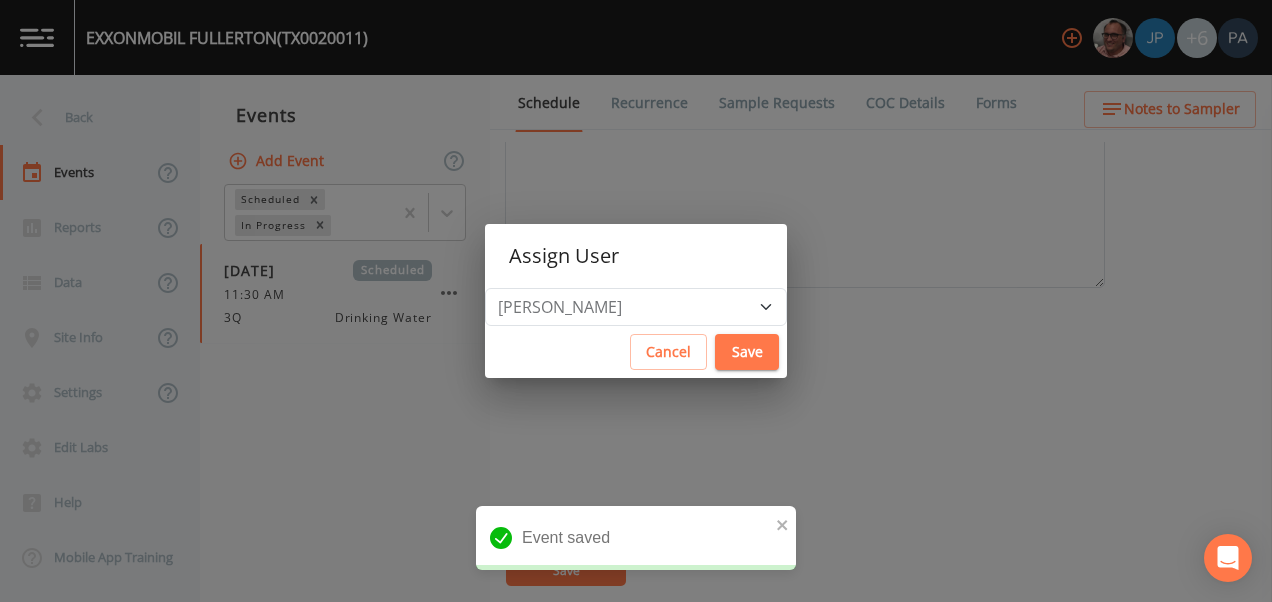 click on "Save" at bounding box center [747, 352] 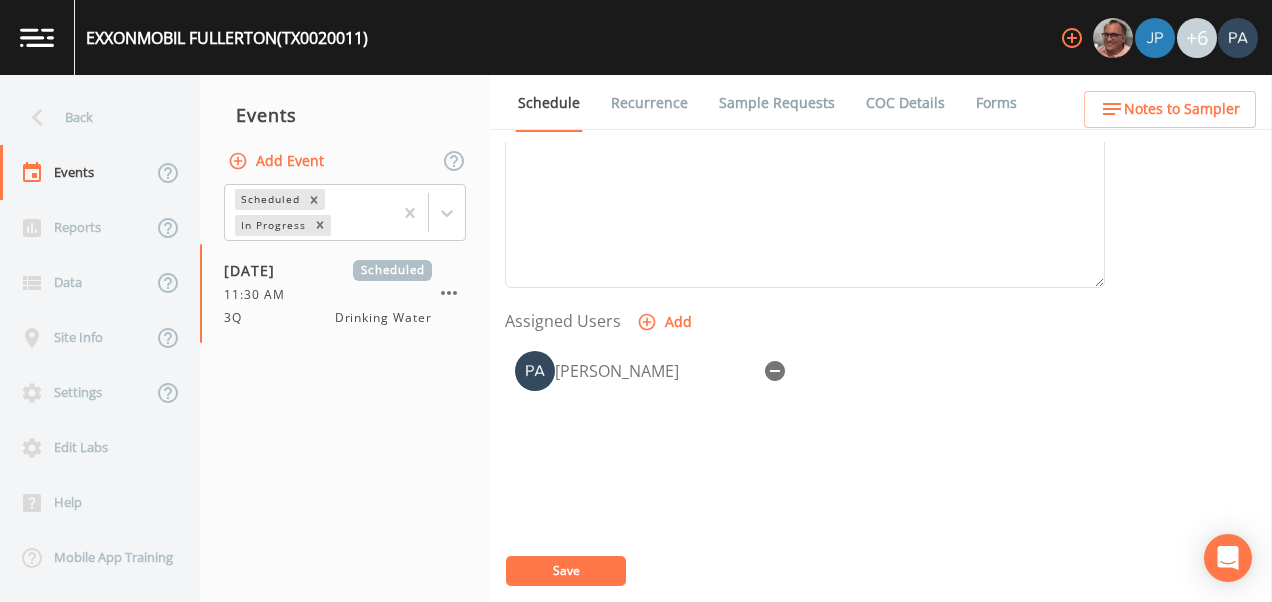 click on "Save" at bounding box center [566, 571] 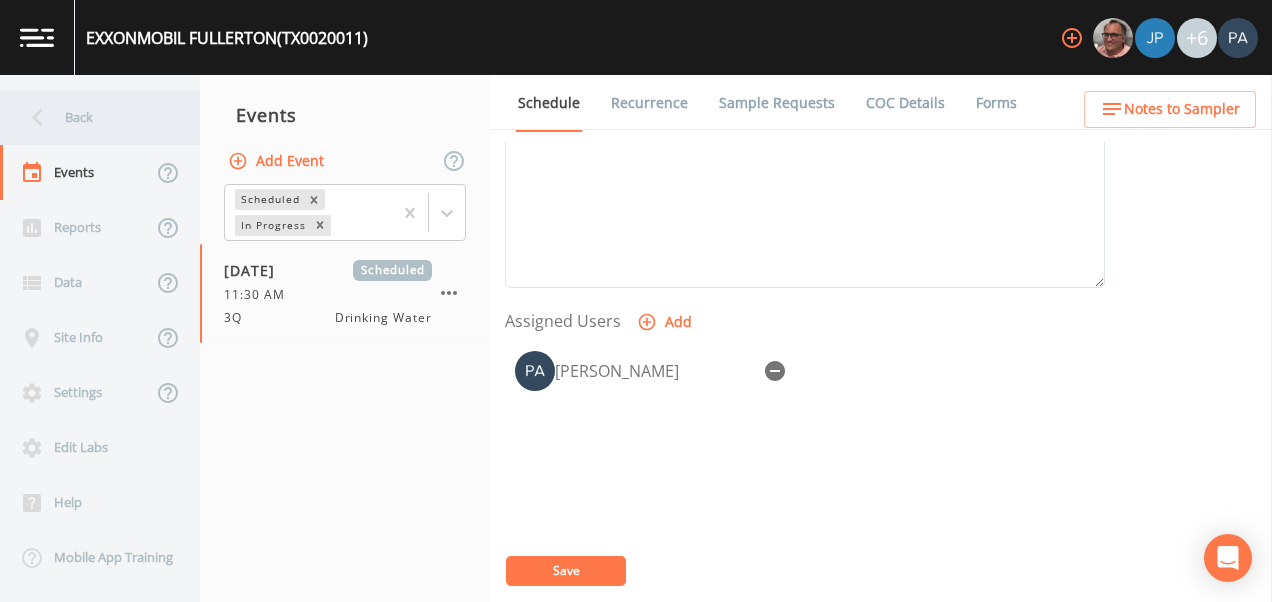 click on "Back" at bounding box center (90, 117) 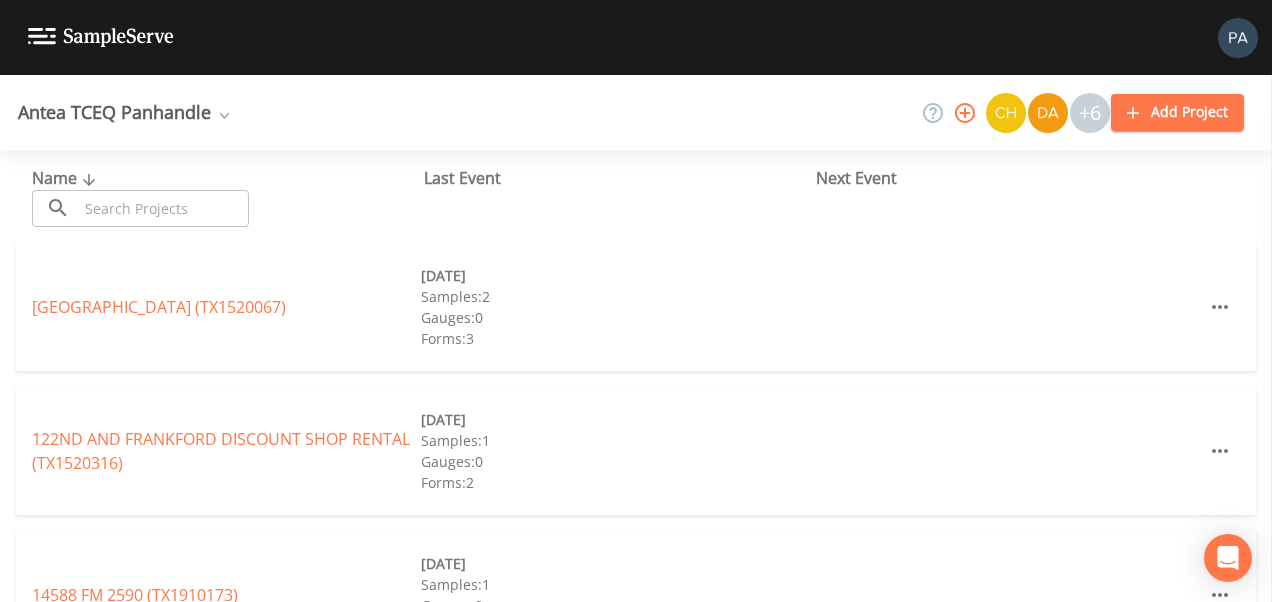 click at bounding box center (163, 208) 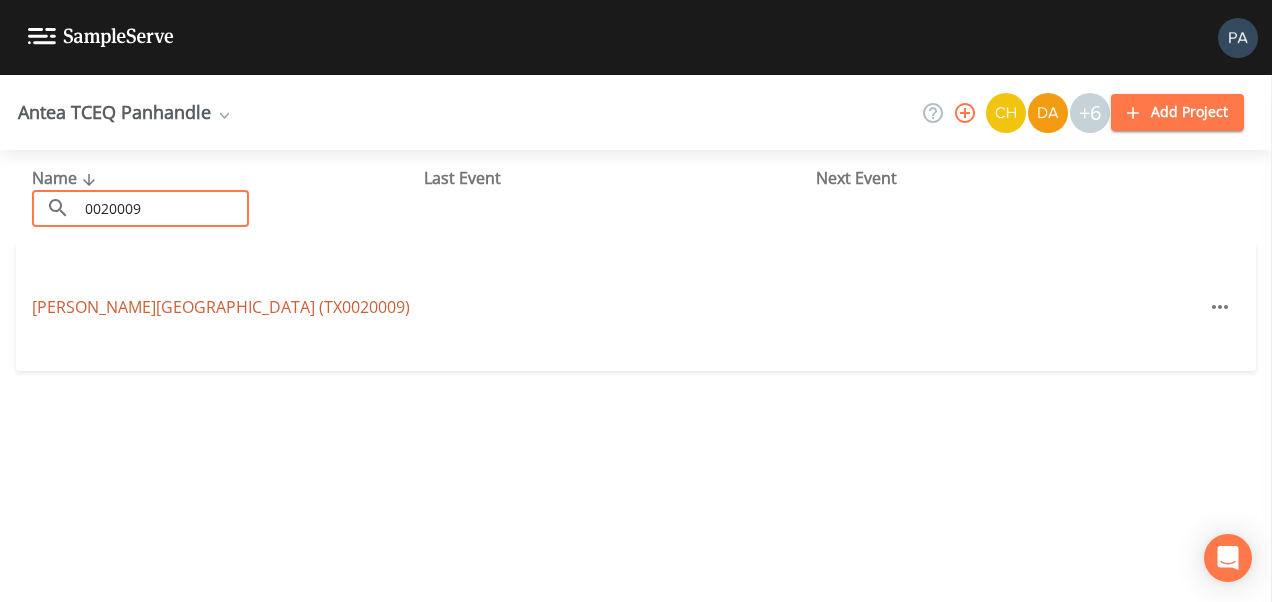 type on "0020009" 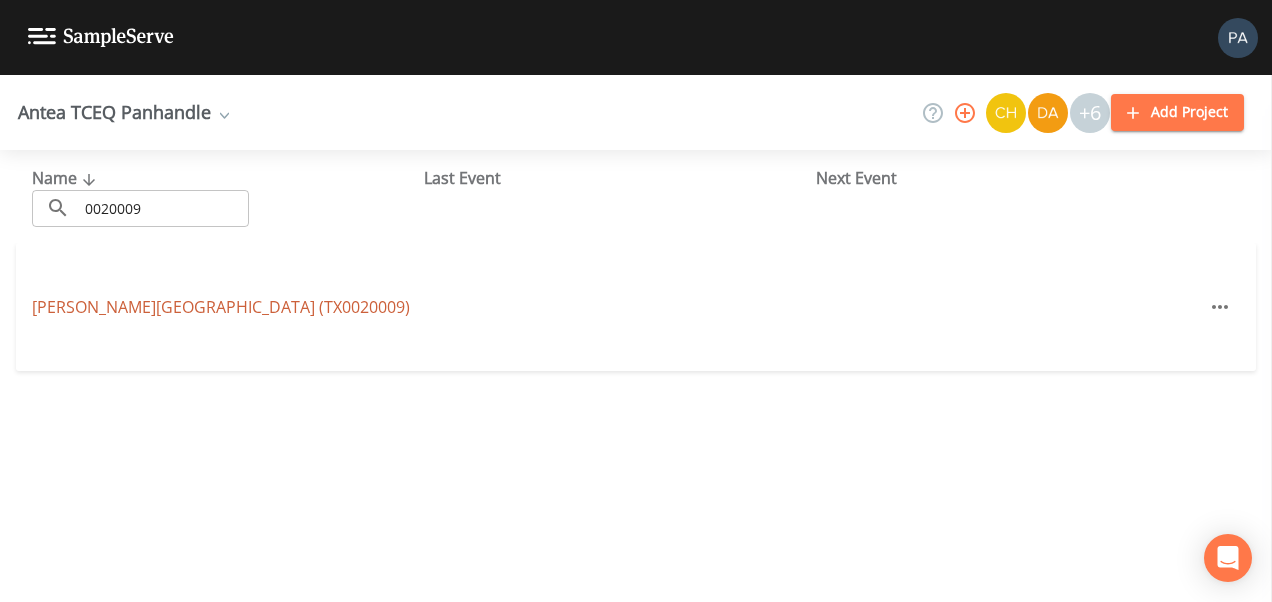 click on "[PERSON_NAME][GEOGRAPHIC_DATA]   (TX0020009)" at bounding box center [221, 307] 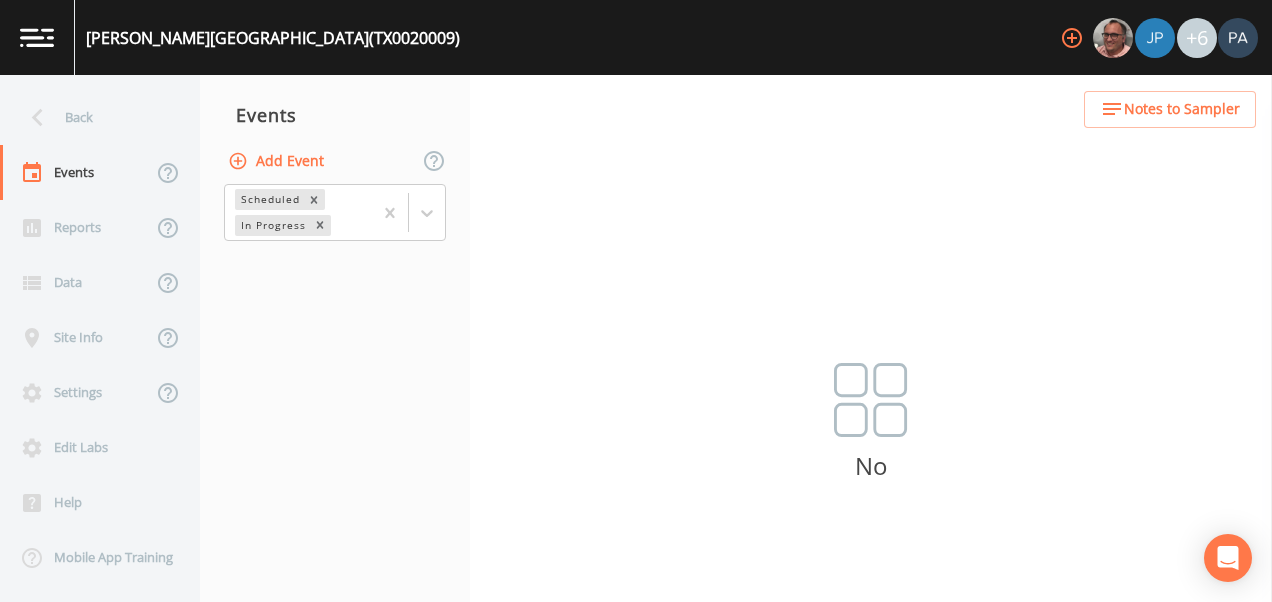 click on "Add Event" at bounding box center [278, 161] 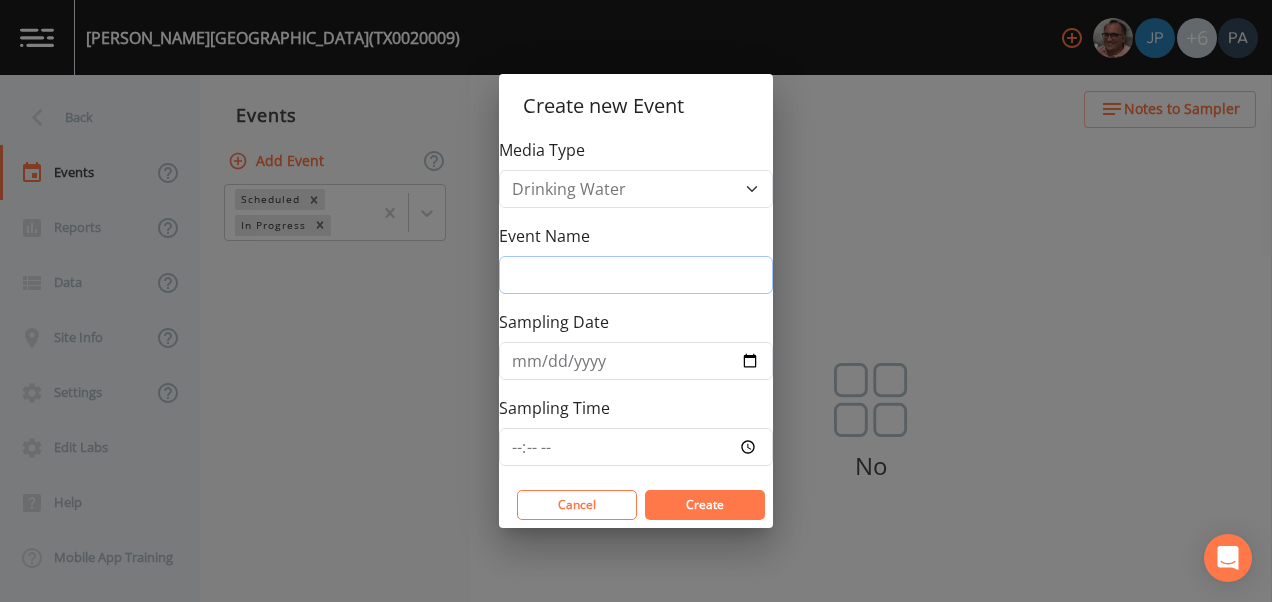 click on "Event Name" at bounding box center [636, 275] 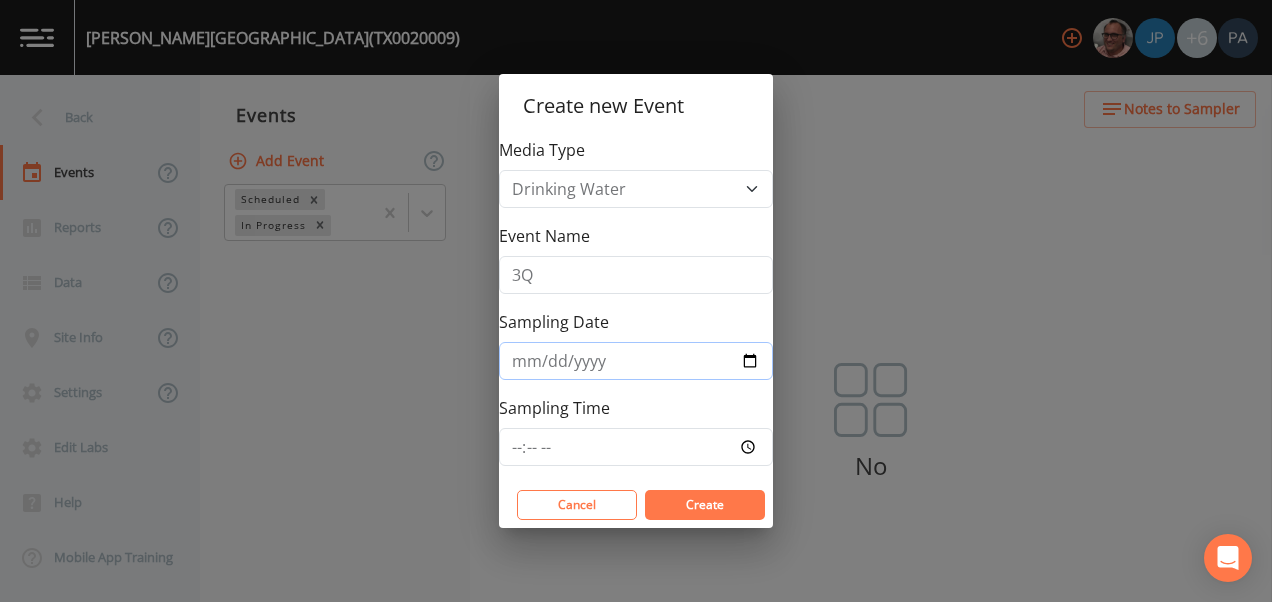 type on "[DATE]" 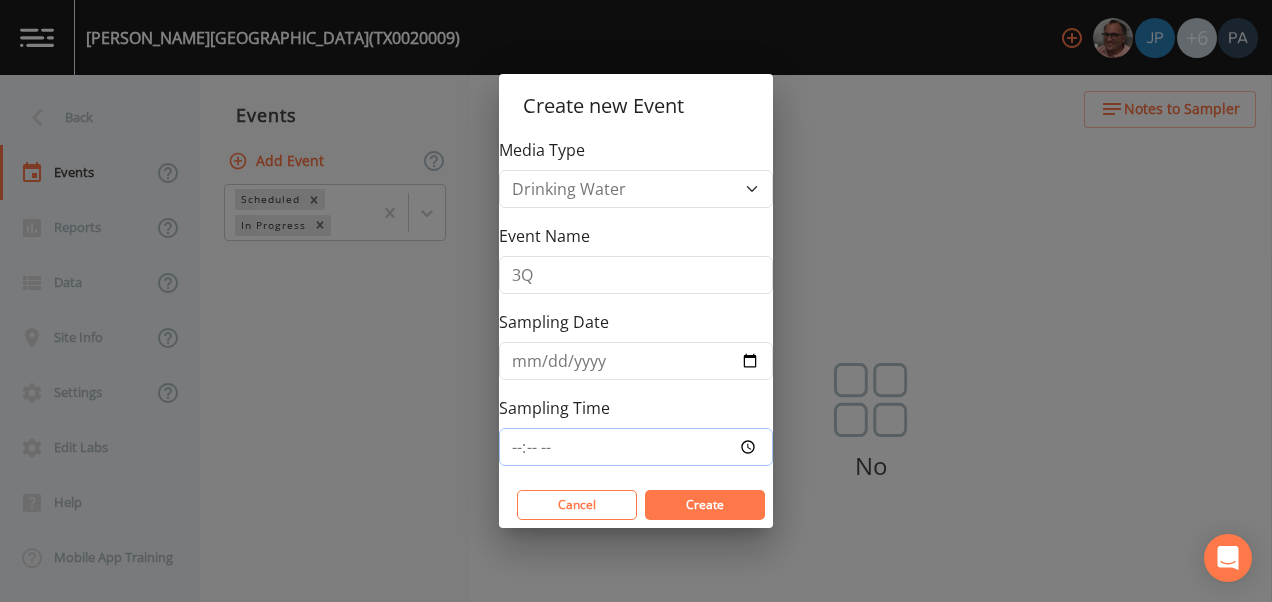 click on "Sampling Time" at bounding box center (636, 447) 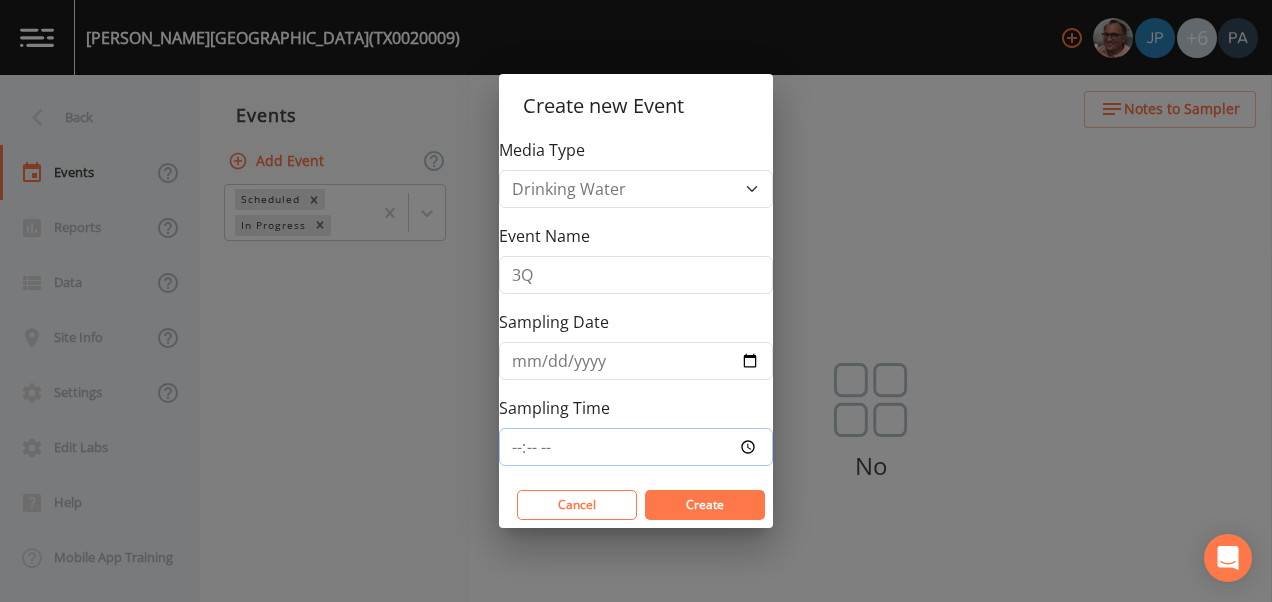 type on "13:00" 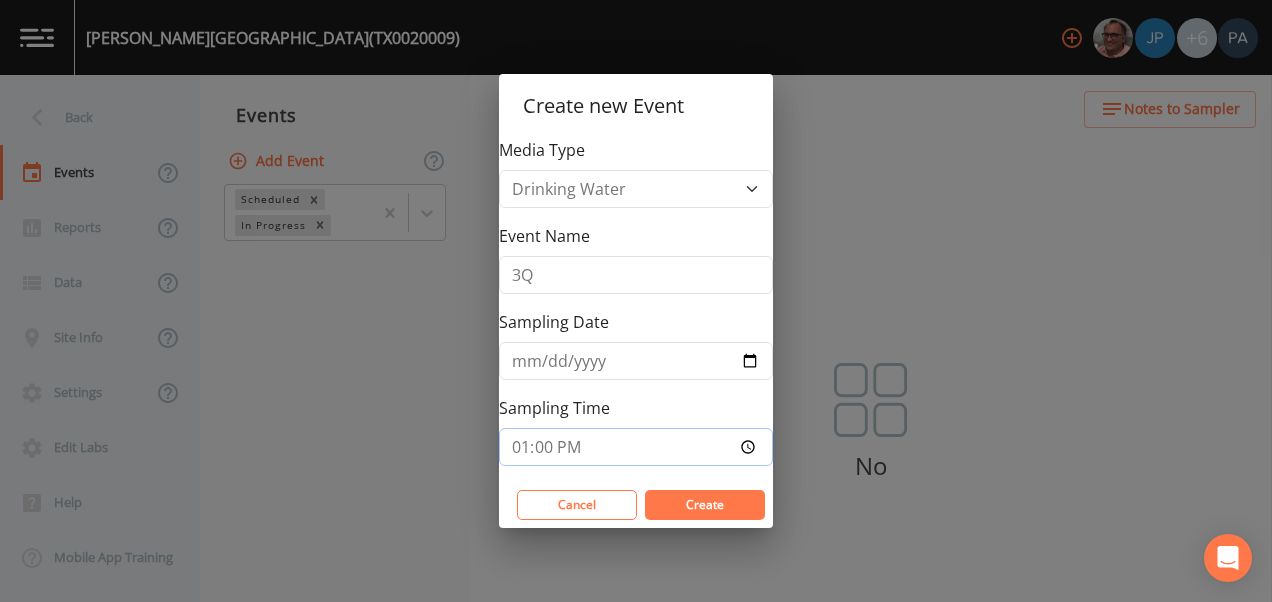 click on "Create" at bounding box center (705, 505) 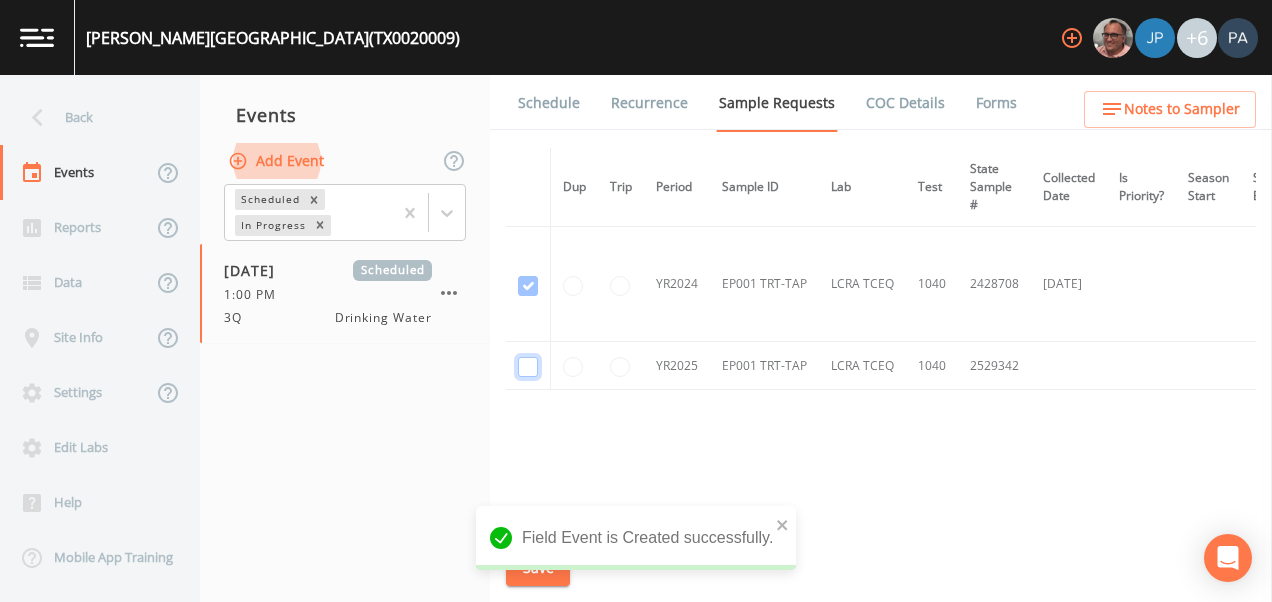 click at bounding box center [528, 286] 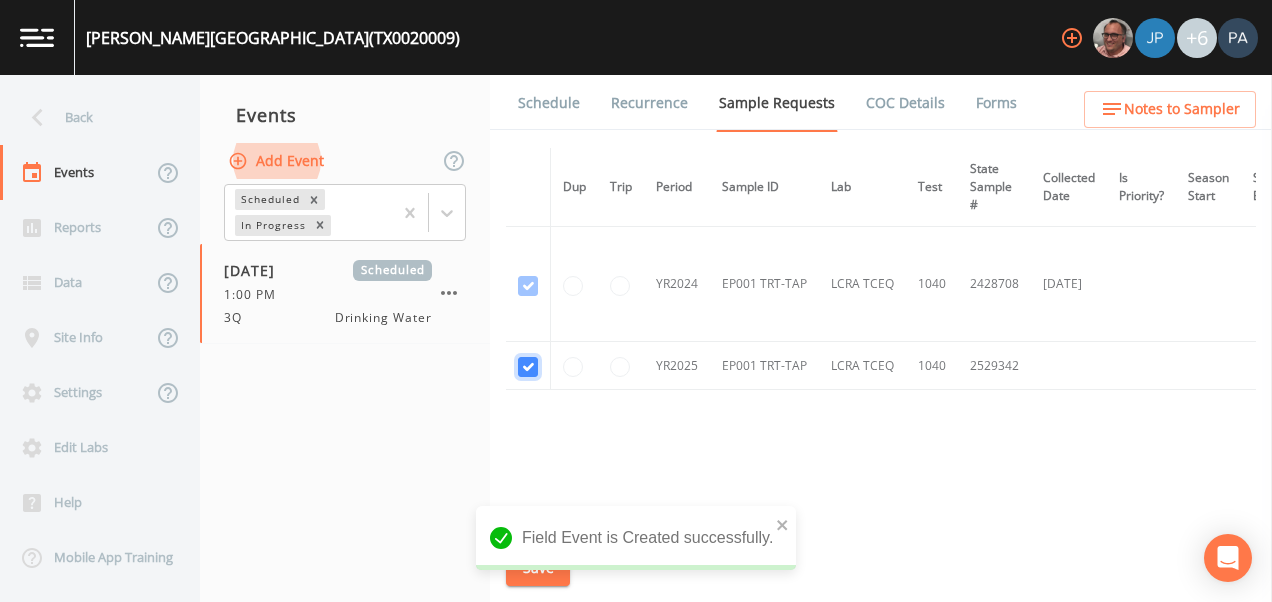 checkbox on "true" 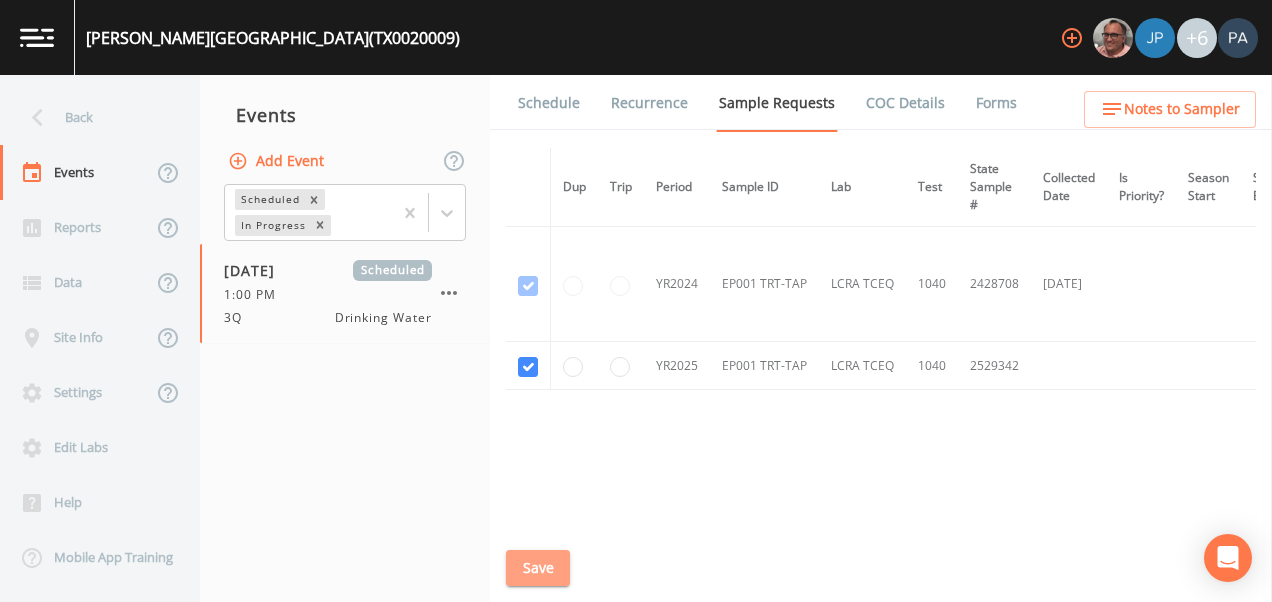 click on "Save" at bounding box center [538, 568] 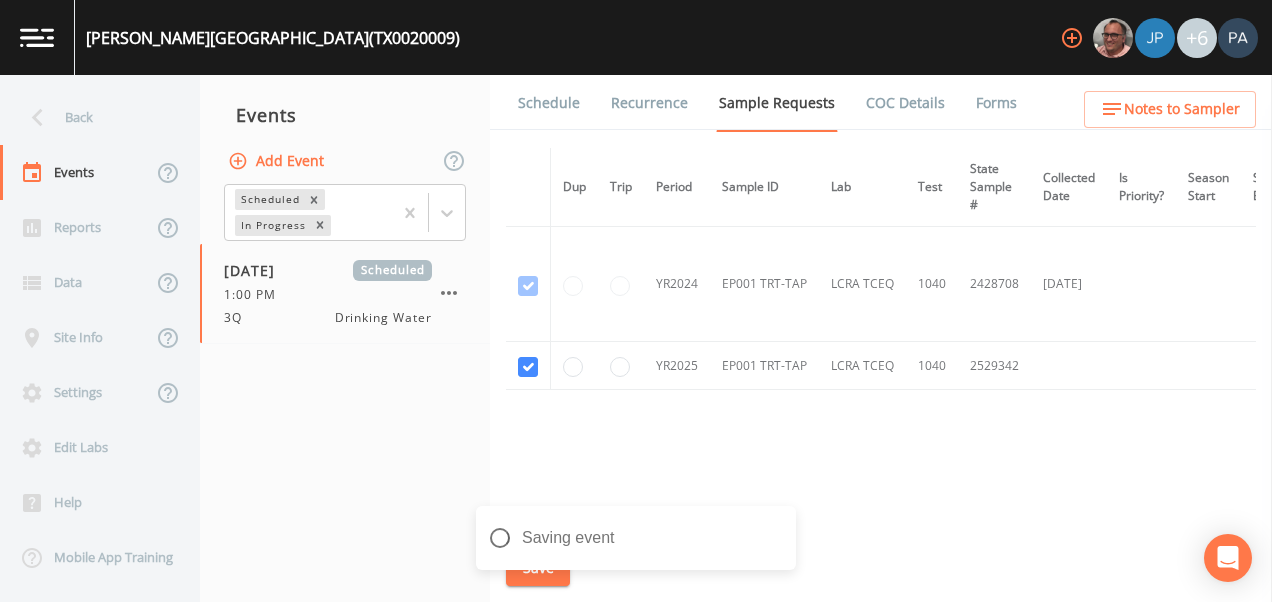 click on "Schedule" at bounding box center [549, 103] 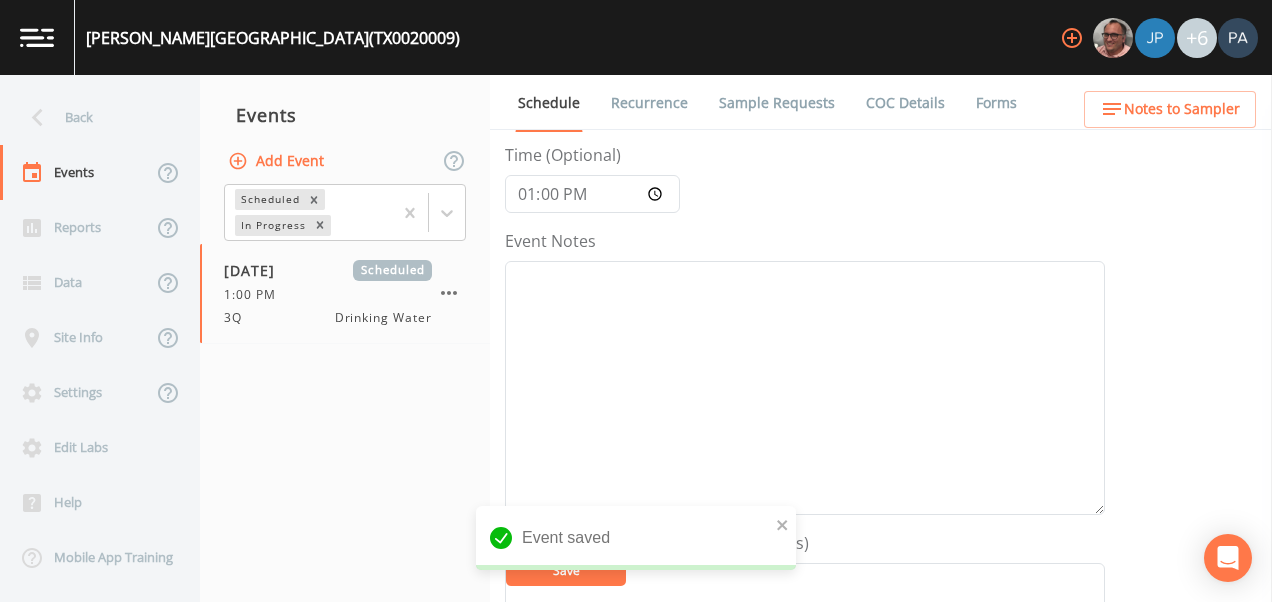 scroll, scrollTop: 800, scrollLeft: 0, axis: vertical 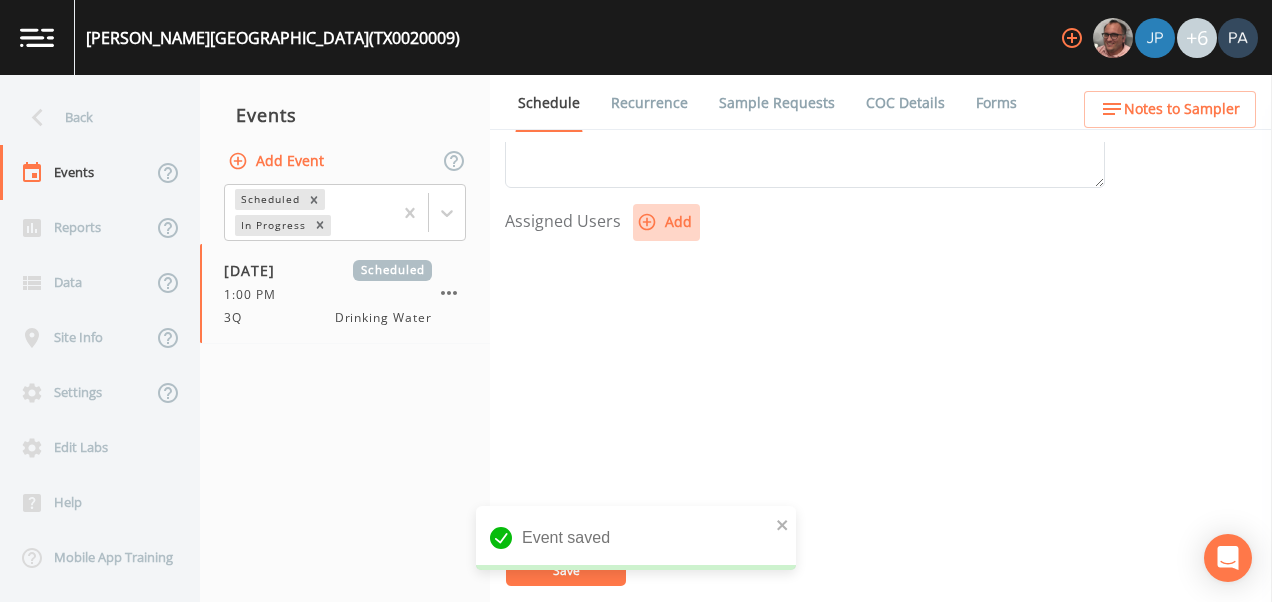 click on "Add" at bounding box center (666, 222) 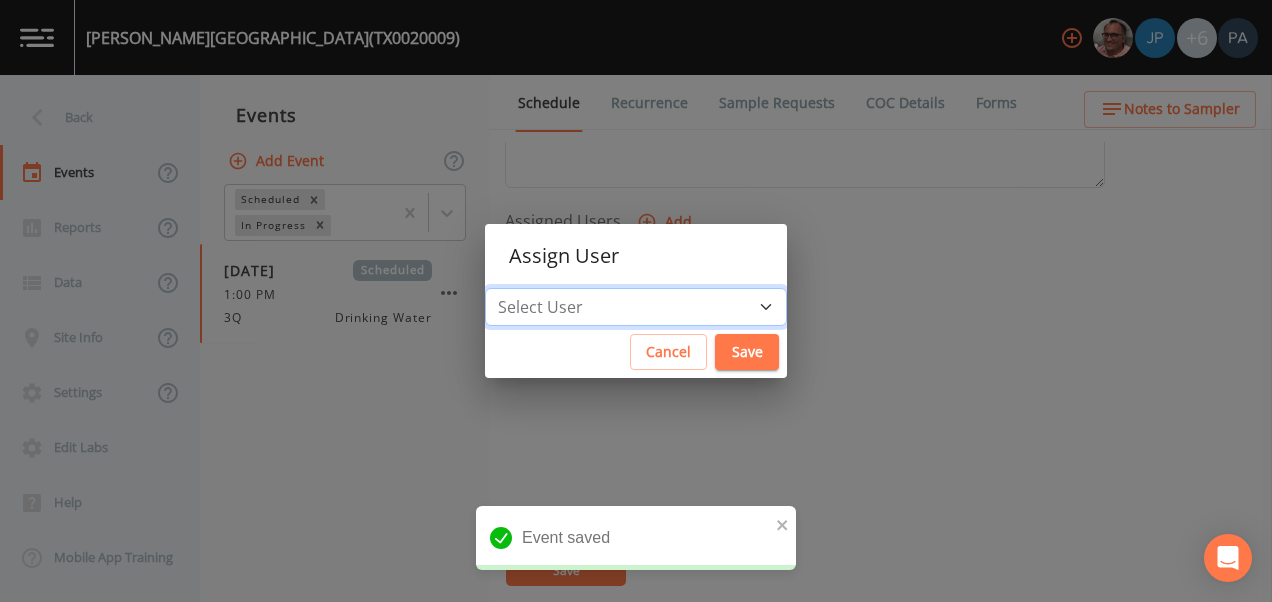 click on "Select User [PERSON_NAME] [PERSON_NAME]  [PERSON_NAME] [PERSON_NAME] [PERSON_NAME] [PERSON_NAME] [PERSON_NAME] [PERSON_NAME] [PERSON_NAME]" at bounding box center (636, 307) 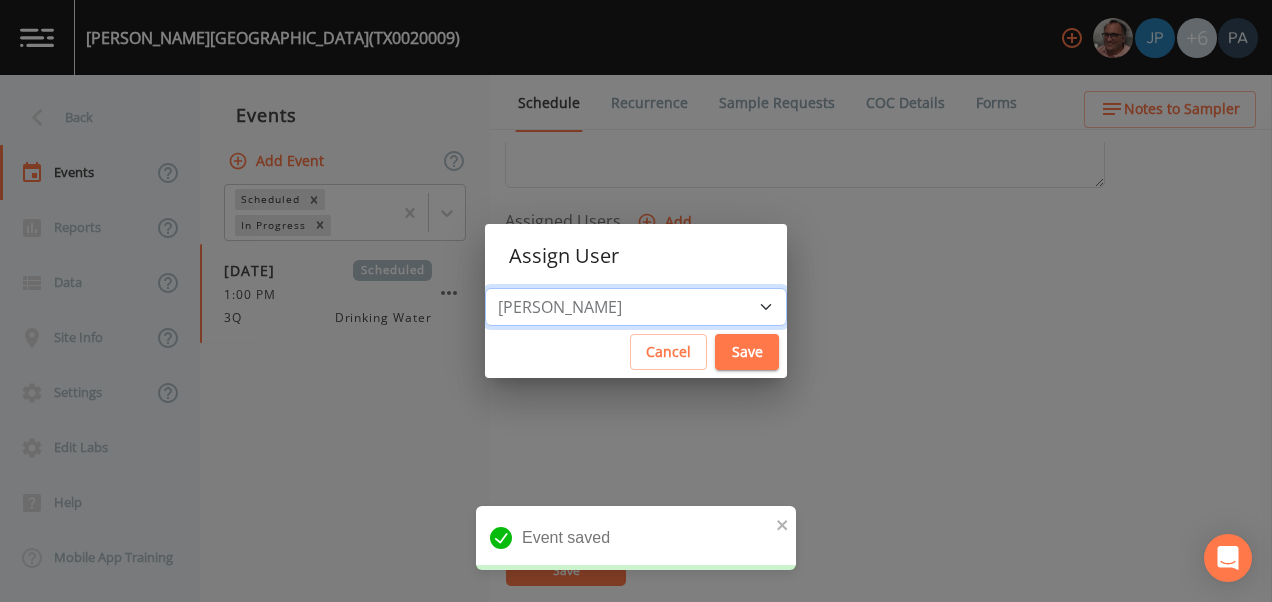 click on "Select User [PERSON_NAME] [PERSON_NAME]  [PERSON_NAME] [PERSON_NAME] [PERSON_NAME] [PERSON_NAME] [PERSON_NAME] [PERSON_NAME] [PERSON_NAME]" at bounding box center (636, 307) 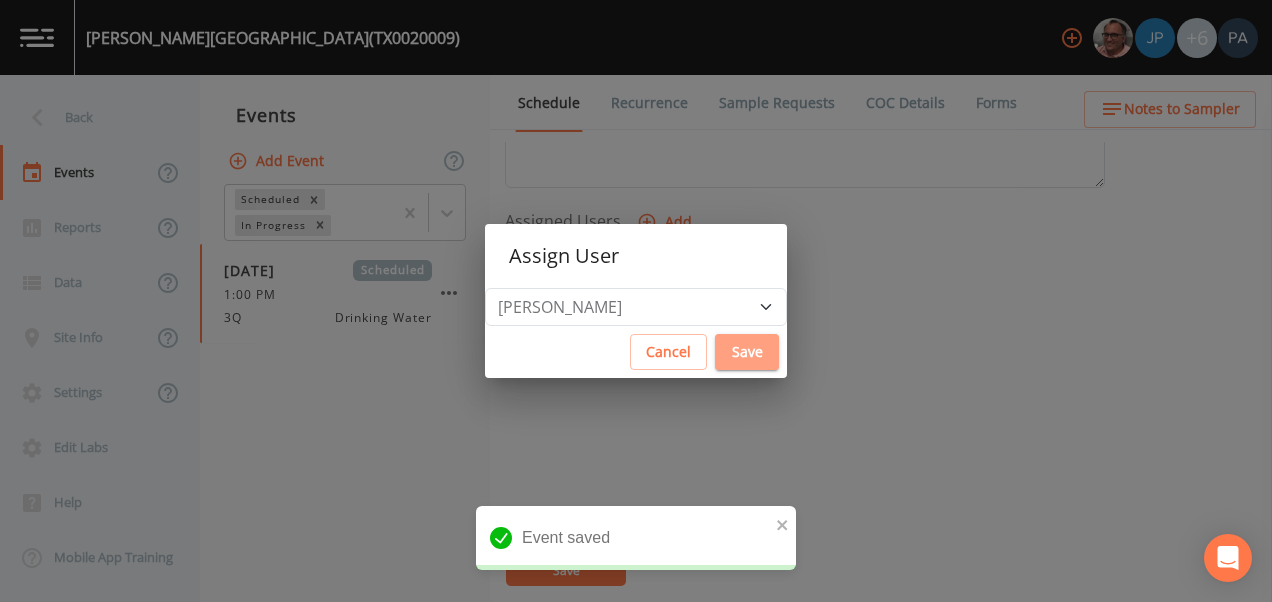 click on "Save" at bounding box center [747, 352] 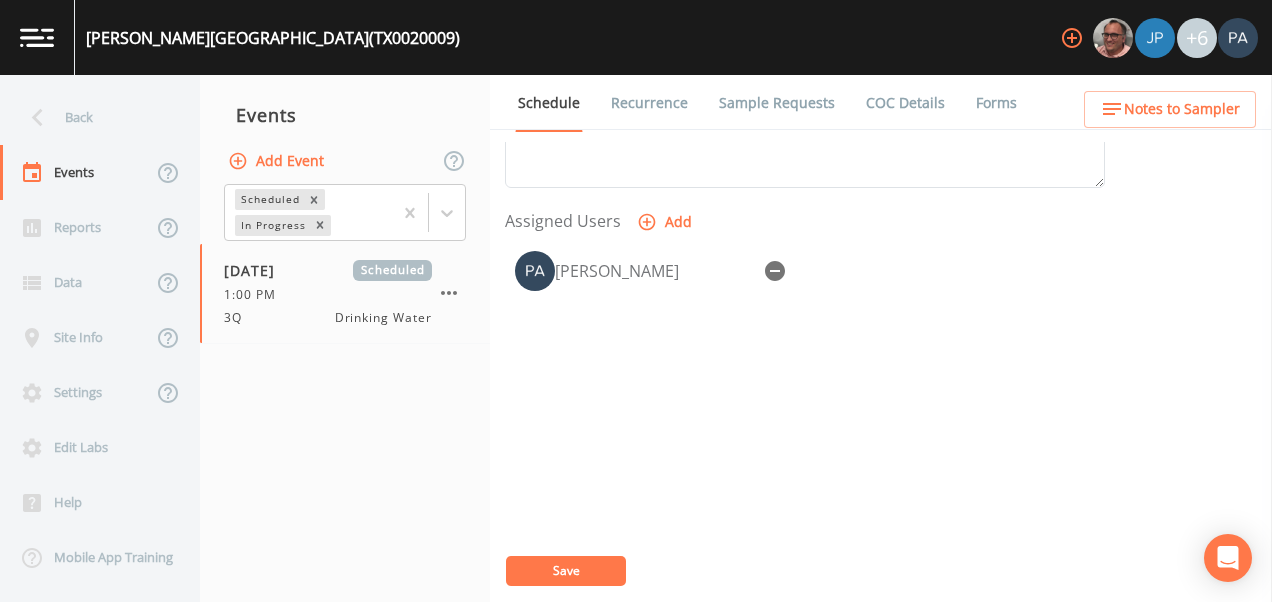 click on "Save" at bounding box center [566, 571] 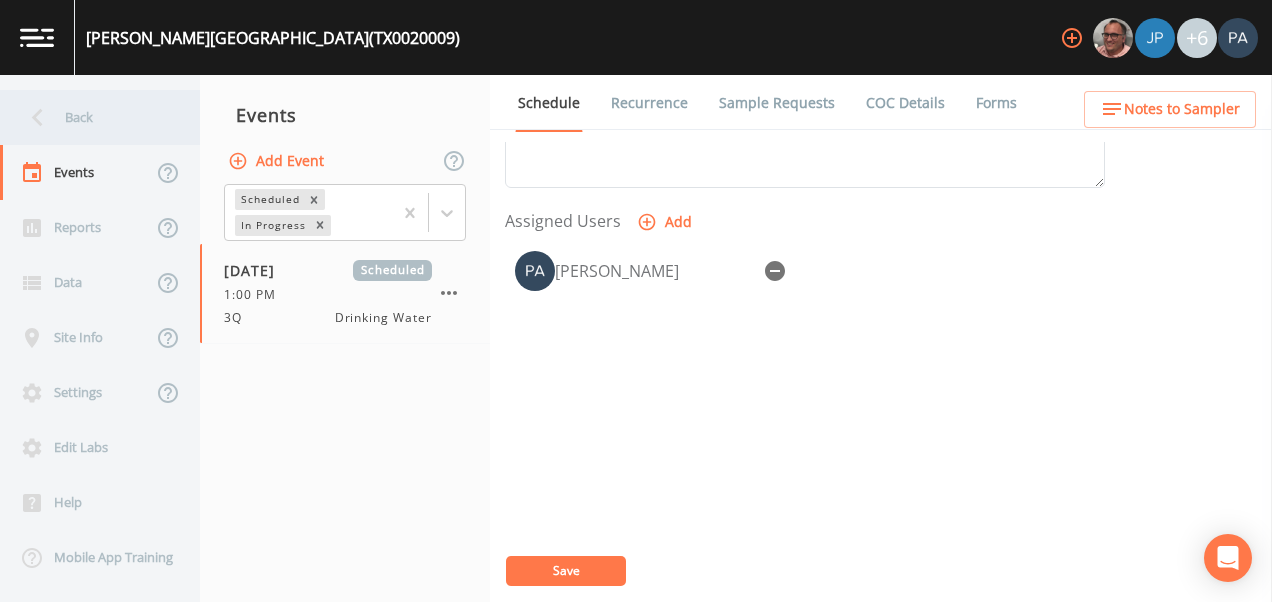 click on "Back" at bounding box center (90, 117) 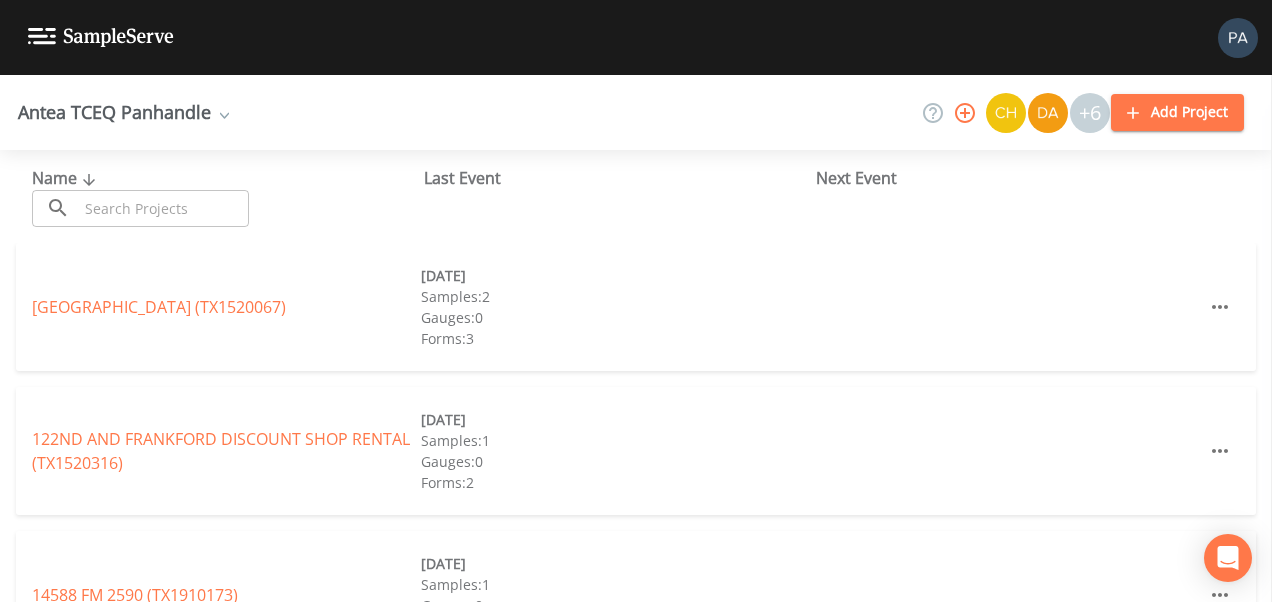 click at bounding box center [163, 208] 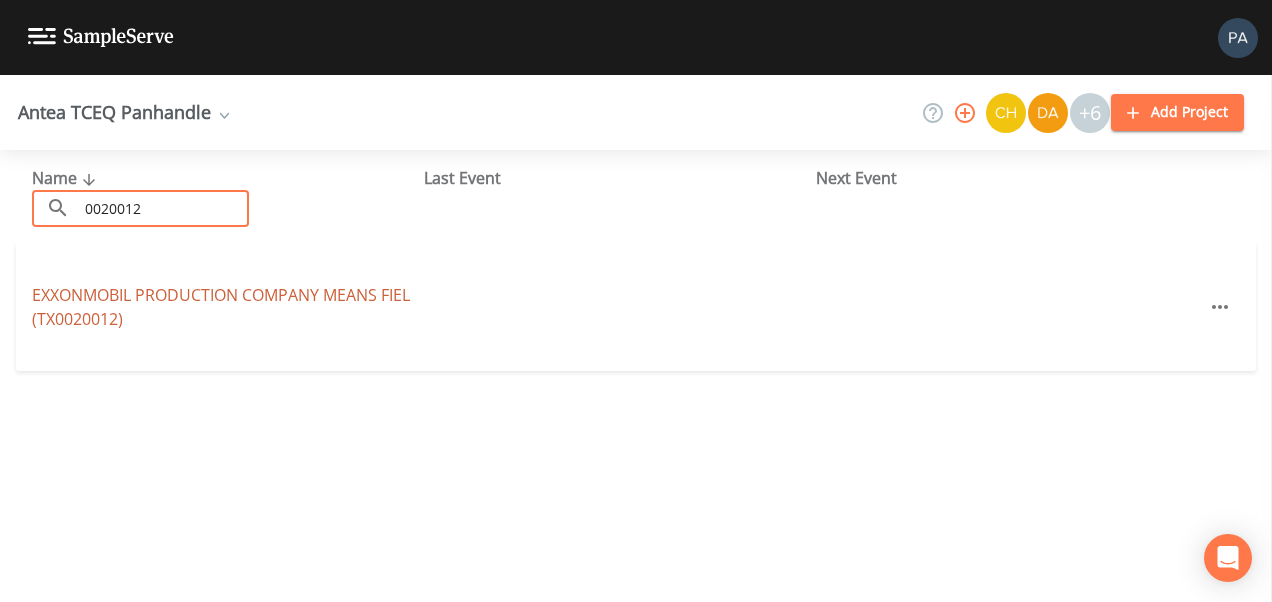 type on "0020012" 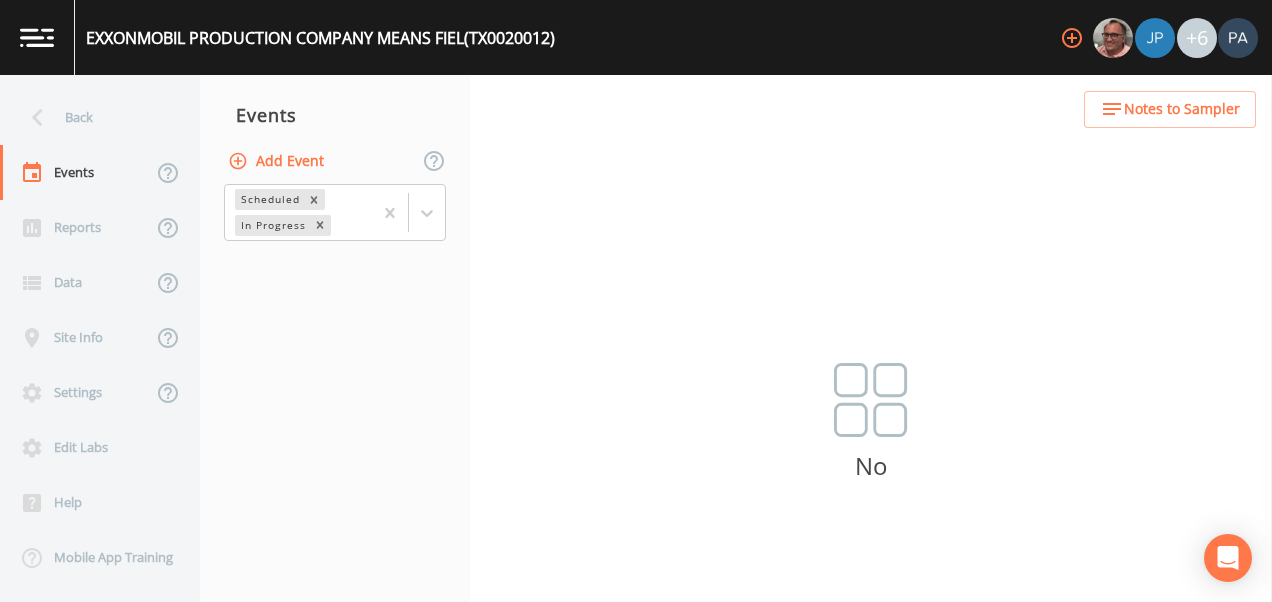 click on "Add Event" at bounding box center [278, 161] 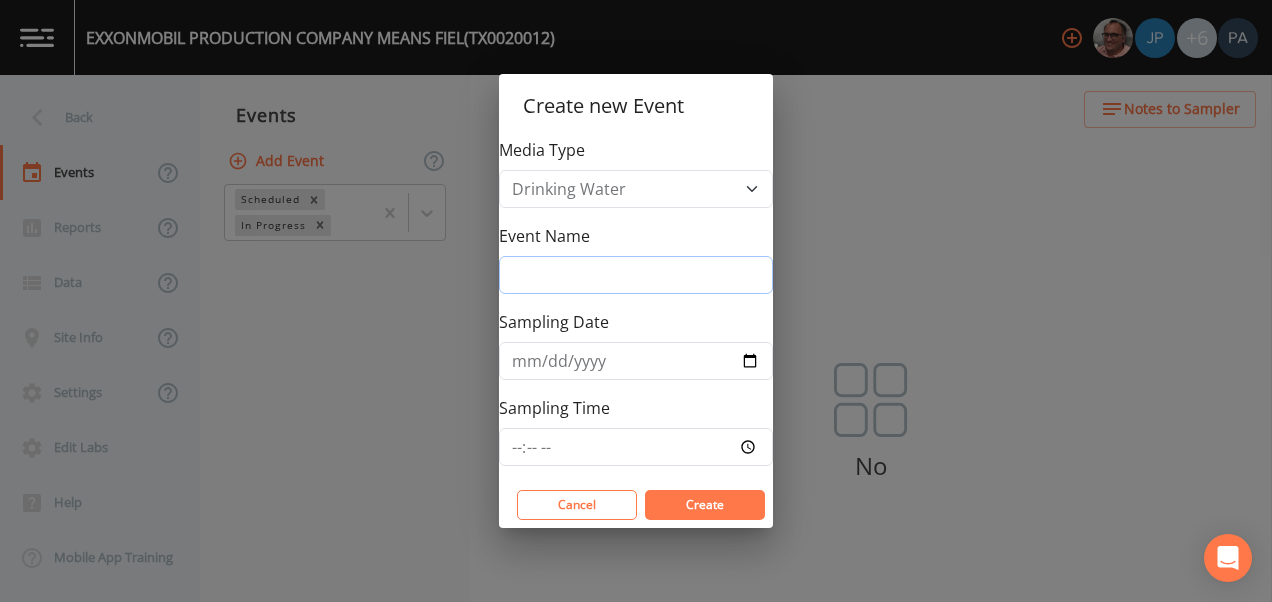 click on "Event Name" at bounding box center (636, 275) 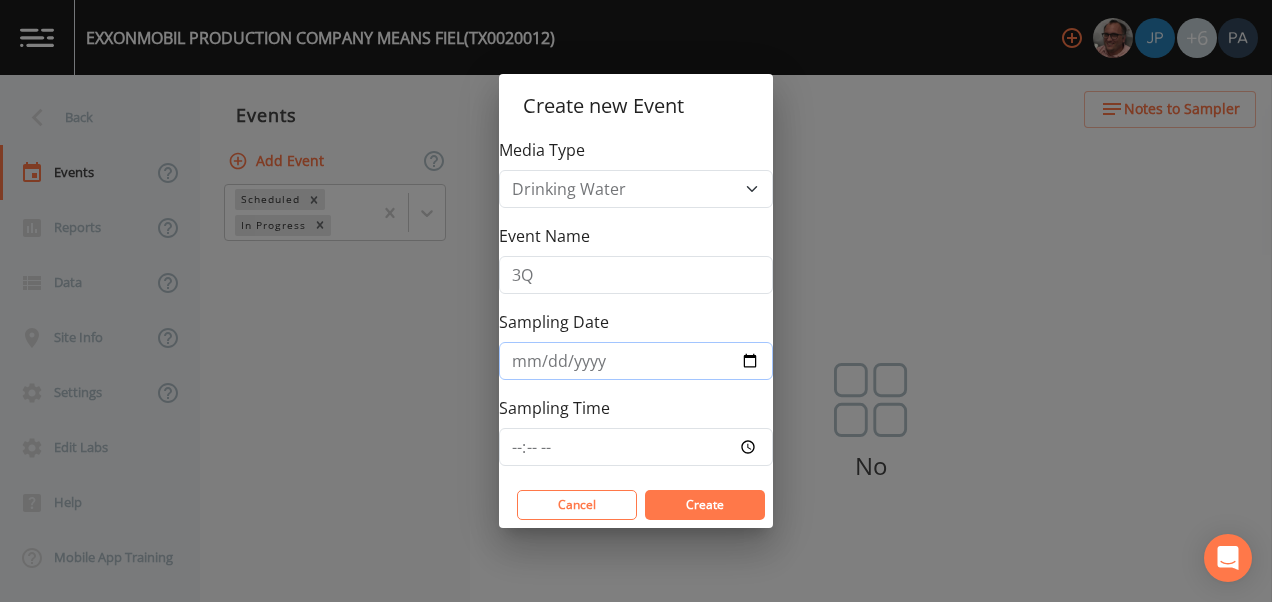 type on "[DATE]" 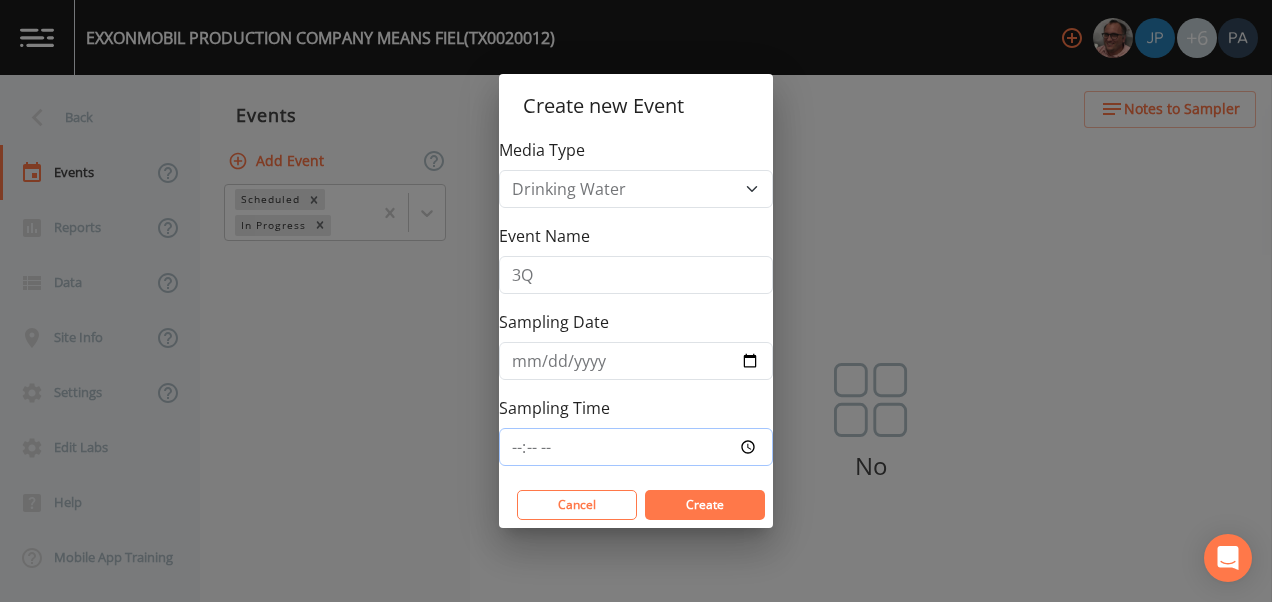 click on "Sampling Time" at bounding box center [636, 447] 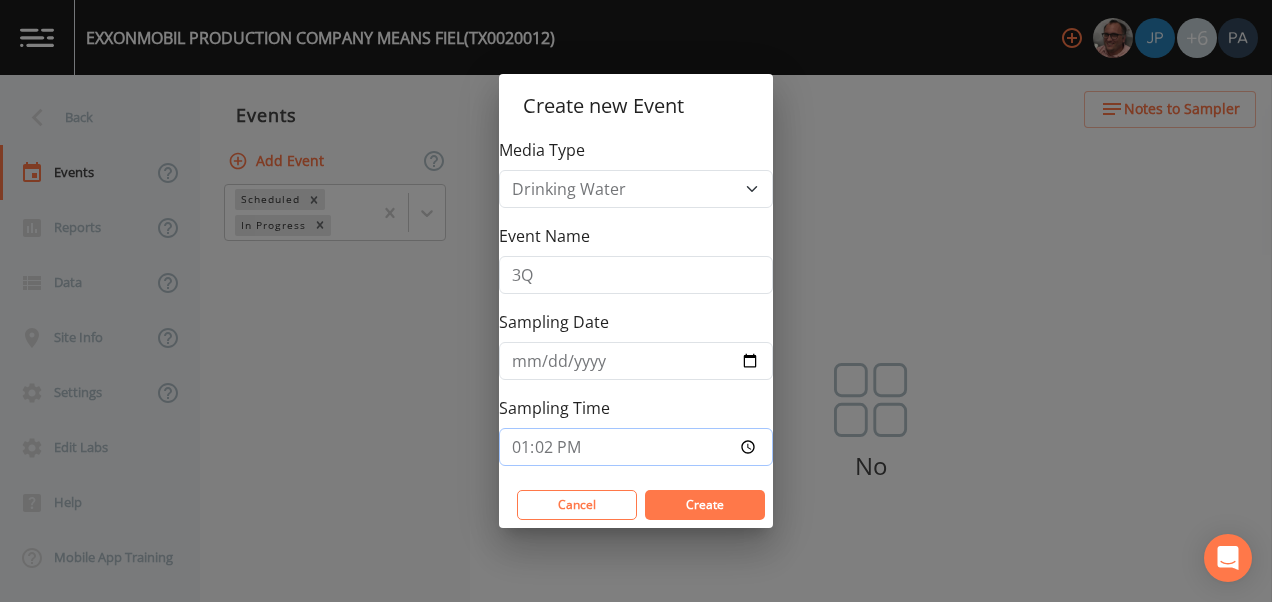 type on "13:20" 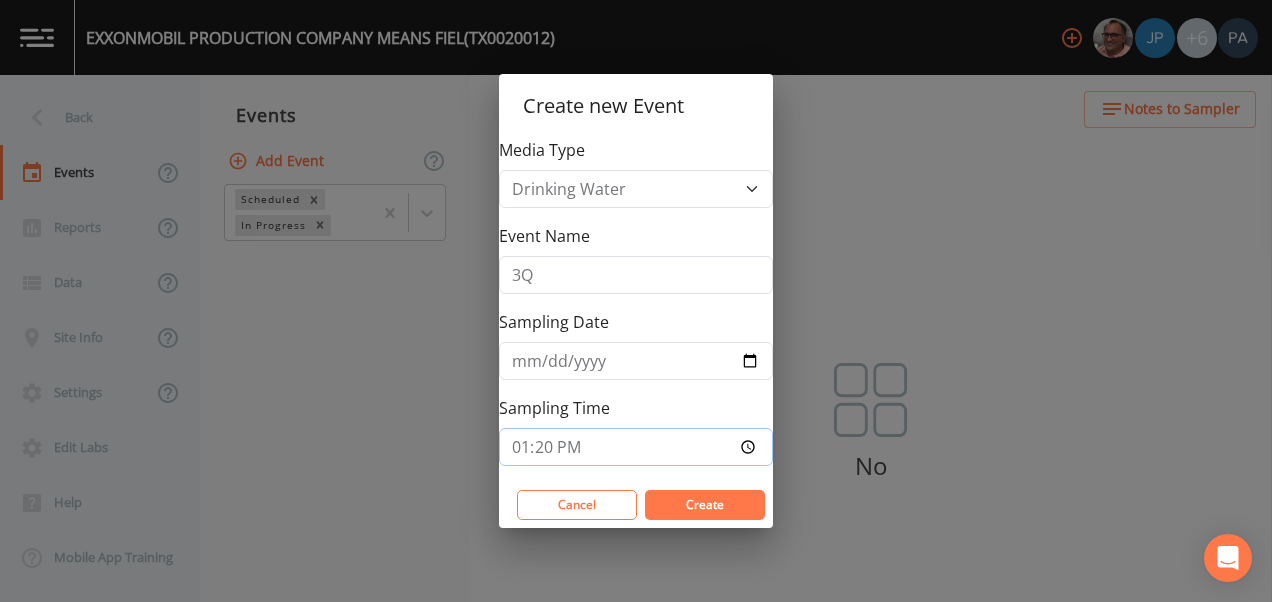 click on "Create" at bounding box center [705, 505] 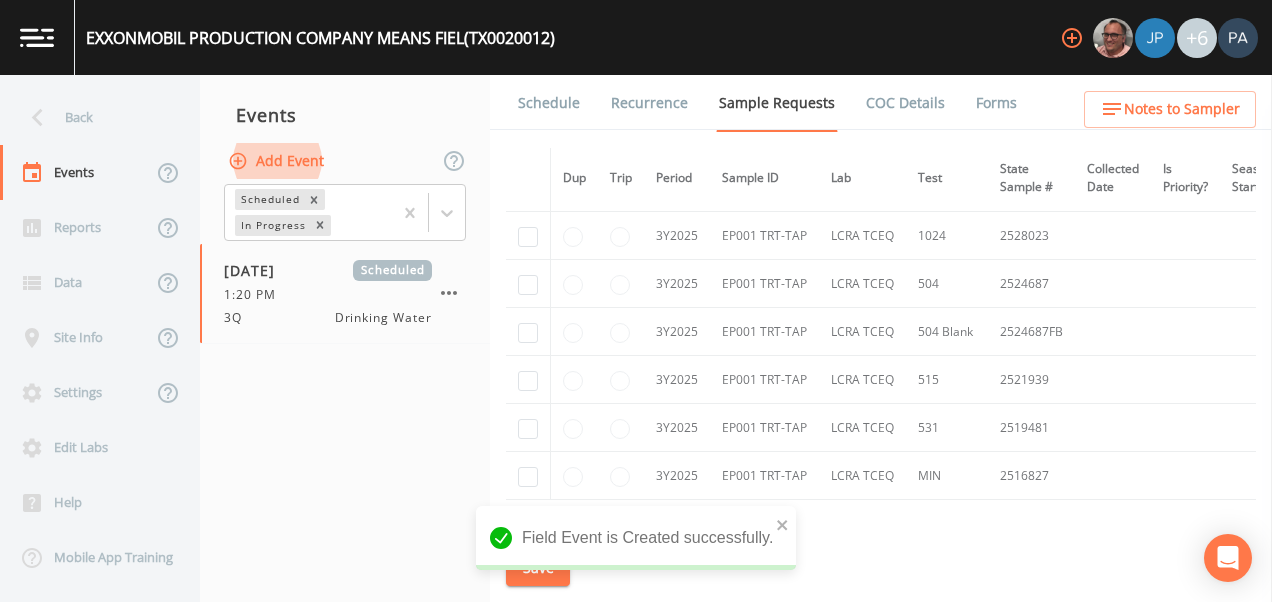 scroll, scrollTop: 792, scrollLeft: 0, axis: vertical 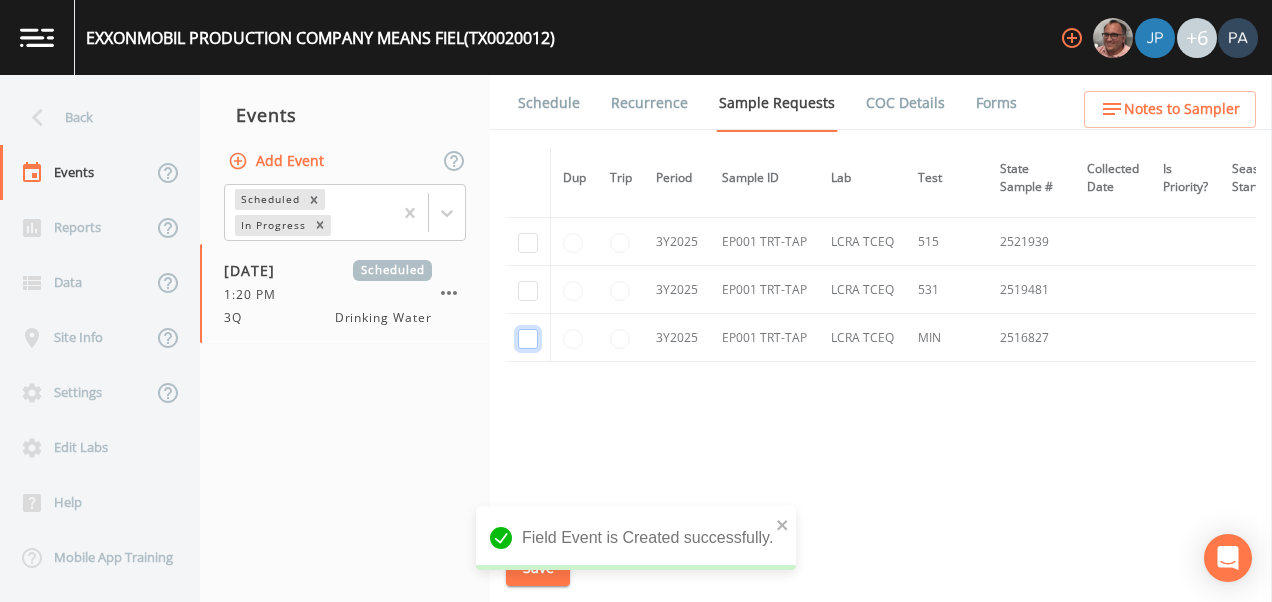 click at bounding box center [528, 339] 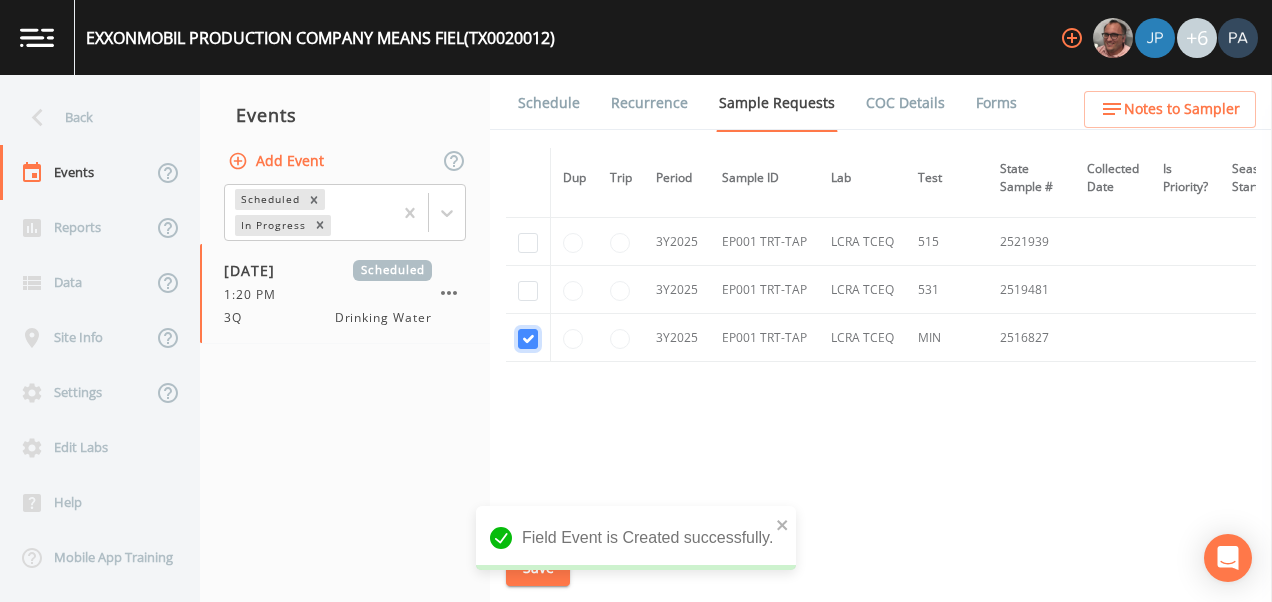 checkbox on "true" 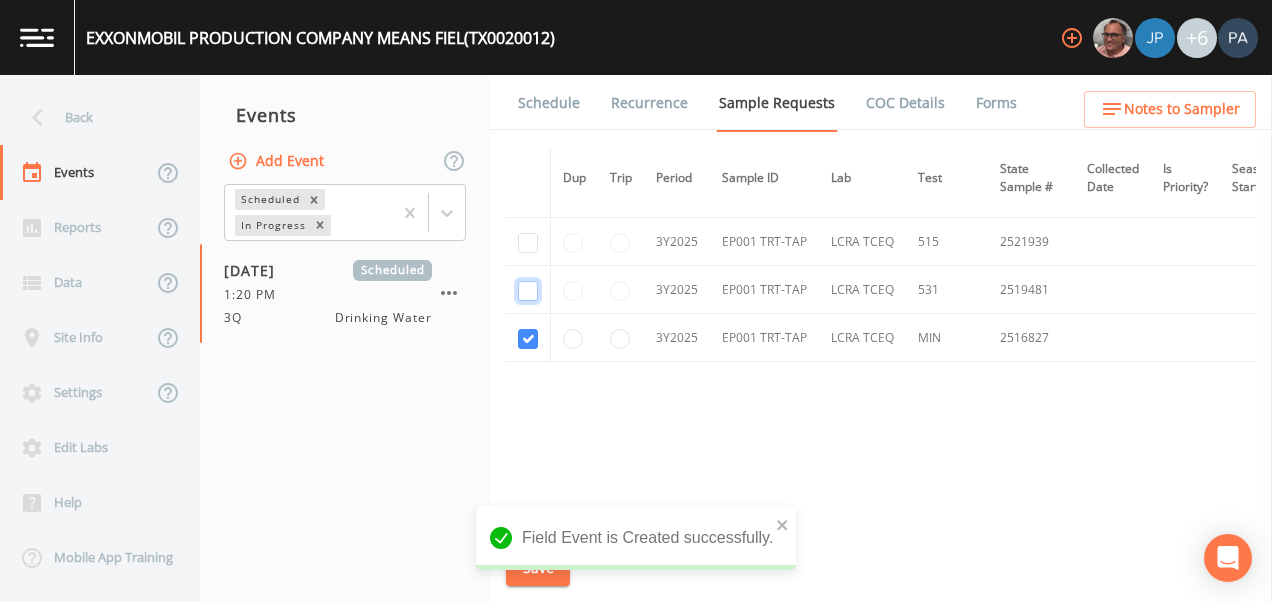 click at bounding box center (528, 291) 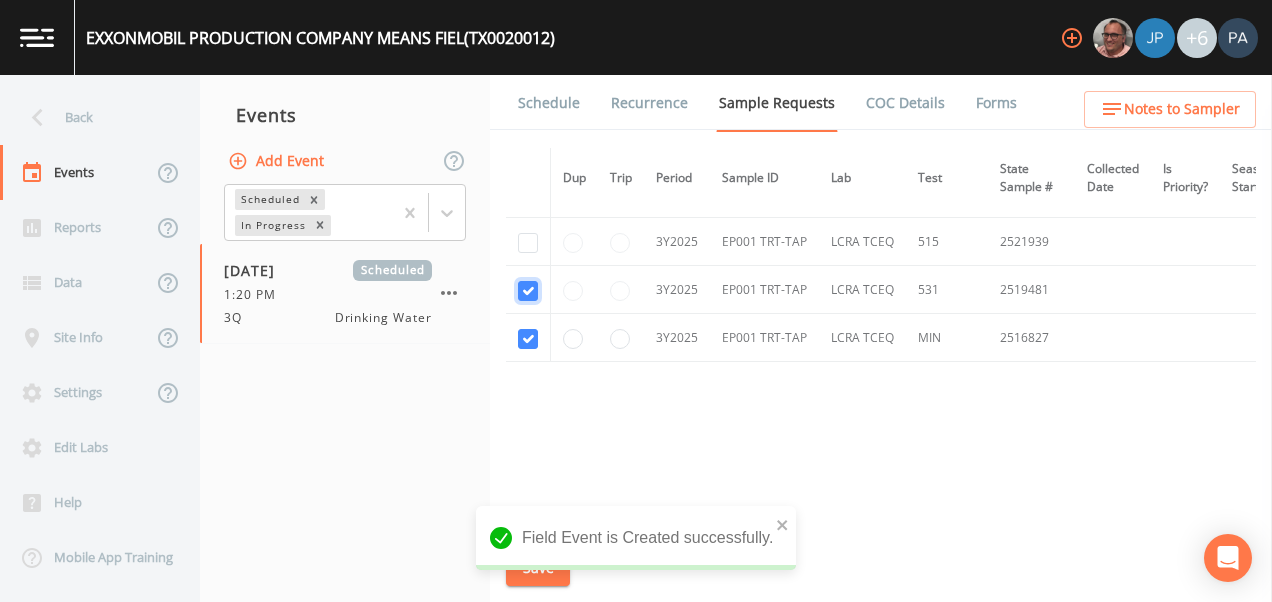 checkbox on "true" 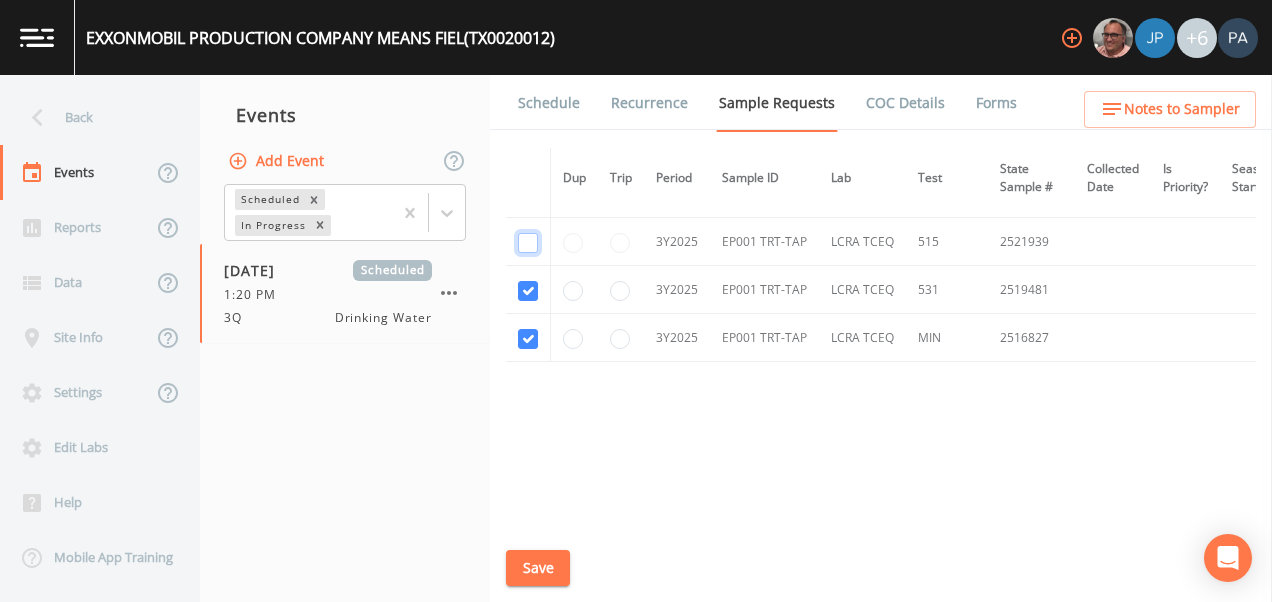click at bounding box center [528, 243] 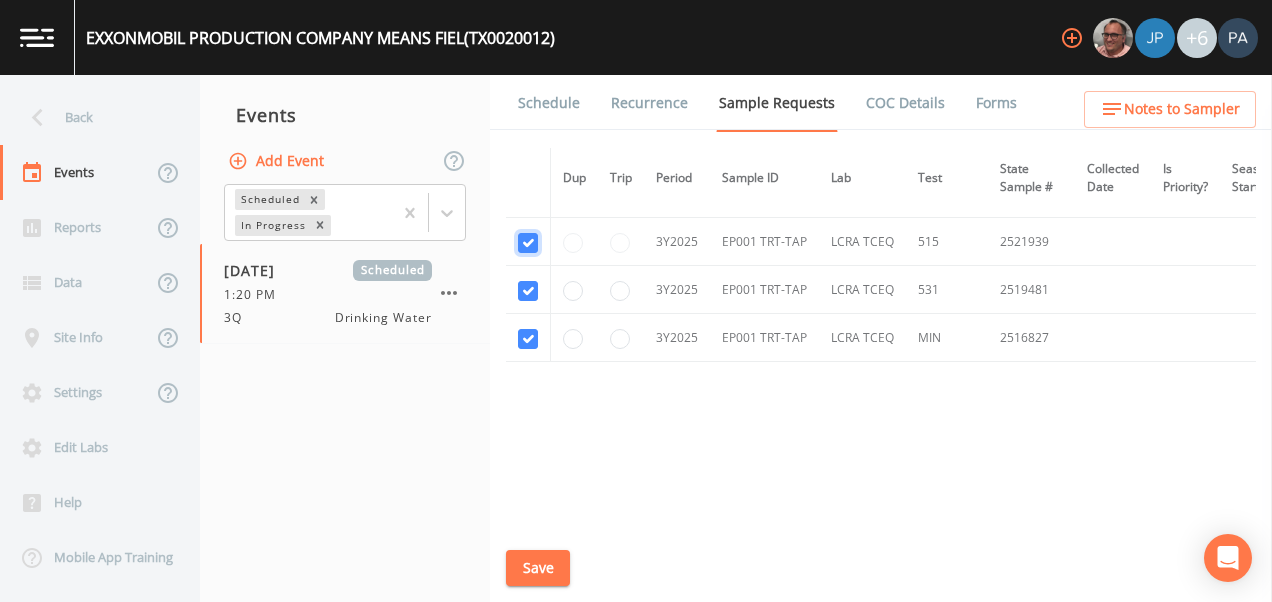 checkbox on "true" 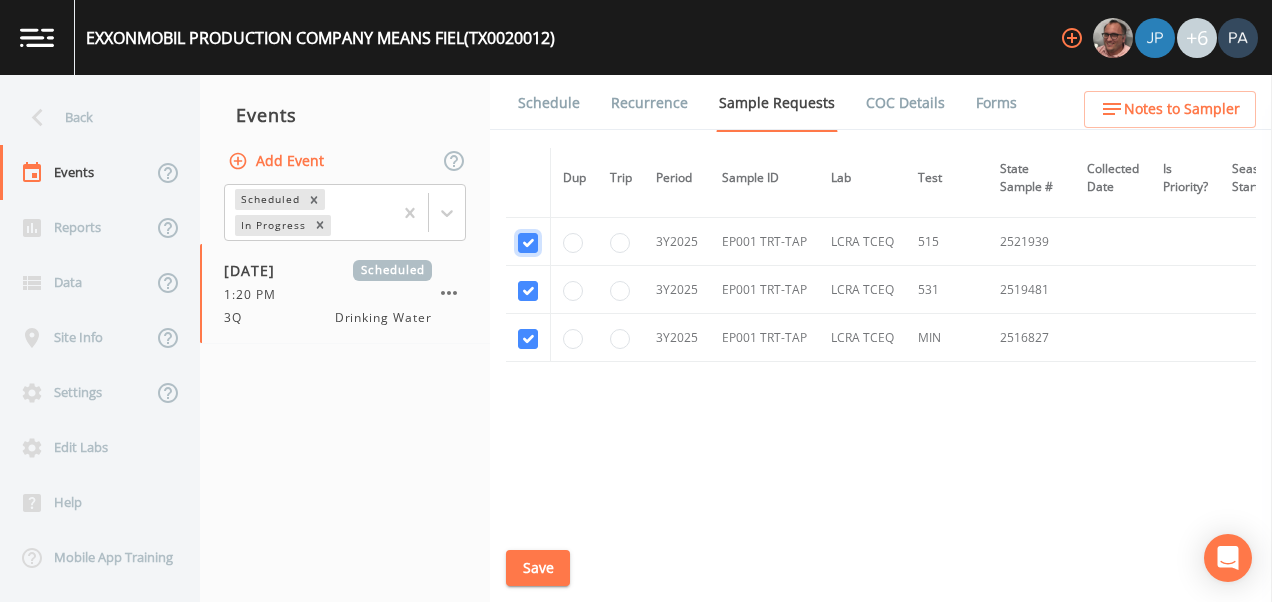scroll, scrollTop: 692, scrollLeft: 0, axis: vertical 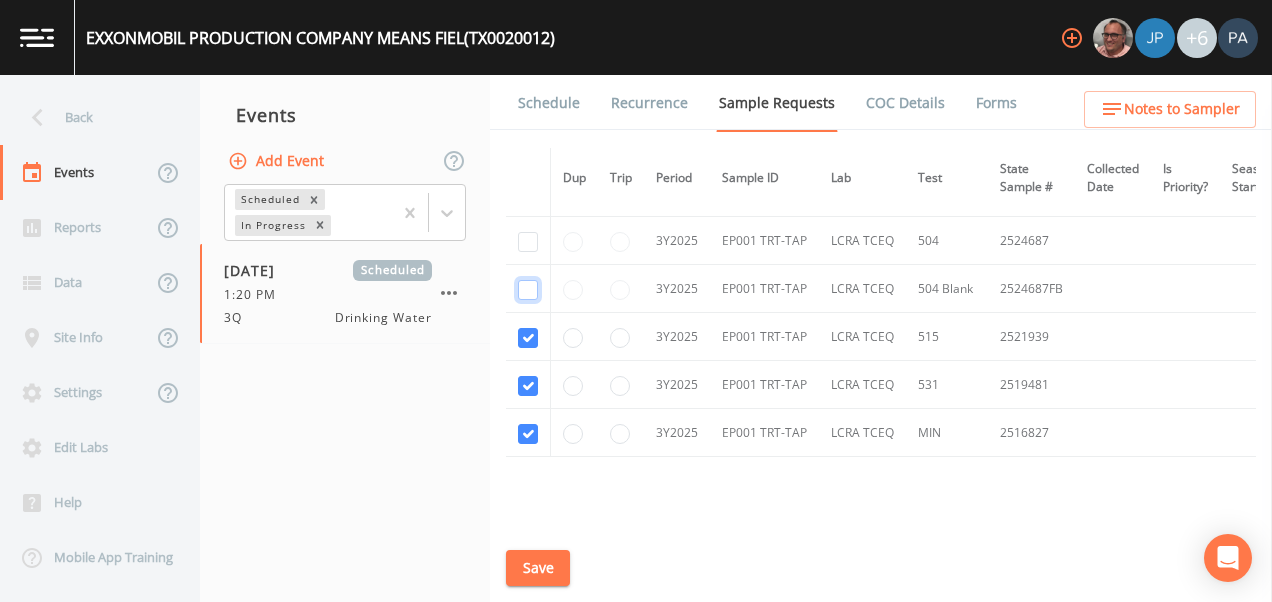 click at bounding box center [528, 290] 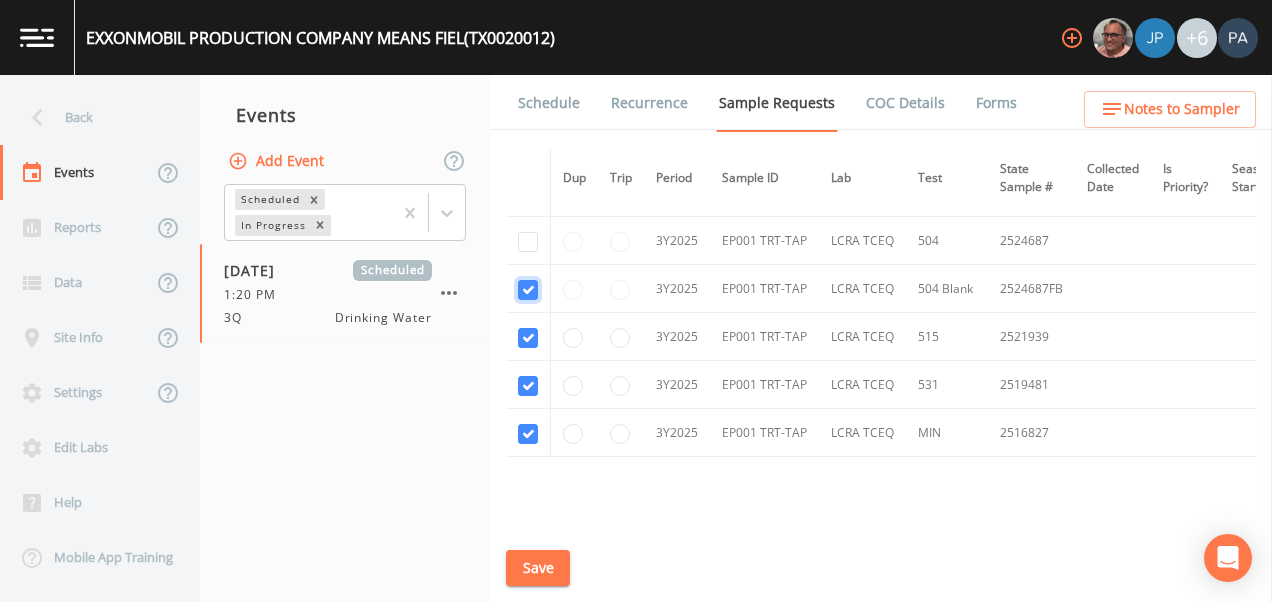 checkbox on "true" 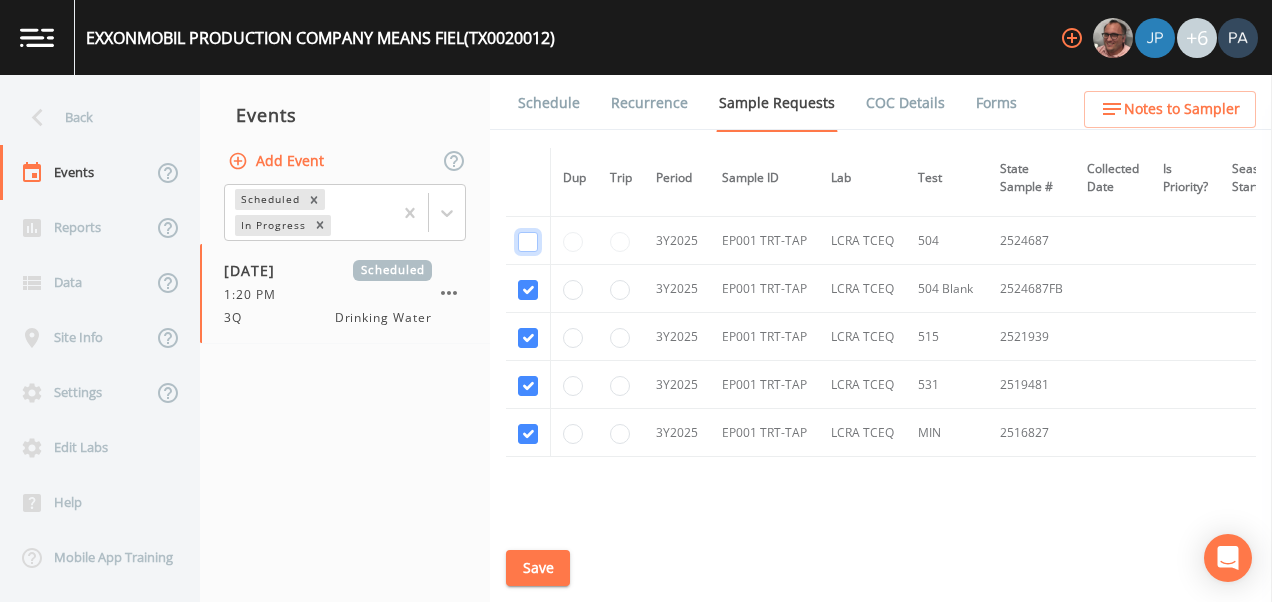 click at bounding box center [528, 242] 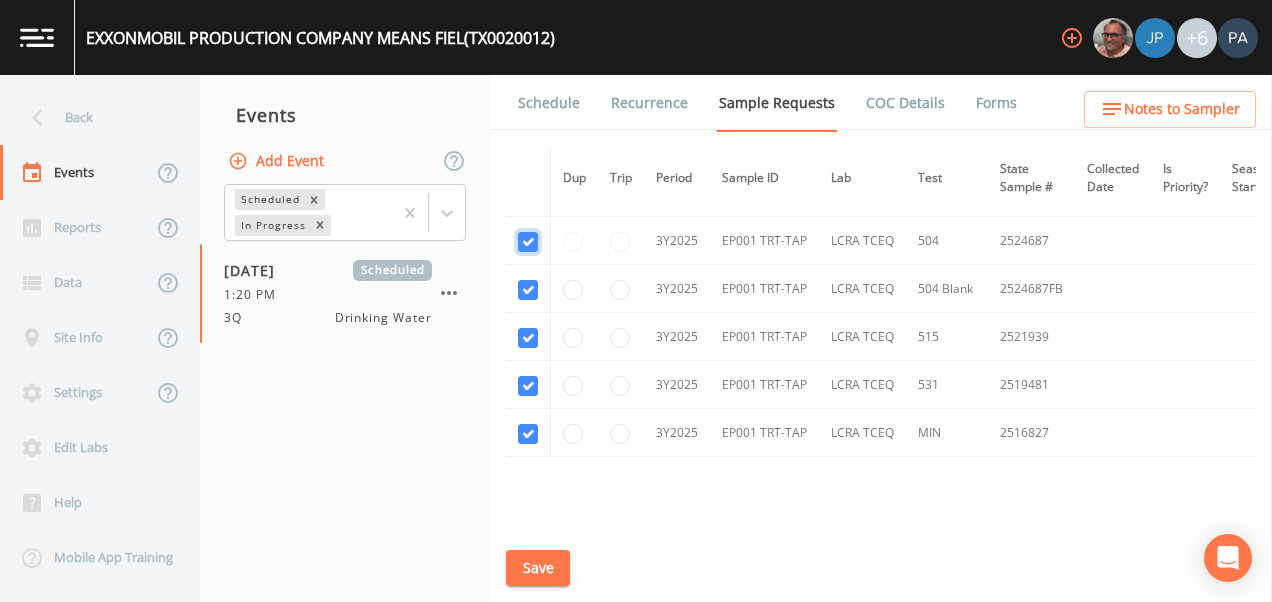 checkbox on "true" 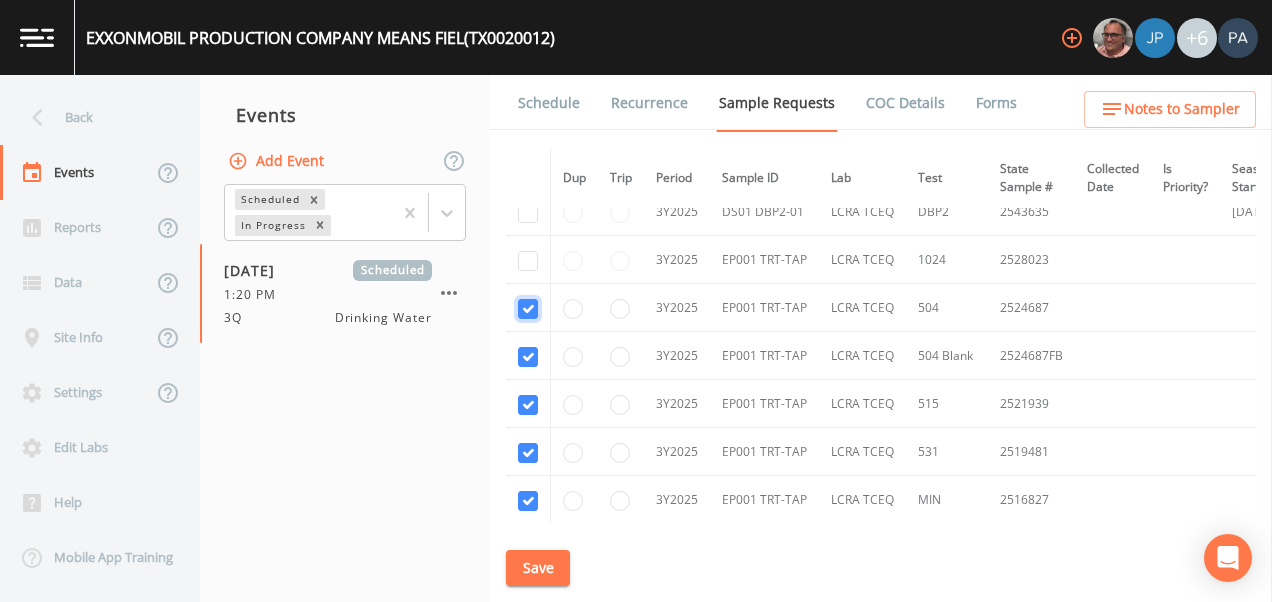 scroll, scrollTop: 592, scrollLeft: 0, axis: vertical 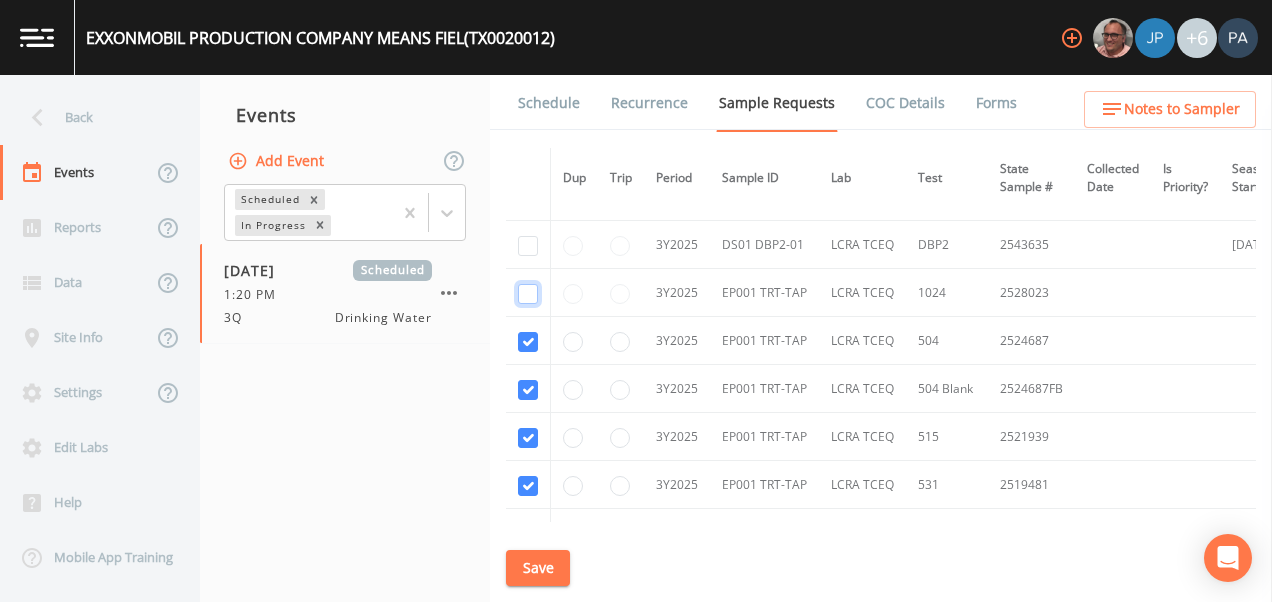click at bounding box center [528, 294] 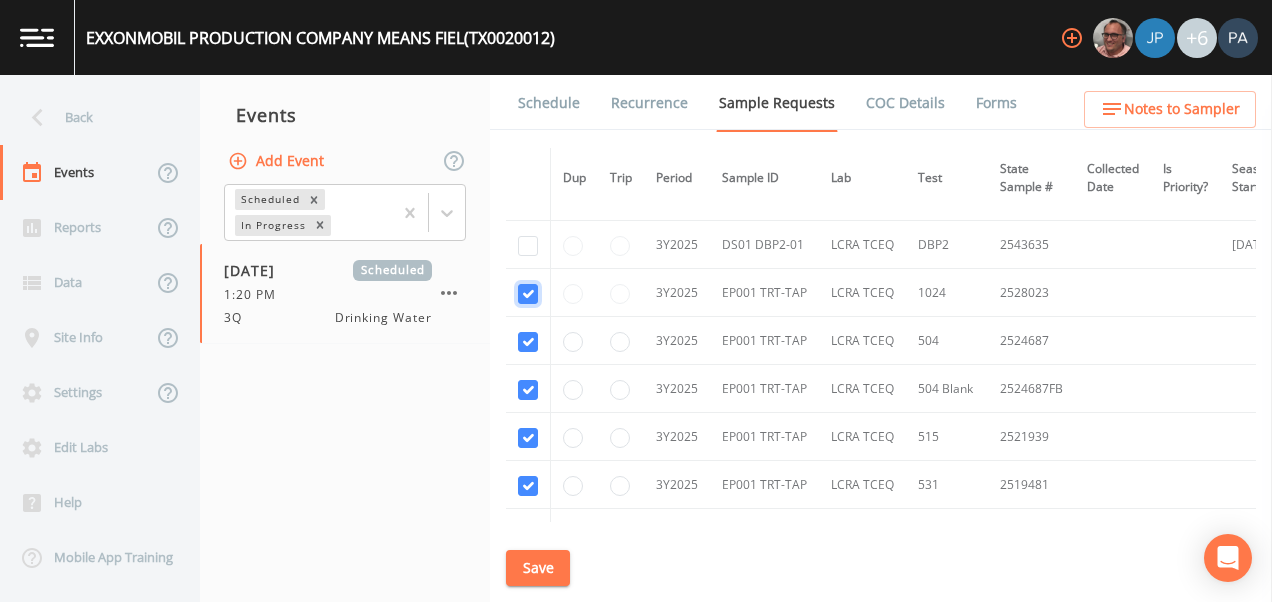 checkbox on "true" 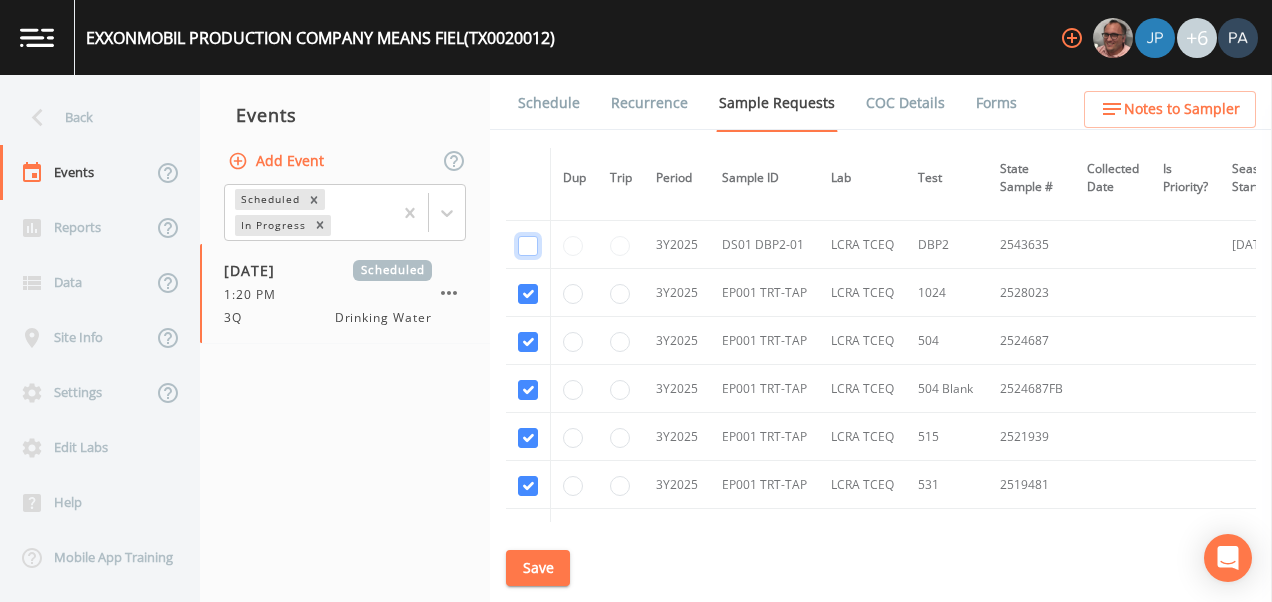 click at bounding box center (528, 246) 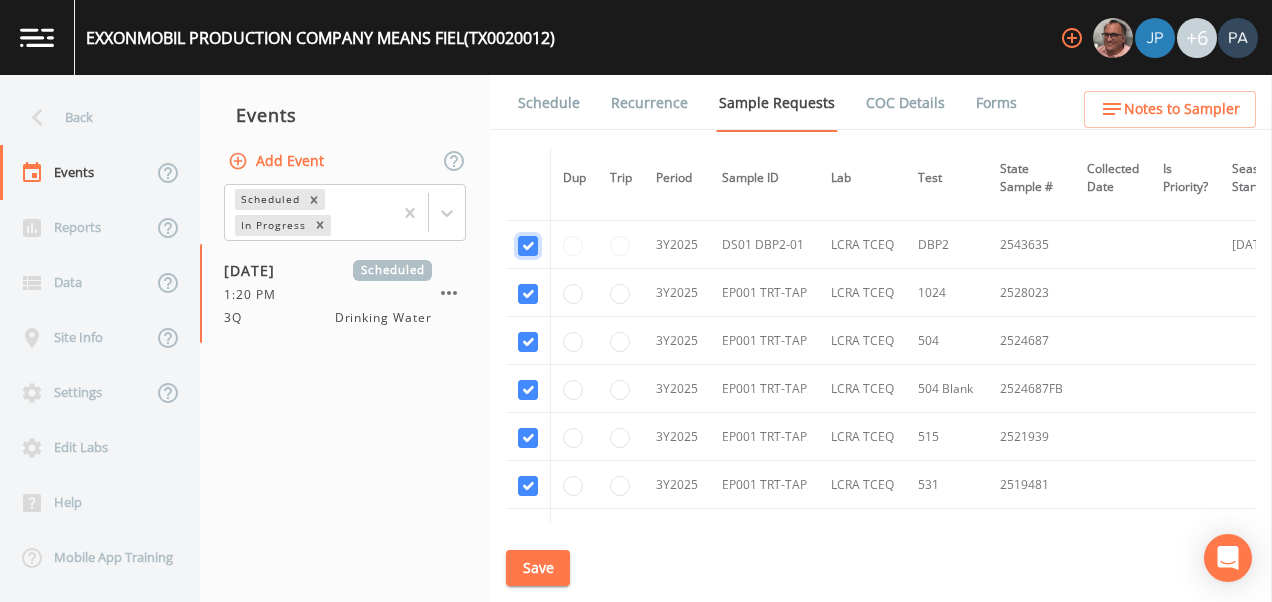 checkbox on "true" 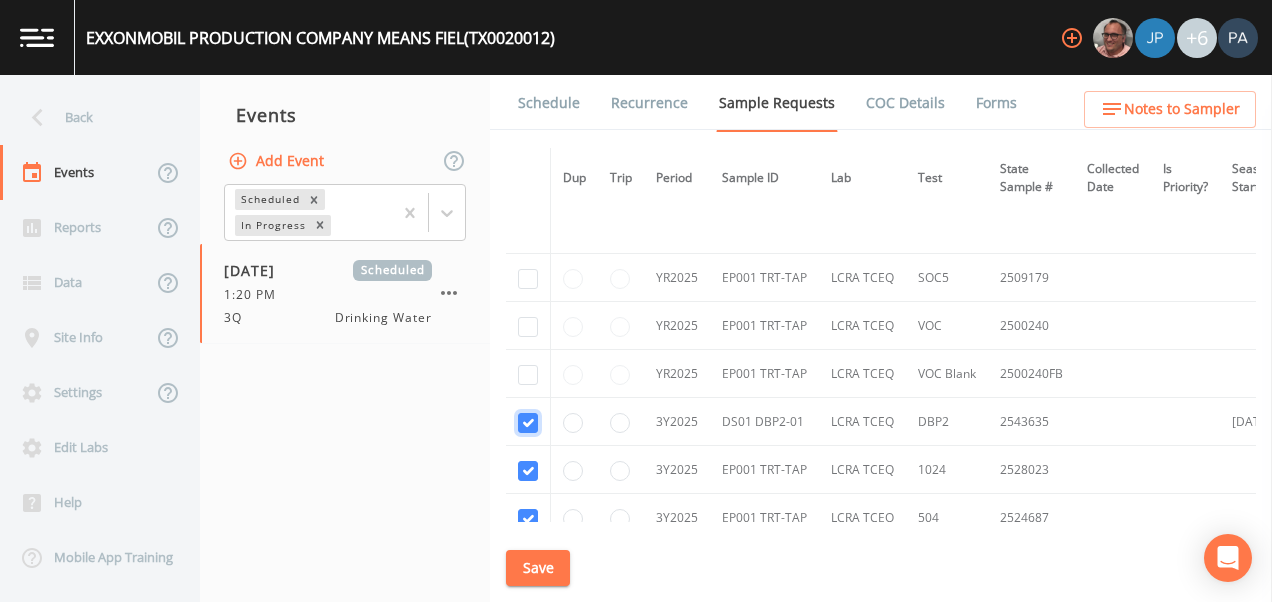 scroll, scrollTop: 392, scrollLeft: 0, axis: vertical 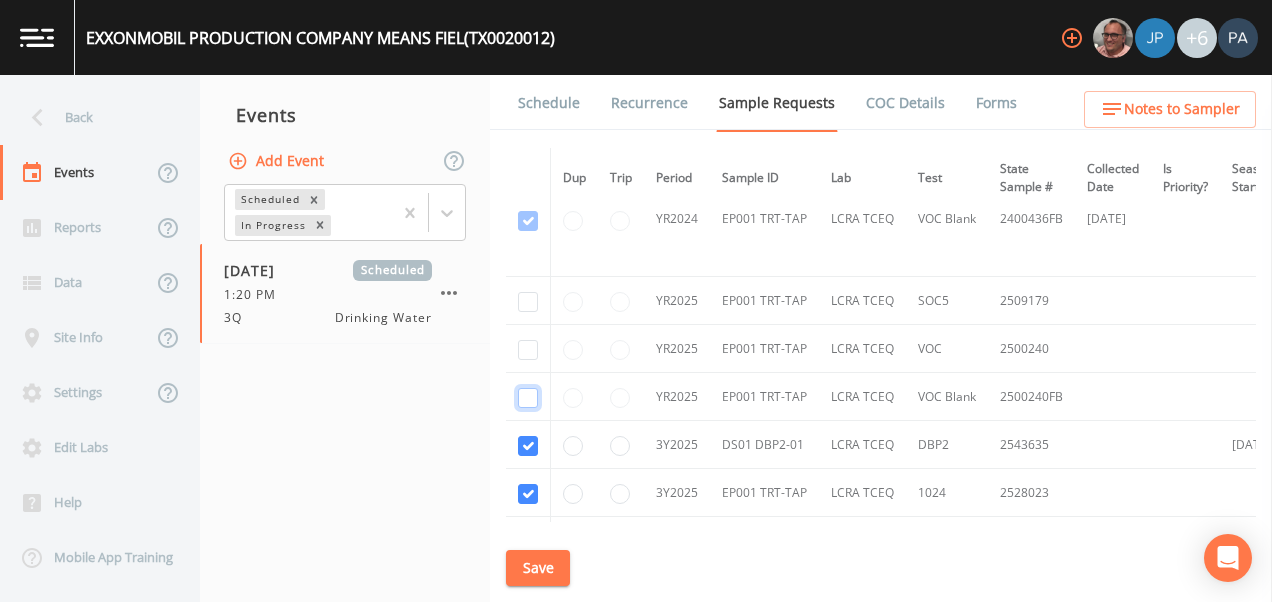 click at bounding box center [528, 221] 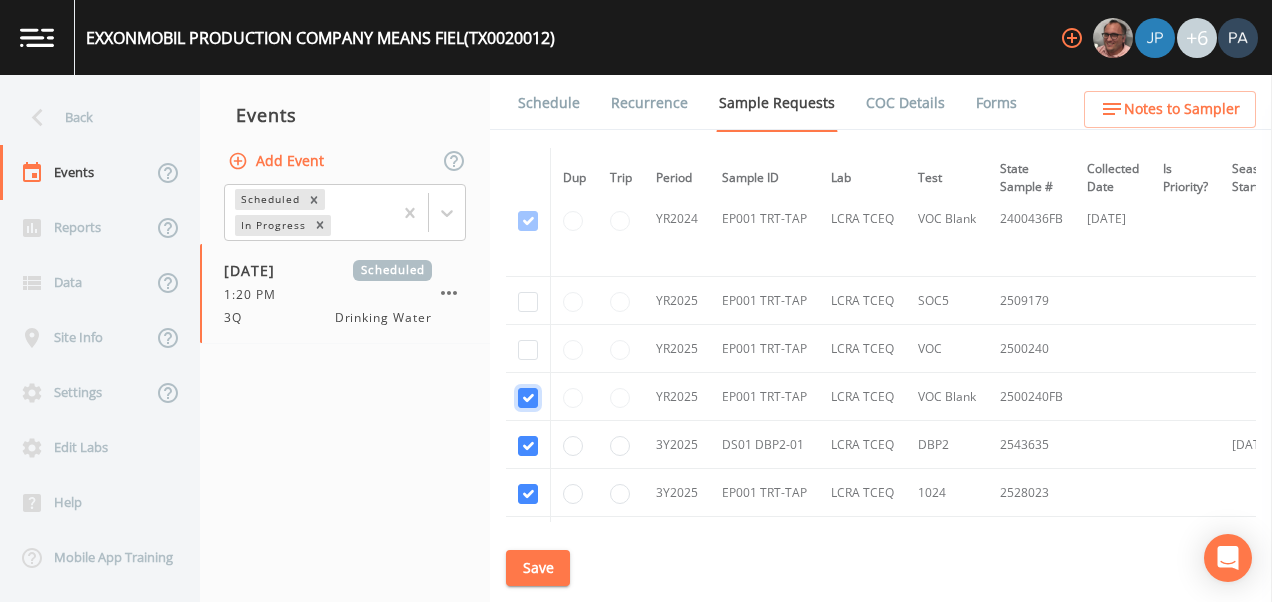 checkbox on "true" 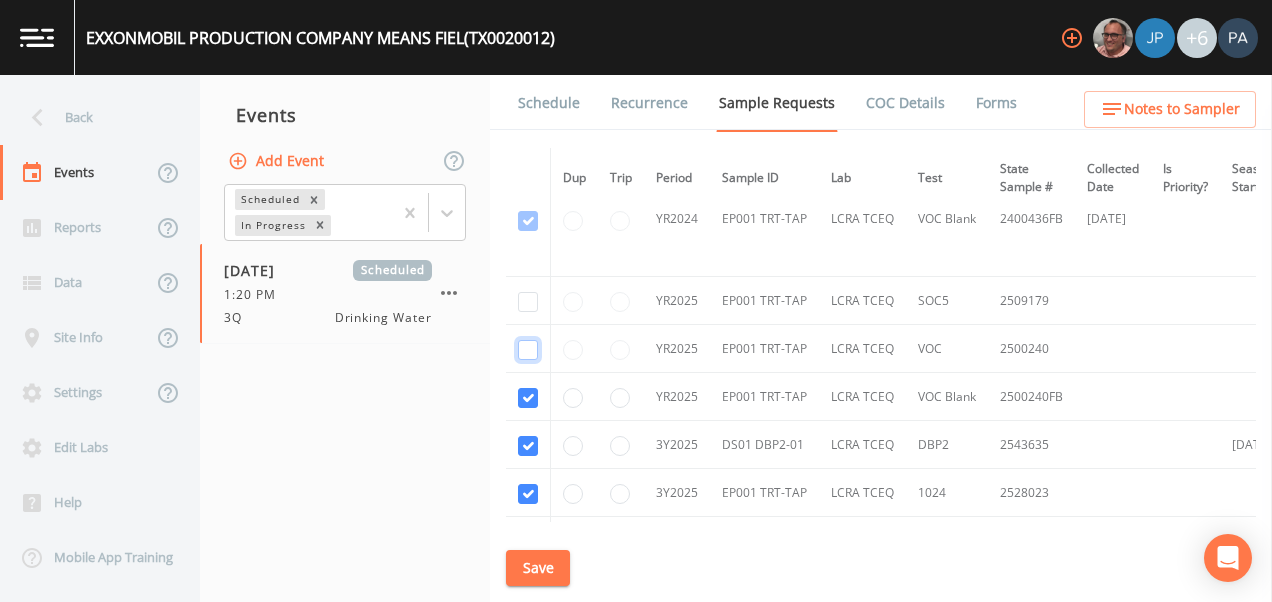 click at bounding box center (528, 106) 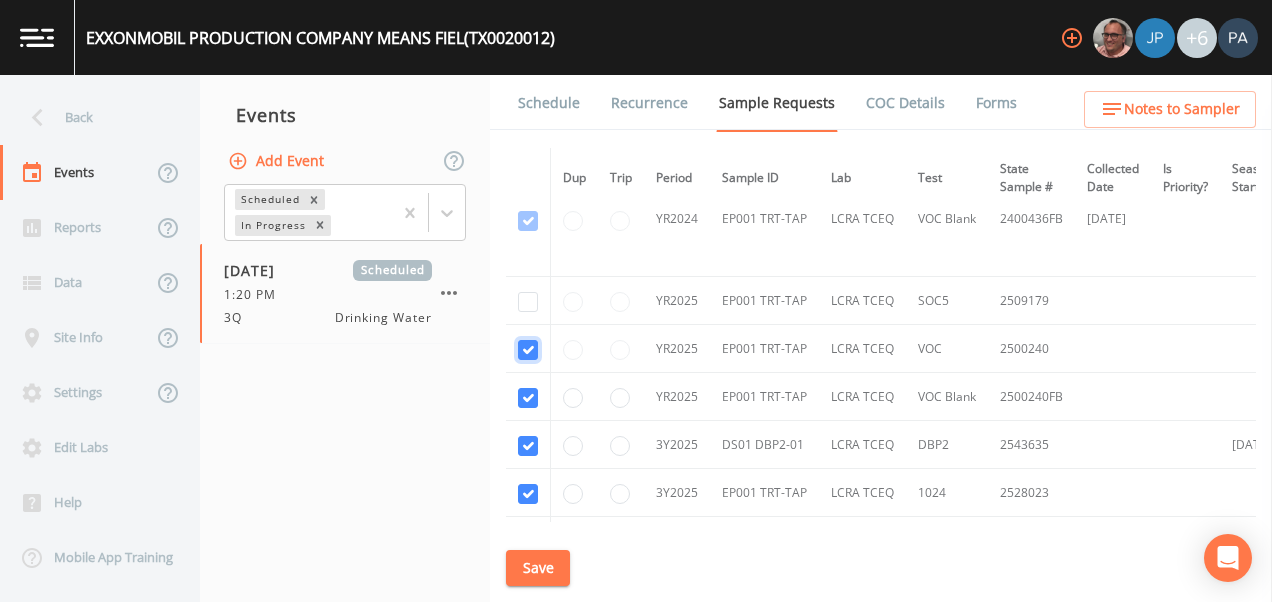 checkbox on "true" 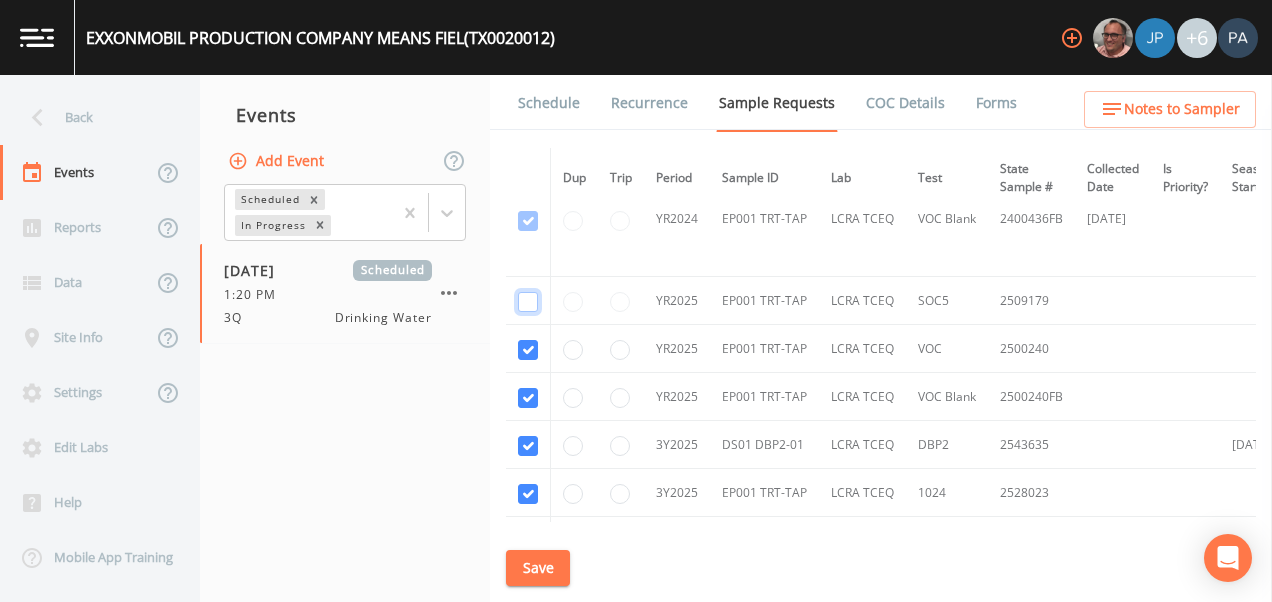 click at bounding box center [528, -9] 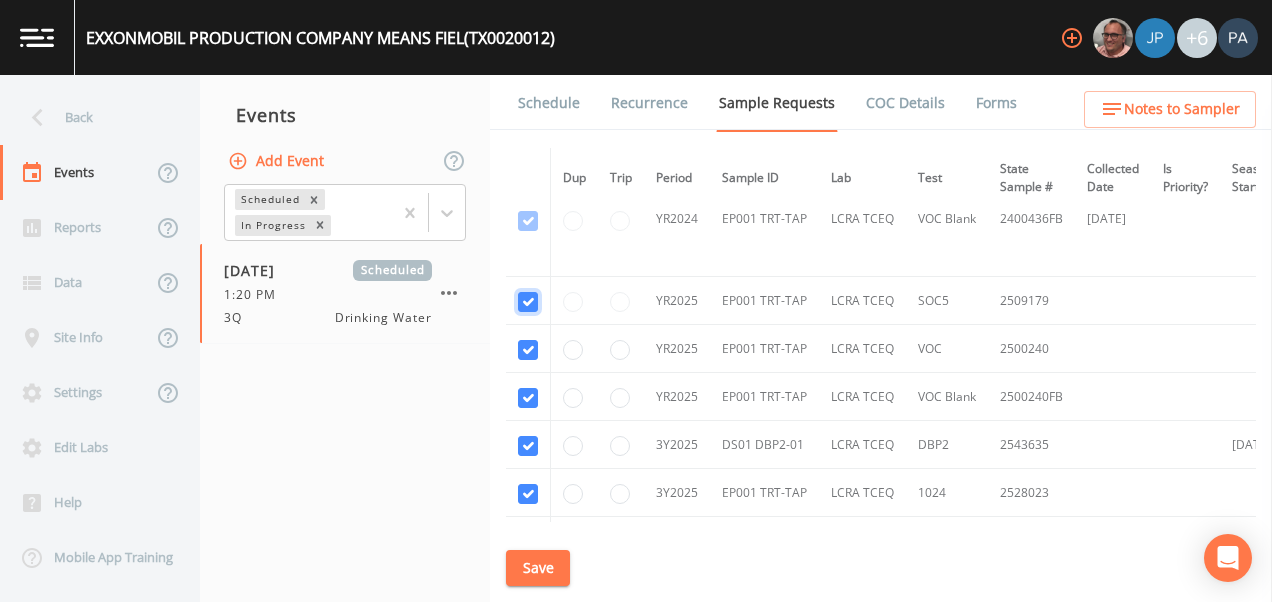checkbox on "true" 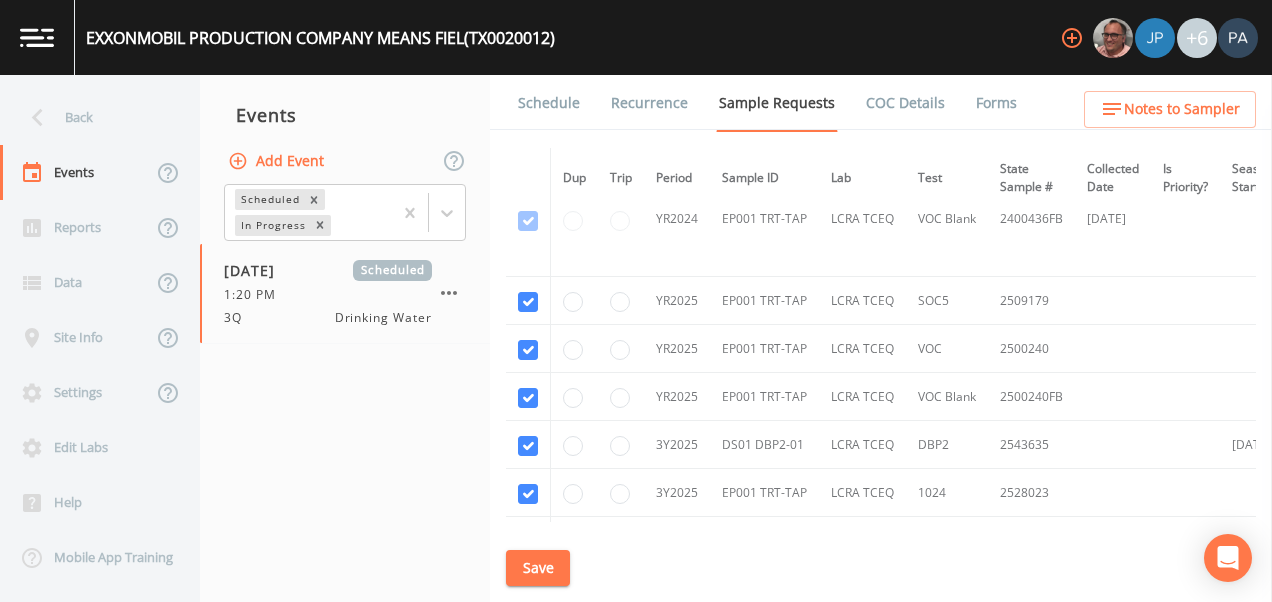 click on "Save" at bounding box center (538, 568) 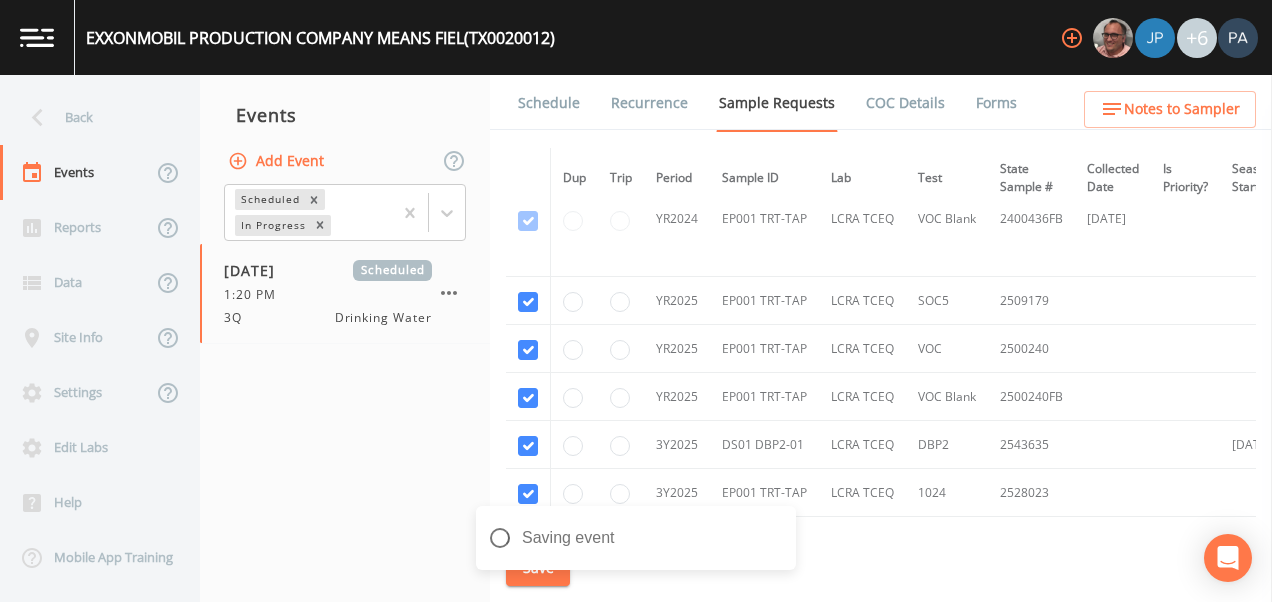 click on "Schedule" at bounding box center (549, 103) 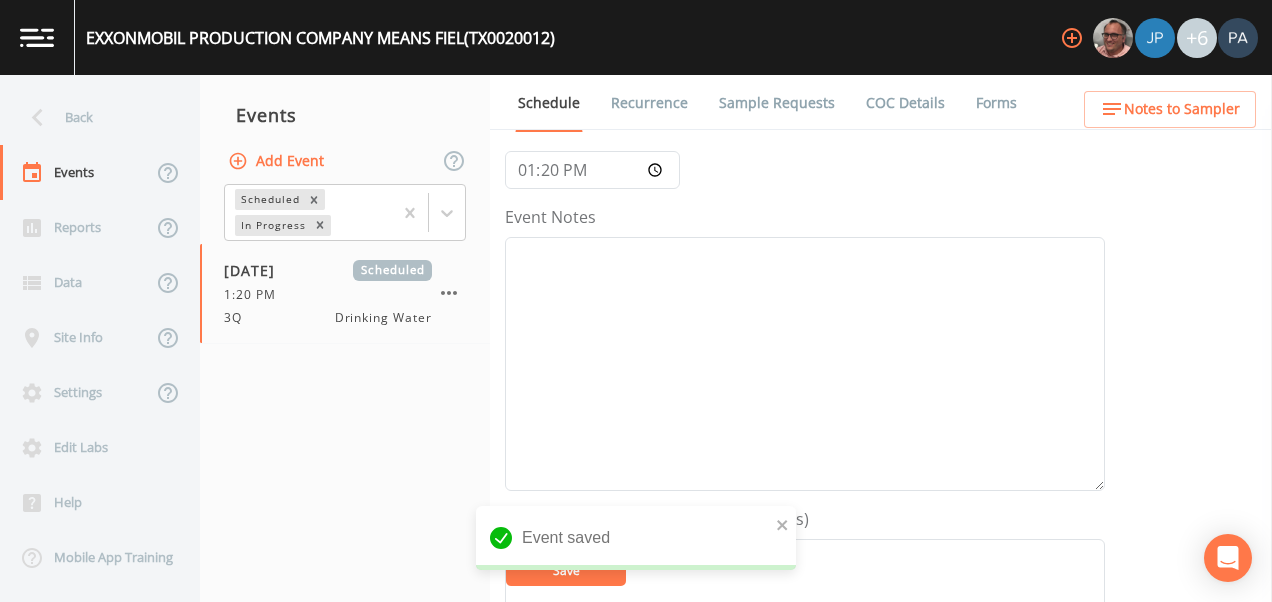 scroll, scrollTop: 700, scrollLeft: 0, axis: vertical 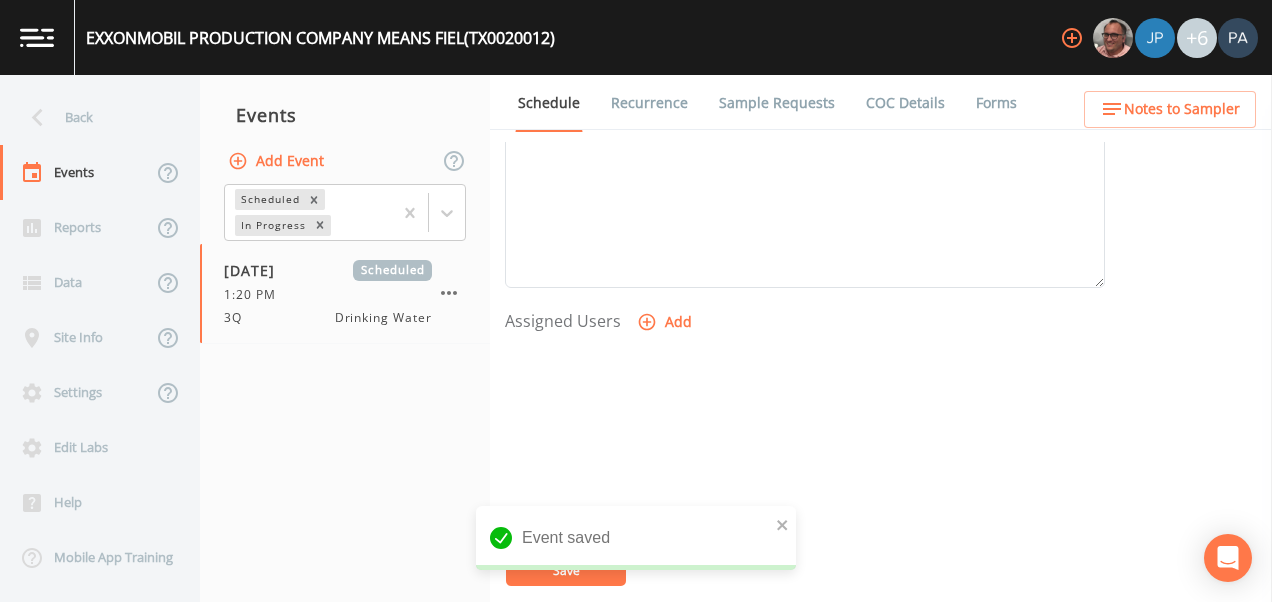 click on "Add" at bounding box center (666, 322) 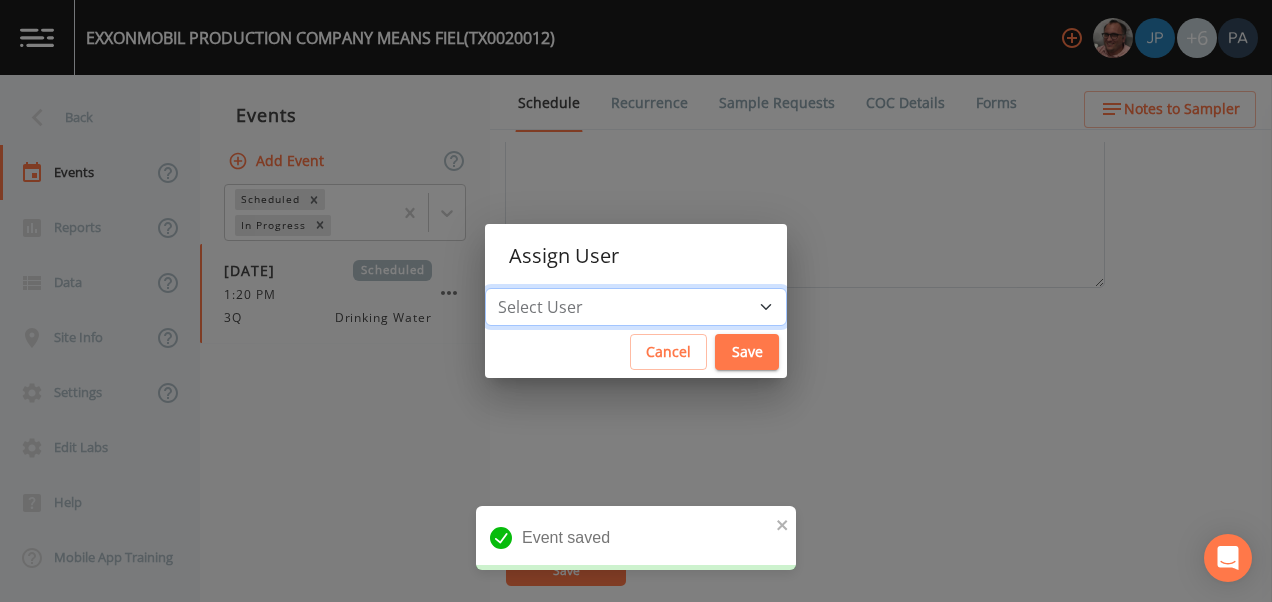 click on "Select User [PERSON_NAME] [PERSON_NAME]  [PERSON_NAME] [PERSON_NAME] [PERSON_NAME] [PERSON_NAME] [PERSON_NAME] [PERSON_NAME] [PERSON_NAME]" at bounding box center (636, 307) 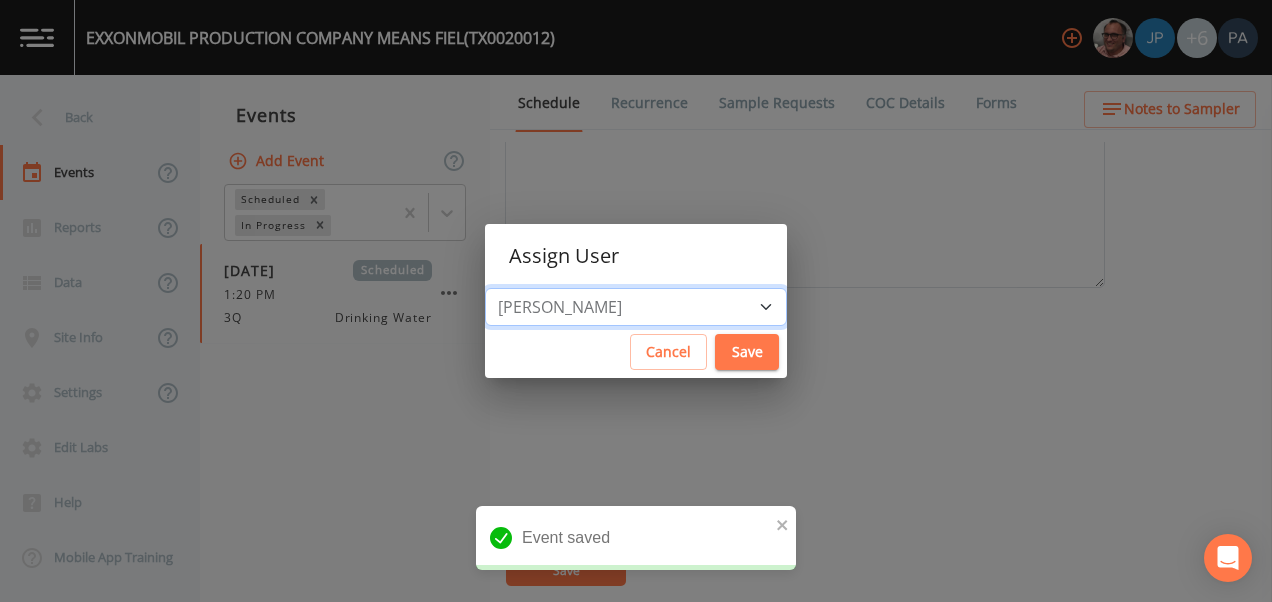 click on "Select User [PERSON_NAME] [PERSON_NAME]  [PERSON_NAME] [PERSON_NAME] [PERSON_NAME] [PERSON_NAME] [PERSON_NAME] [PERSON_NAME] [PERSON_NAME]" at bounding box center [636, 307] 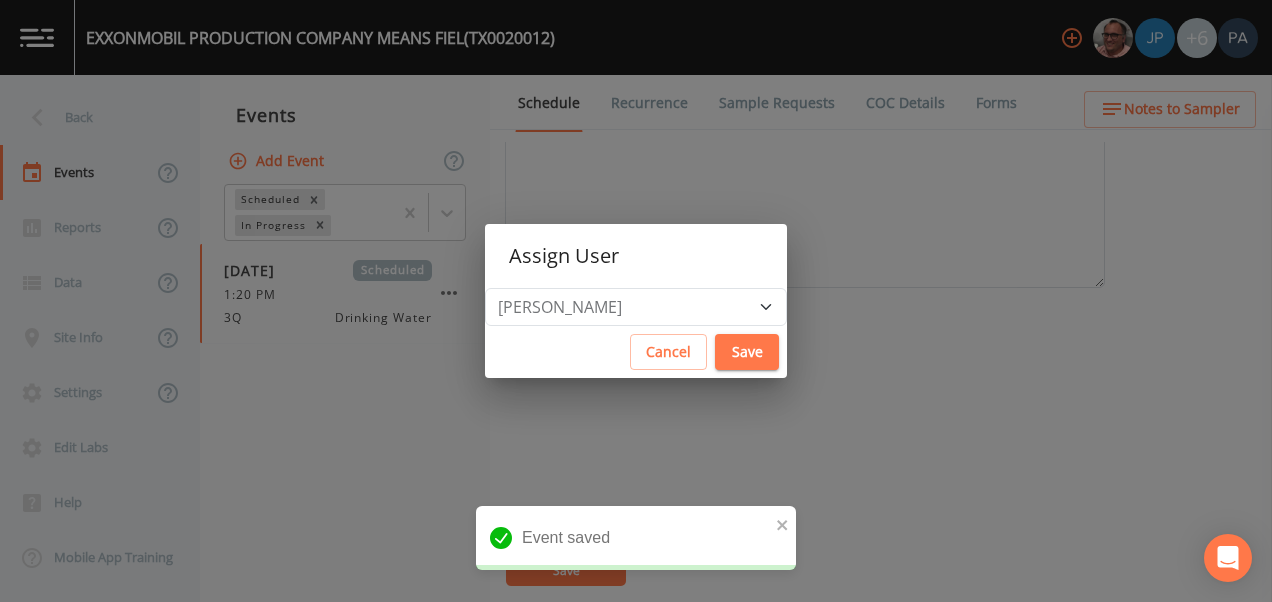 click on "Save" at bounding box center [747, 352] 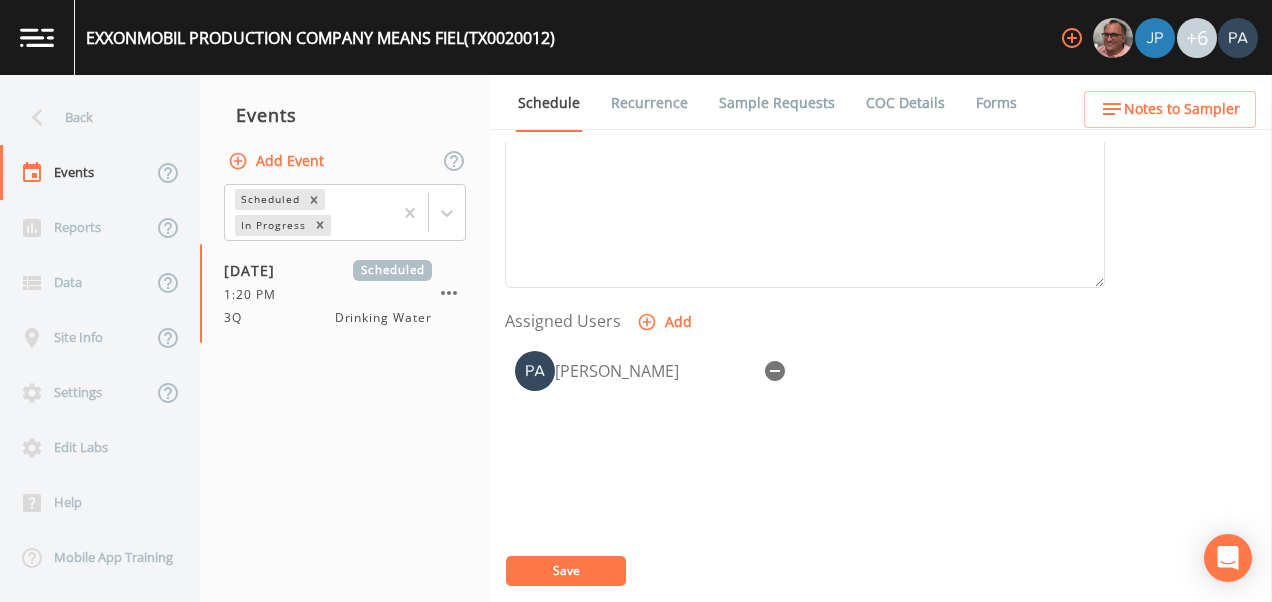 click on "Save" at bounding box center [566, 571] 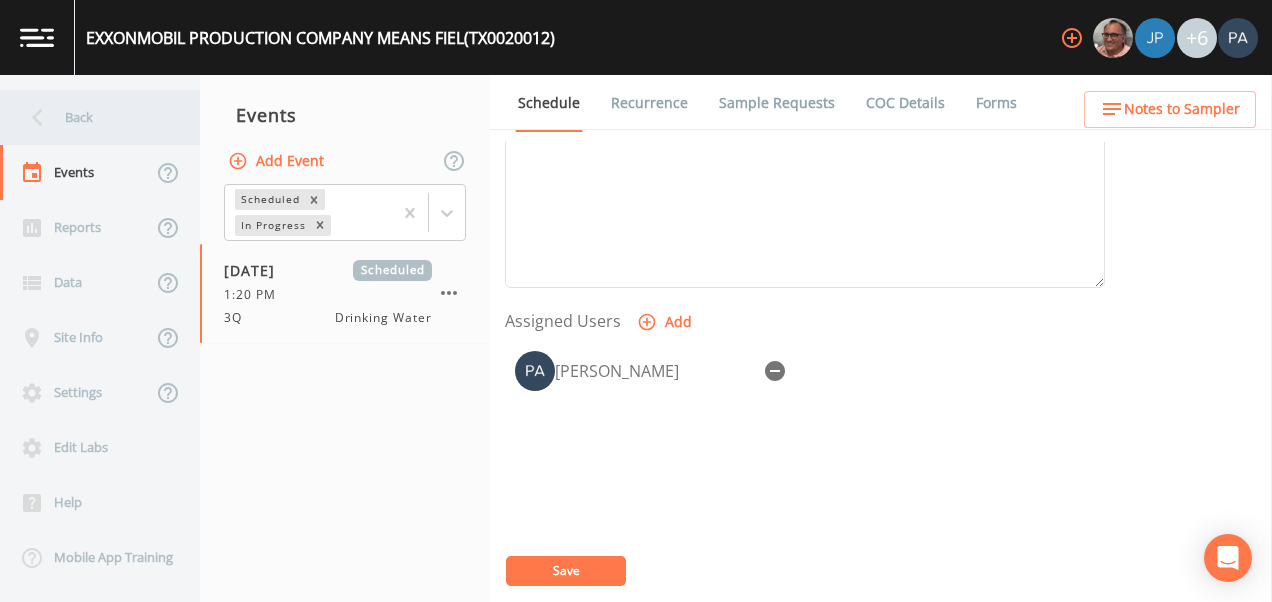 click on "Back" at bounding box center [90, 117] 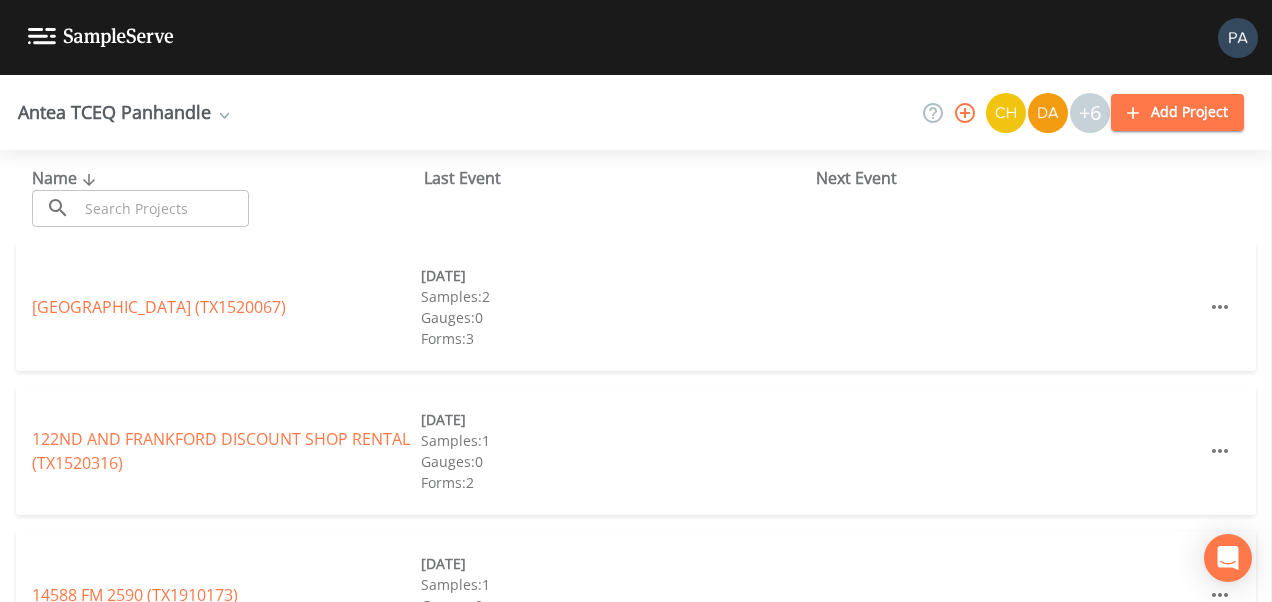 click at bounding box center (163, 208) 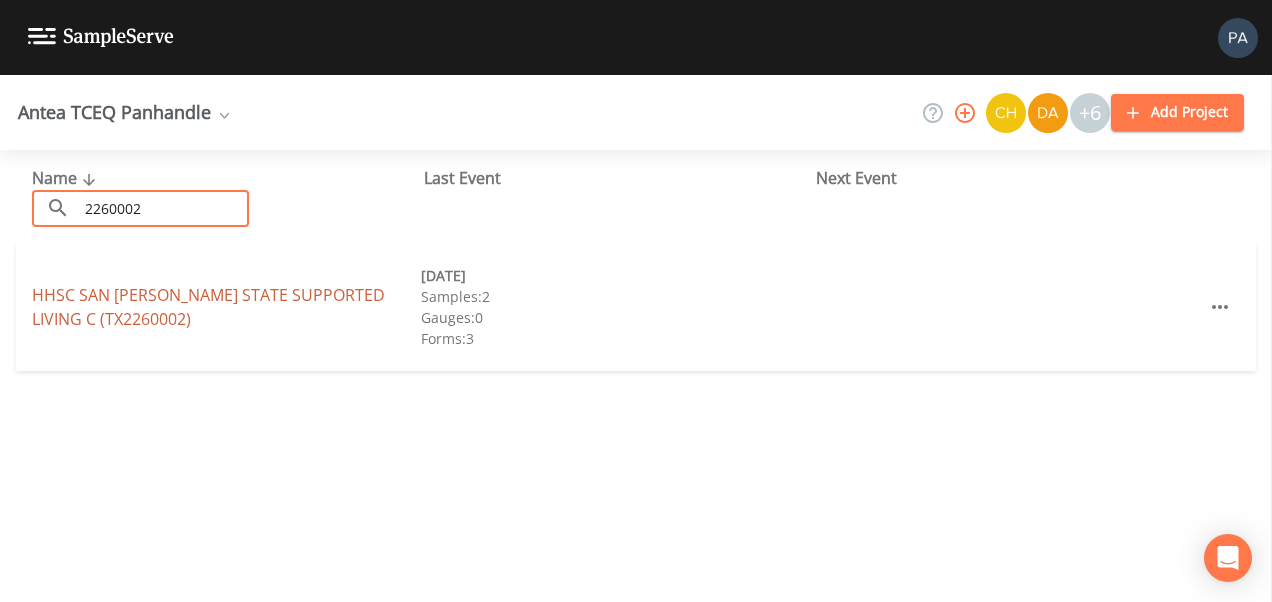 type on "2260002" 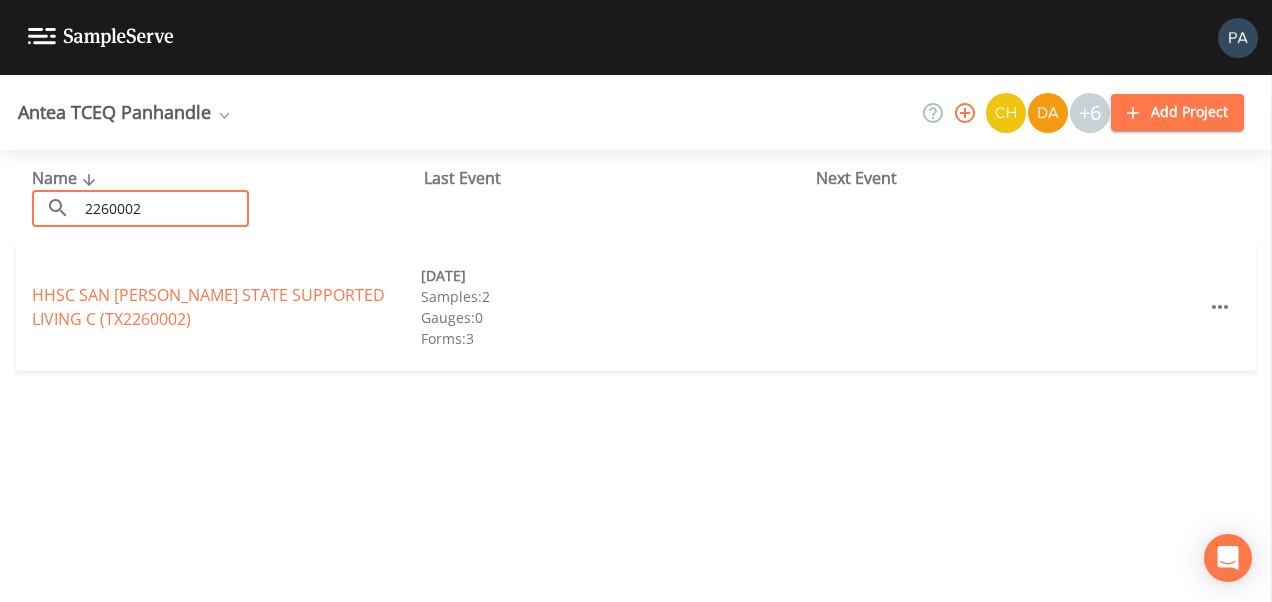 click on "HHSC SAN [PERSON_NAME] STATE SUPPORTED LIVING C   (TX2260002)" at bounding box center [208, 307] 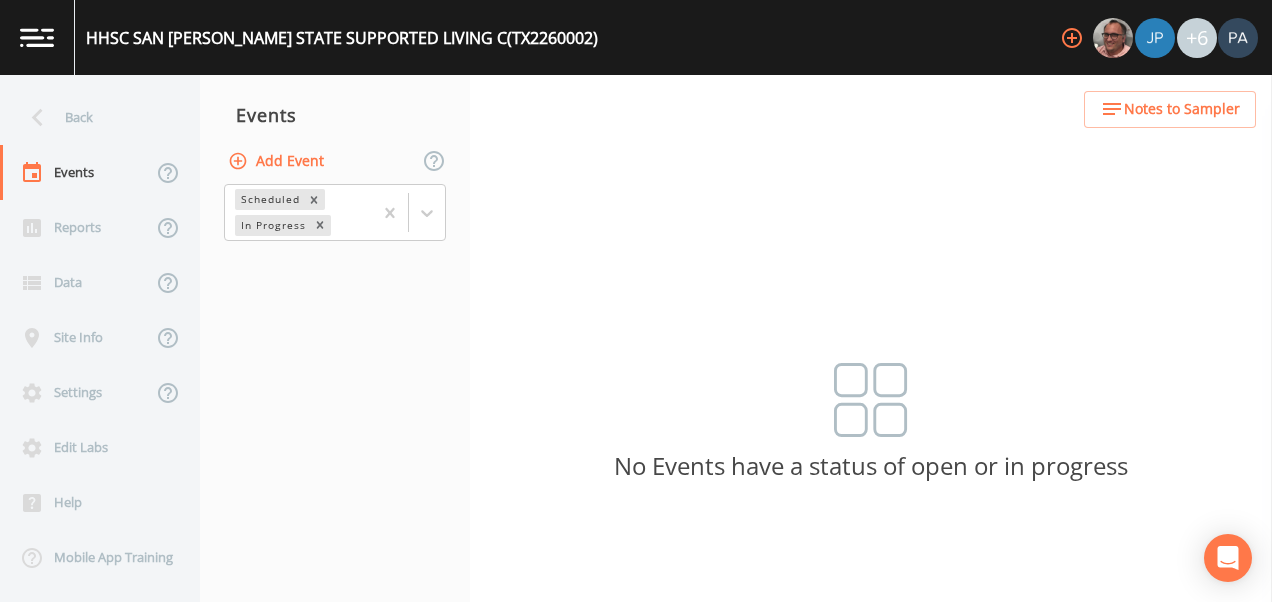 click on "Add Event" at bounding box center [278, 161] 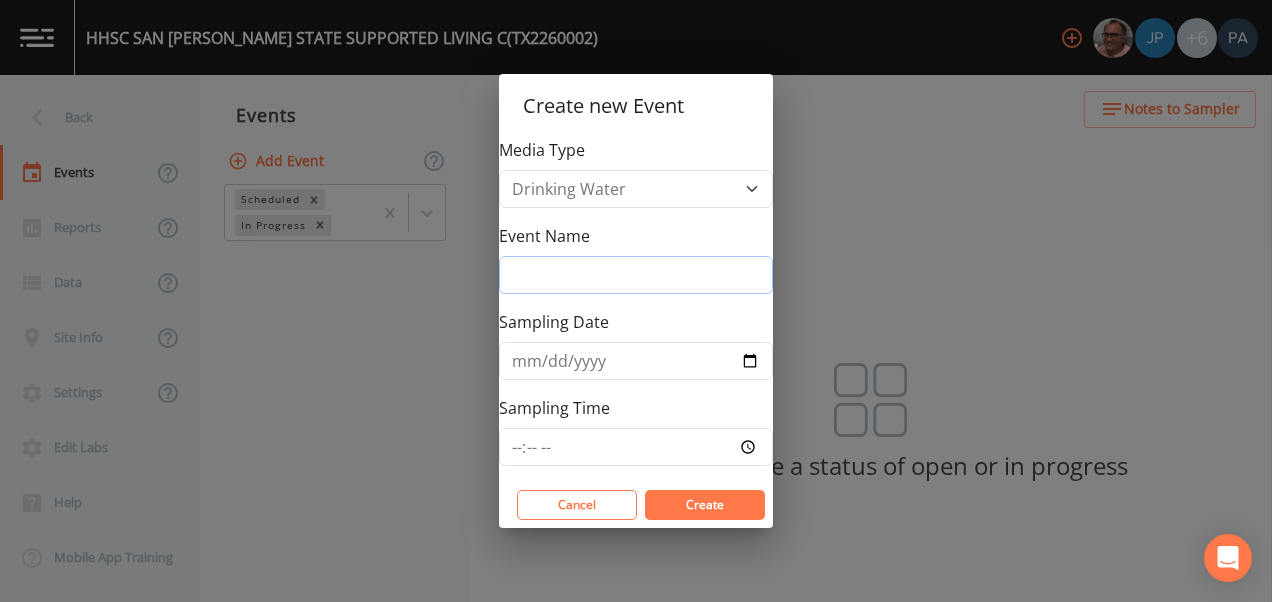 click on "Event Name" at bounding box center [636, 275] 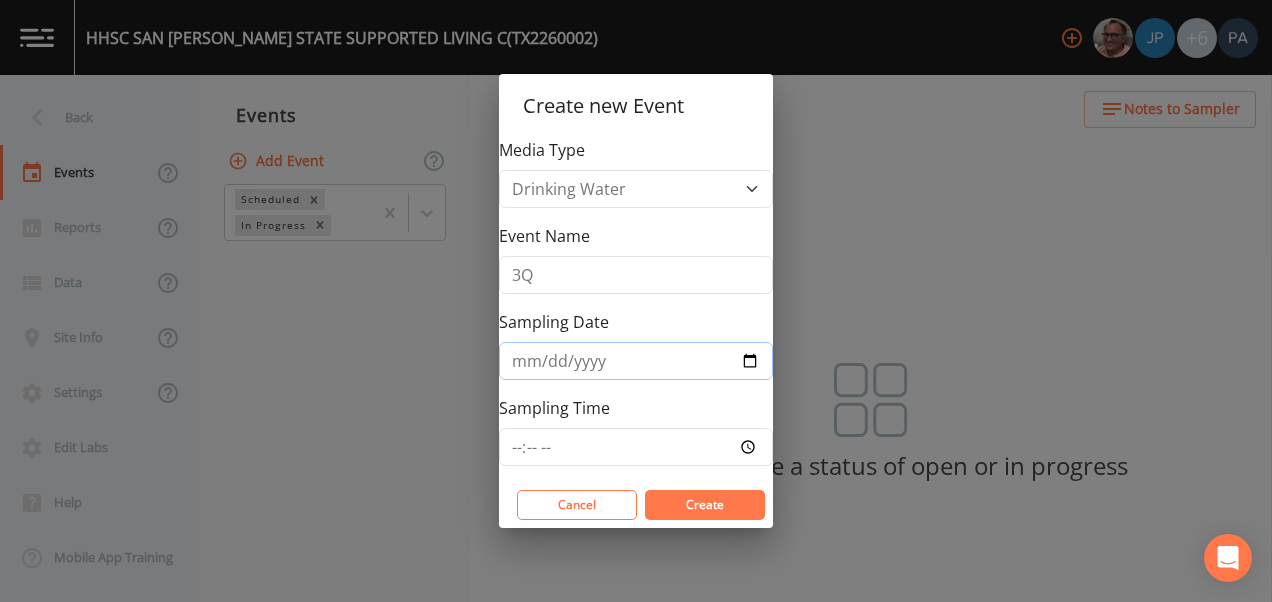 type on "[DATE]" 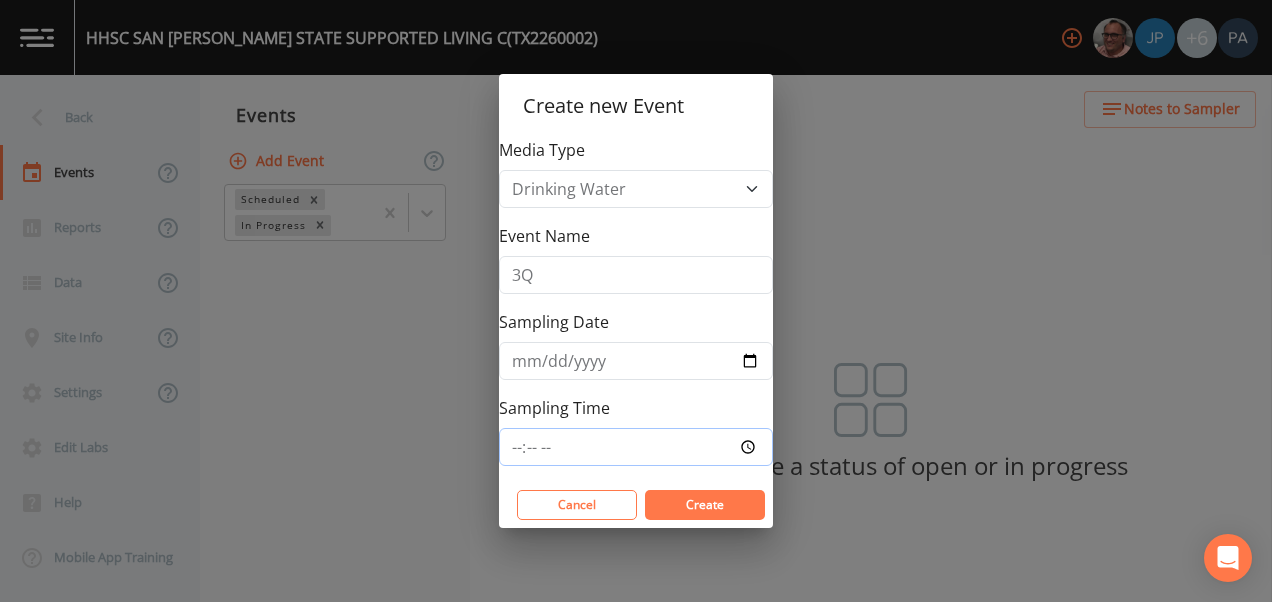 click on "Sampling Time" at bounding box center [636, 447] 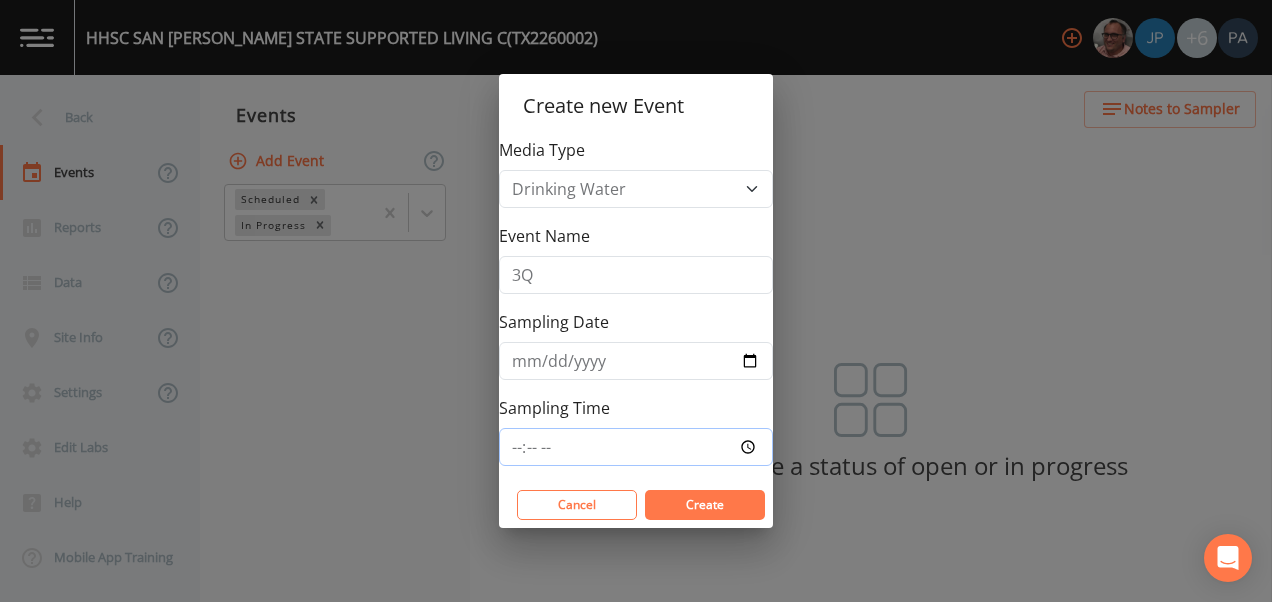 type on "08:30" 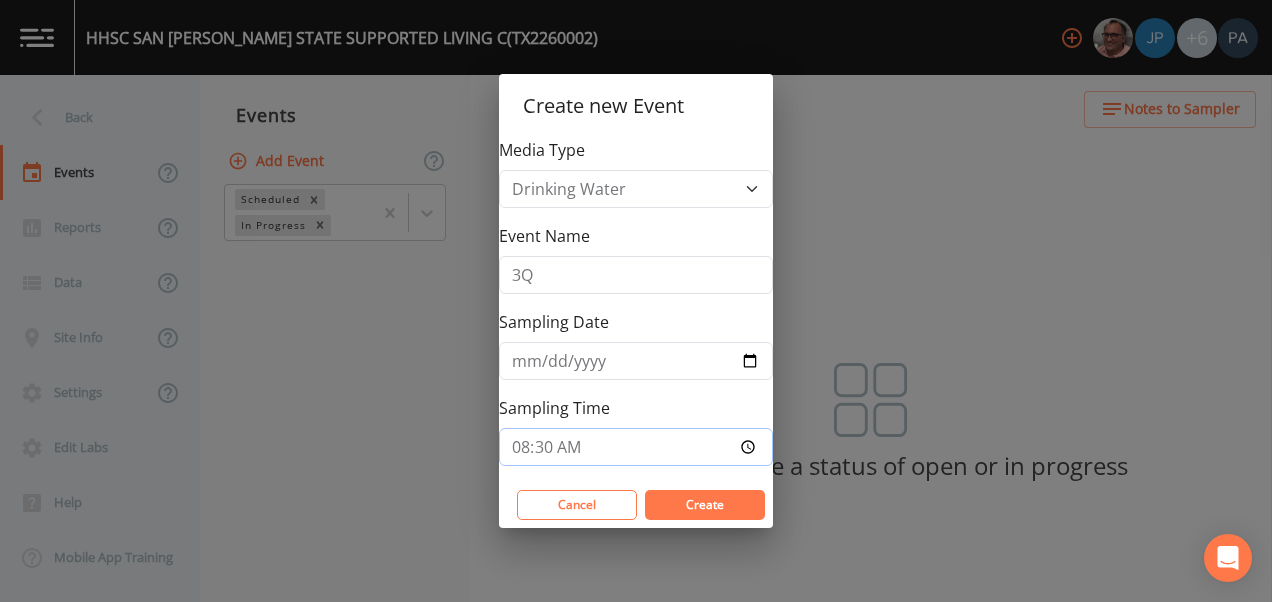 click on "Create" at bounding box center (705, 505) 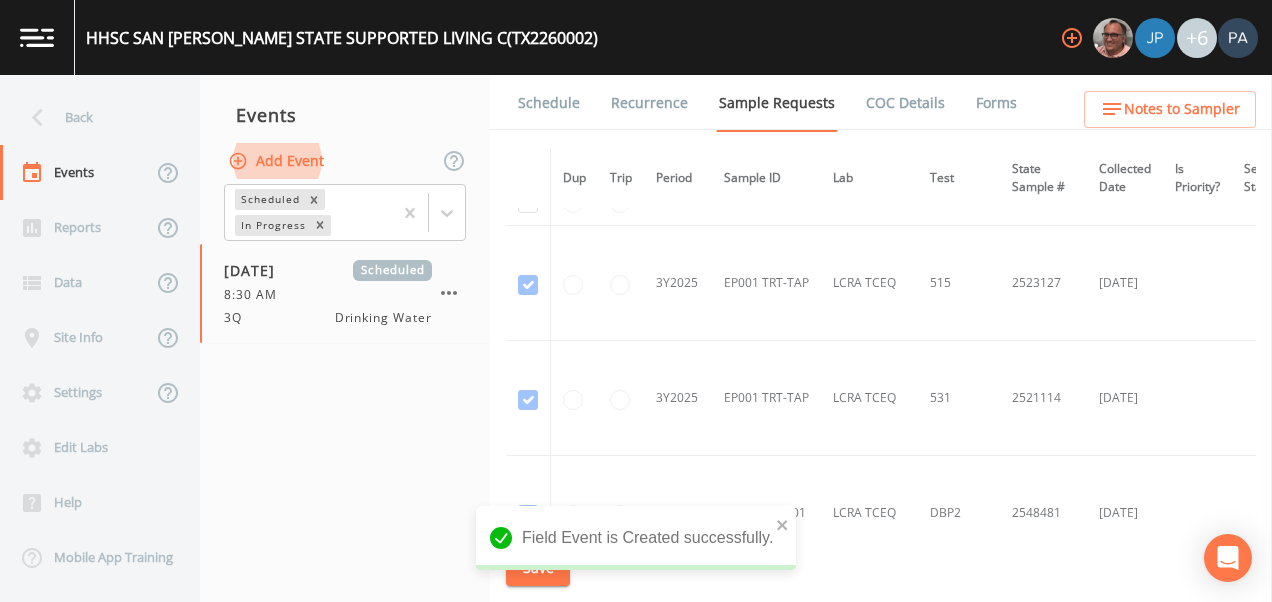 scroll, scrollTop: 2325, scrollLeft: 0, axis: vertical 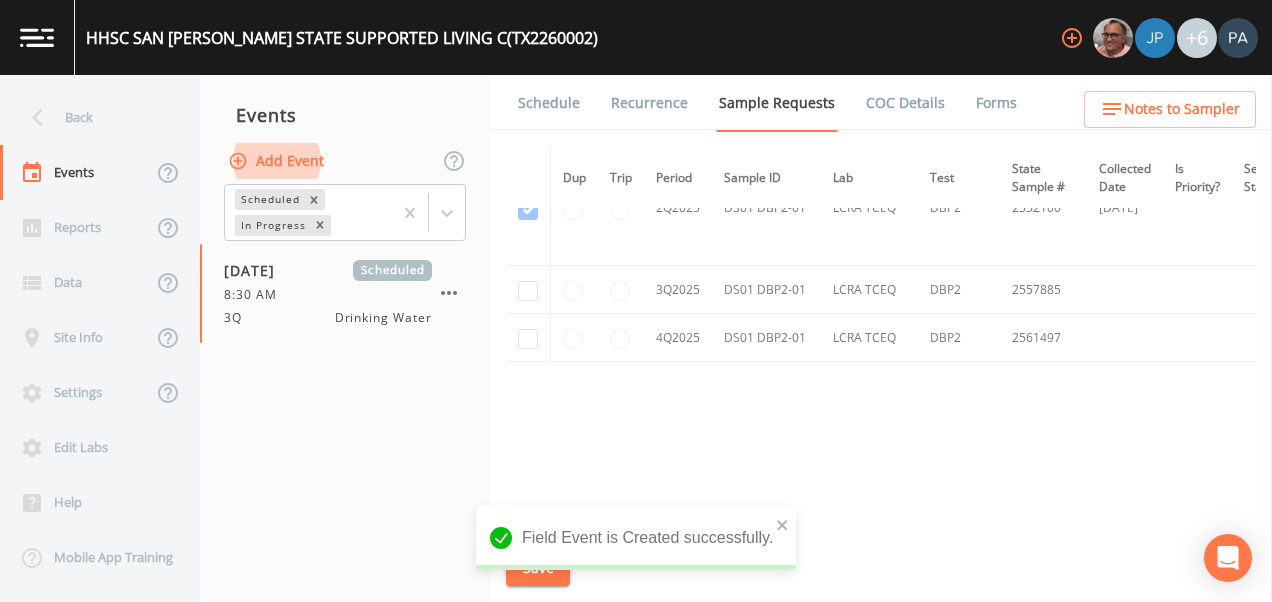 click at bounding box center (528, 290) 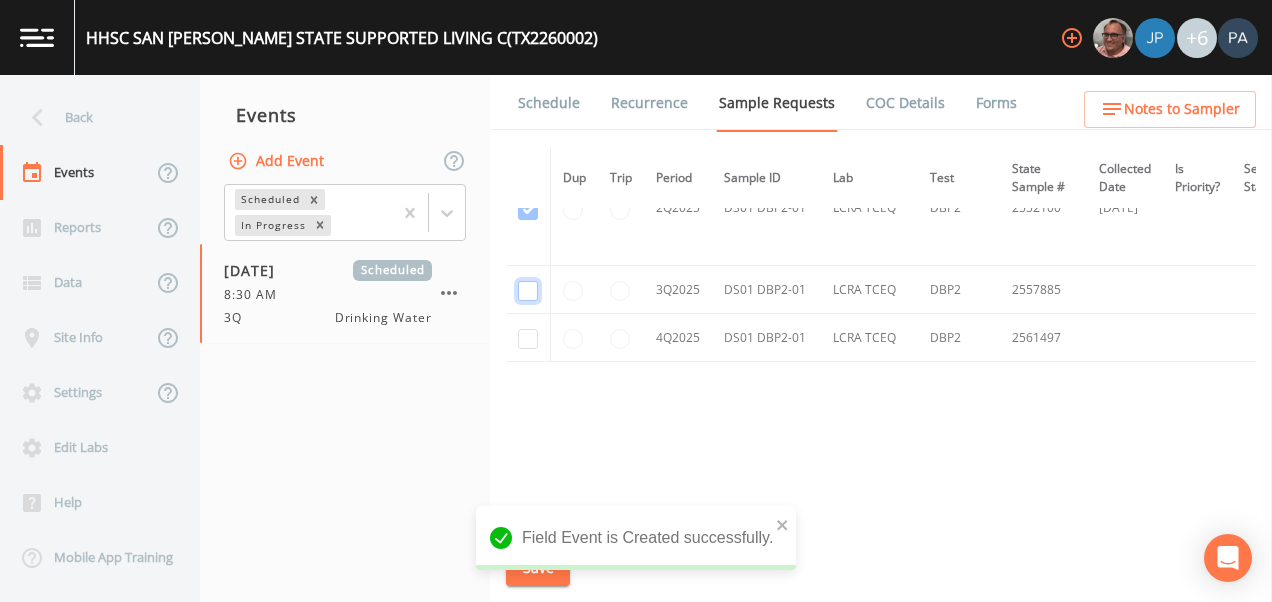 click at bounding box center (528, -1247) 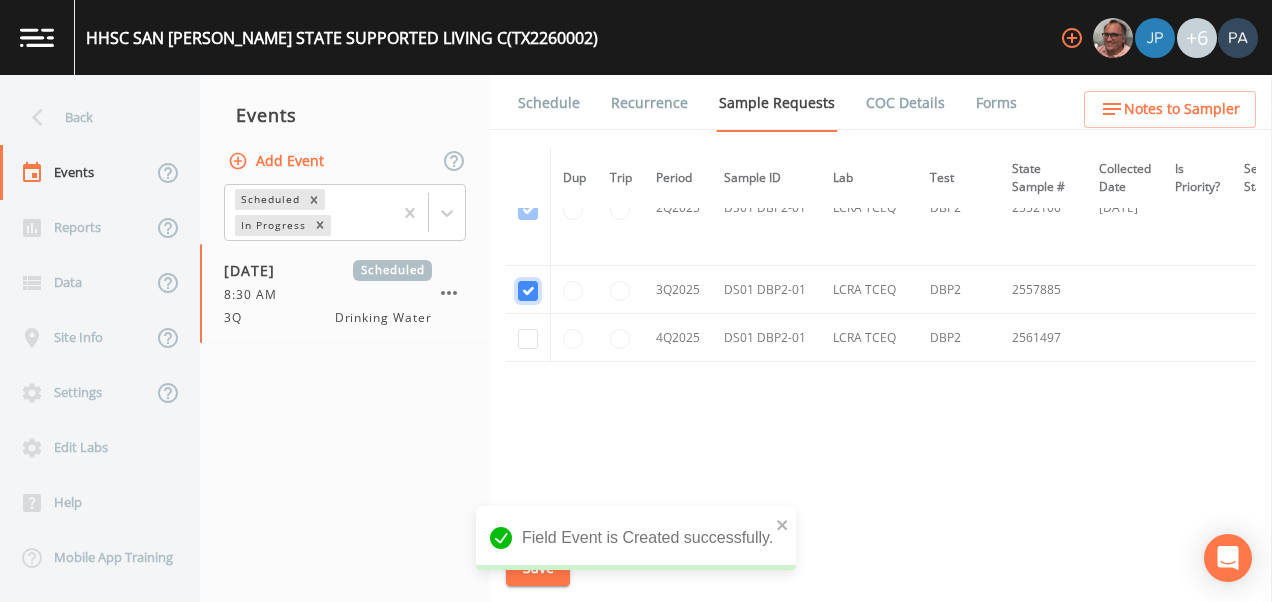 checkbox on "true" 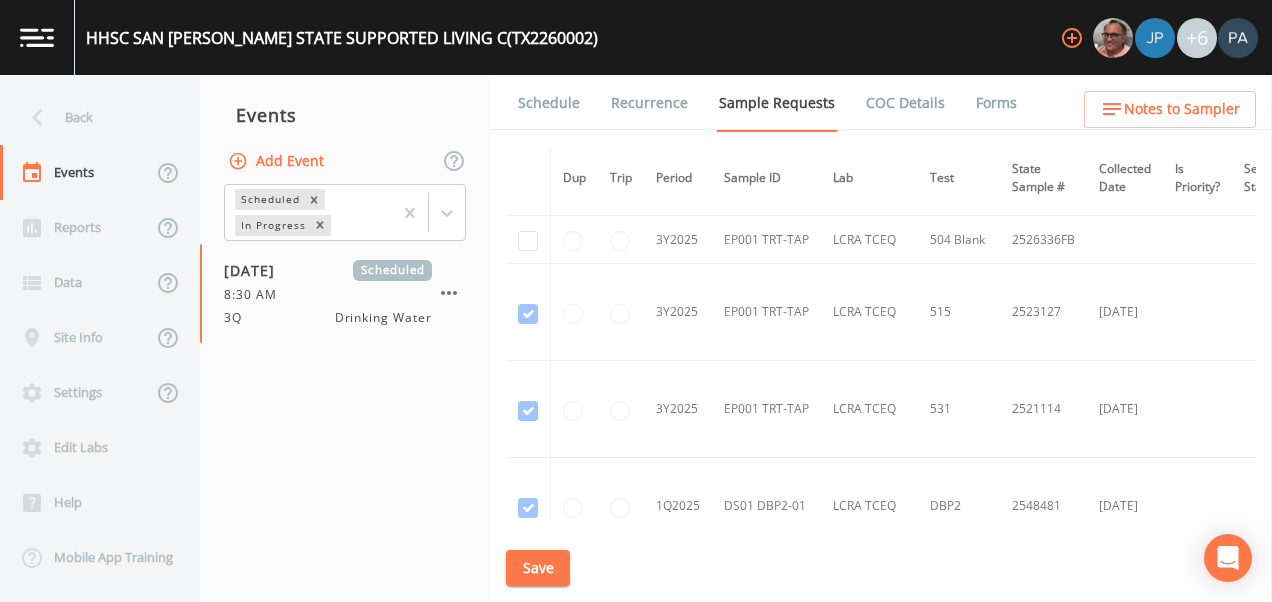 scroll, scrollTop: 1492, scrollLeft: 0, axis: vertical 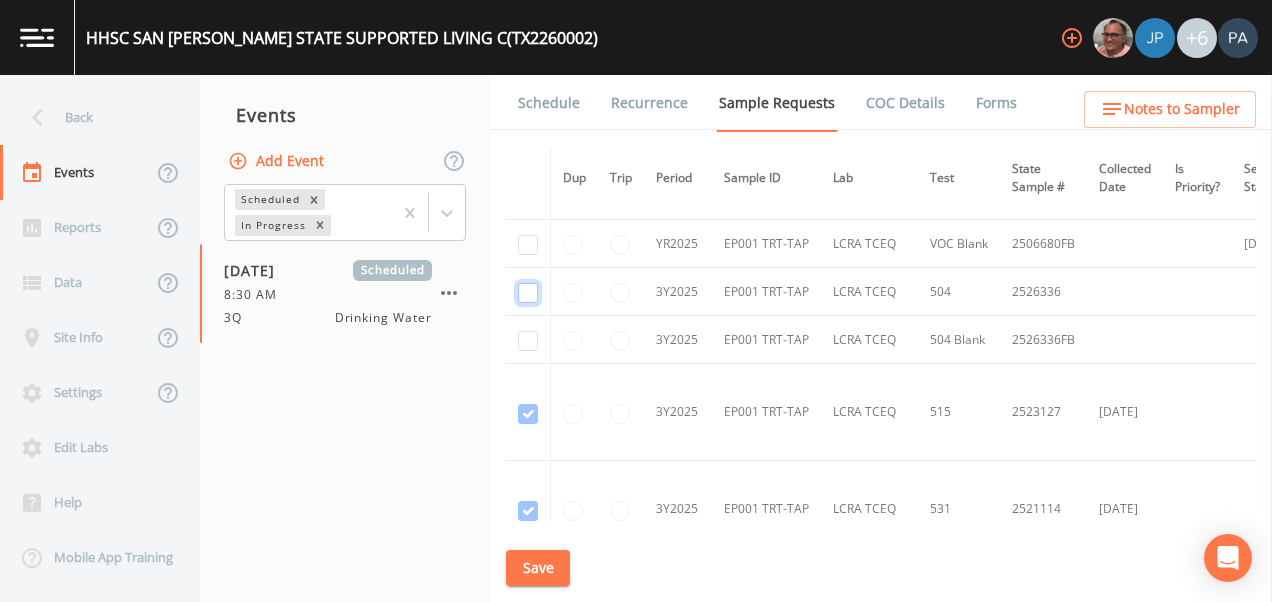 click at bounding box center (528, 293) 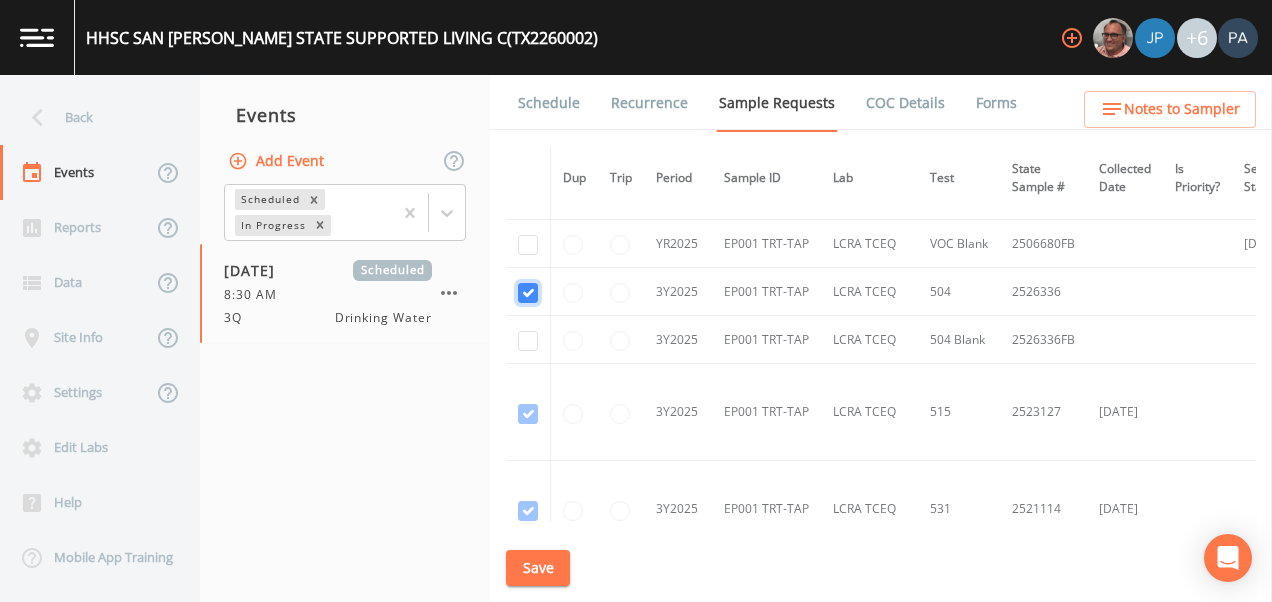 checkbox on "true" 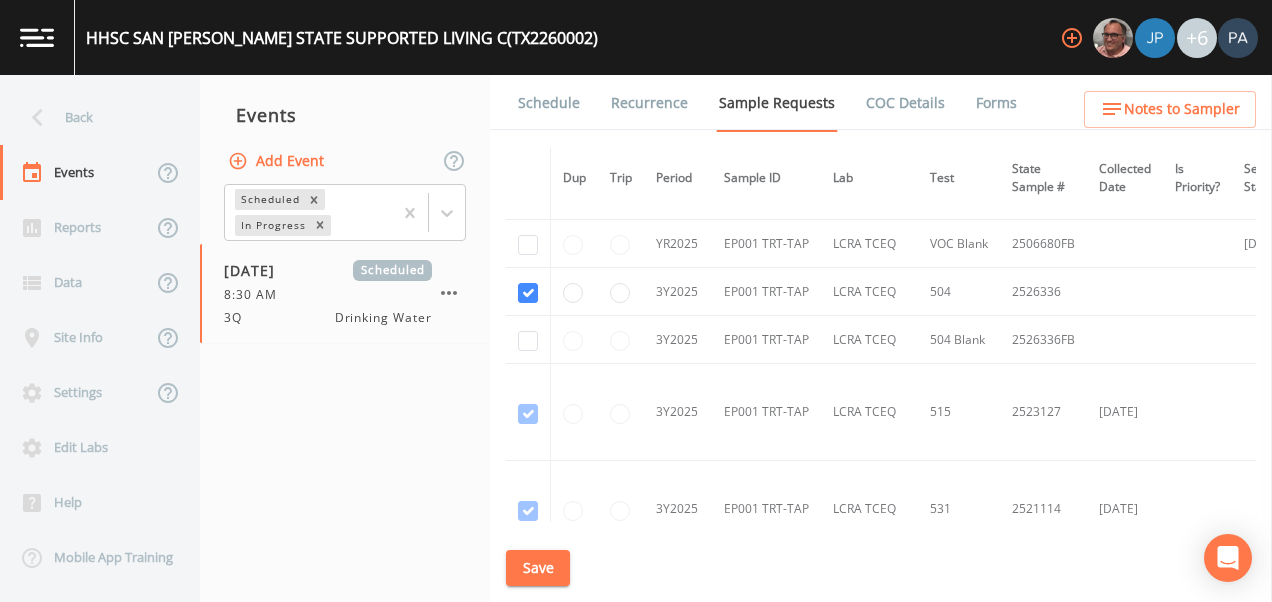 click at bounding box center [528, 340] 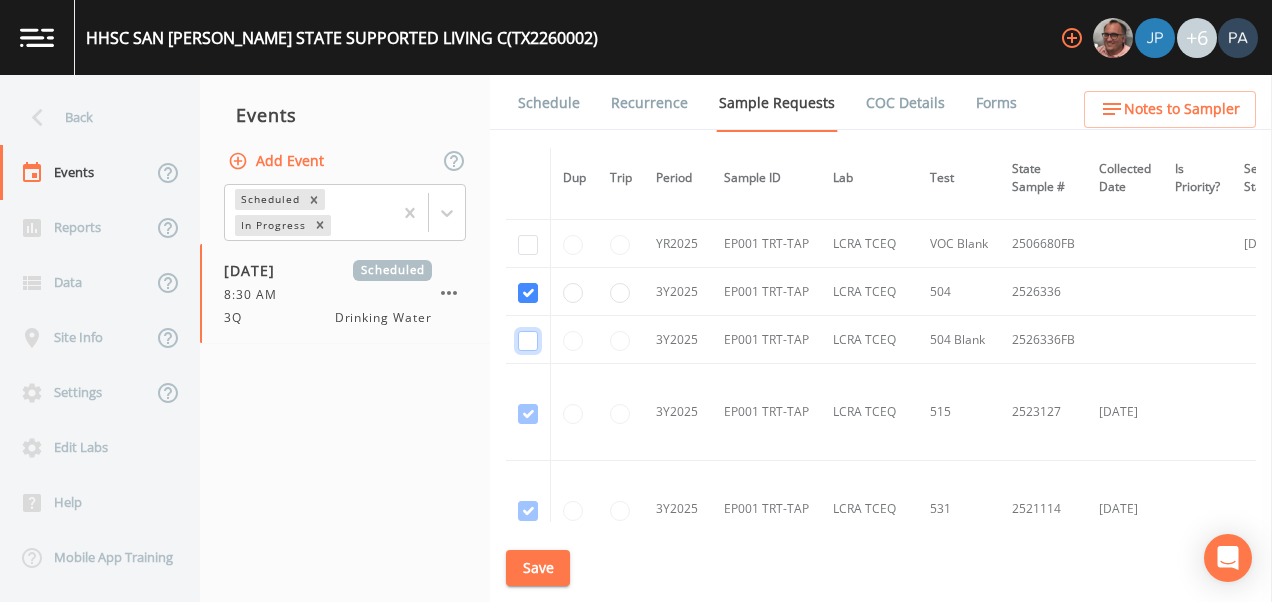 drag, startPoint x: 528, startPoint y: 350, endPoint x: 532, endPoint y: 335, distance: 15.524175 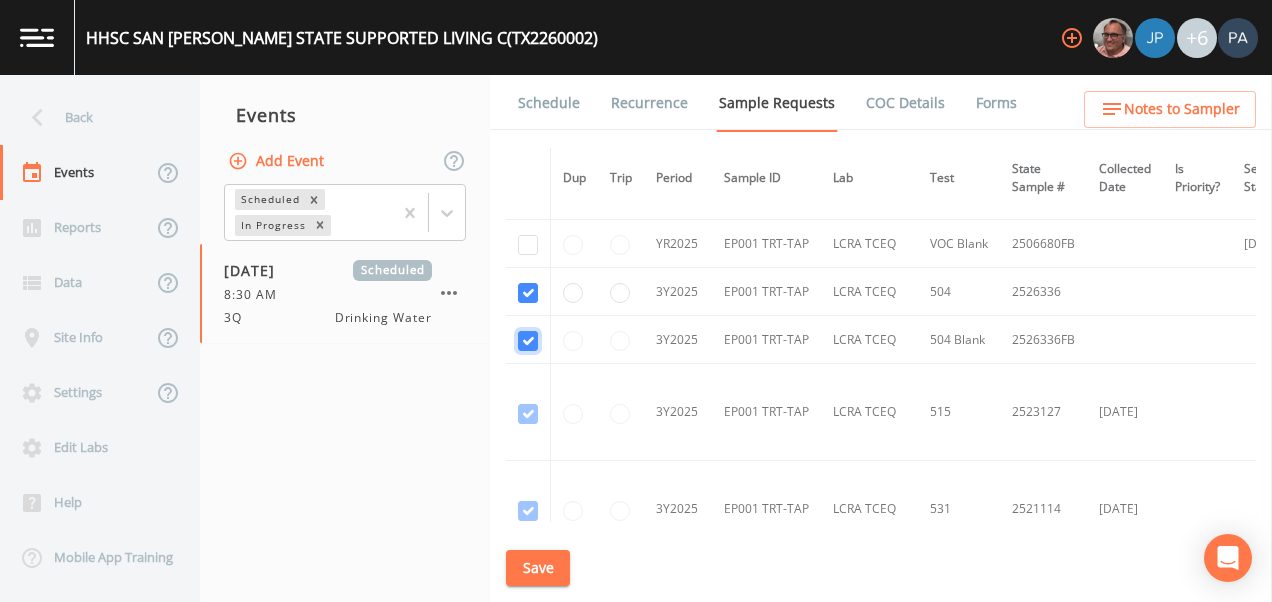 checkbox on "true" 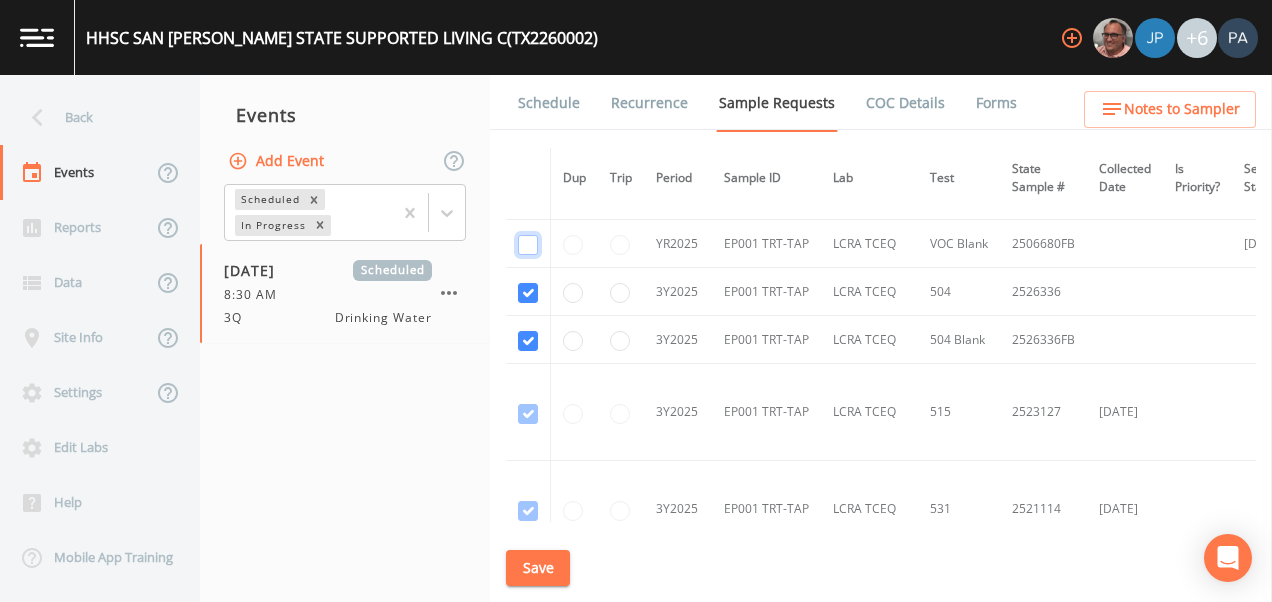 click at bounding box center [528, -748] 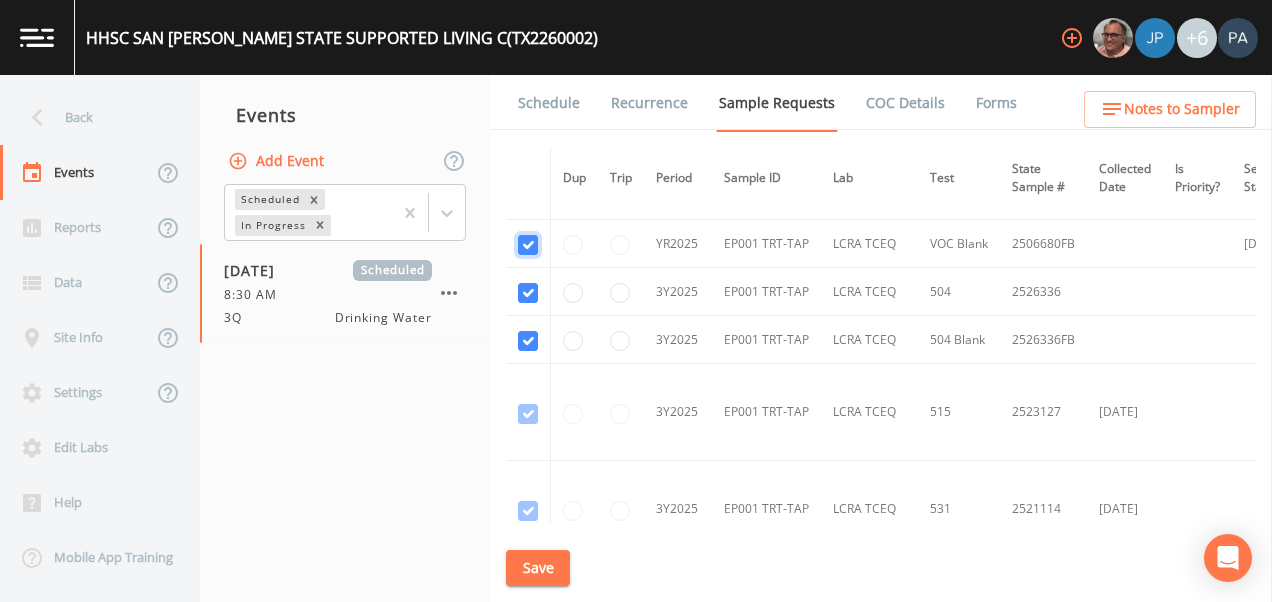 checkbox on "true" 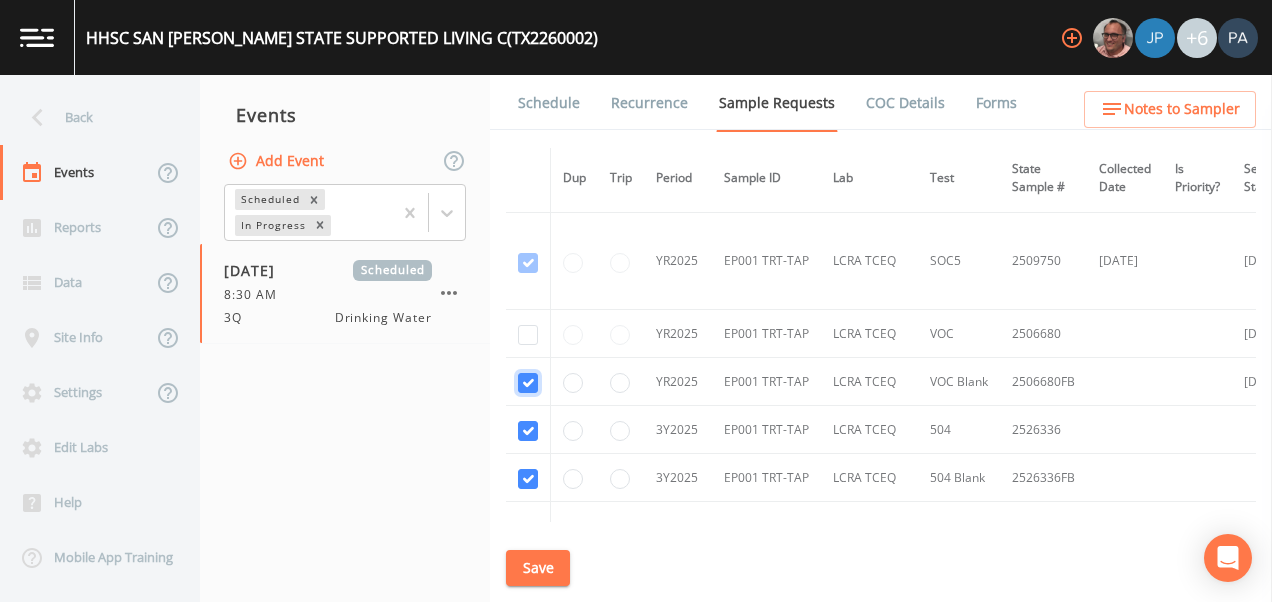 scroll, scrollTop: 1292, scrollLeft: 0, axis: vertical 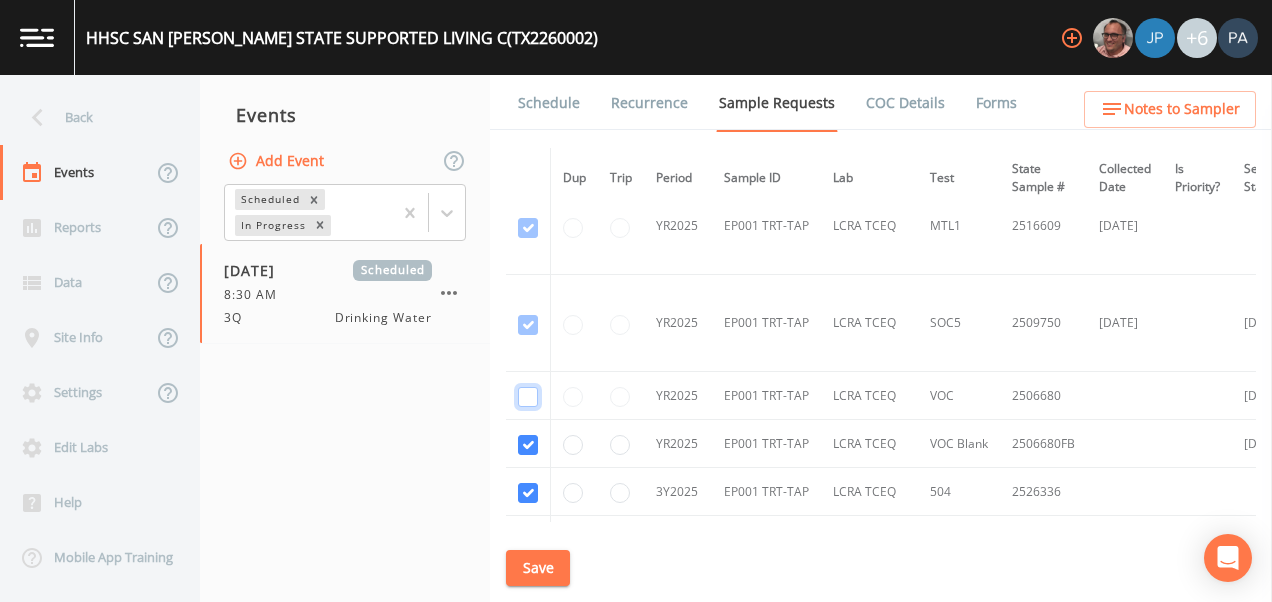 click at bounding box center [528, -645] 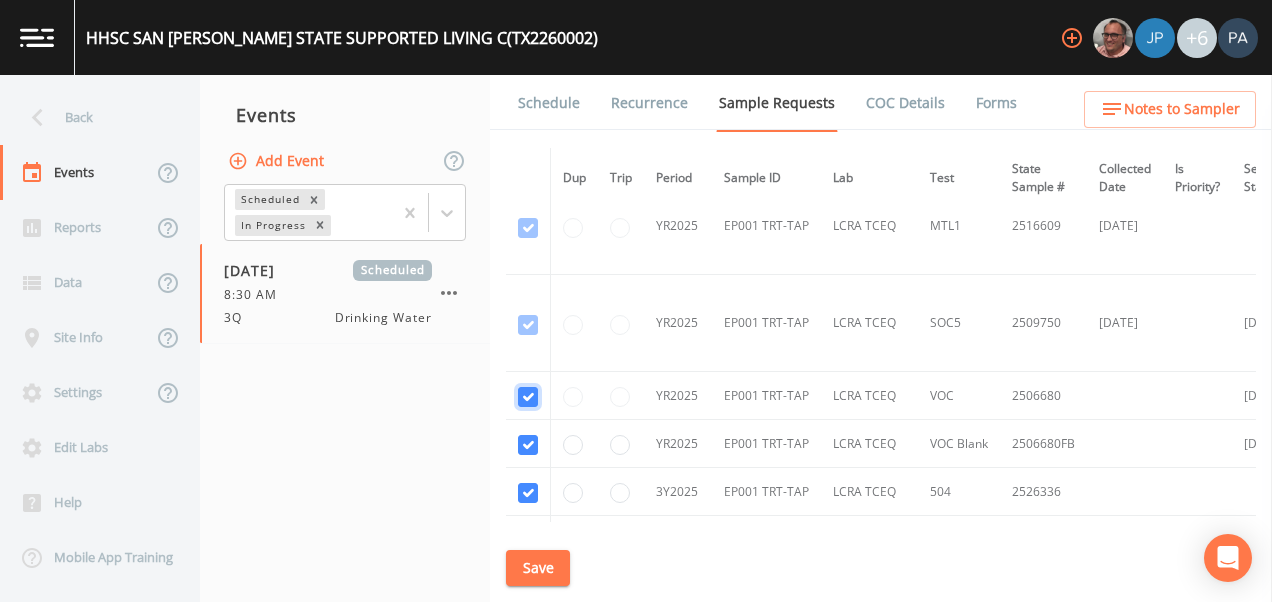 checkbox on "true" 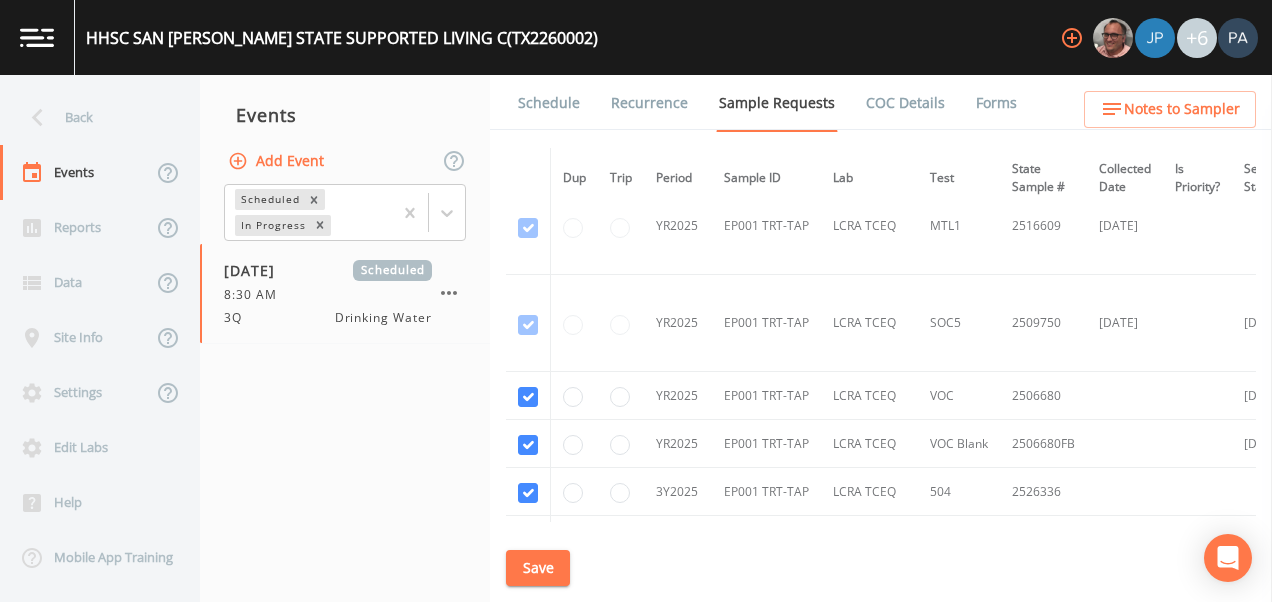 click on "Save" at bounding box center [538, 568] 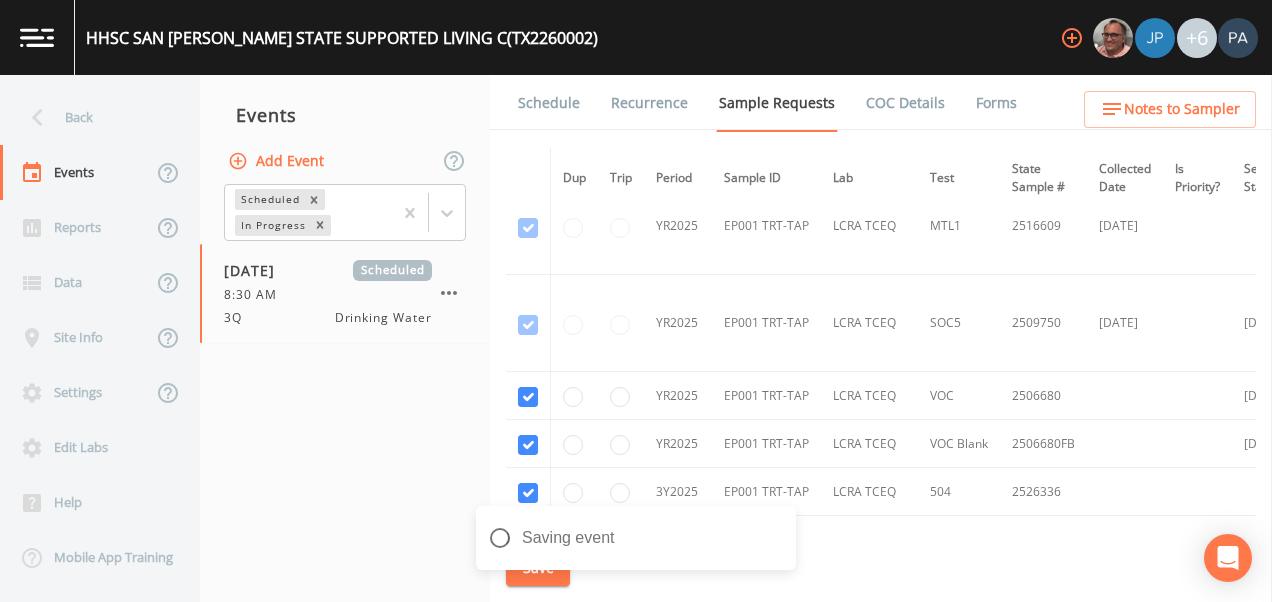 click on "Schedule" at bounding box center (549, 103) 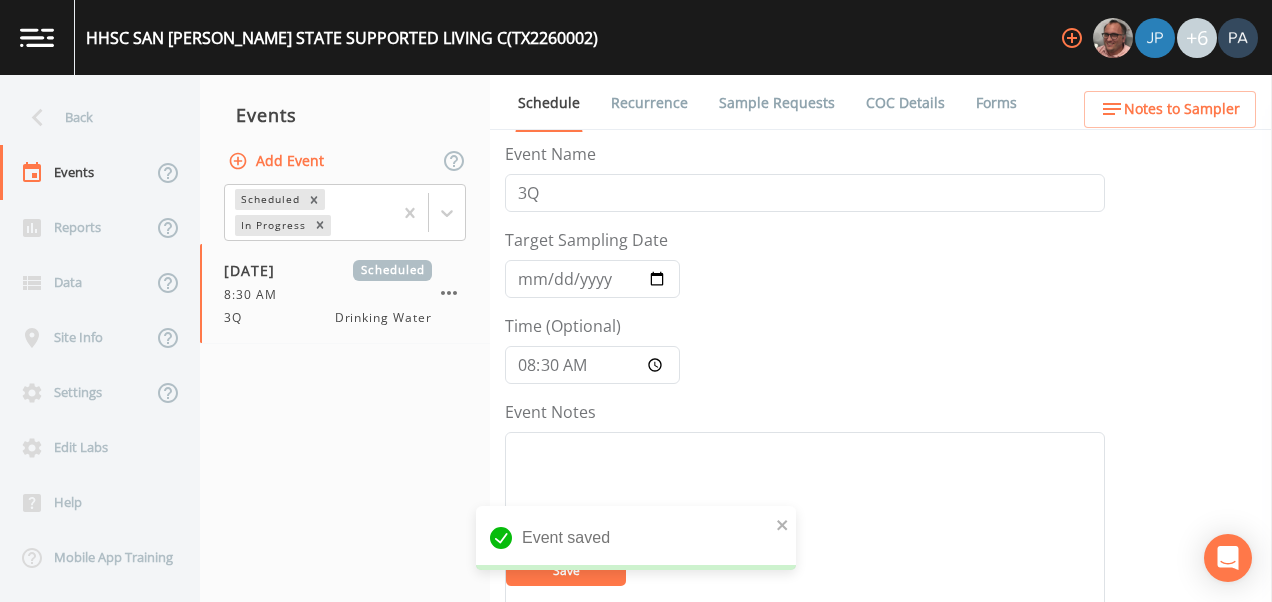 scroll, scrollTop: 800, scrollLeft: 0, axis: vertical 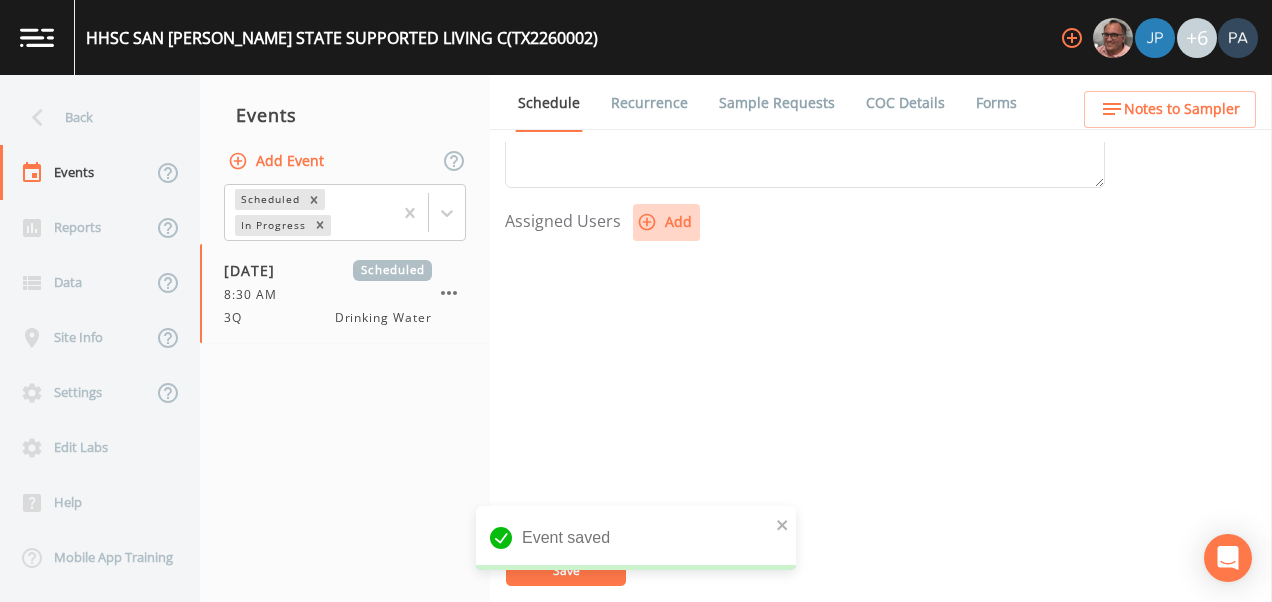 click on "Add" at bounding box center (666, 222) 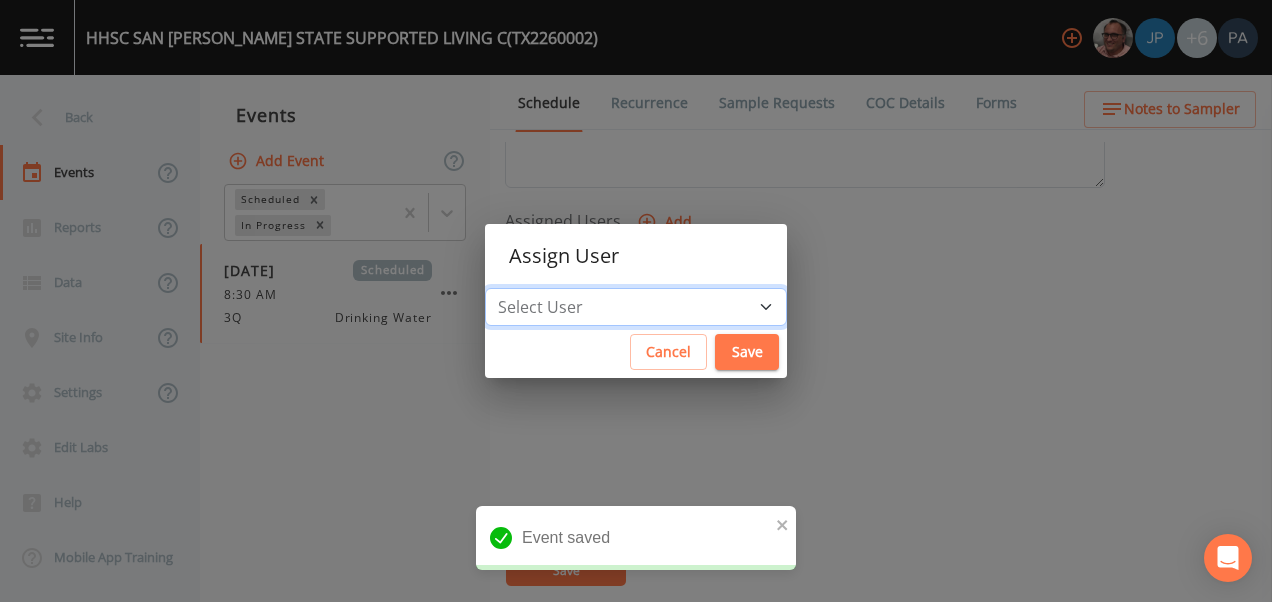 drag, startPoint x: 616, startPoint y: 296, endPoint x: 609, endPoint y: 316, distance: 21.189621 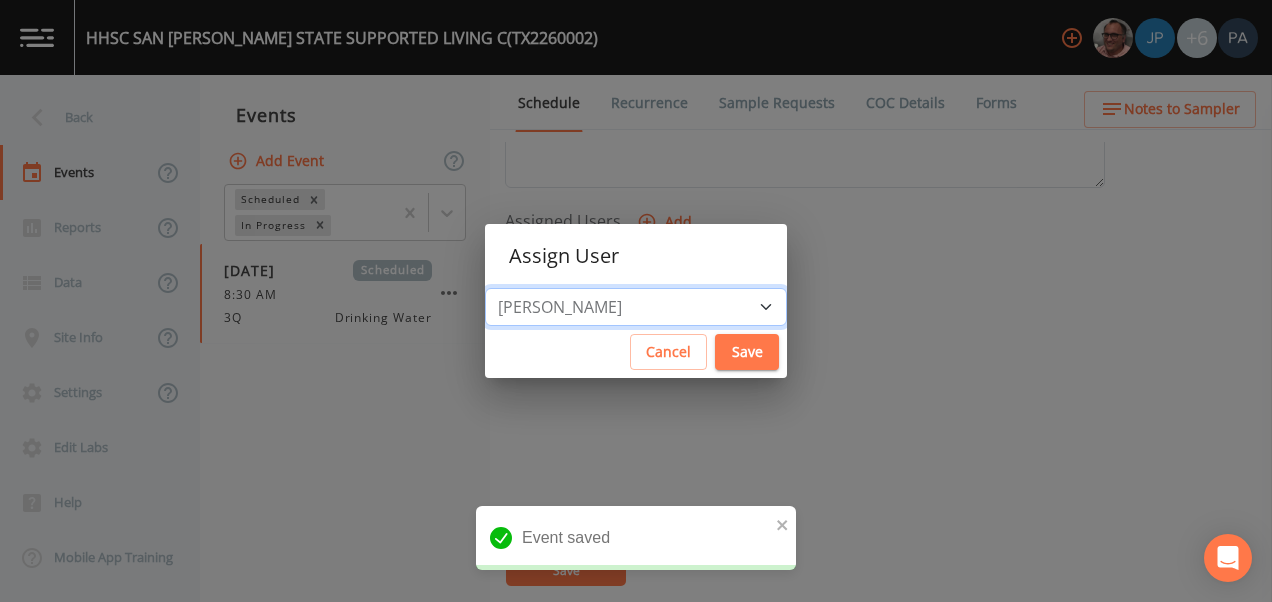click on "Select User [PERSON_NAME] [PERSON_NAME]  [PERSON_NAME] [PERSON_NAME] [PERSON_NAME] [PERSON_NAME] [PERSON_NAME] [PERSON_NAME] [PERSON_NAME]" at bounding box center [636, 307] 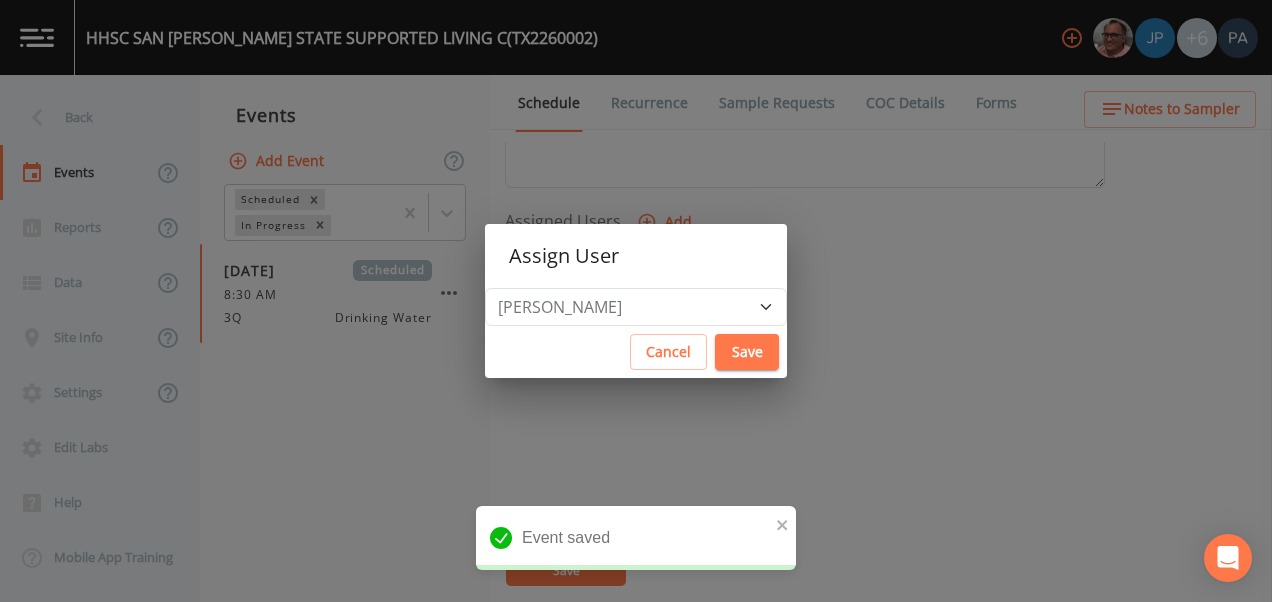 click on "Save" at bounding box center (747, 352) 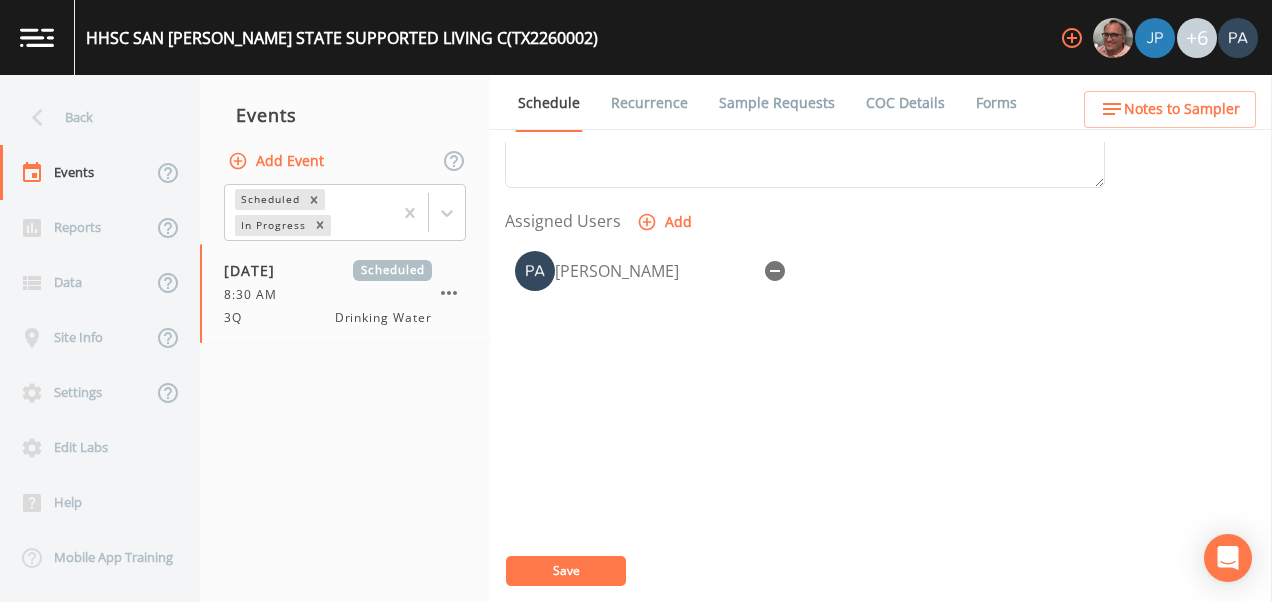 click on "Save" at bounding box center [566, 570] 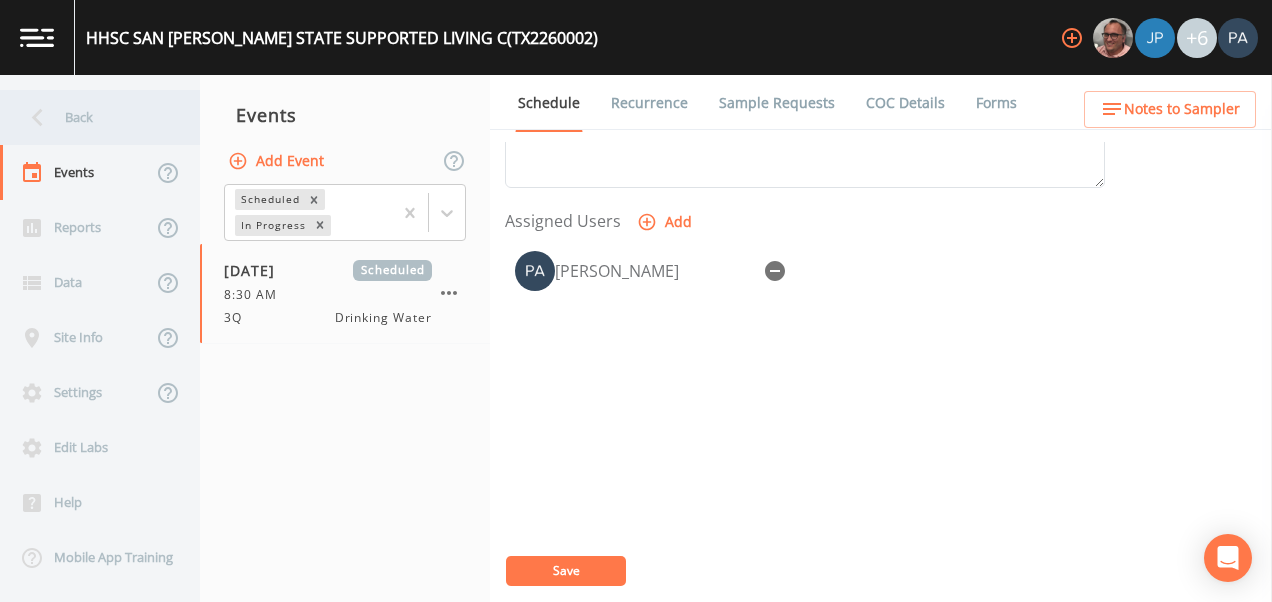 click on "Back" at bounding box center [90, 117] 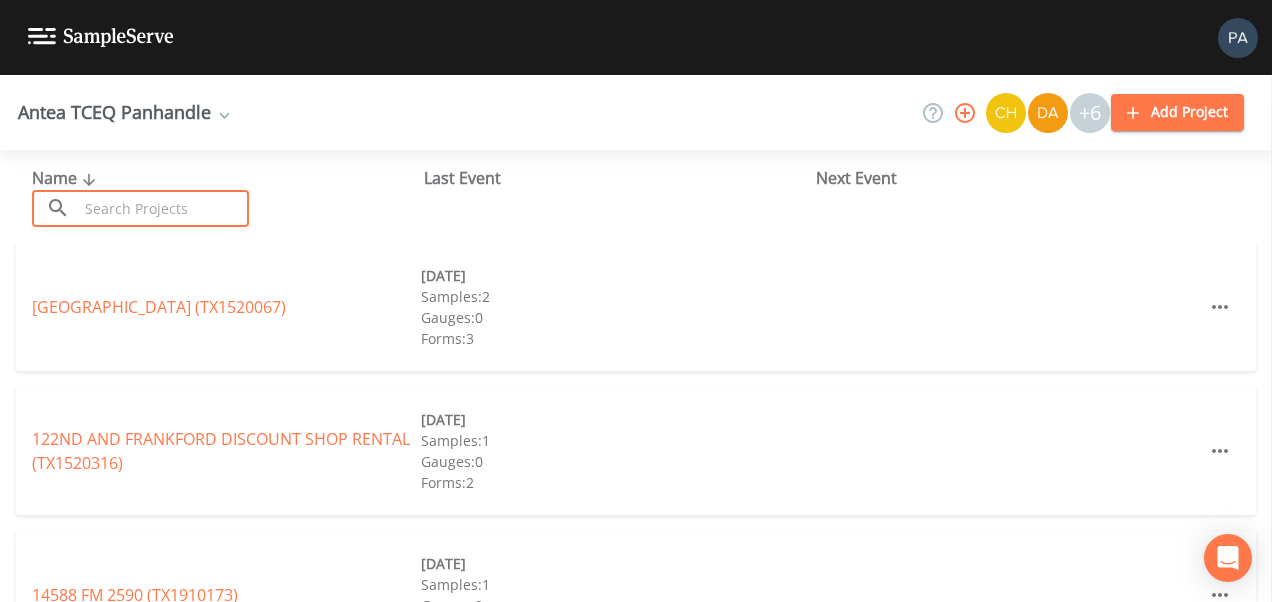 click on "Name ​ ​ Last Event Next Event" at bounding box center [636, 196] 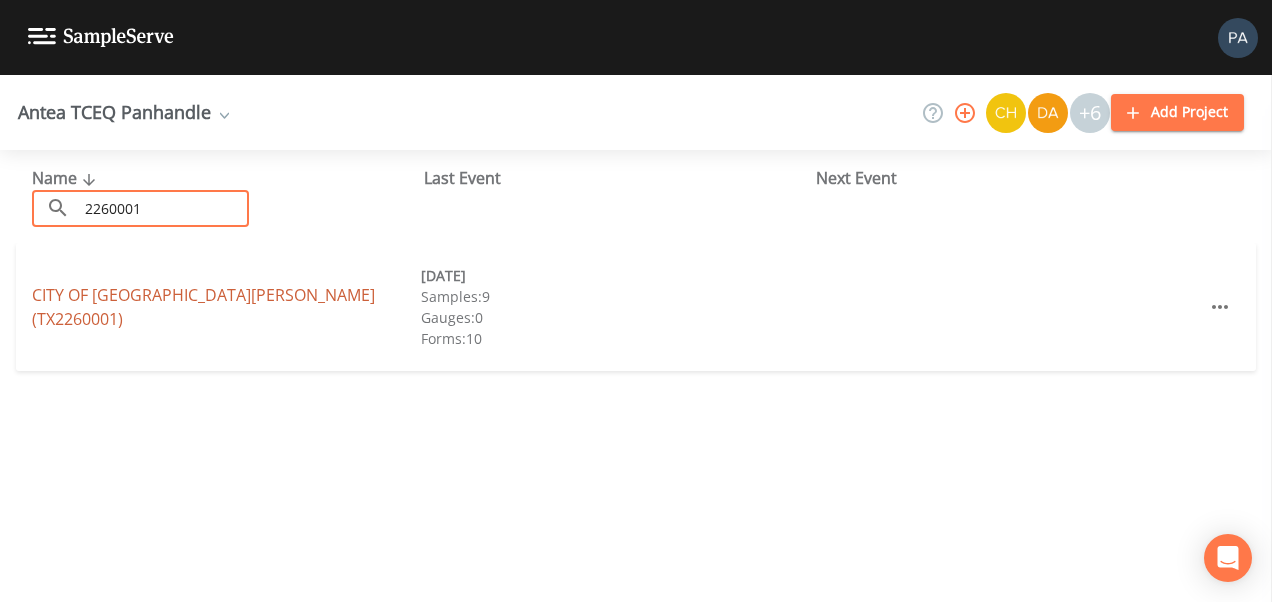 type on "2260001" 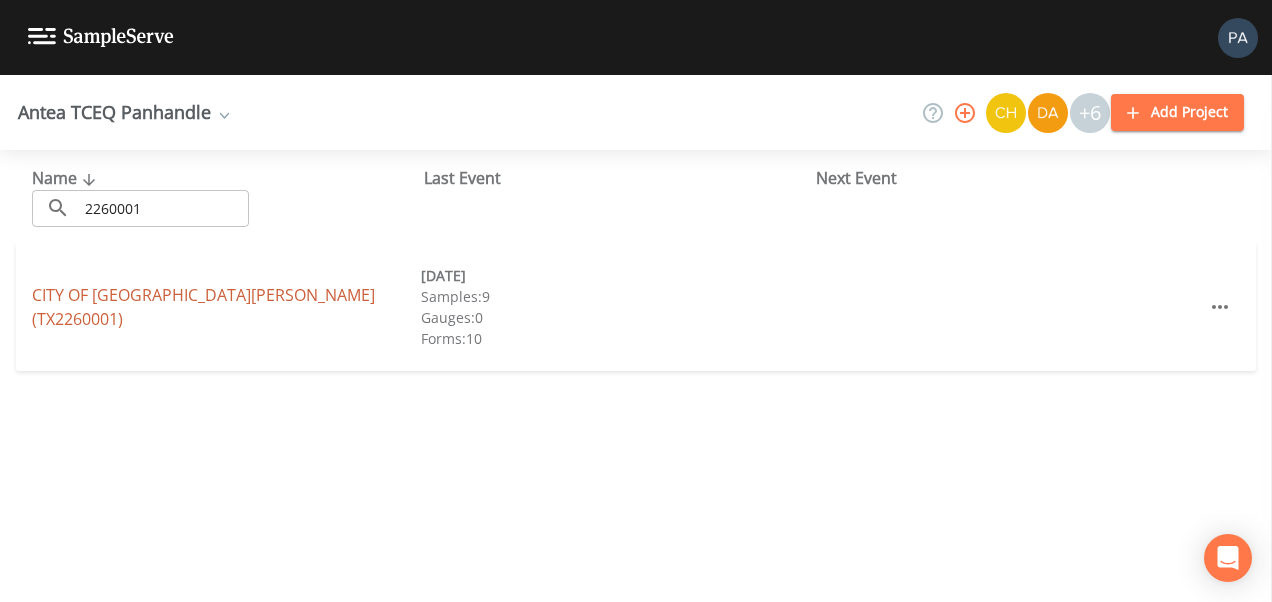 click on "[GEOGRAPHIC_DATA][PERSON_NAME]   (TX2260001)" at bounding box center [203, 307] 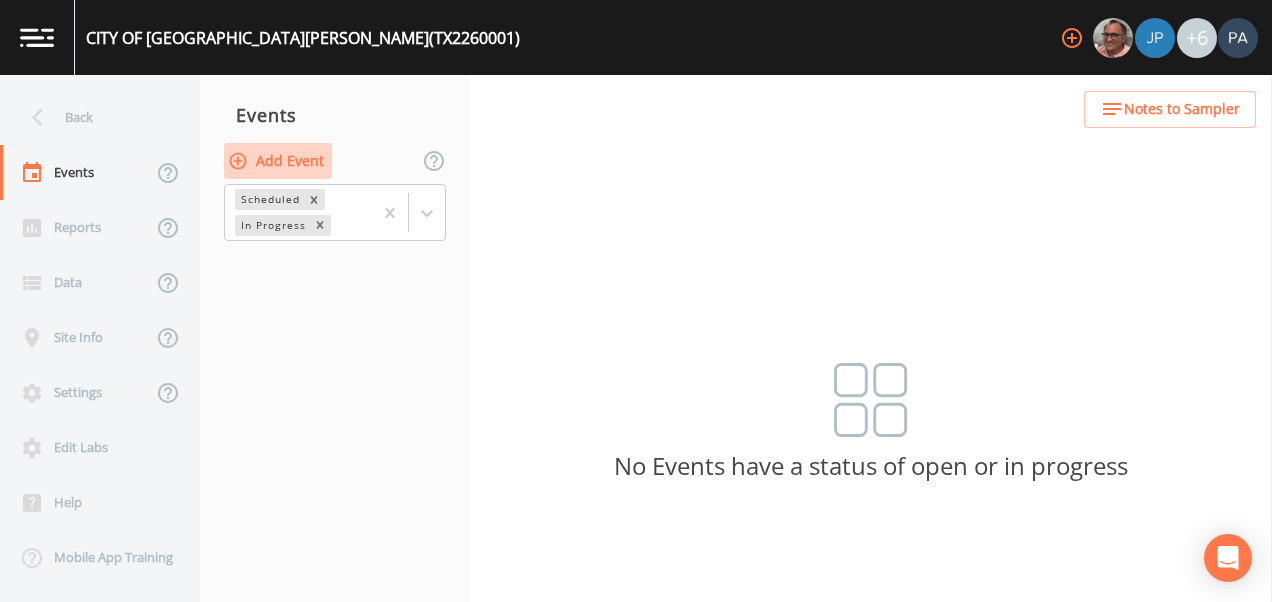 click on "Add Event" at bounding box center [278, 161] 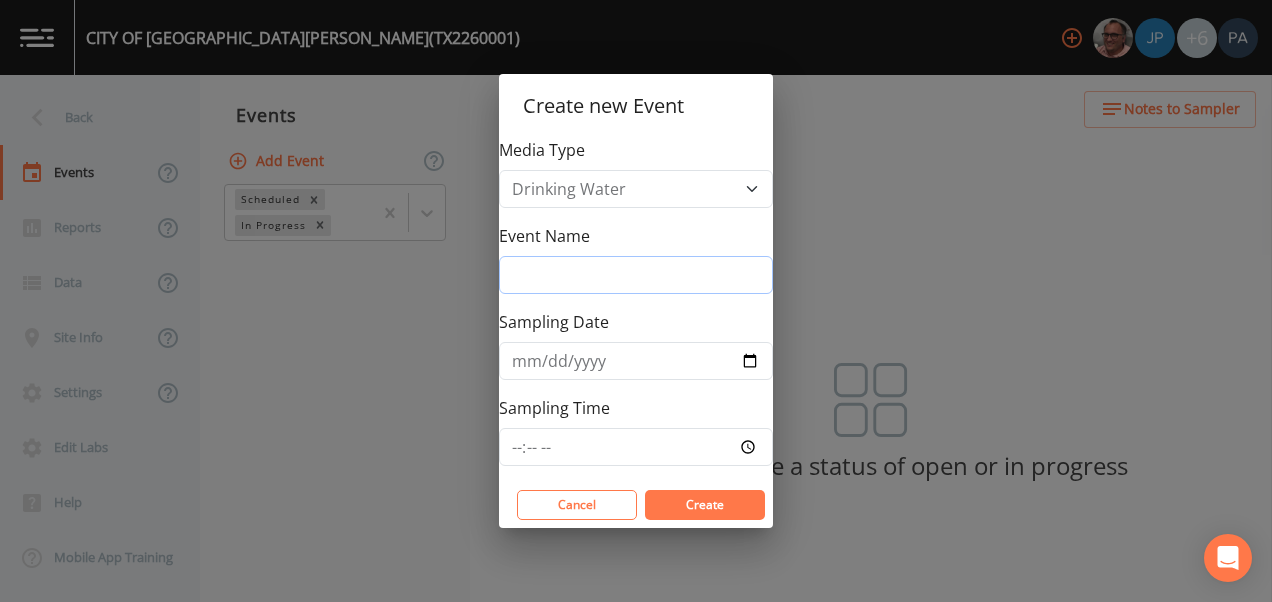 click on "Event Name" at bounding box center (636, 275) 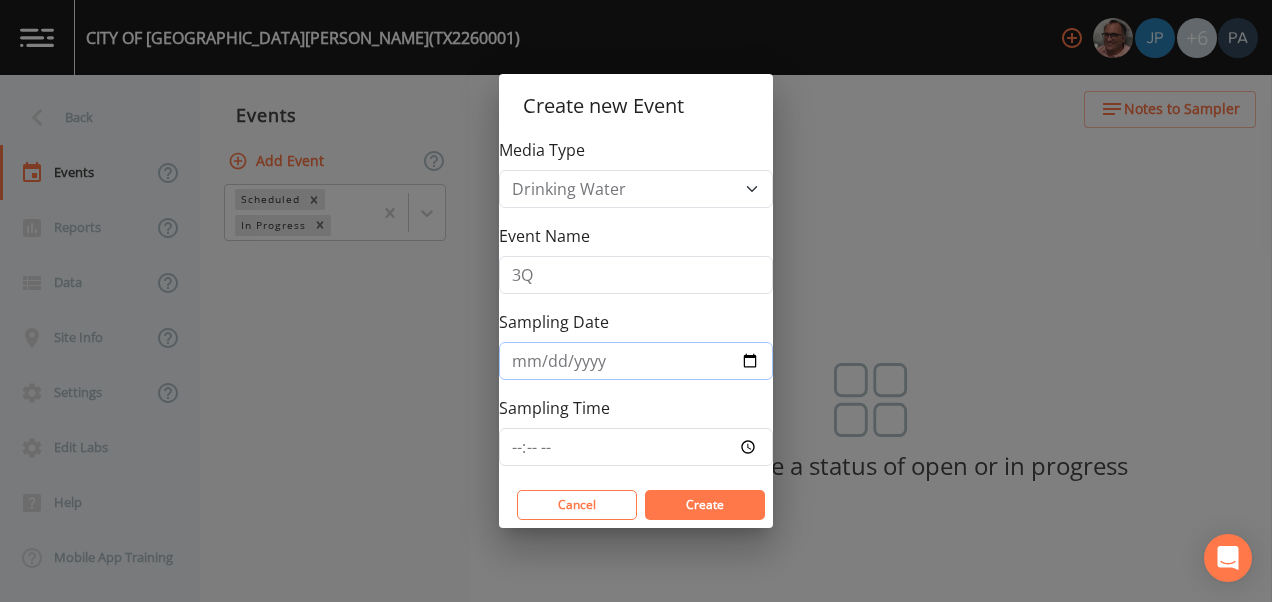 click on "[DATE]" at bounding box center [636, 361] 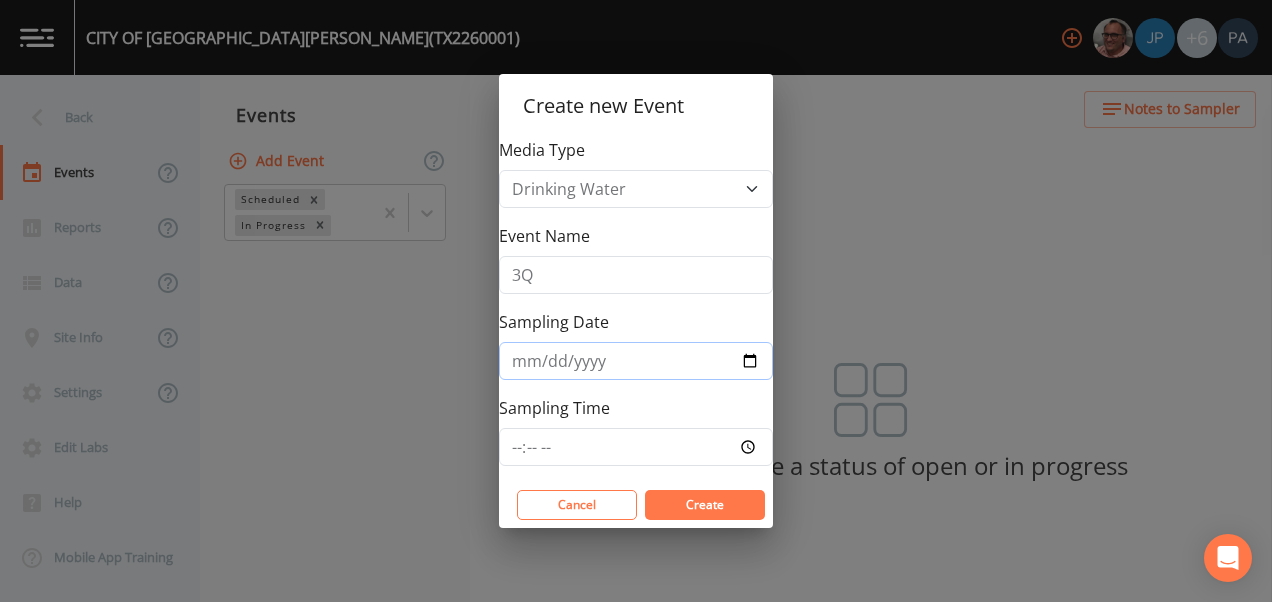 type on "[DATE]" 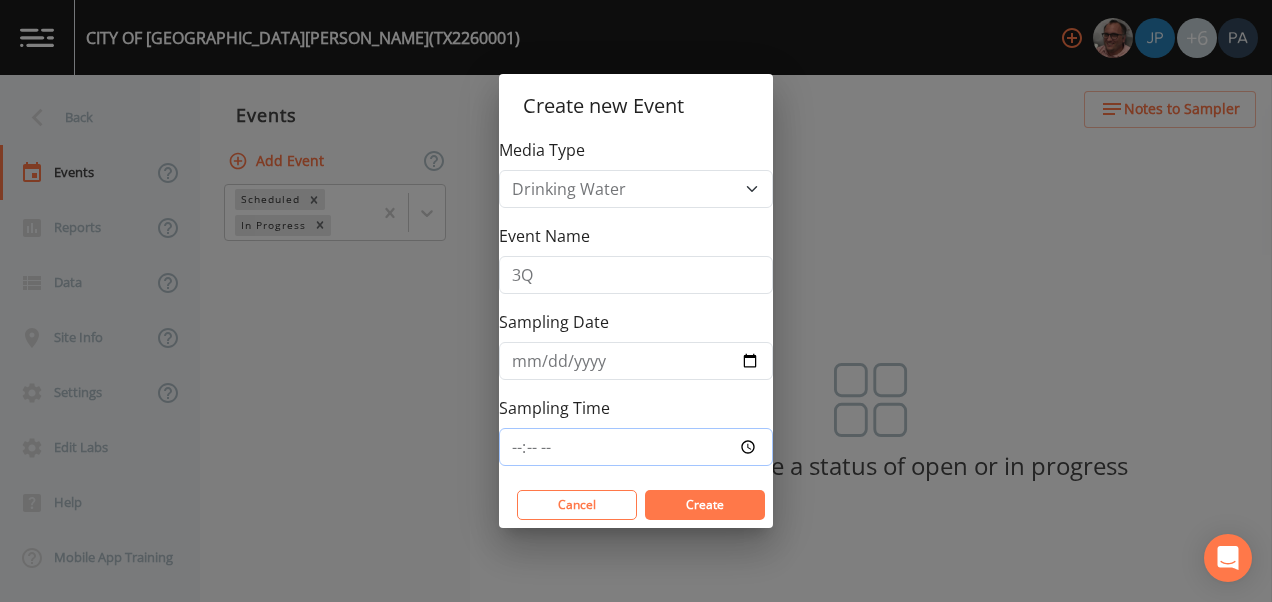 click on "Sampling Time" at bounding box center [636, 447] 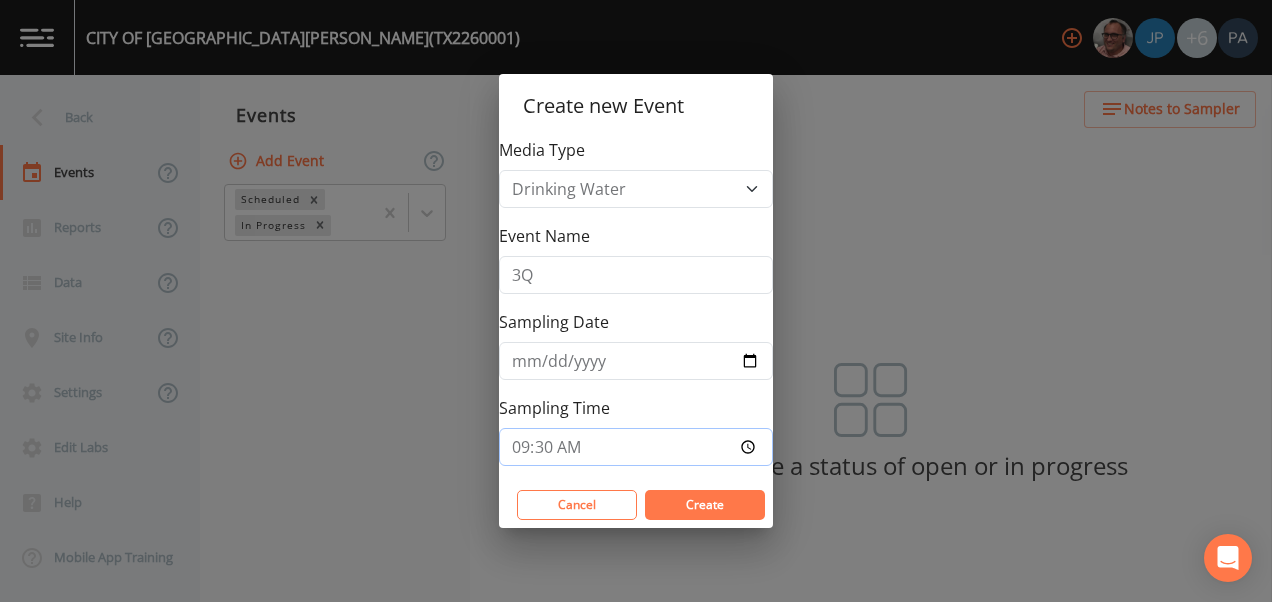 click on "Create" at bounding box center (705, 505) 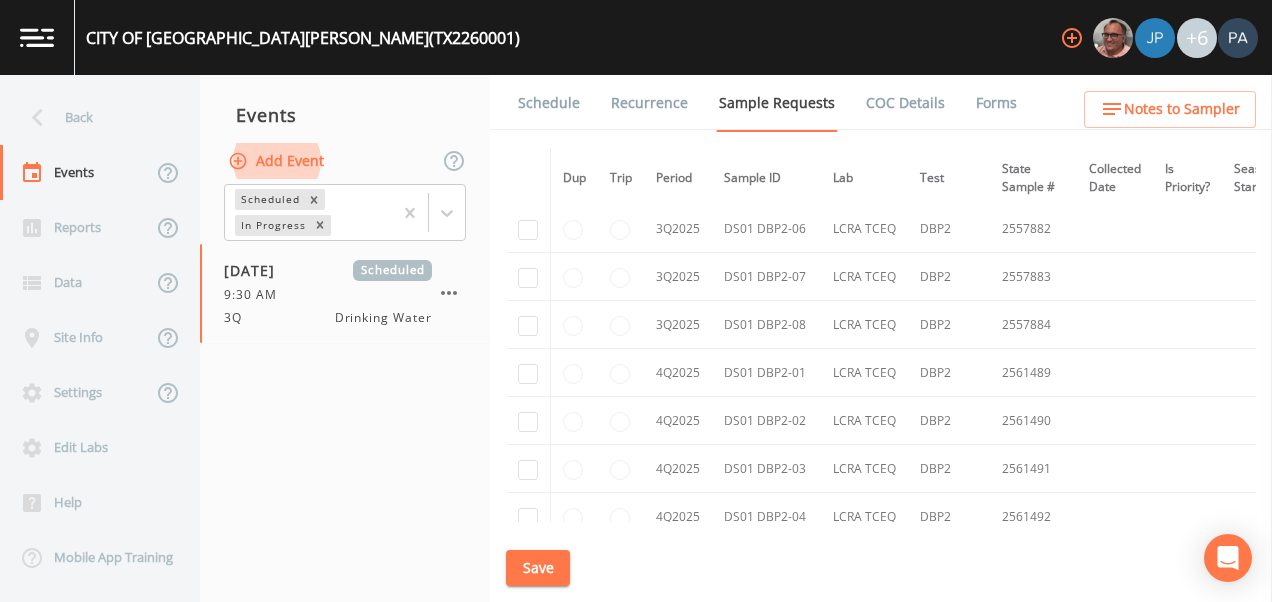 scroll, scrollTop: 7580, scrollLeft: 0, axis: vertical 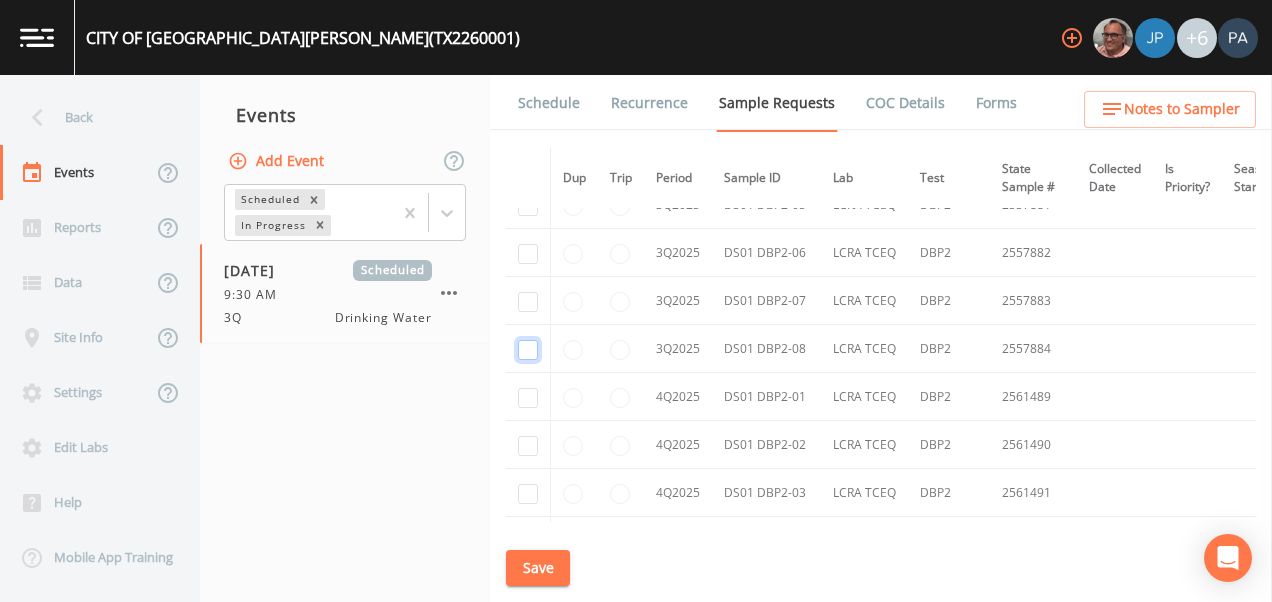 click at bounding box center [528, -5817] 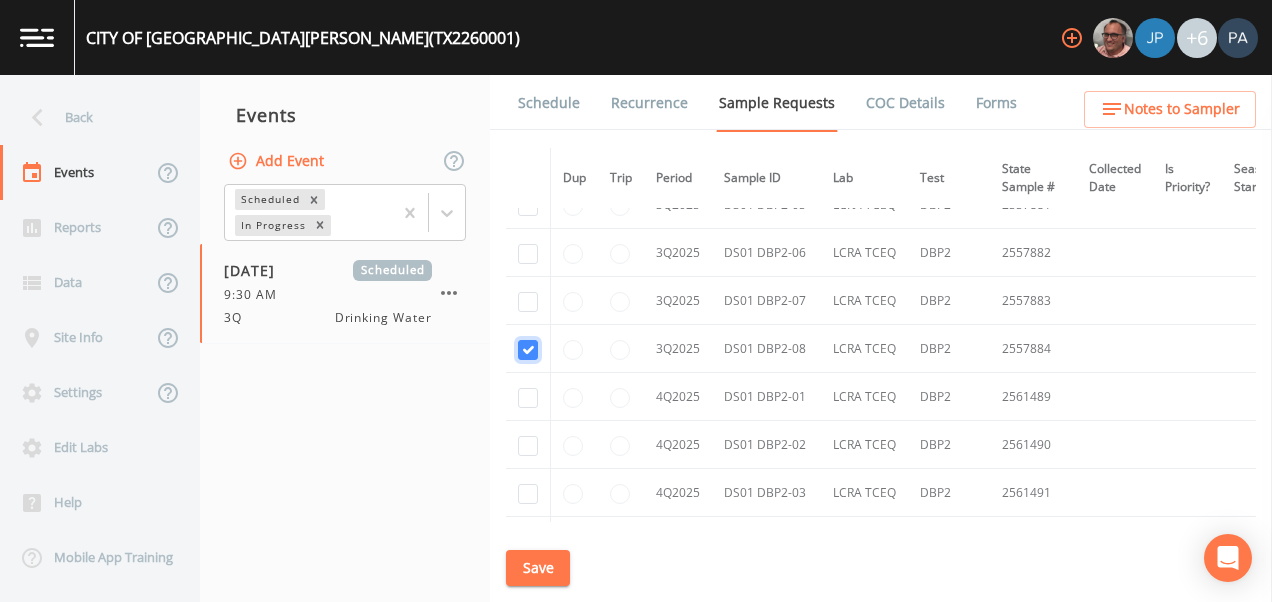 checkbox on "true" 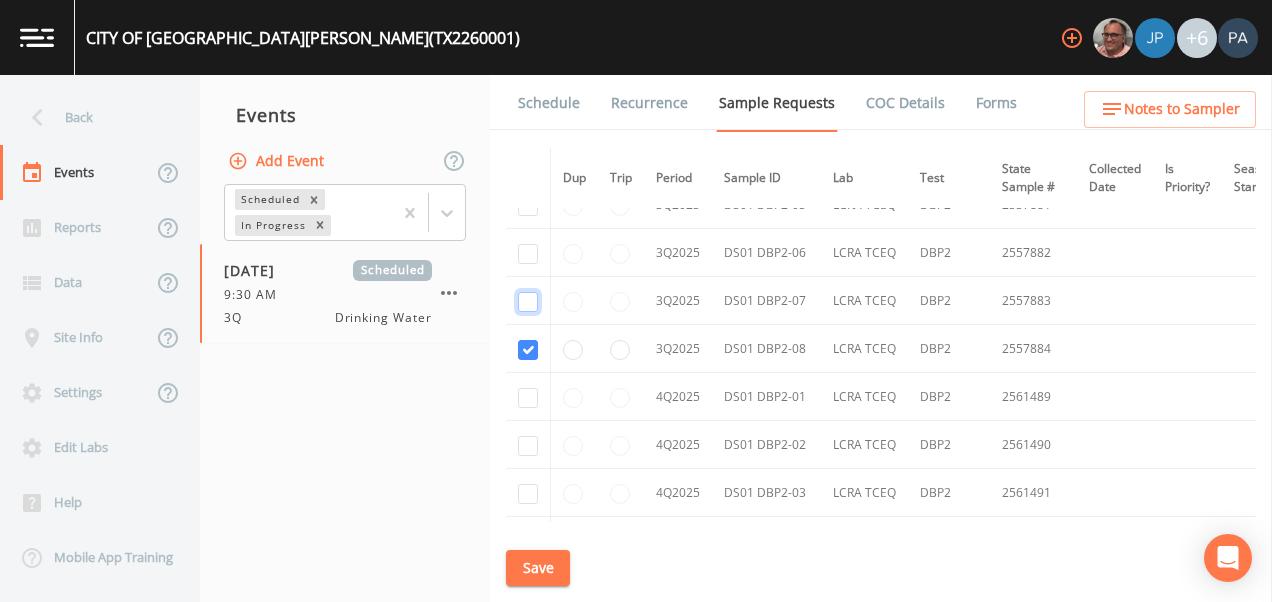 drag, startPoint x: 529, startPoint y: 305, endPoint x: 532, endPoint y: 295, distance: 10.440307 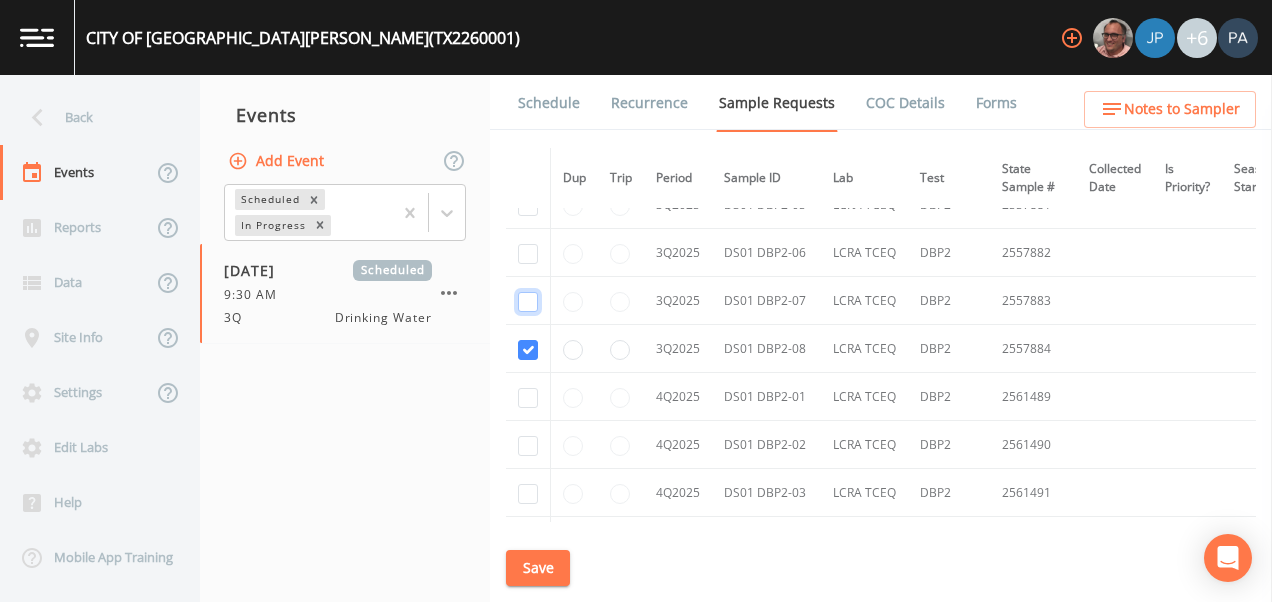 click at bounding box center [528, -5005] 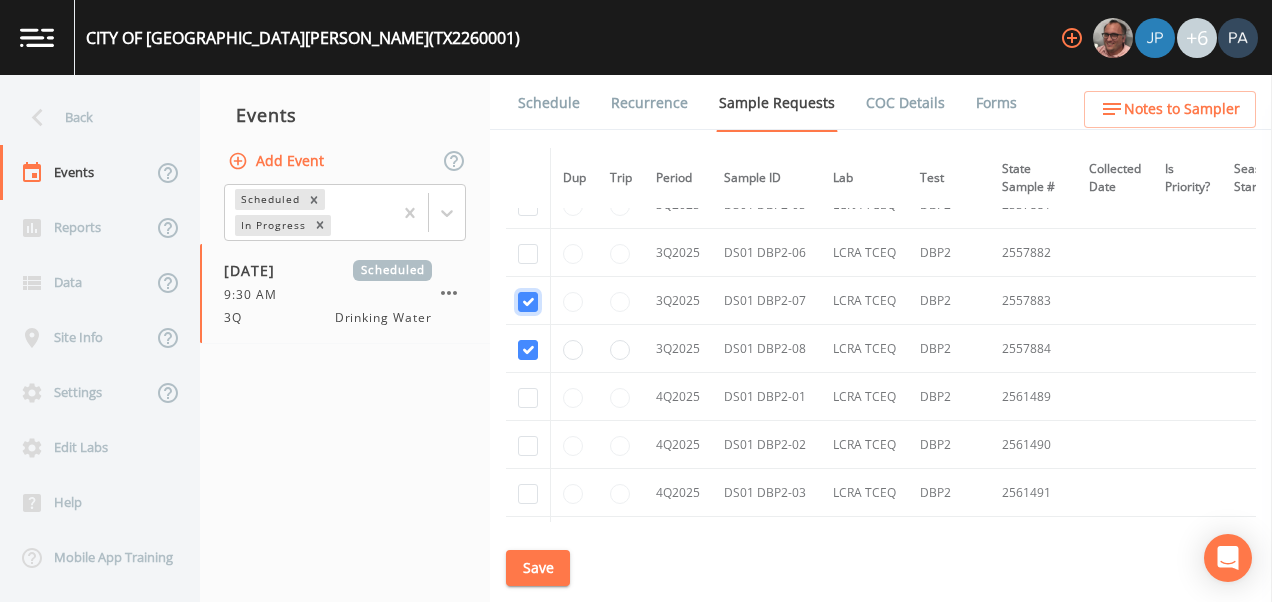 checkbox on "true" 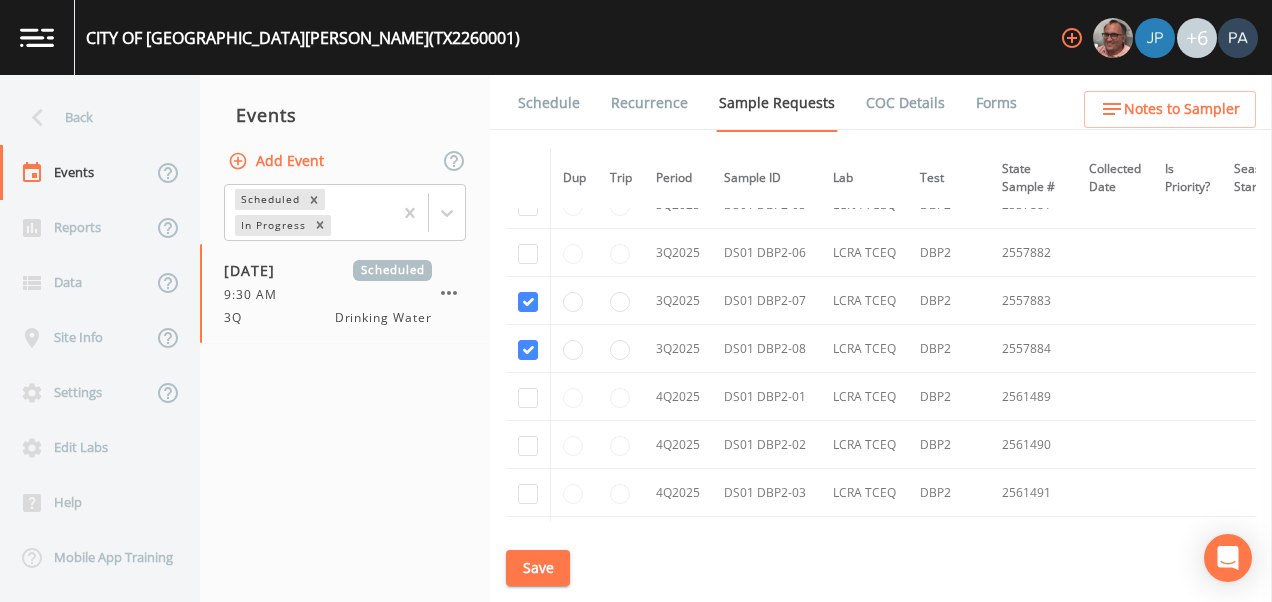 click at bounding box center (528, 253) 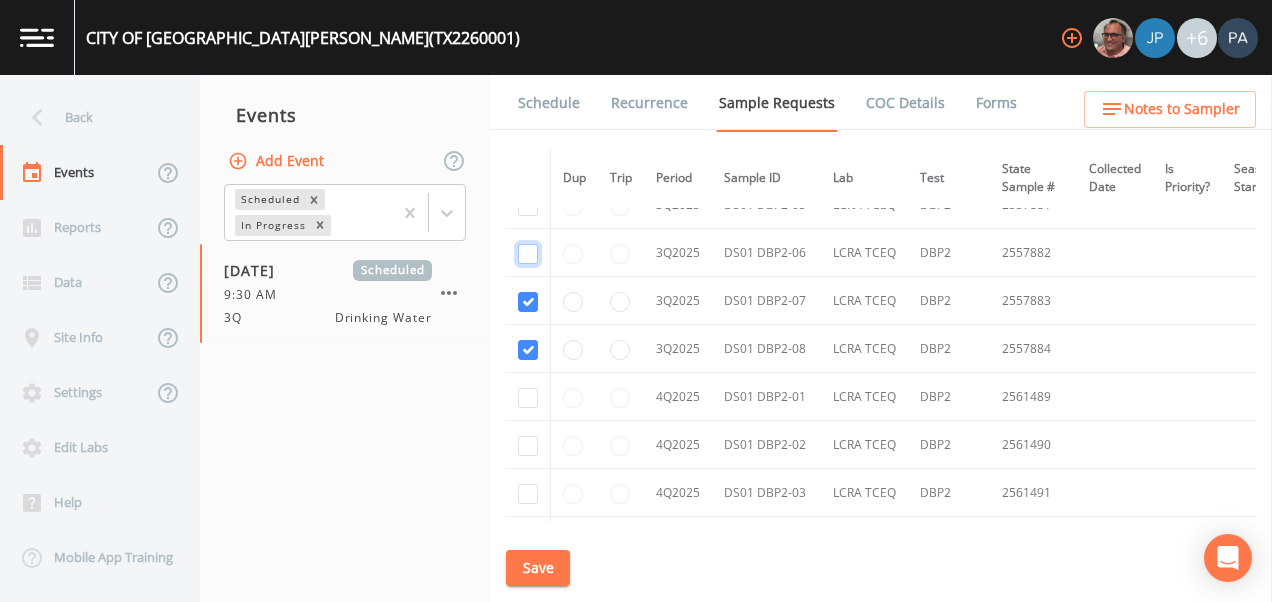 click at bounding box center [528, -5102] 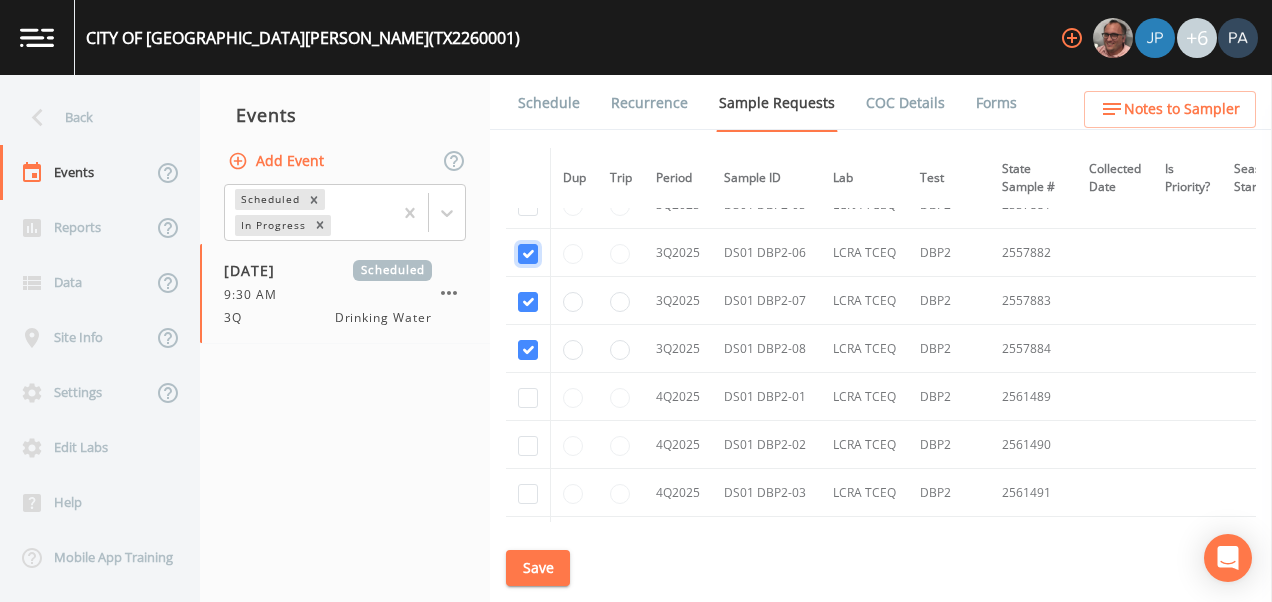 checkbox on "true" 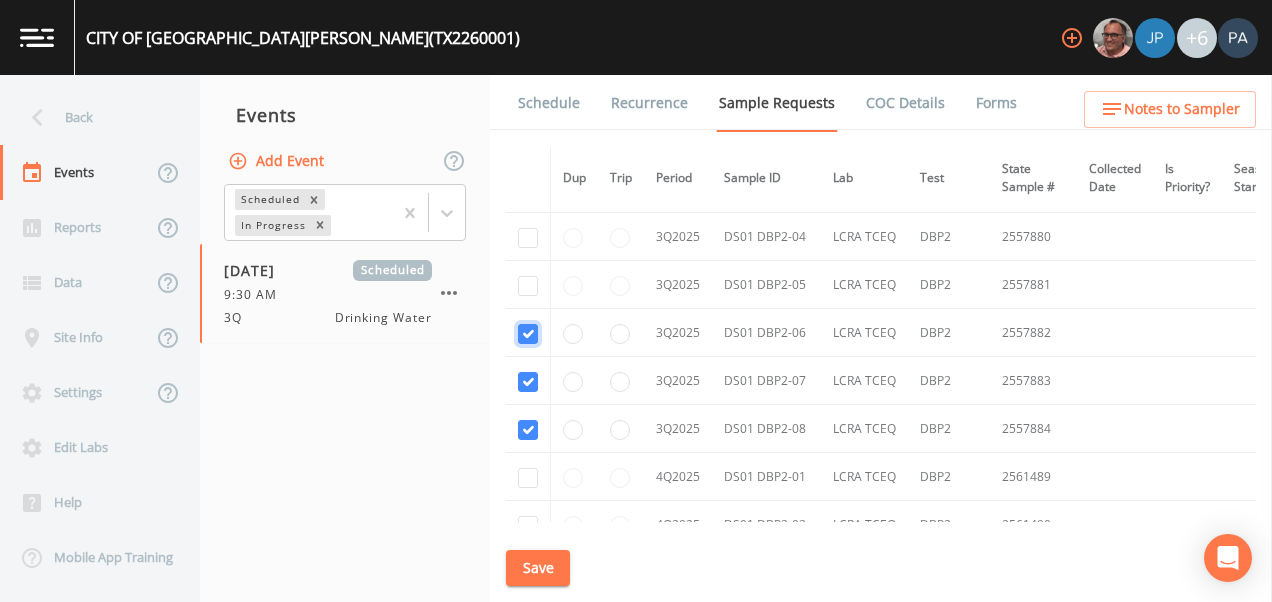 scroll, scrollTop: 6328, scrollLeft: 0, axis: vertical 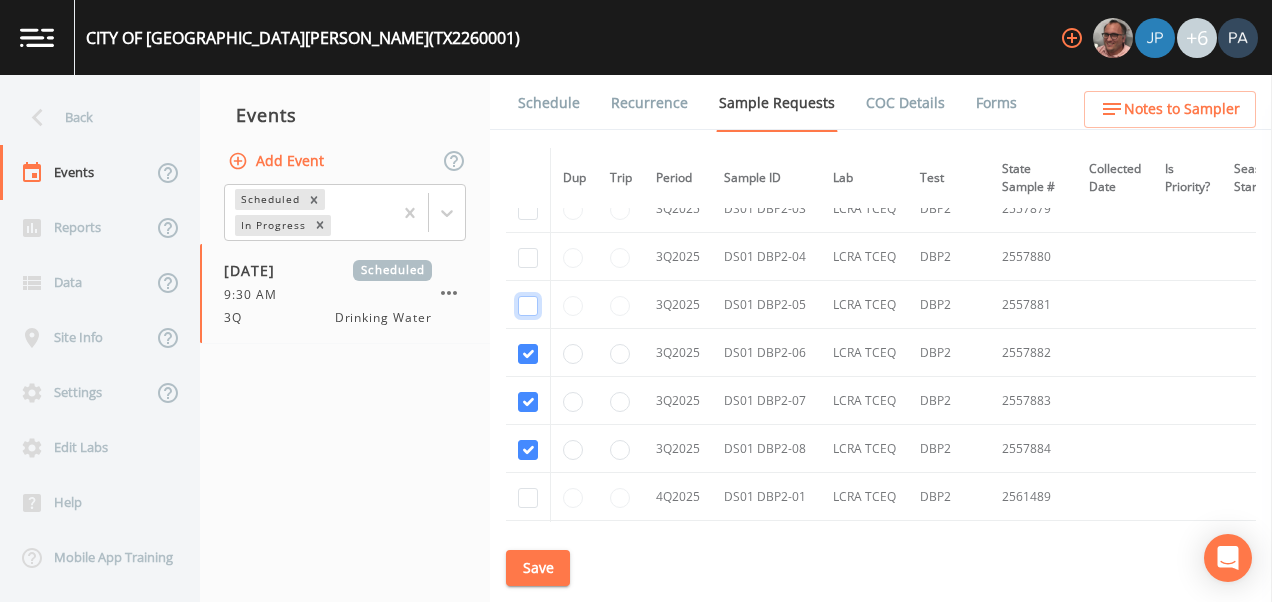 drag, startPoint x: 527, startPoint y: 308, endPoint x: 523, endPoint y: 283, distance: 25.317978 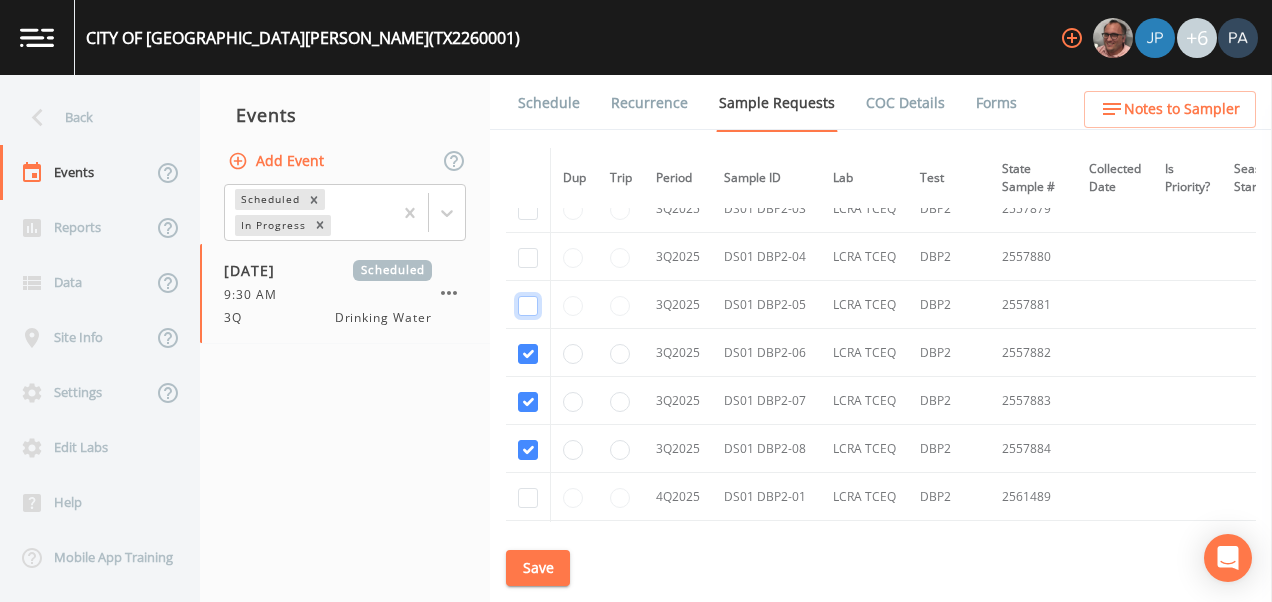 click at bounding box center [528, -5099] 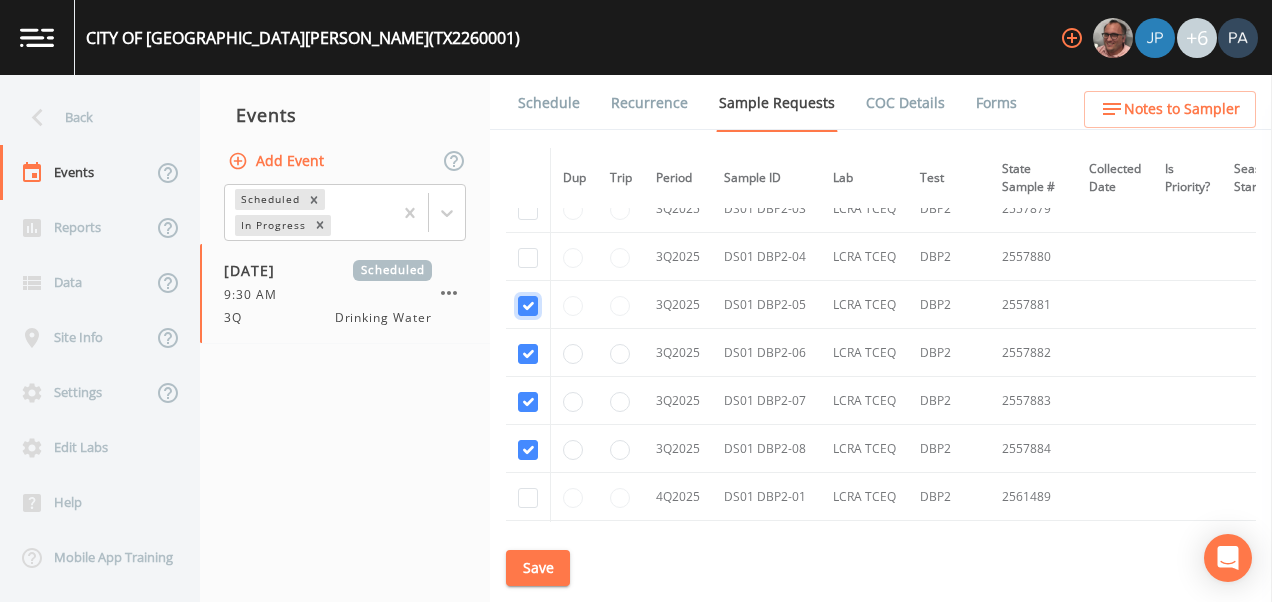 checkbox on "true" 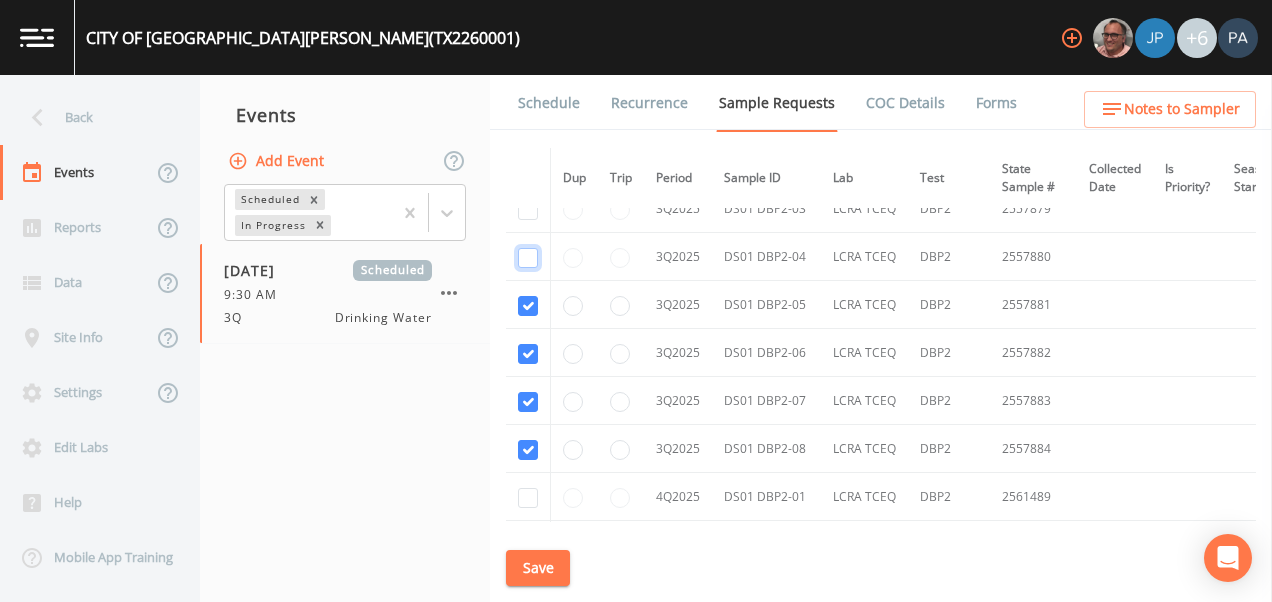 click at bounding box center [528, -5196] 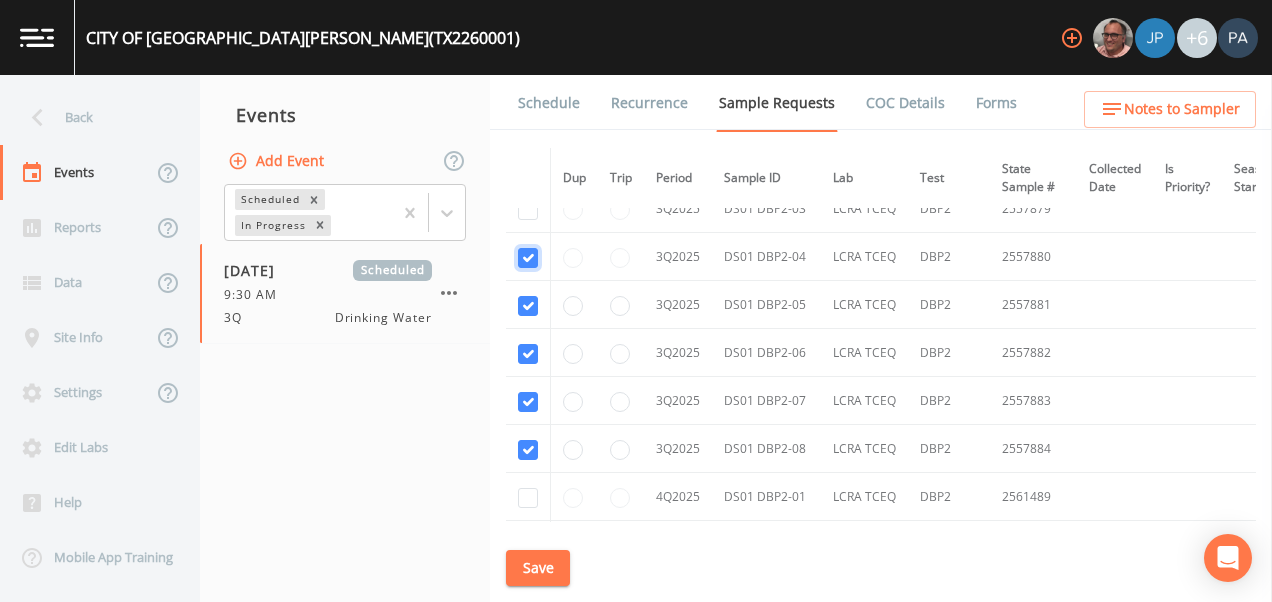checkbox on "true" 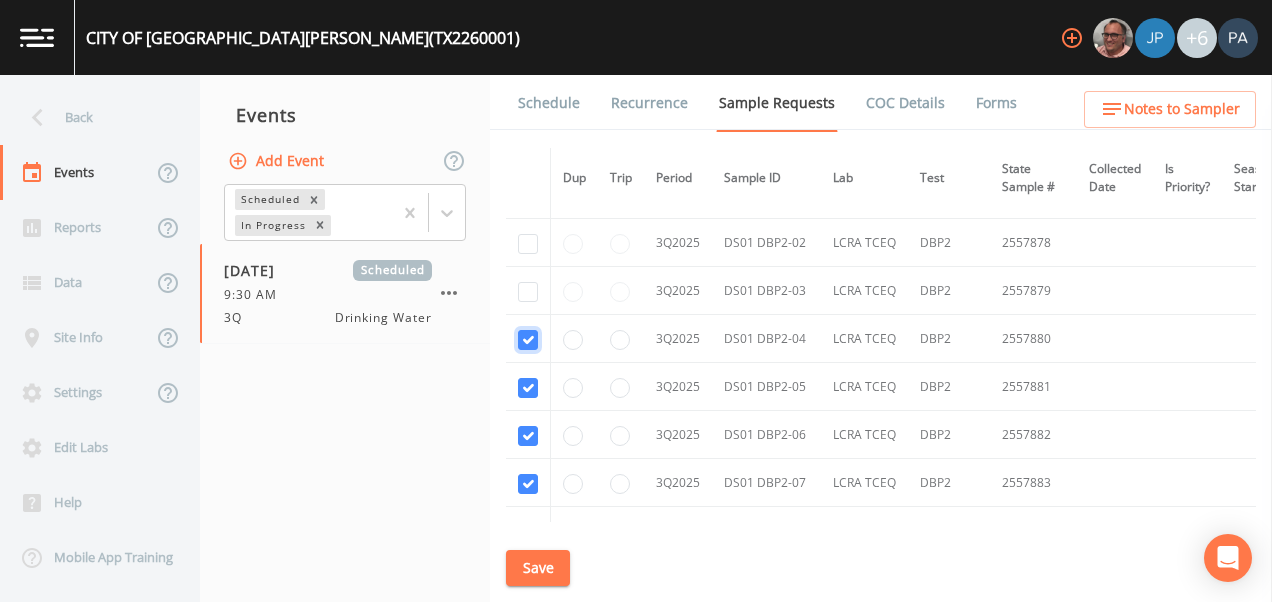 scroll, scrollTop: 6228, scrollLeft: 0, axis: vertical 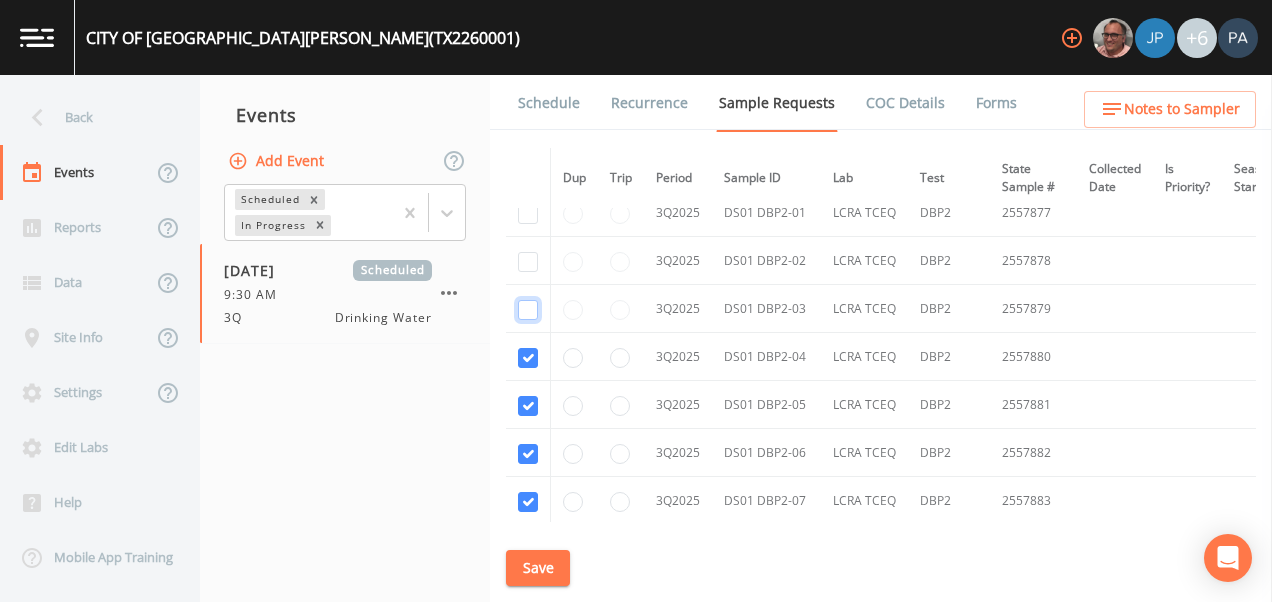 drag, startPoint x: 529, startPoint y: 308, endPoint x: 523, endPoint y: 285, distance: 23.769728 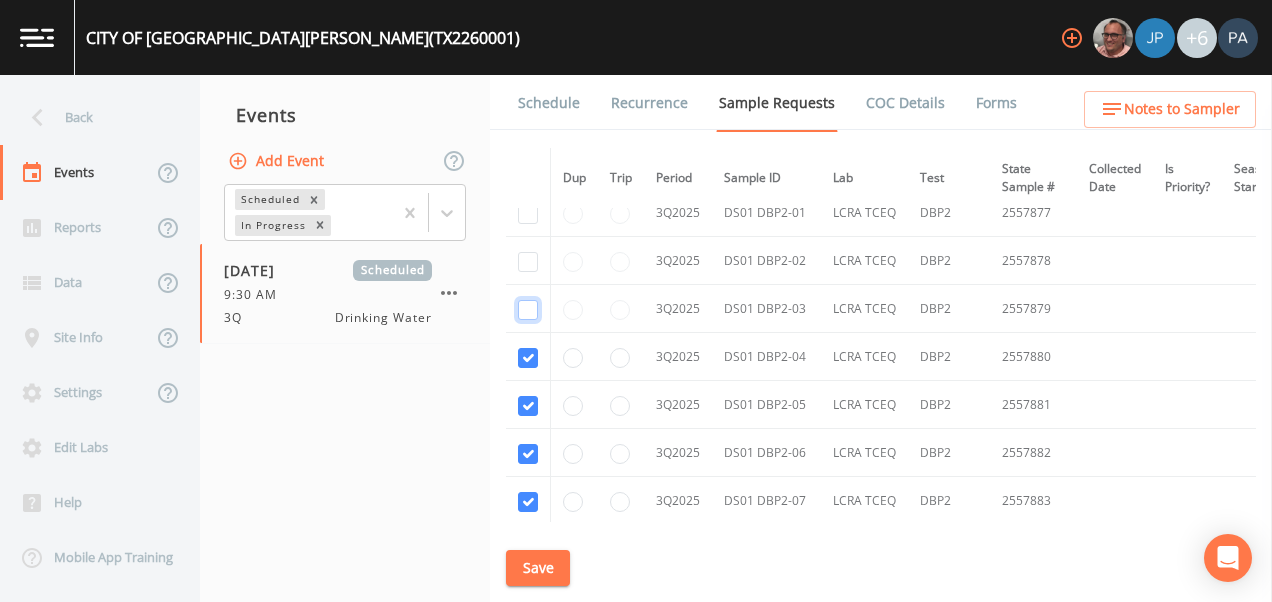 click at bounding box center (528, -5193) 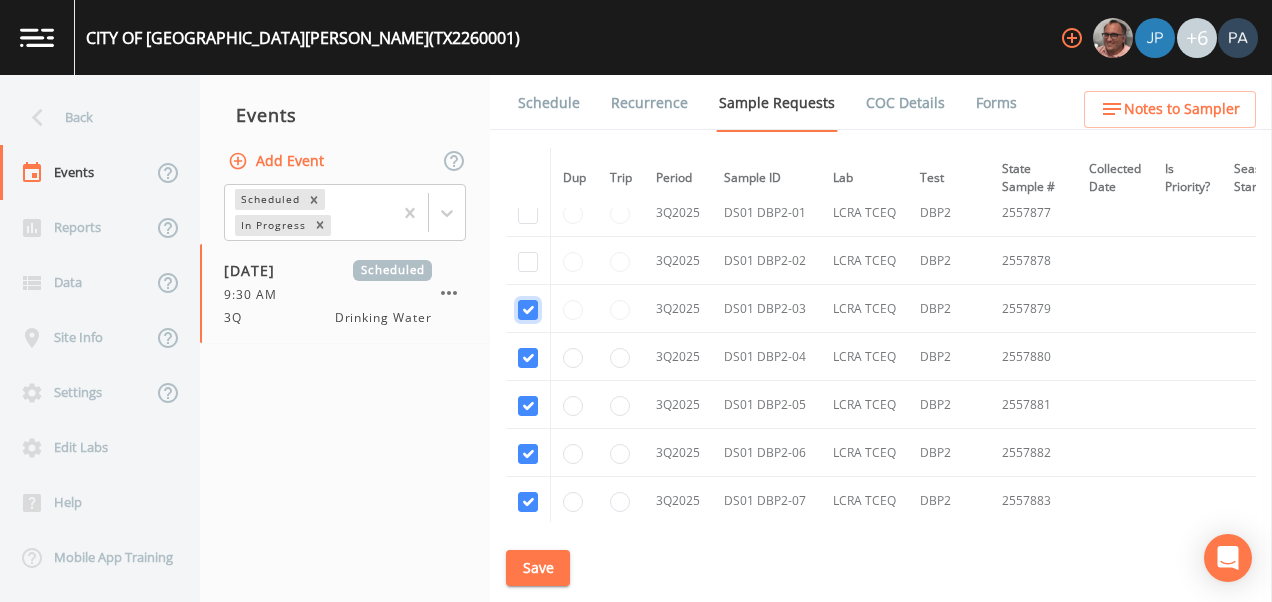 checkbox on "true" 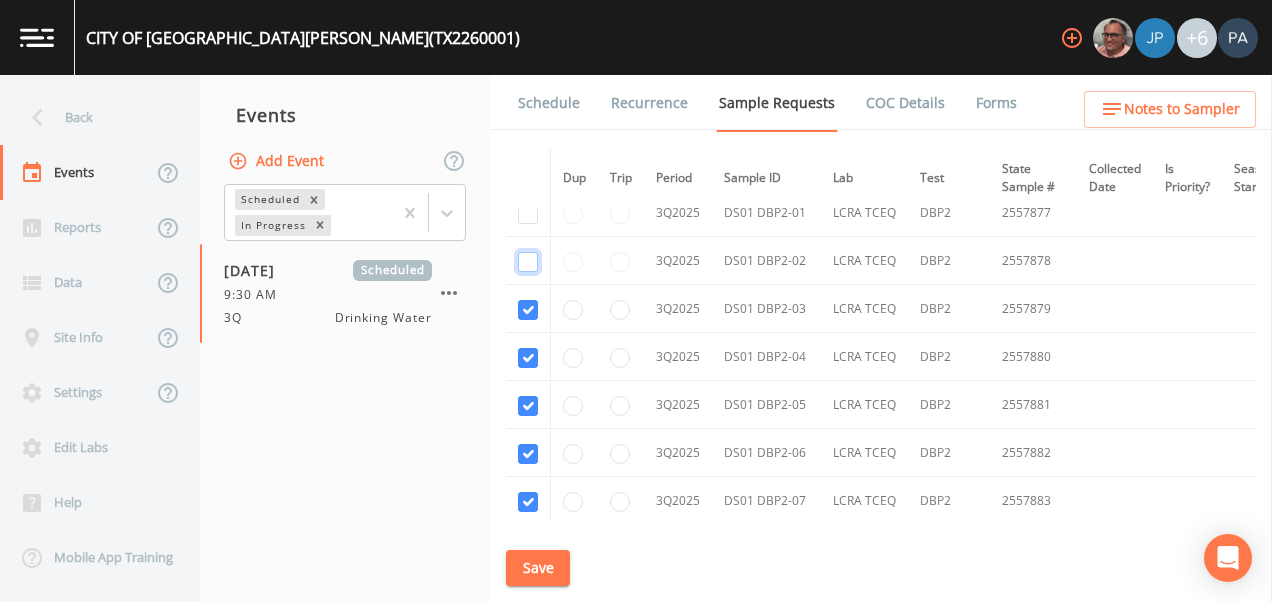 click at bounding box center (528, -5290) 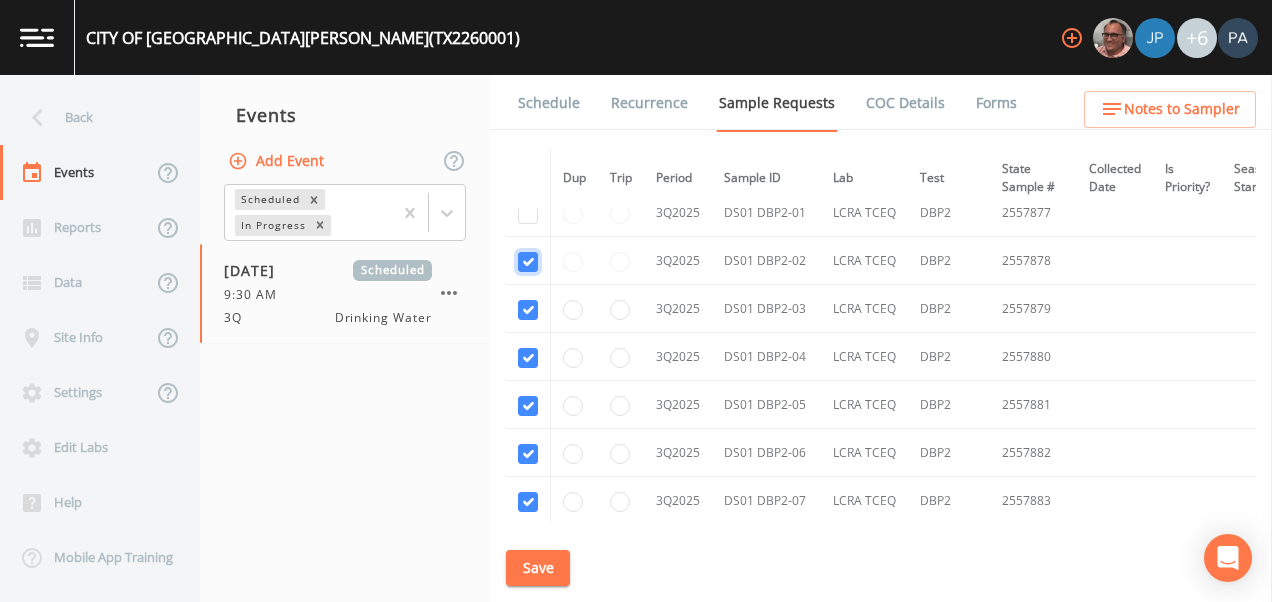 checkbox on "true" 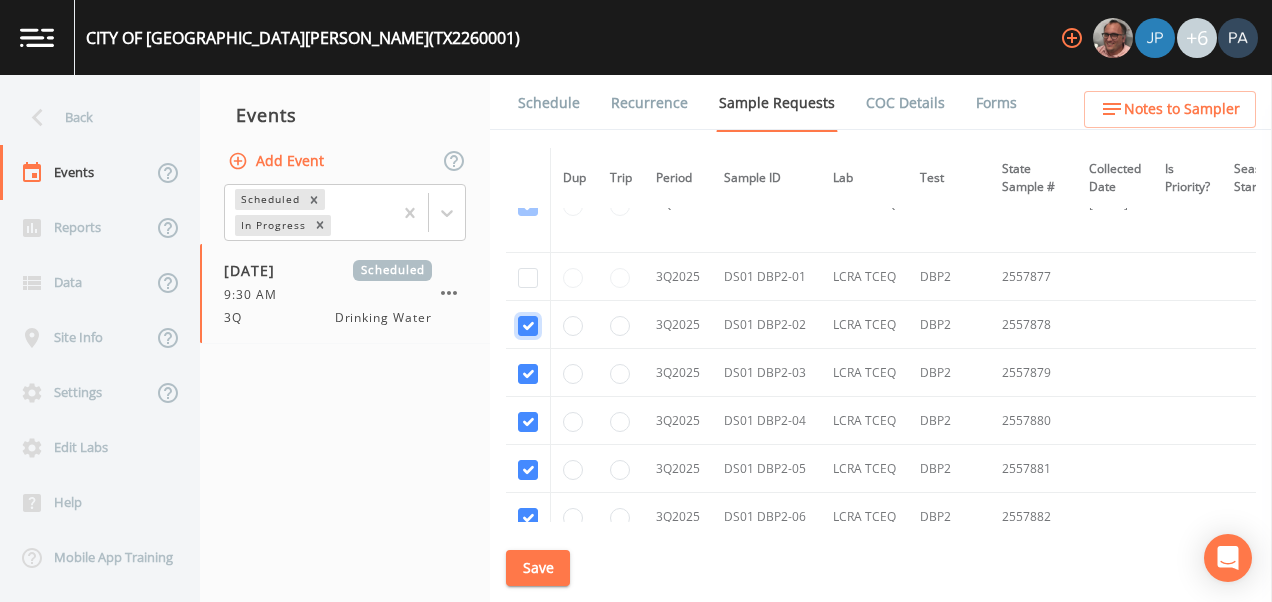scroll, scrollTop: 6128, scrollLeft: 0, axis: vertical 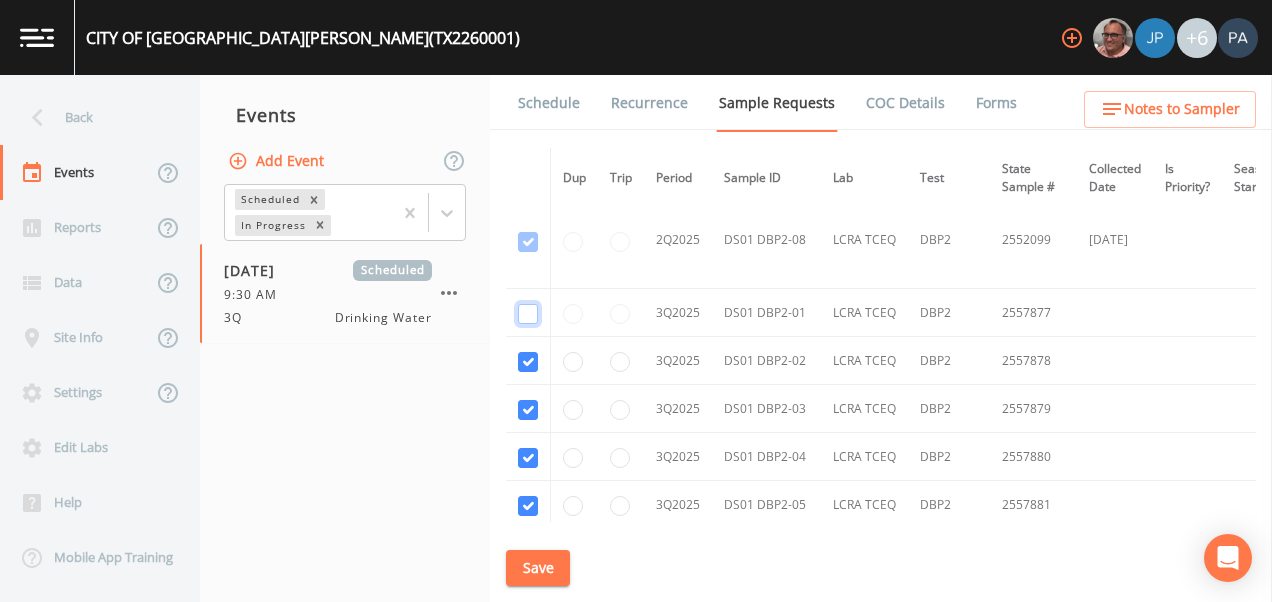 click at bounding box center [528, -5287] 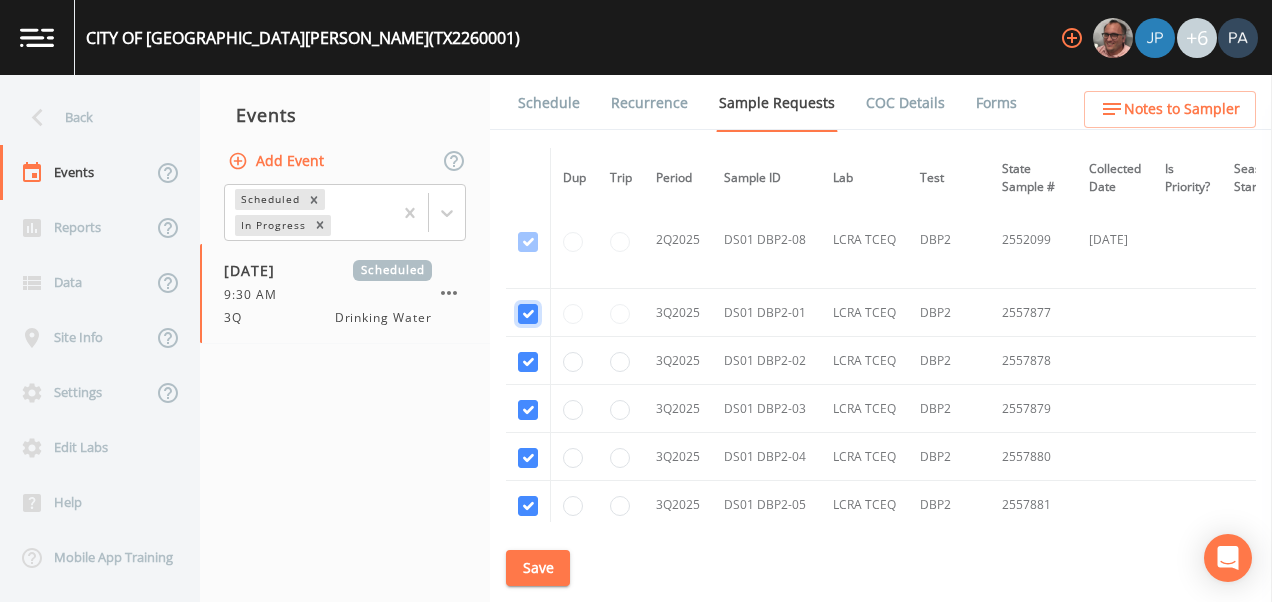checkbox on "true" 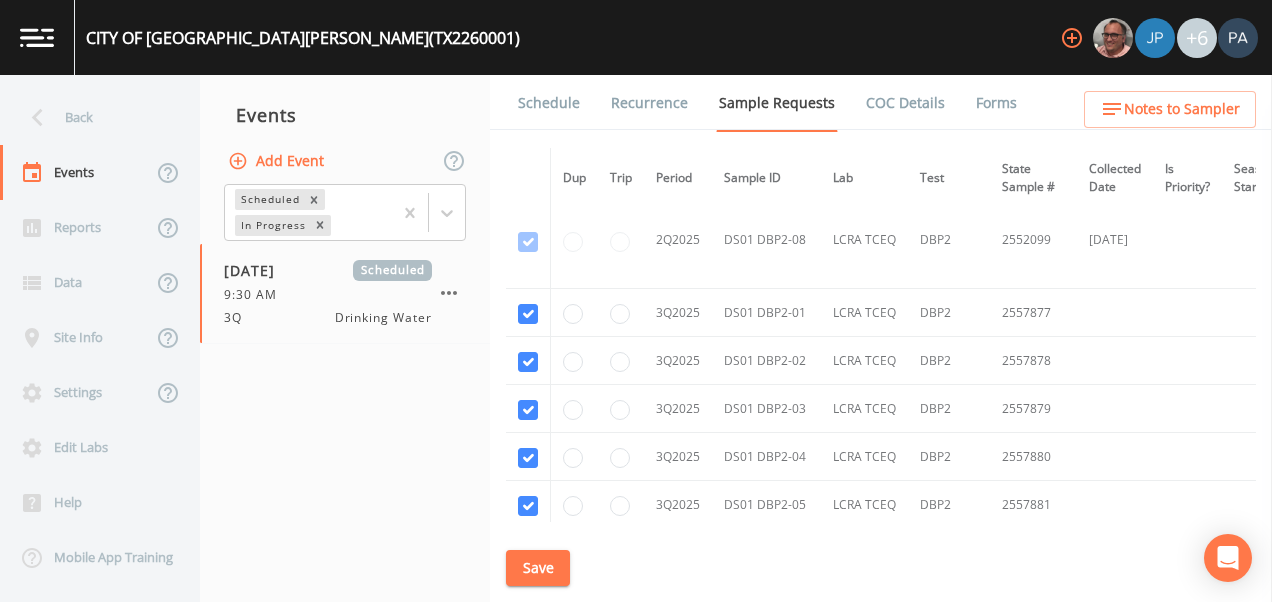 click on "Save" at bounding box center (538, 568) 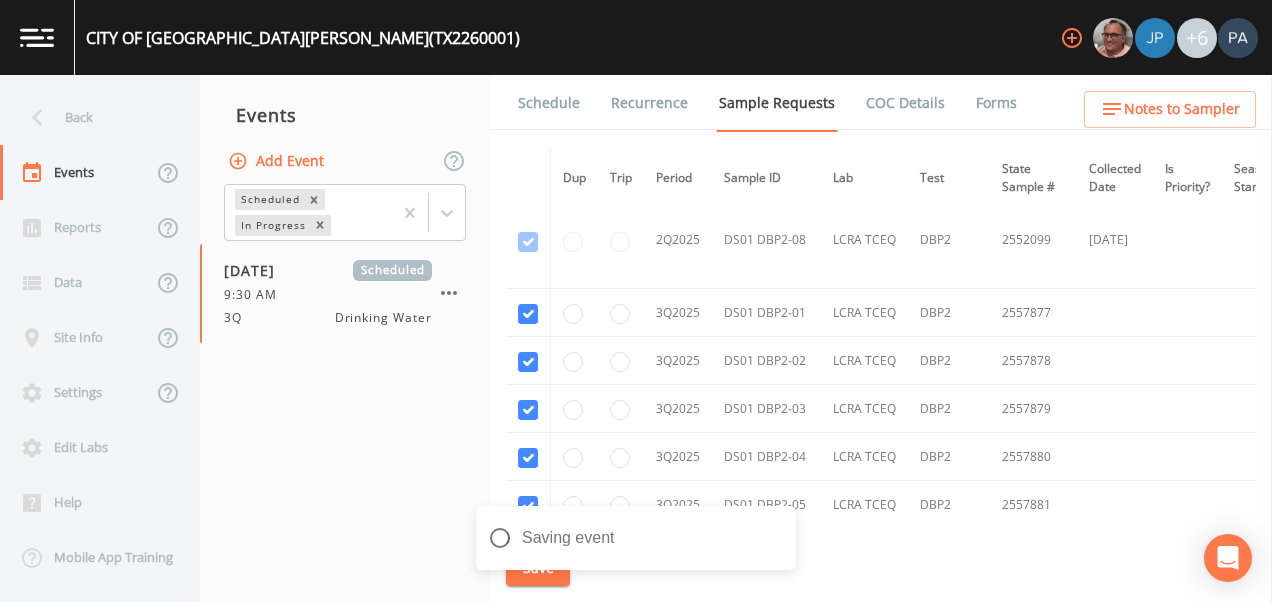 click on "Schedule" at bounding box center (549, 103) 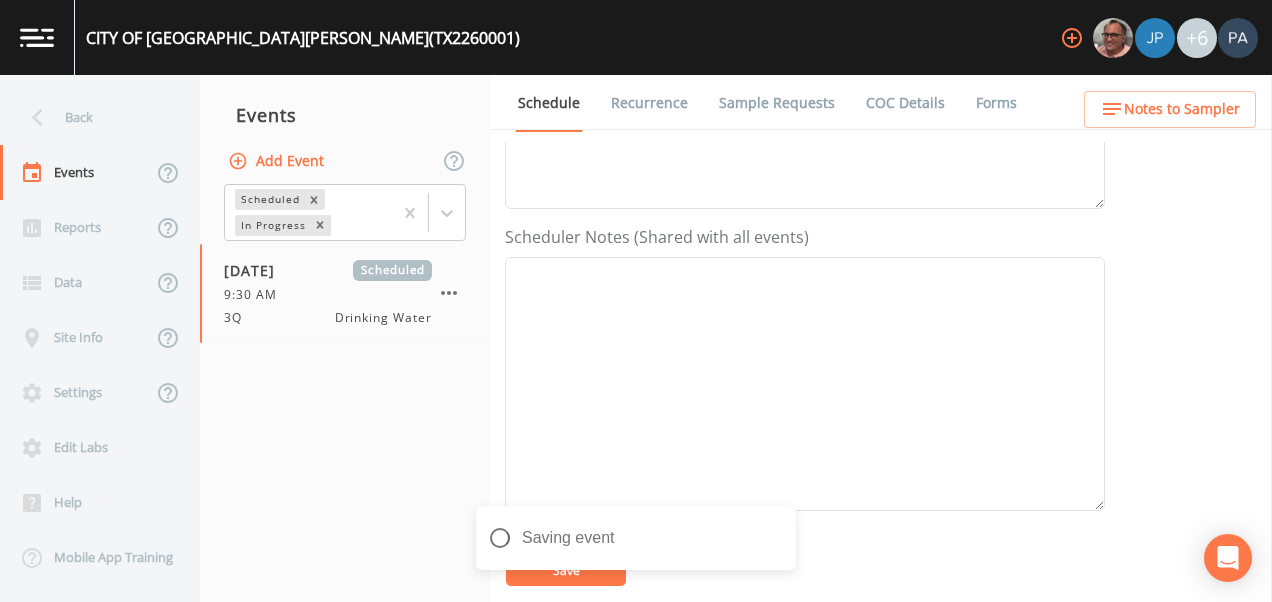 scroll, scrollTop: 600, scrollLeft: 0, axis: vertical 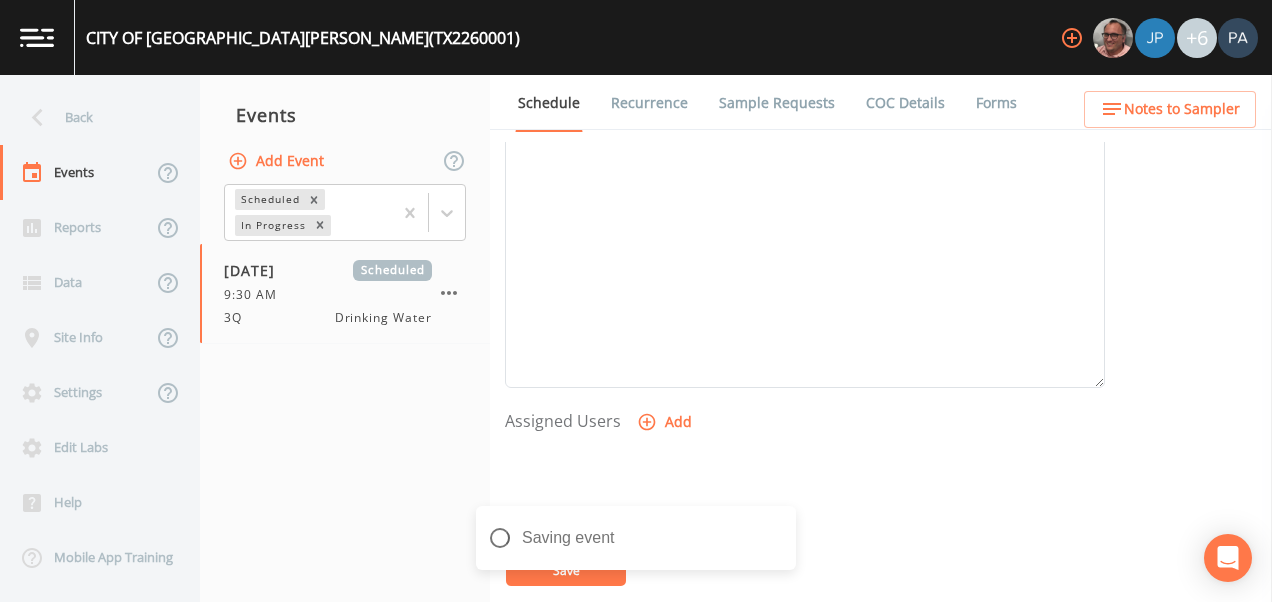 click on "Add" at bounding box center (666, 422) 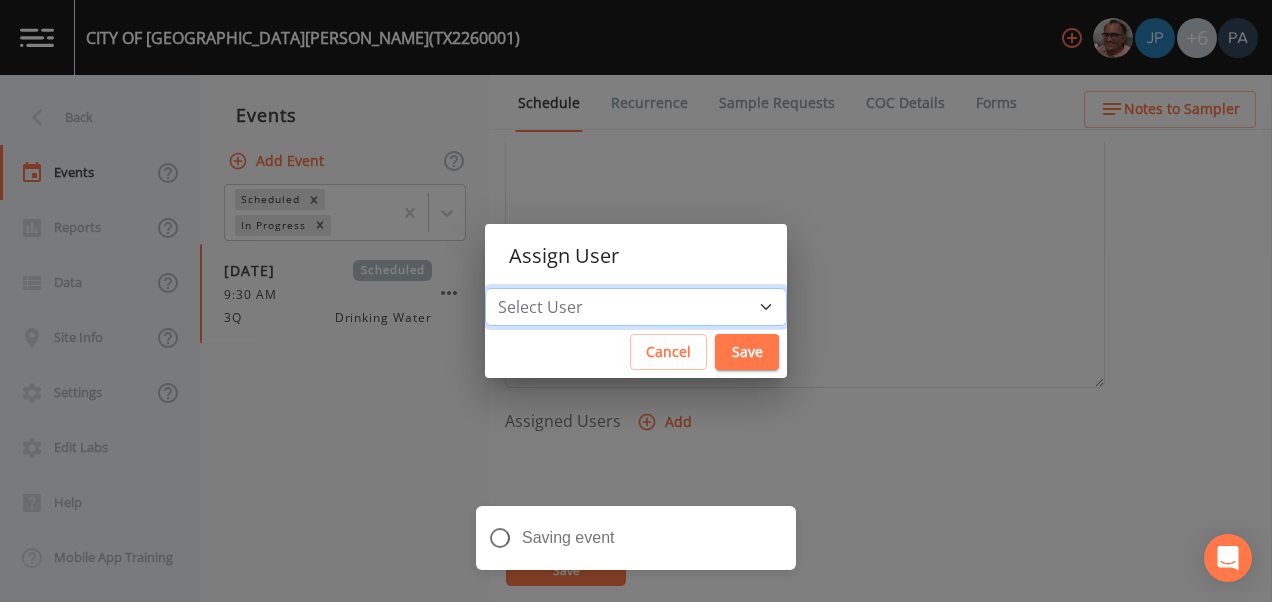 click on "Select User [PERSON_NAME] [PERSON_NAME]  [PERSON_NAME] [PERSON_NAME] [PERSON_NAME] [PERSON_NAME] [PERSON_NAME] [PERSON_NAME] [PERSON_NAME]" at bounding box center [636, 307] 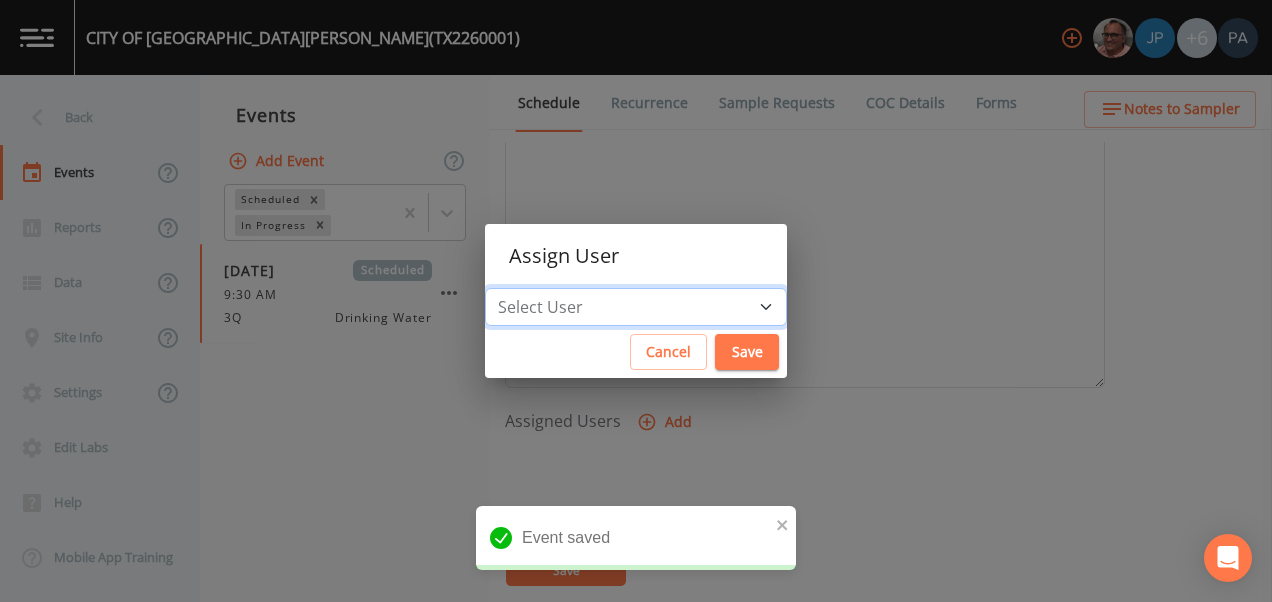 select on "89eca224-83f1-4c08-b513-3d512749bff6" 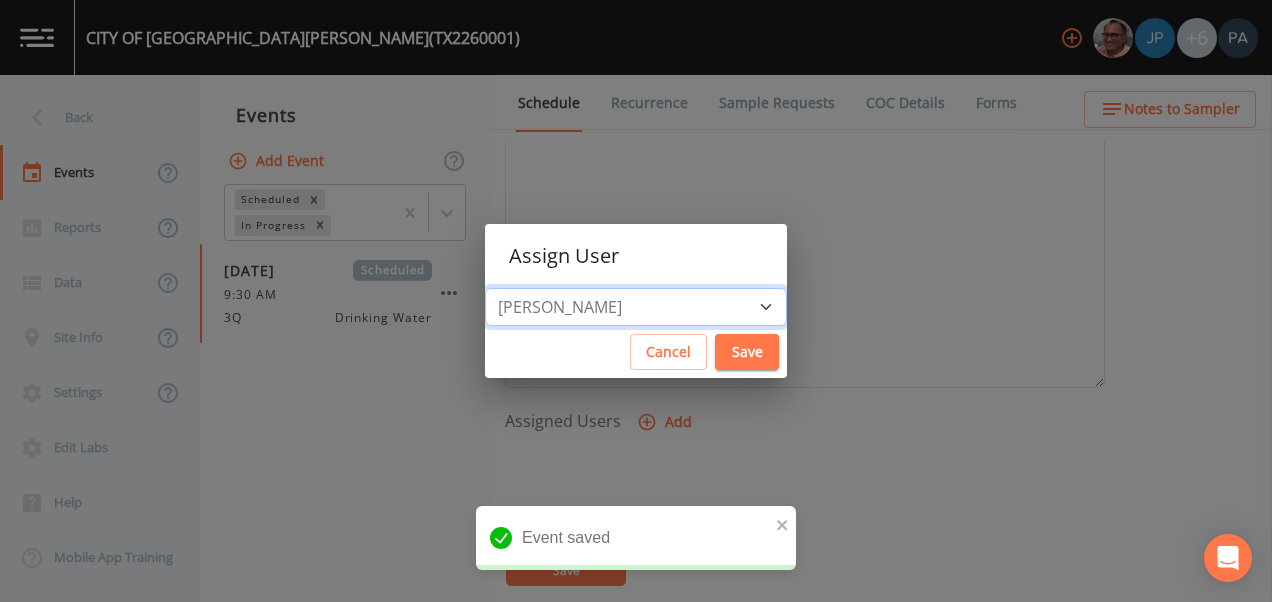 click on "Select User [PERSON_NAME] [PERSON_NAME]  [PERSON_NAME] [PERSON_NAME] [PERSON_NAME] [PERSON_NAME] [PERSON_NAME] [PERSON_NAME] [PERSON_NAME]" at bounding box center [636, 307] 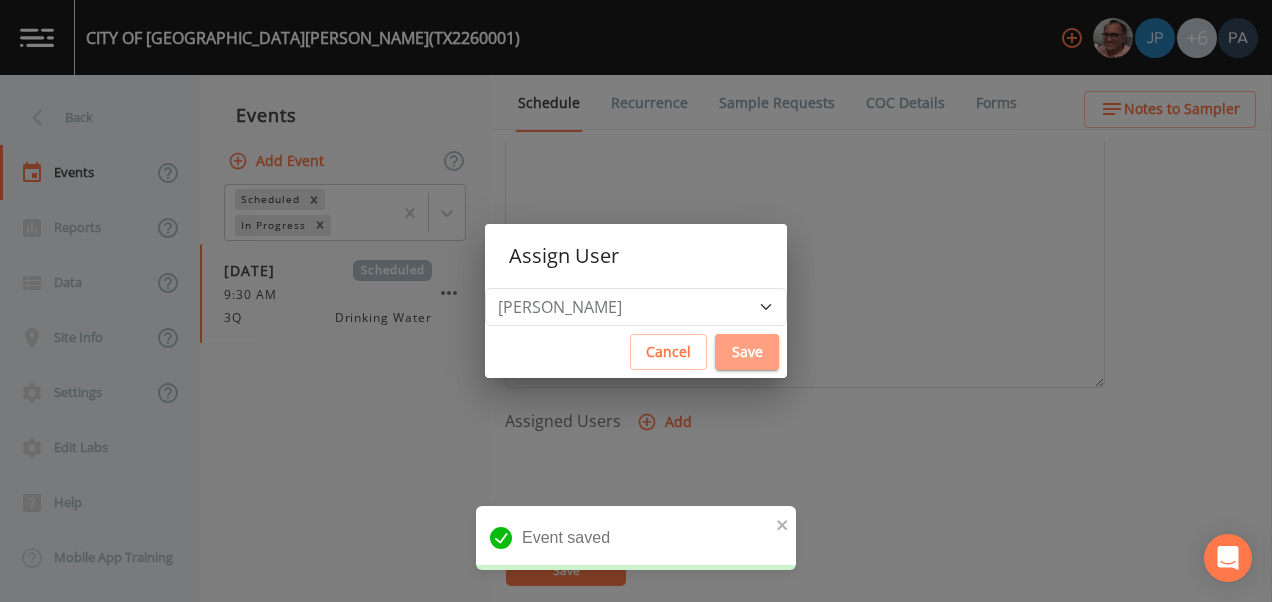 click on "Save" at bounding box center [747, 352] 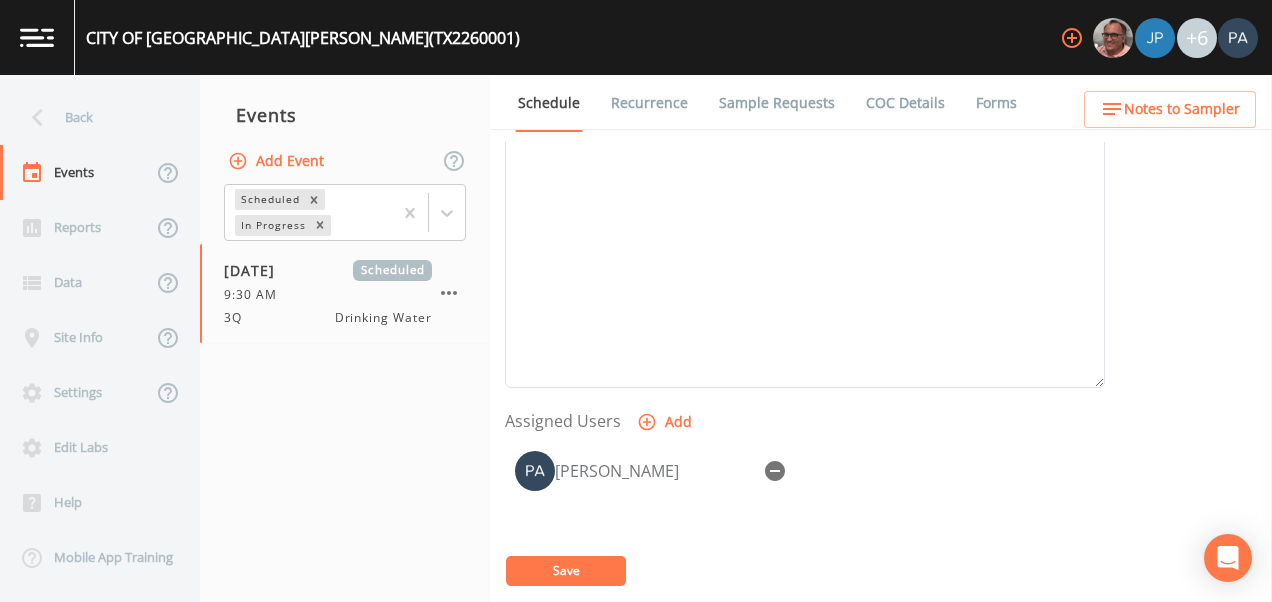 click on "Save" at bounding box center [566, 571] 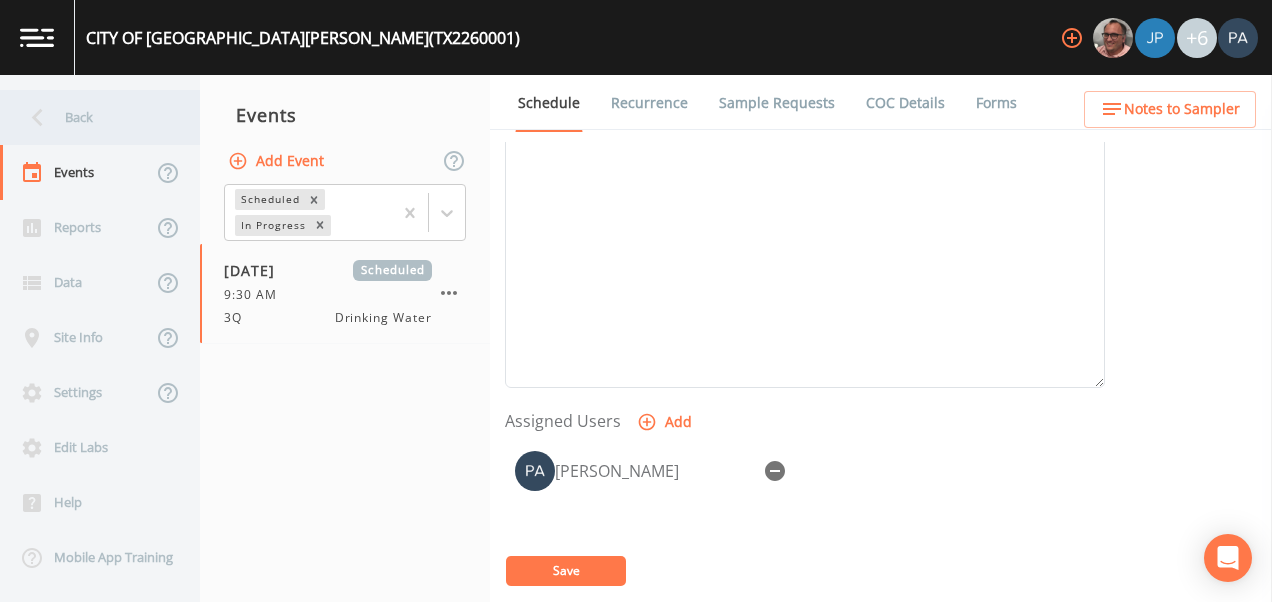 click on "Back" at bounding box center [90, 117] 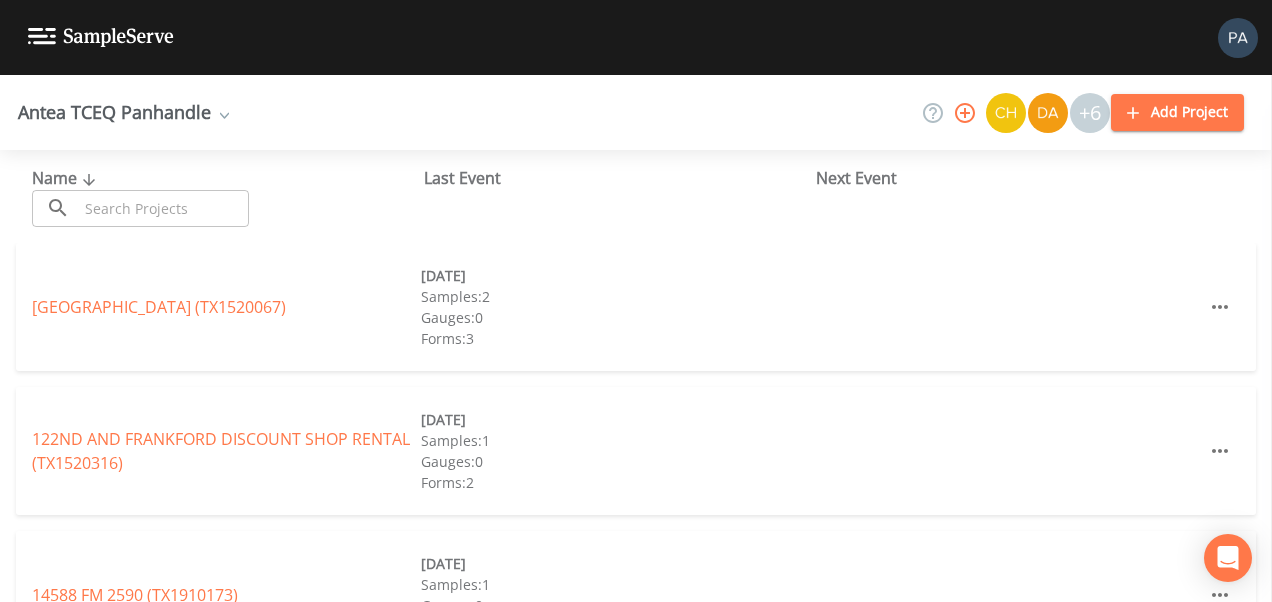 click at bounding box center (163, 208) 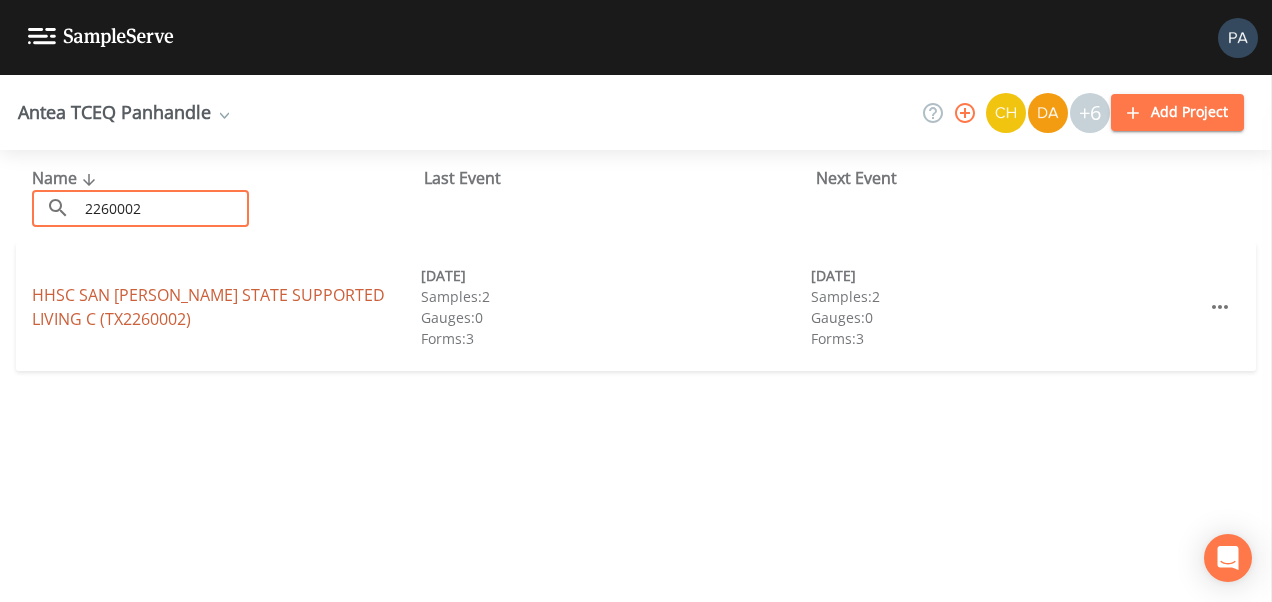 type on "2260002" 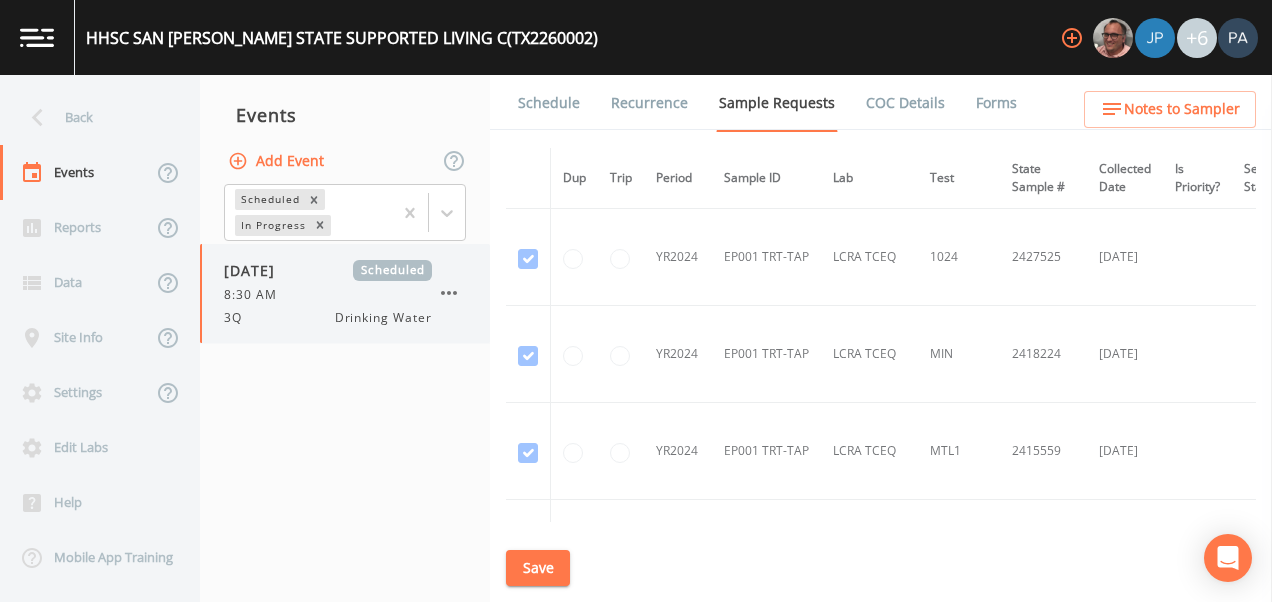 click on "8:30 AM" at bounding box center (328, 295) 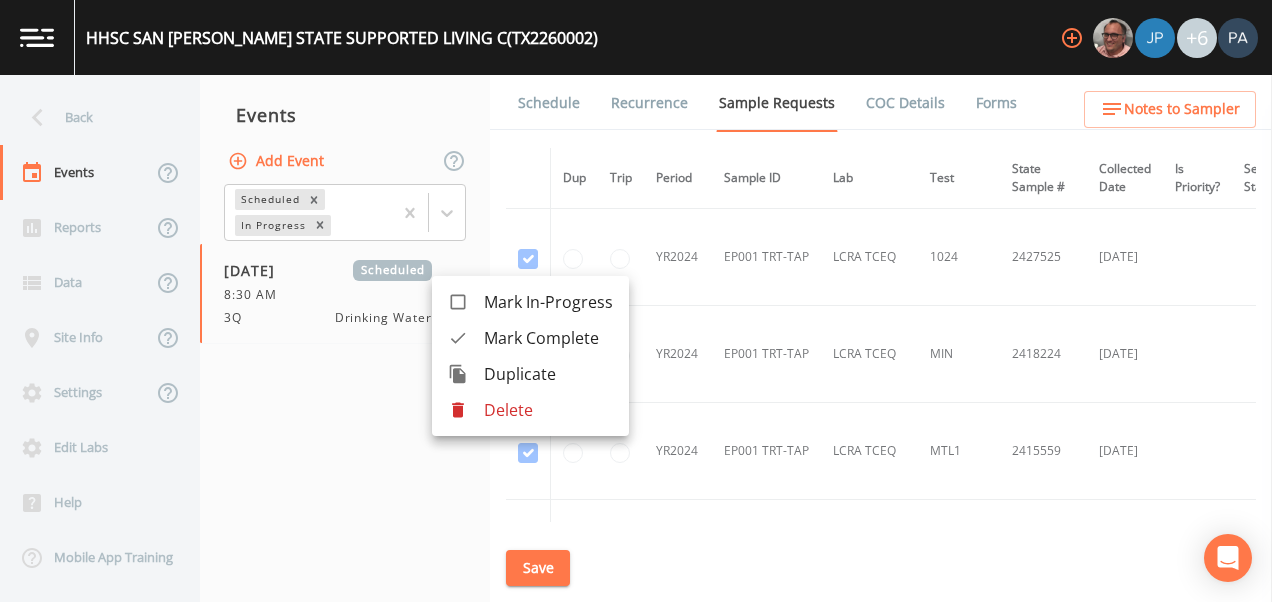 click at bounding box center (636, 301) 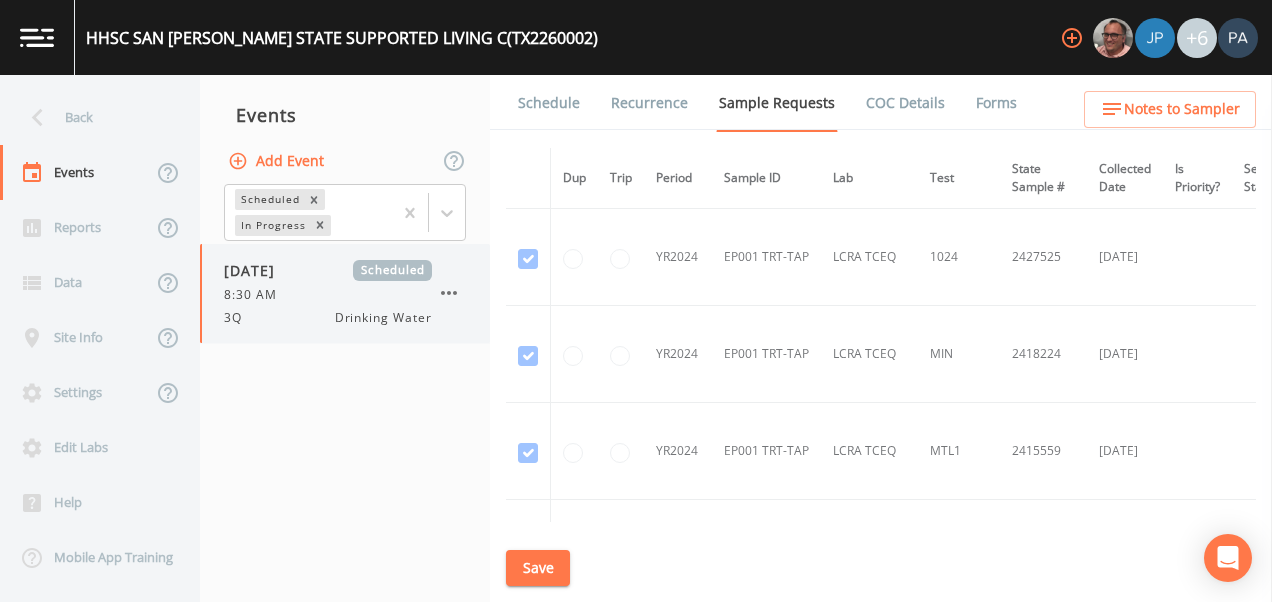 click on "3Q Drinking Water" at bounding box center [328, 318] 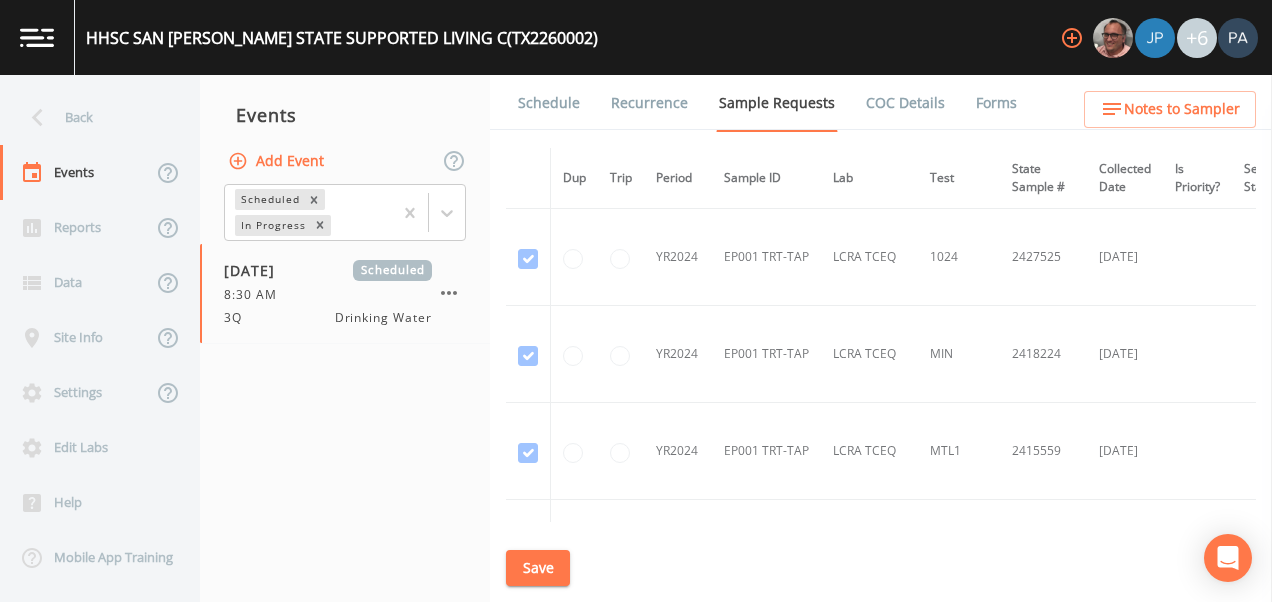 click on "Schedule" at bounding box center (549, 103) 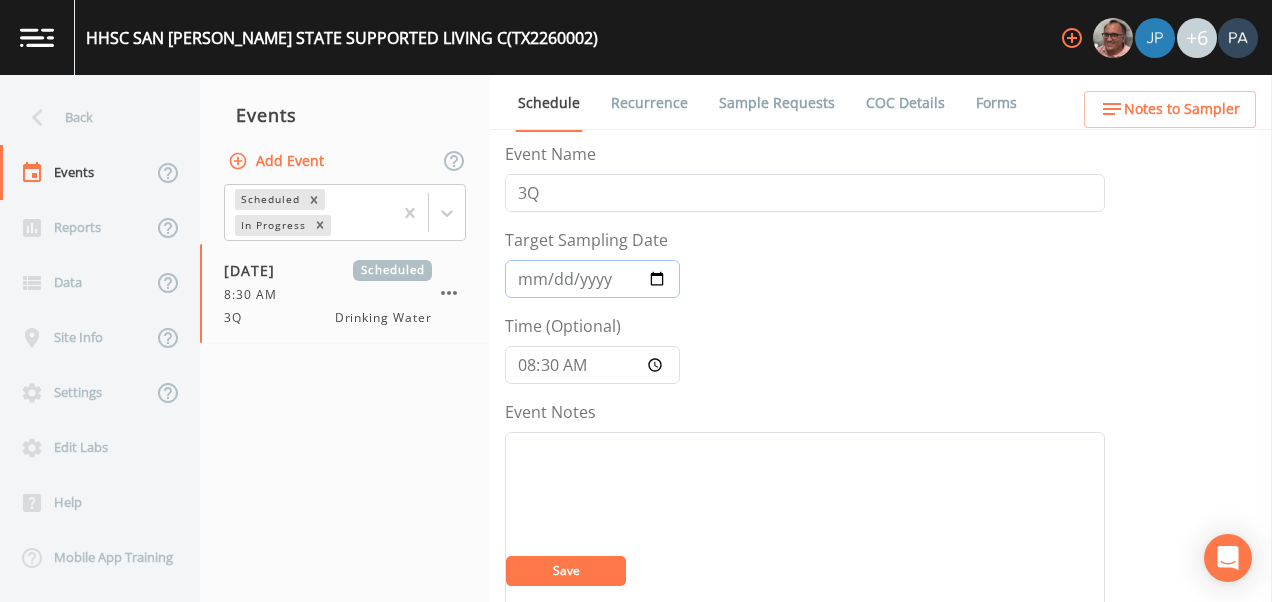 click on "[DATE]" at bounding box center (592, 279) 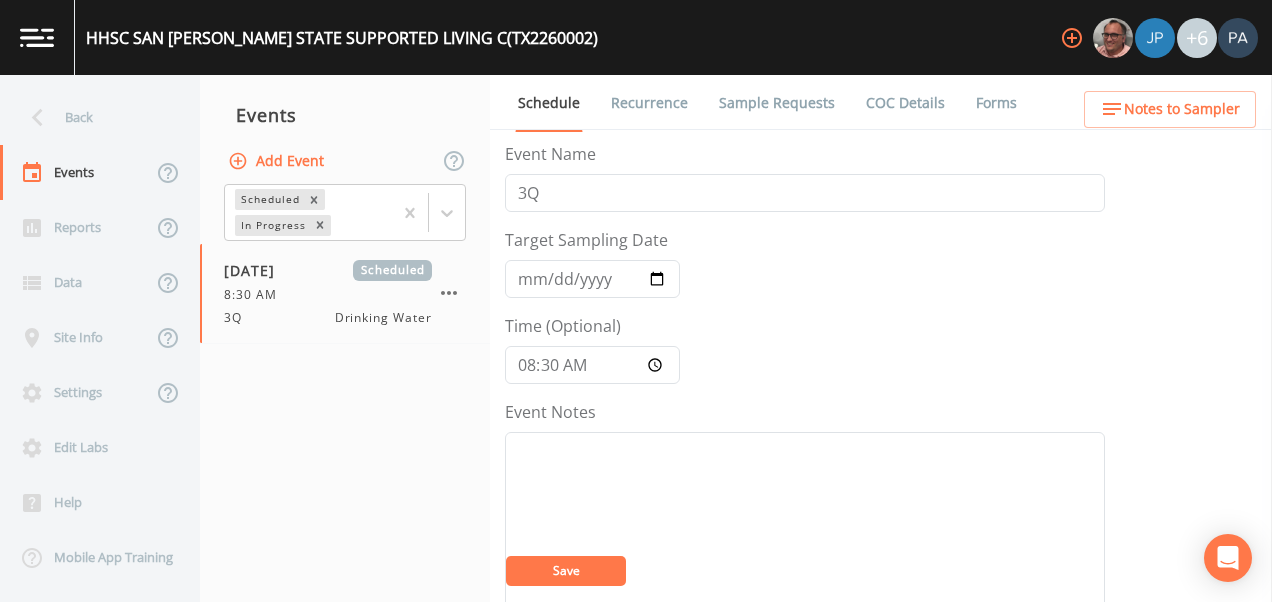 click on "Event Name 3Q Target Sampling Date [DATE] Time (Optional) 08:30:00 Event Notes Scheduler Notes (Shared with all events) Assigned Users Add [PERSON_NAME]" at bounding box center (805, 696) 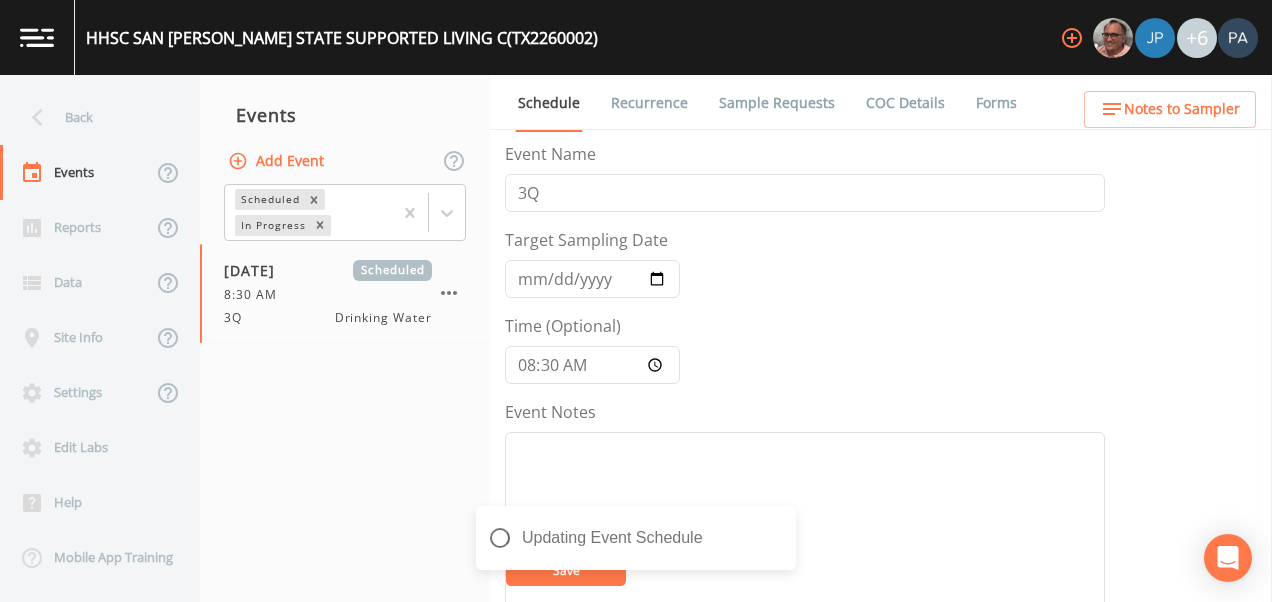 click on "Updating Event Schedule" at bounding box center (636, 538) 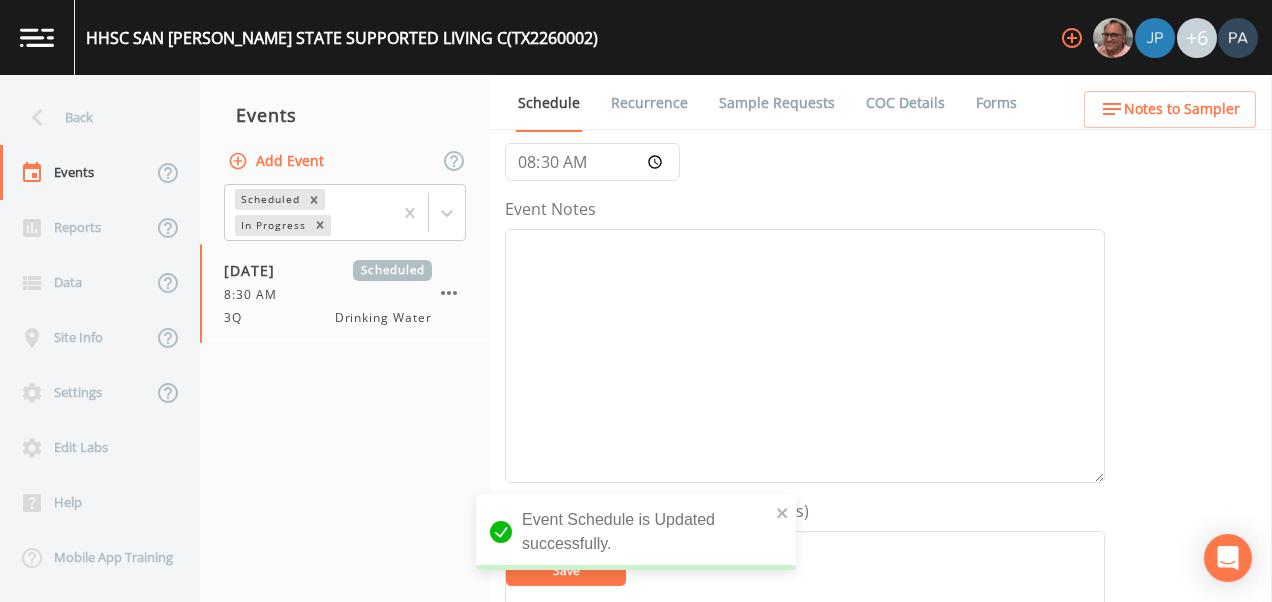 scroll, scrollTop: 0, scrollLeft: 0, axis: both 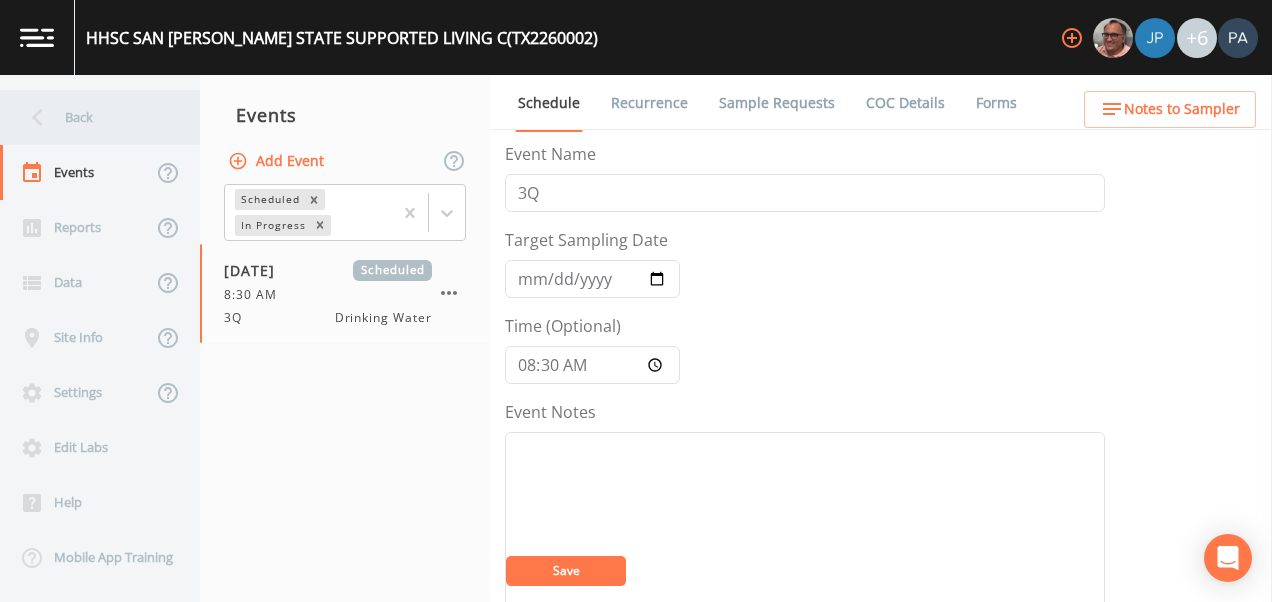 click on "Back" at bounding box center (90, 117) 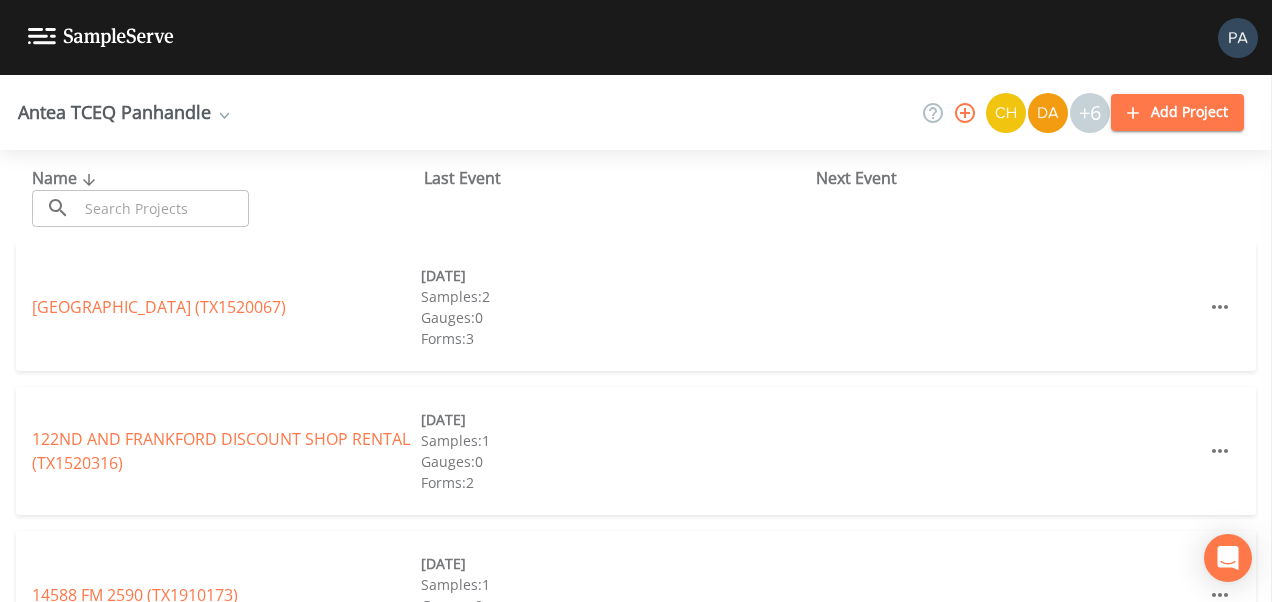 click at bounding box center [163, 208] 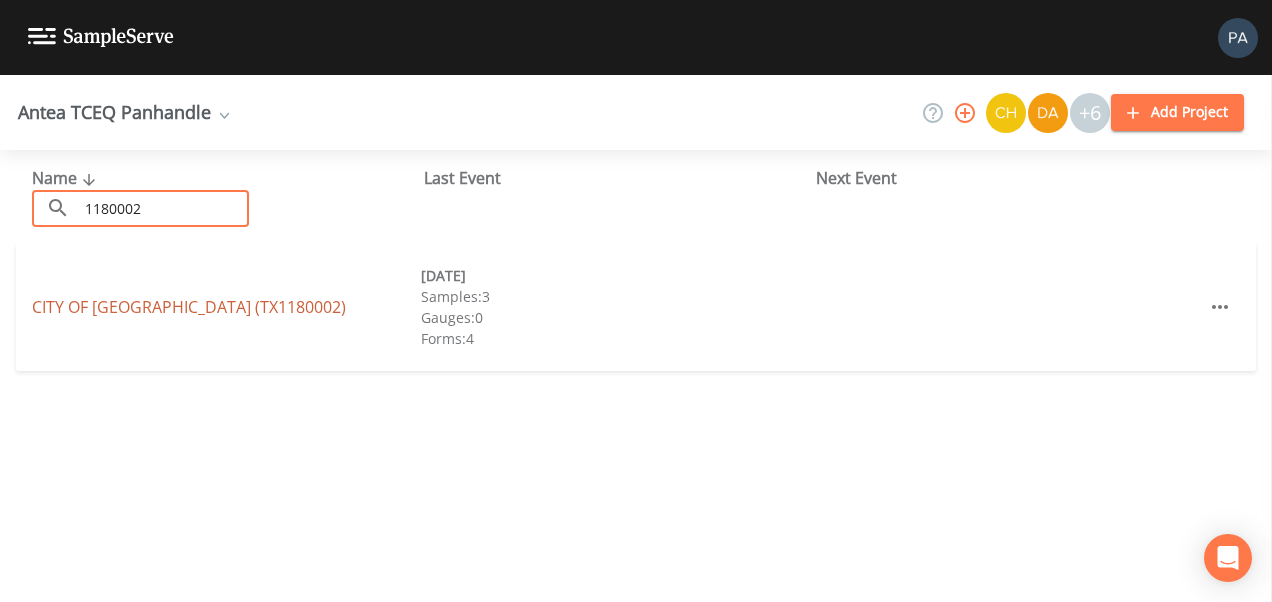 type on "1180002" 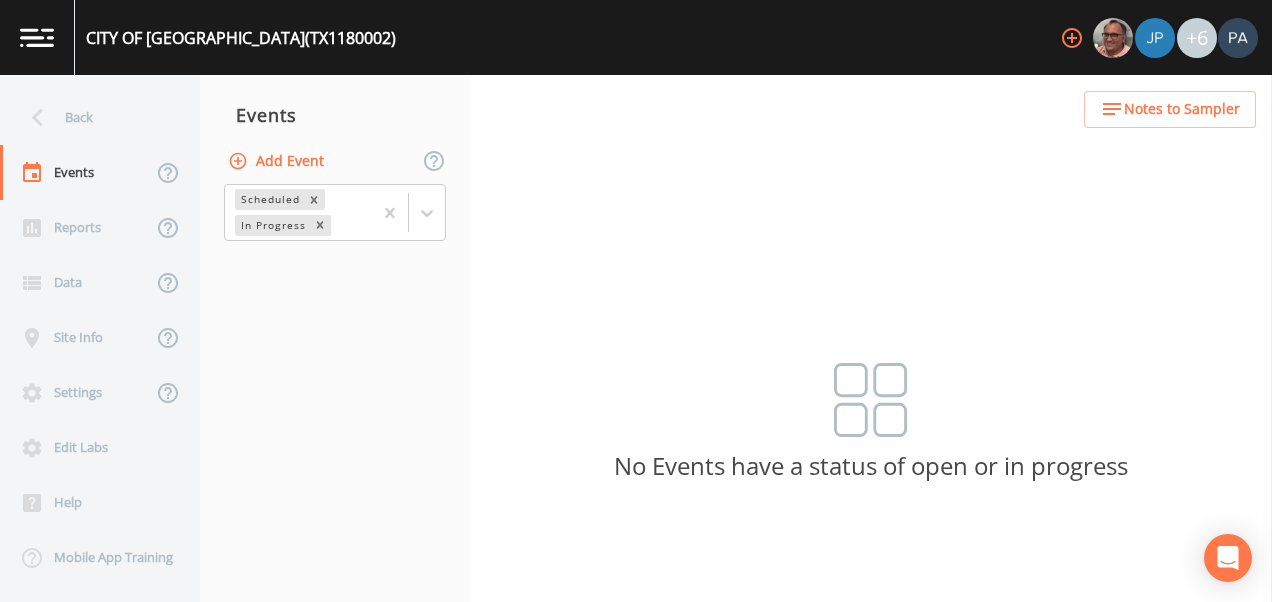 click on "Add Event" at bounding box center [278, 161] 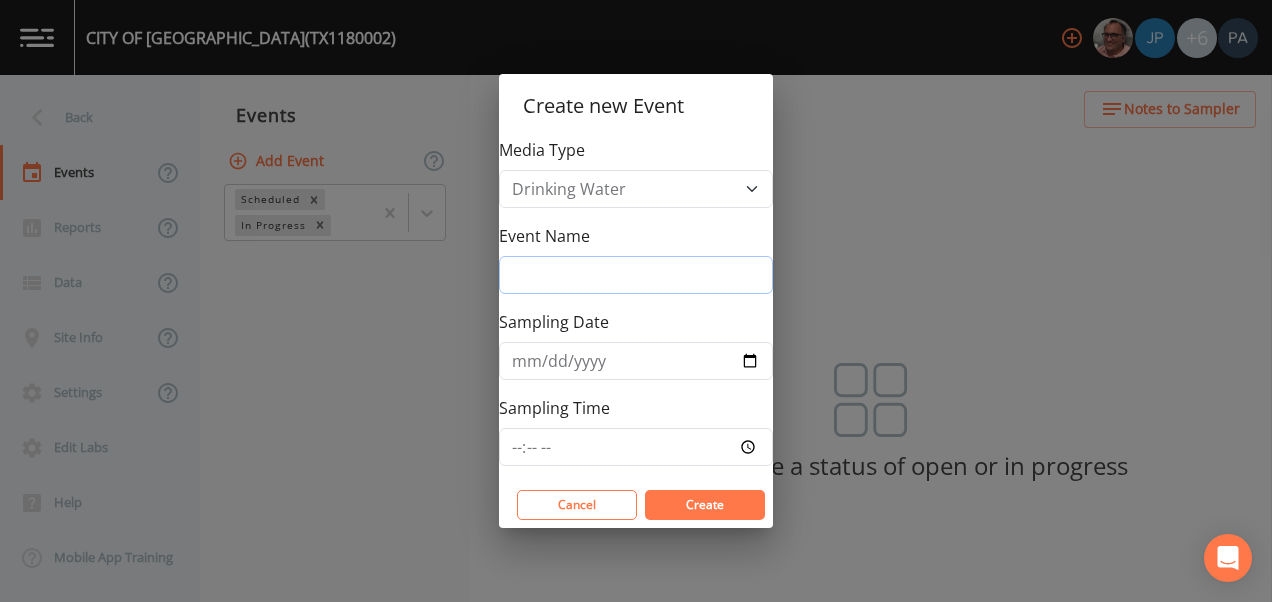 click on "Event Name" at bounding box center [636, 275] 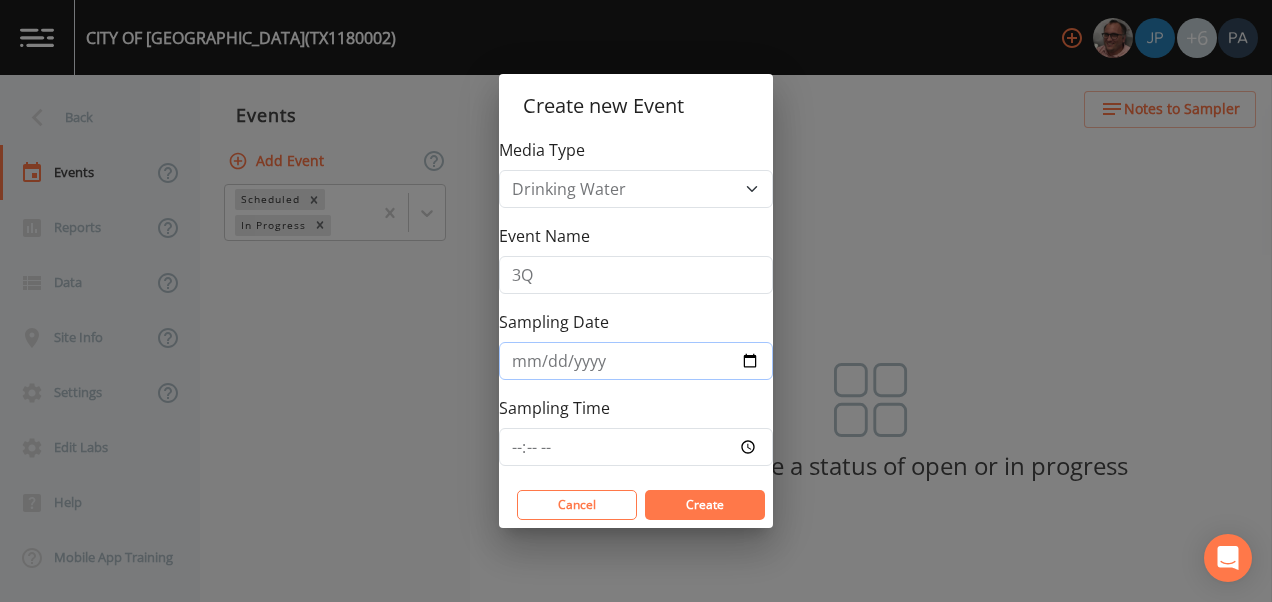 type on "[DATE]" 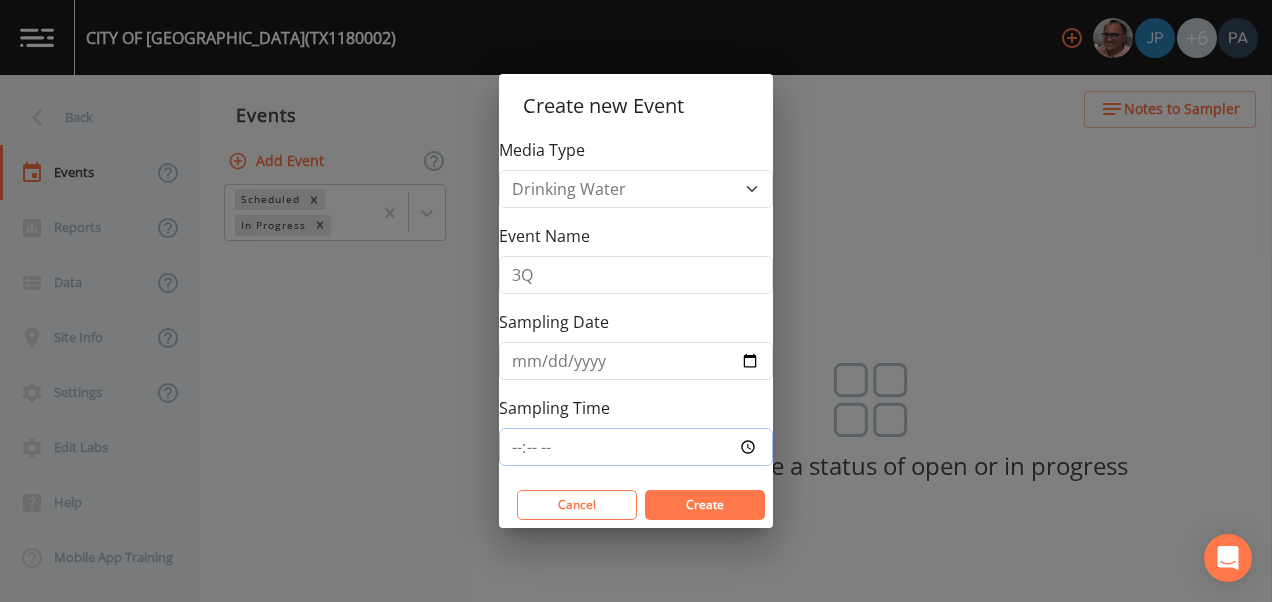 click on "Sampling Time" at bounding box center [636, 447] 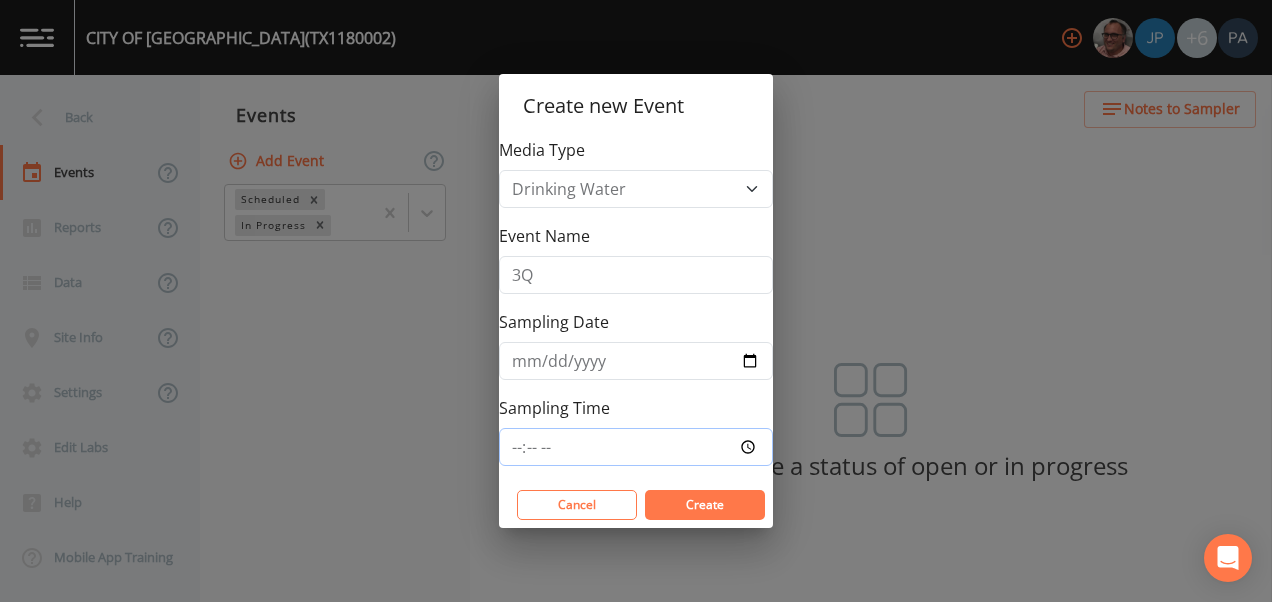 type on "13:00" 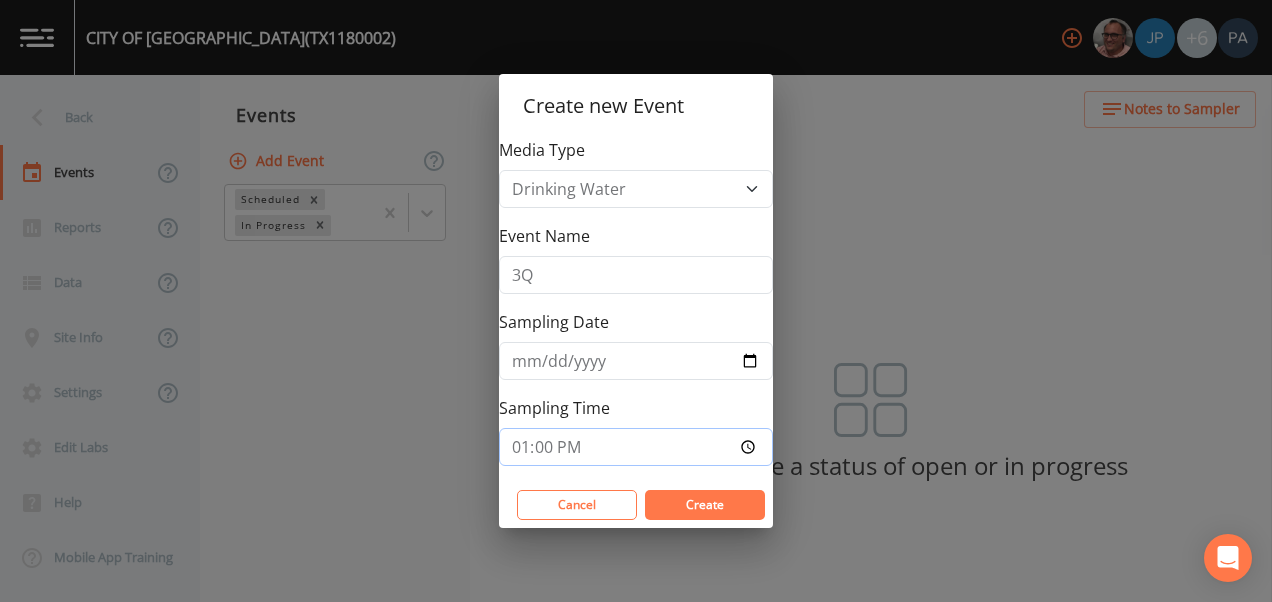click on "Create" at bounding box center [705, 505] 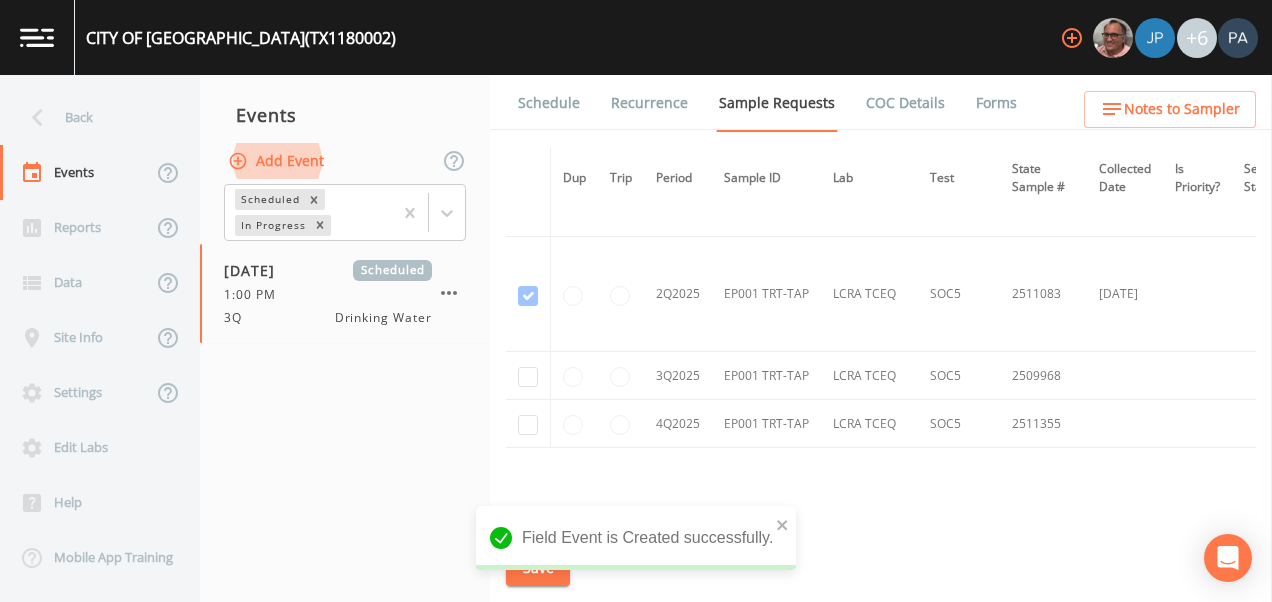 scroll, scrollTop: 2593, scrollLeft: 0, axis: vertical 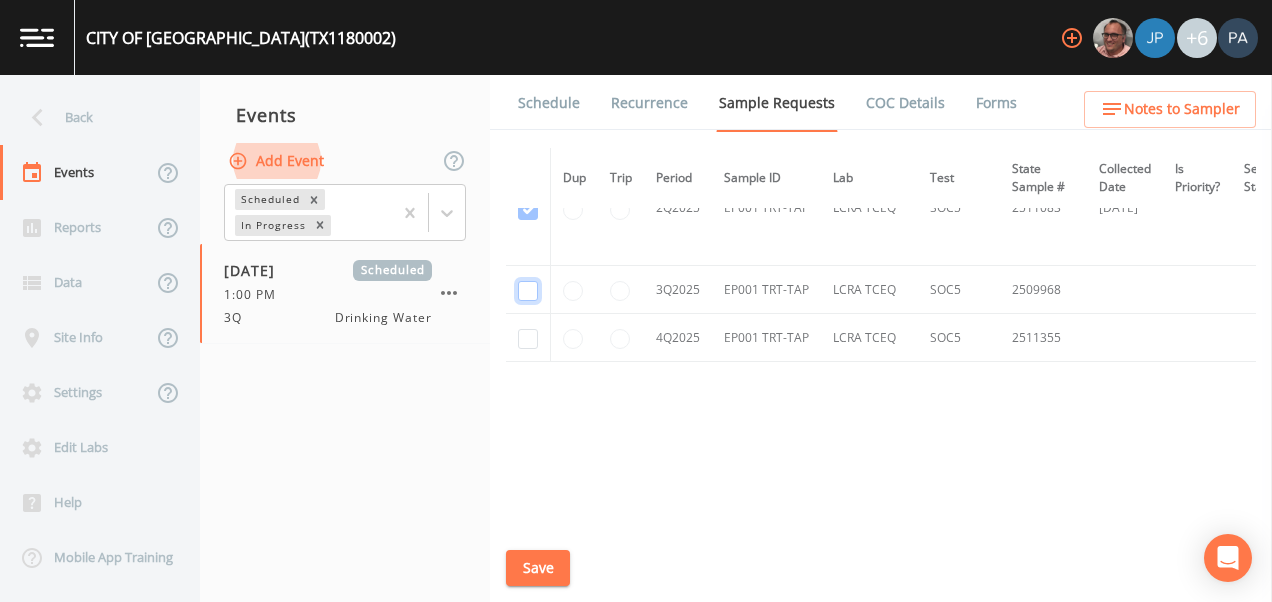 click at bounding box center (528, -1170) 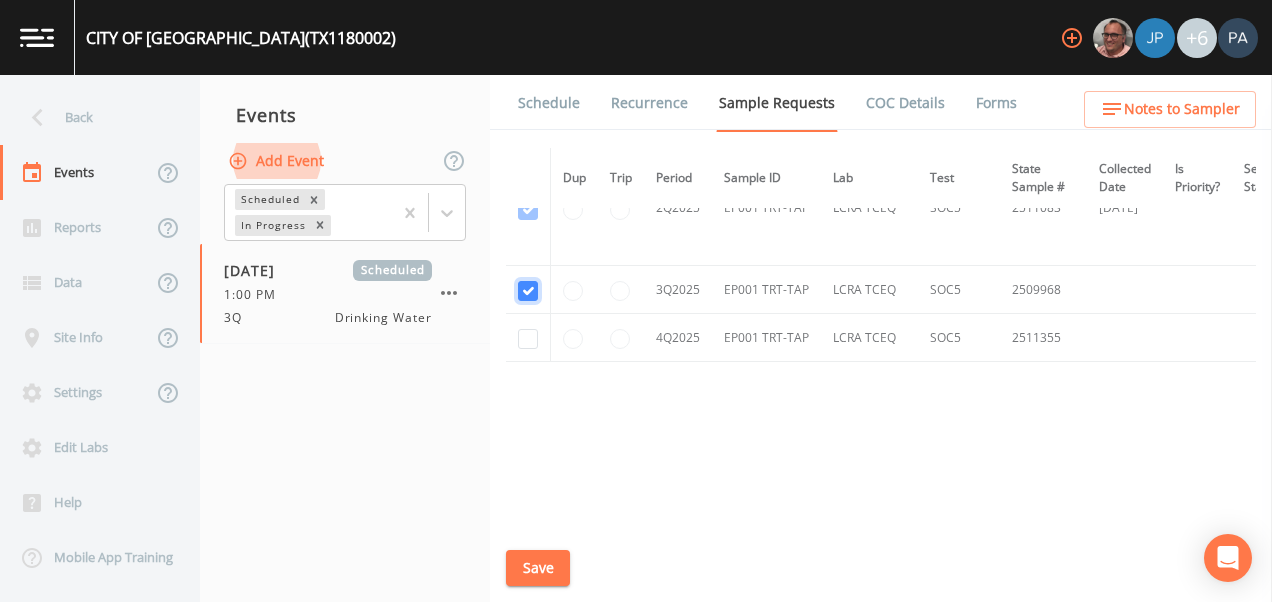 checkbox on "true" 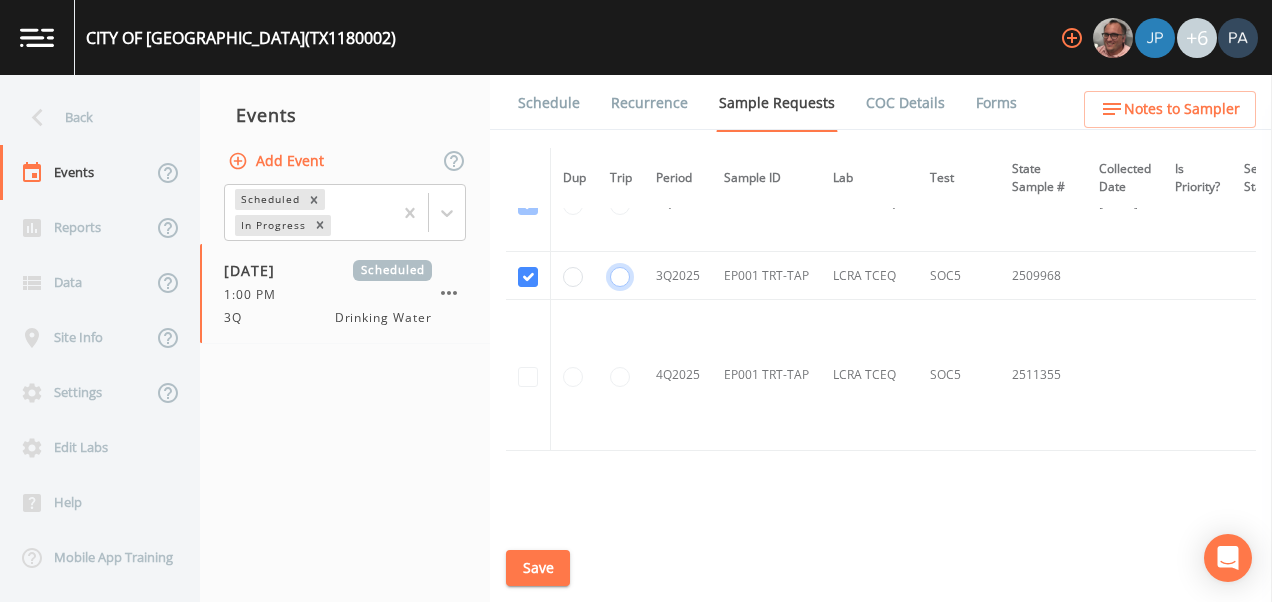 click at bounding box center (620, -959) 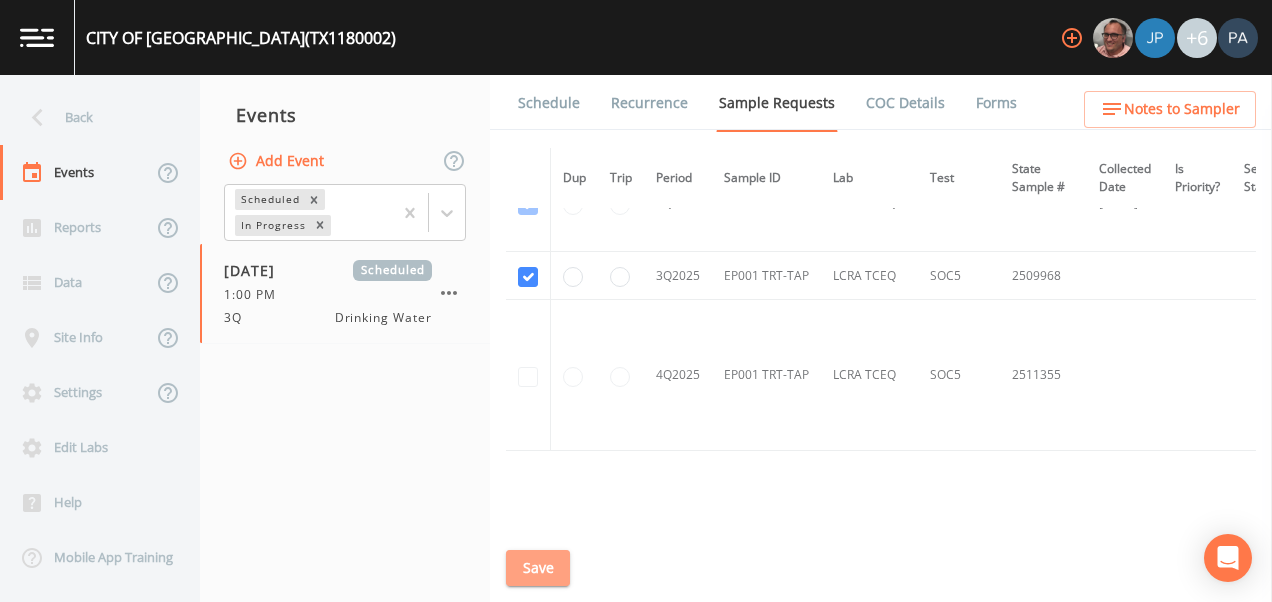 click on "Save" at bounding box center [538, 568] 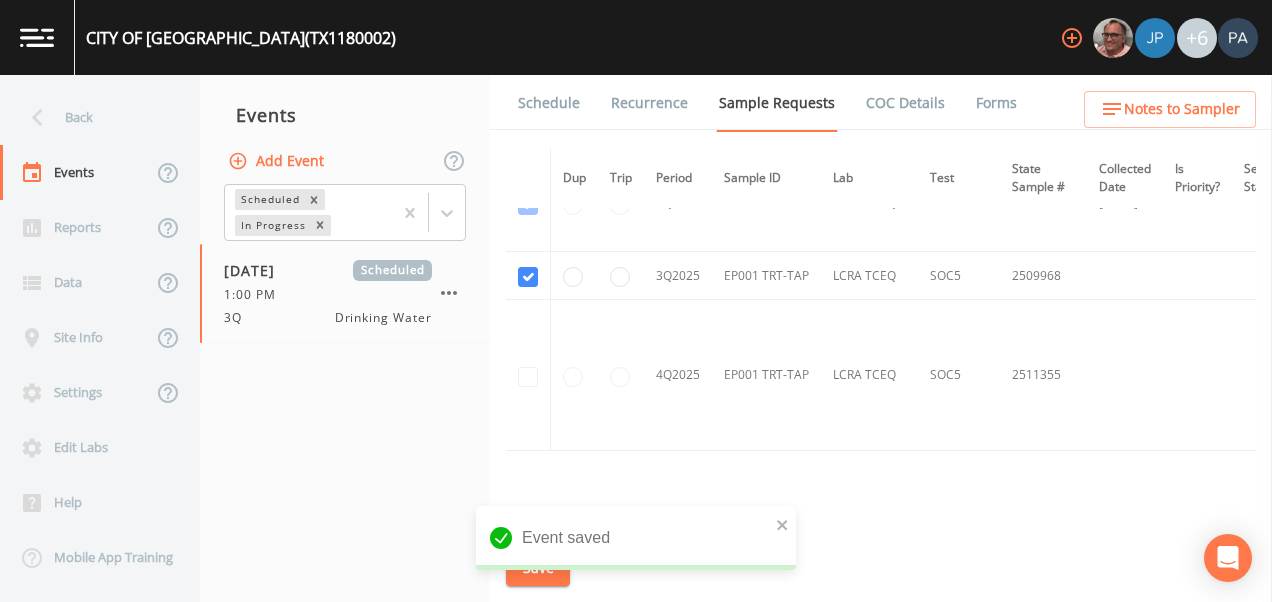click on "Schedule" at bounding box center (549, 103) 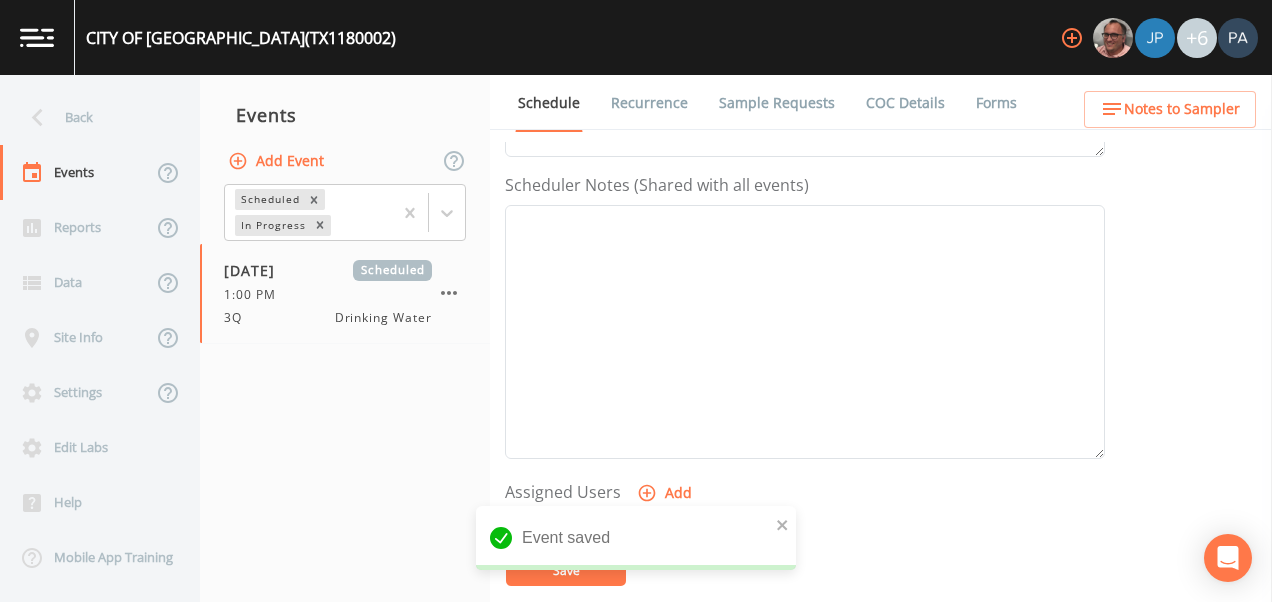 scroll, scrollTop: 600, scrollLeft: 0, axis: vertical 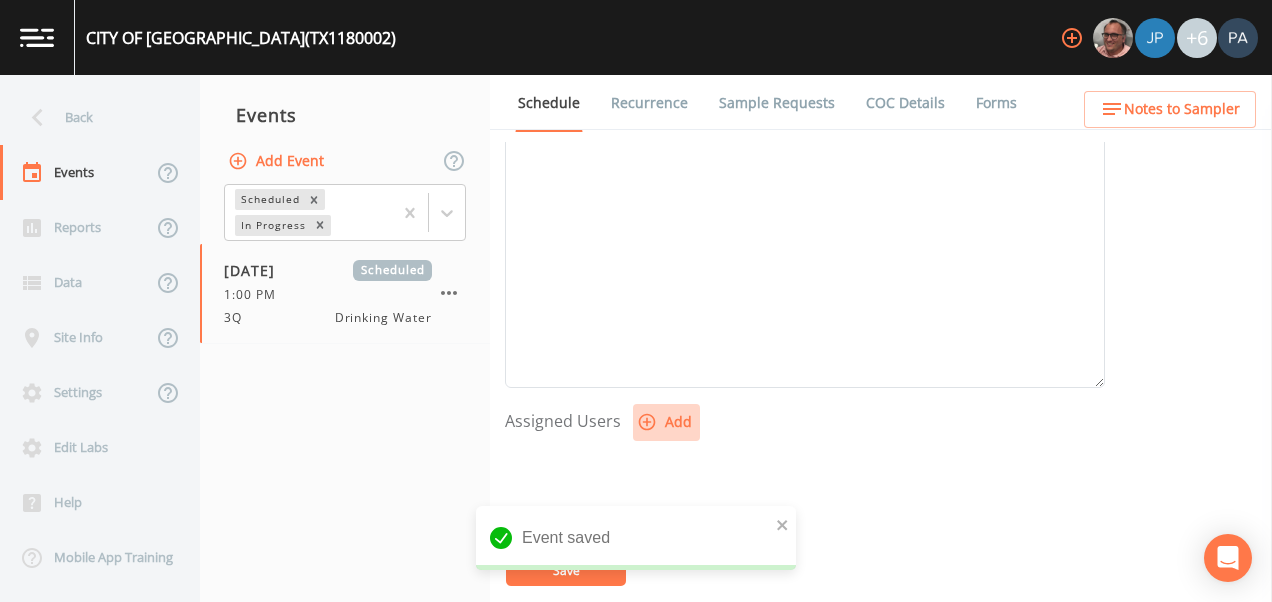 click on "Add" at bounding box center (666, 422) 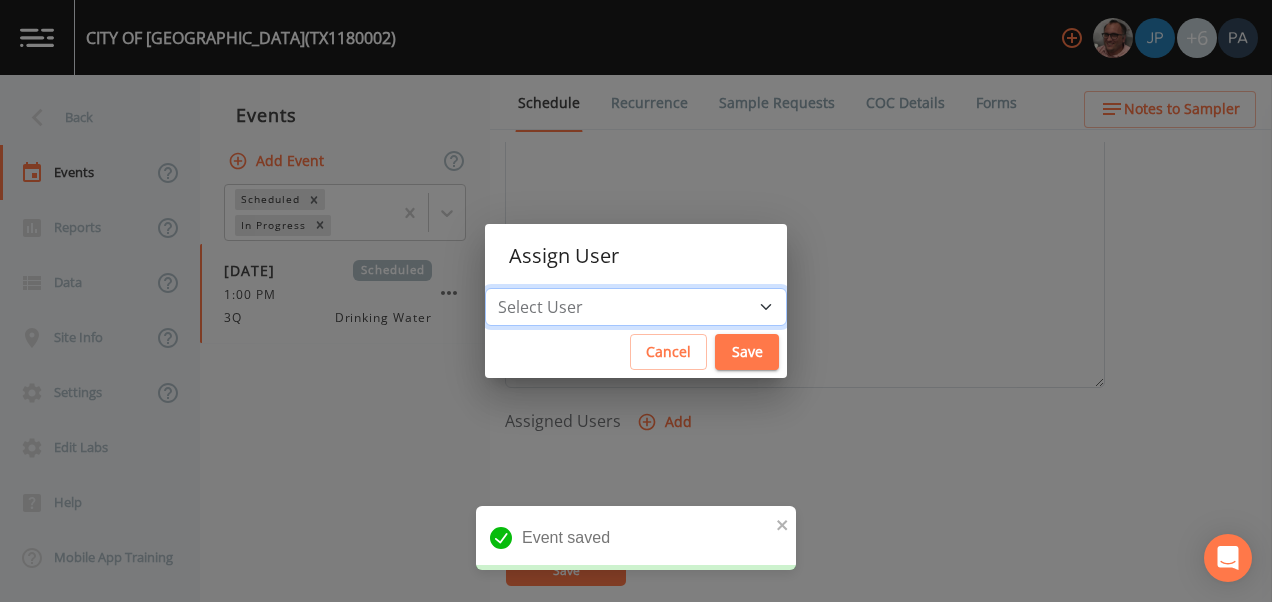 drag, startPoint x: 656, startPoint y: 299, endPoint x: 656, endPoint y: 318, distance: 19 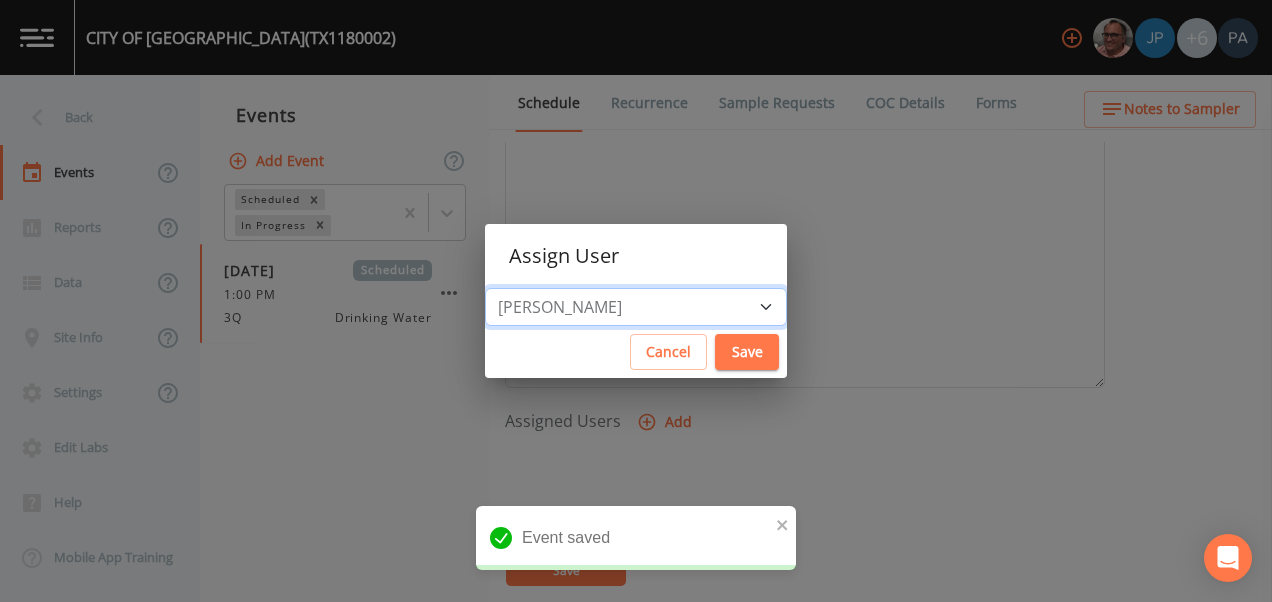 click on "Select User [PERSON_NAME] [PERSON_NAME]  [PERSON_NAME] [PERSON_NAME] [PERSON_NAME] [PERSON_NAME] [PERSON_NAME] [PERSON_NAME] [PERSON_NAME]" at bounding box center (636, 307) 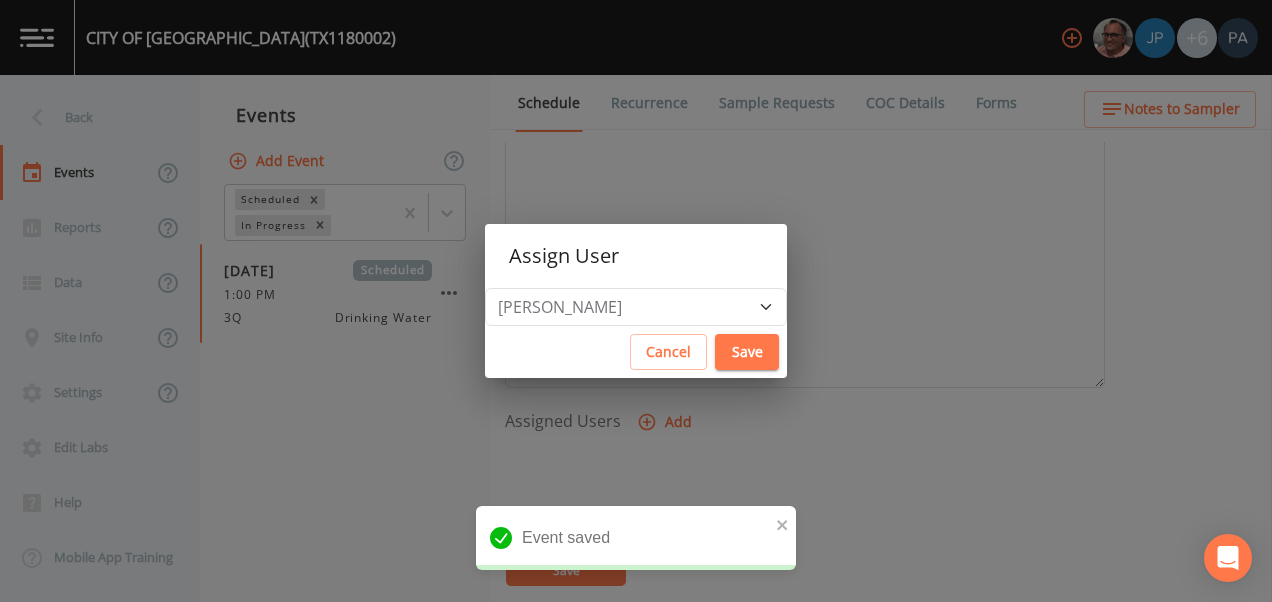 click on "Save" at bounding box center [747, 352] 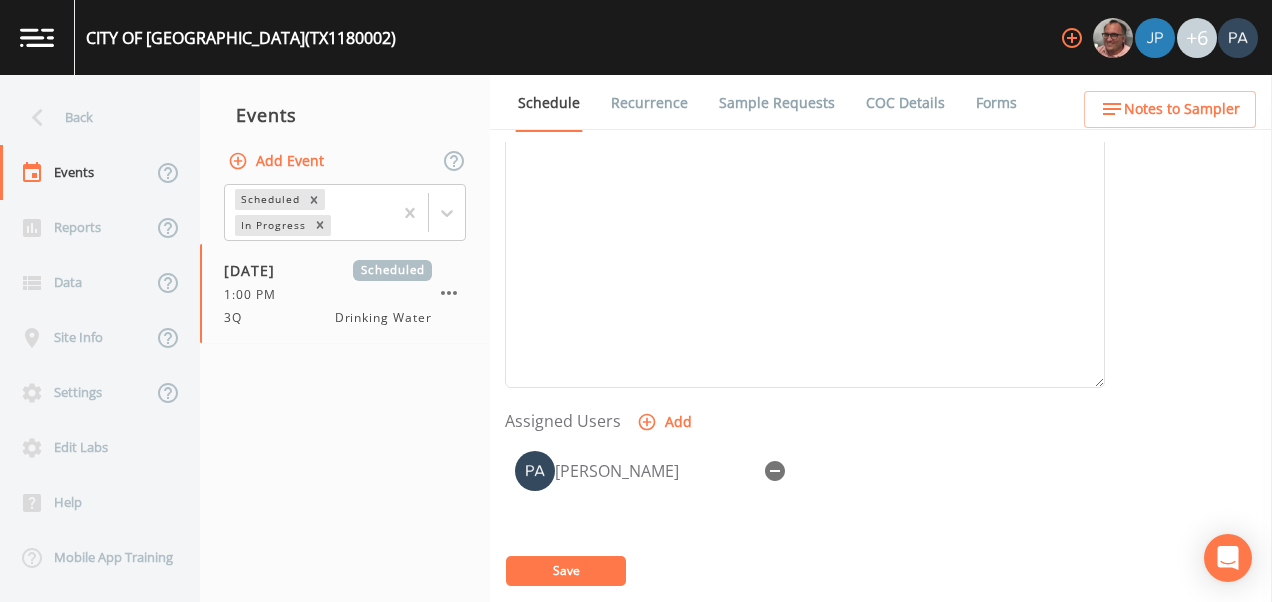 click on "Save" at bounding box center (566, 571) 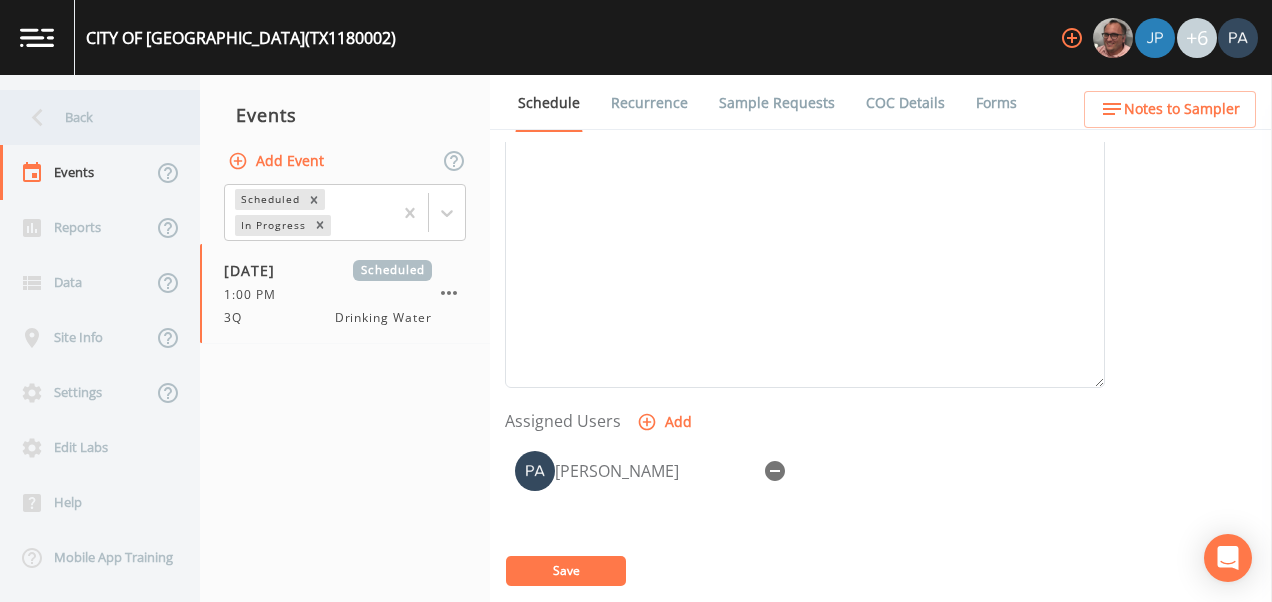 click on "Back" at bounding box center (90, 117) 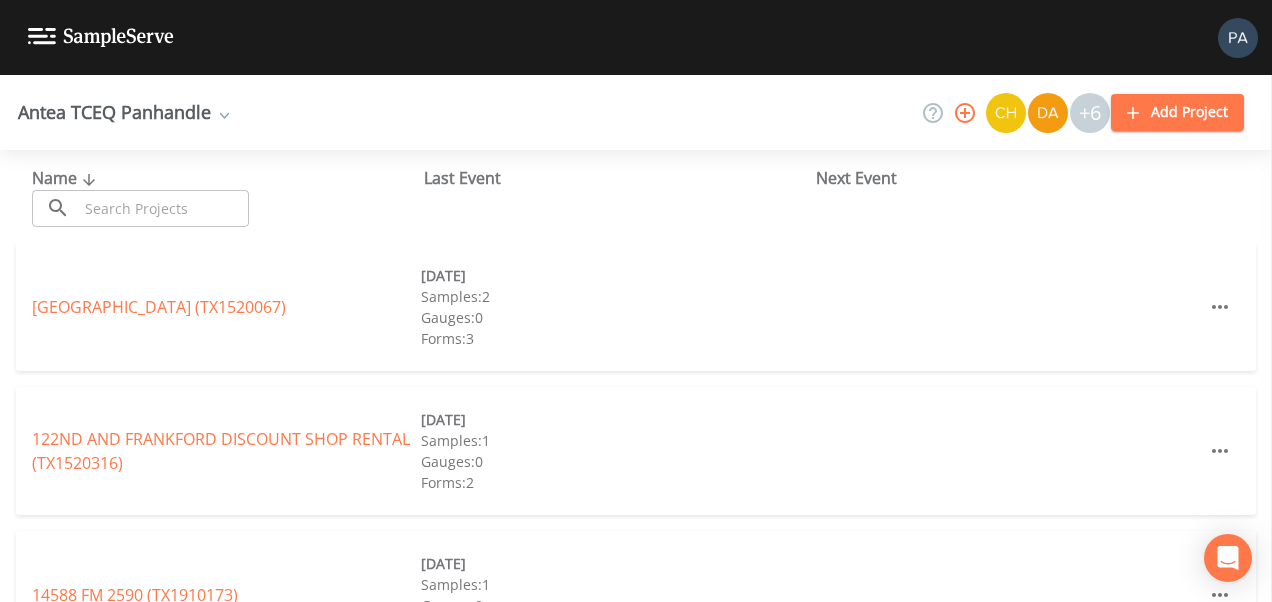 click on "Name ​ ​ Last Event Next Event" at bounding box center (636, 196) 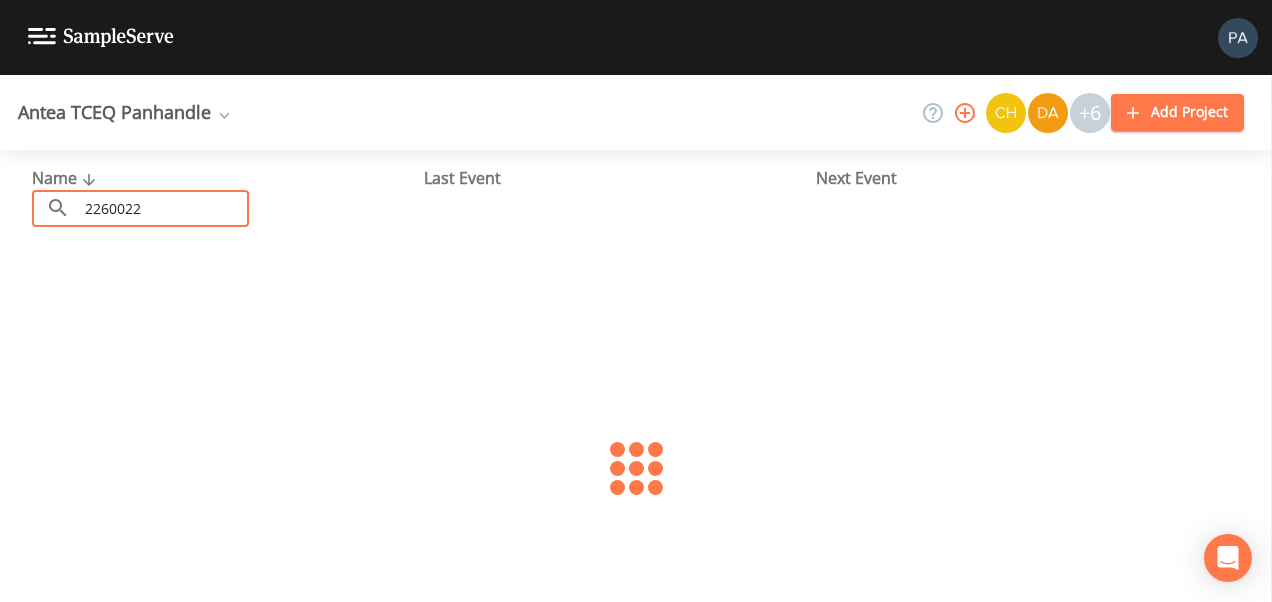 type on "2260022" 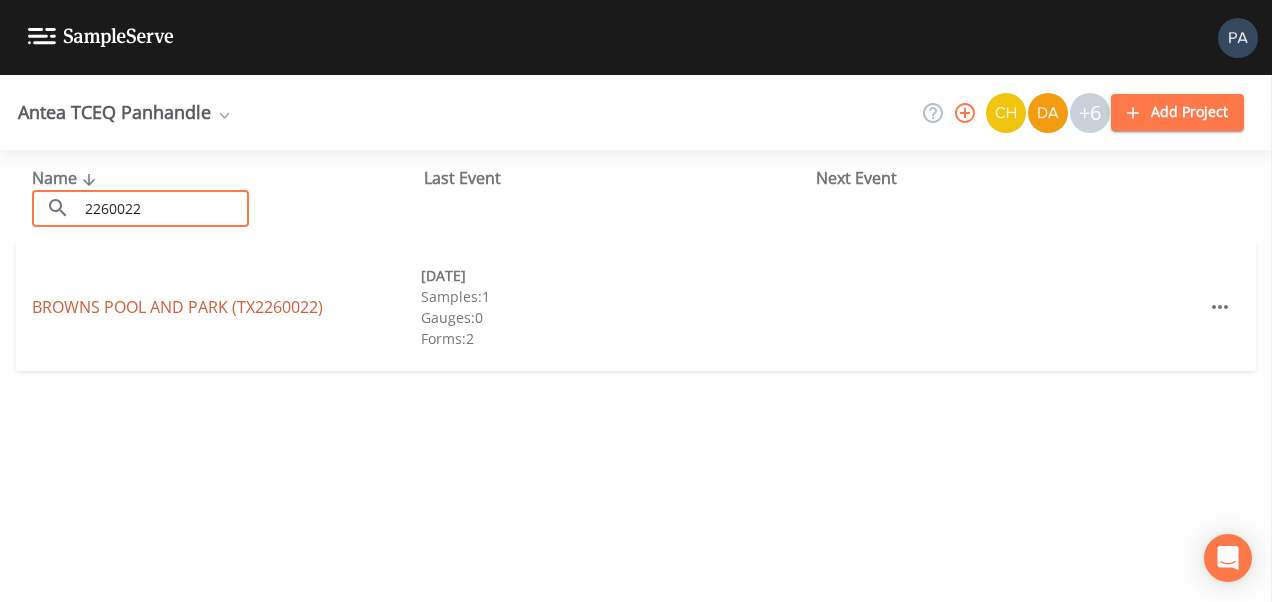click on "[GEOGRAPHIC_DATA]   (TX2260022)" at bounding box center (177, 307) 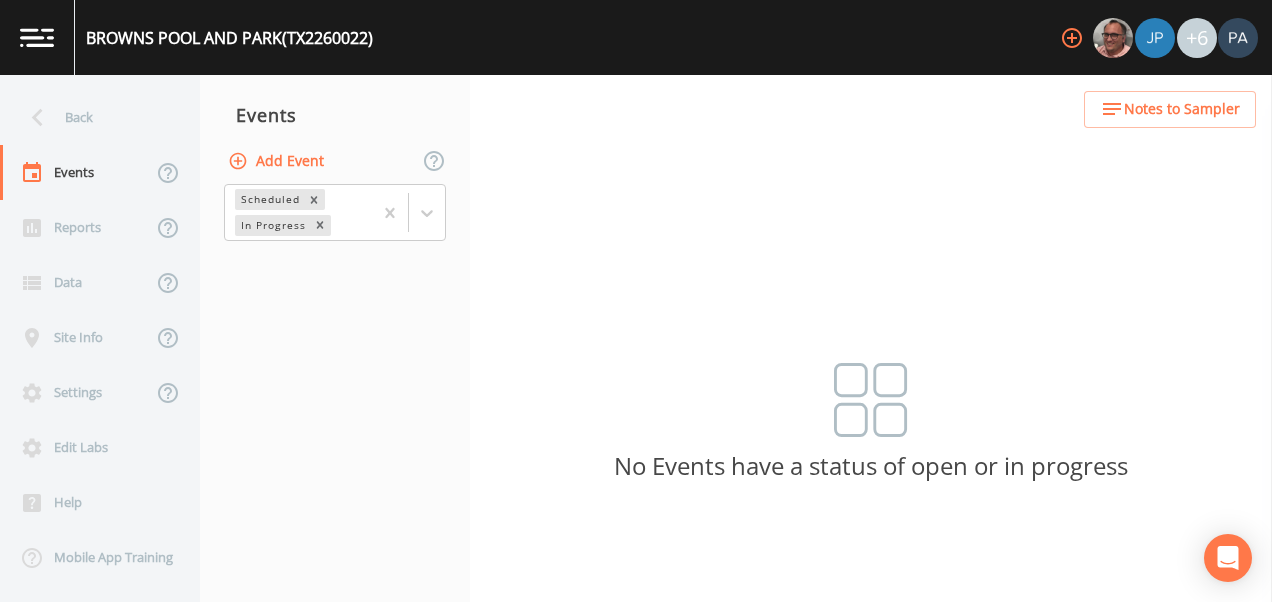 click on "Add Event" at bounding box center [278, 161] 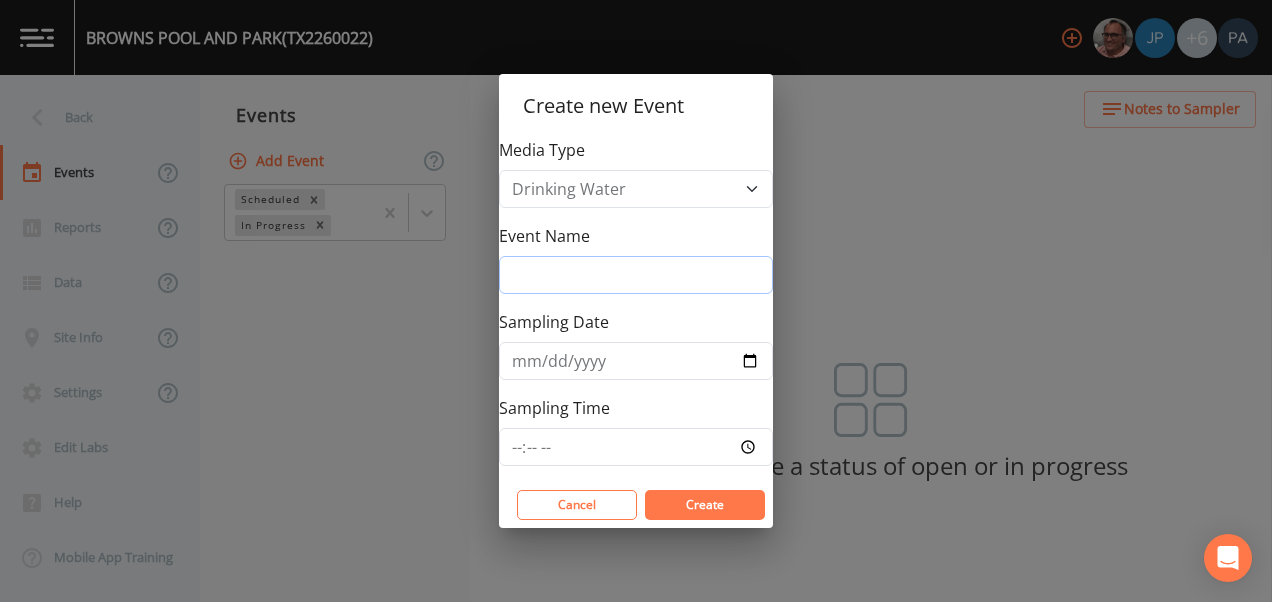click on "Event Name" at bounding box center [636, 275] 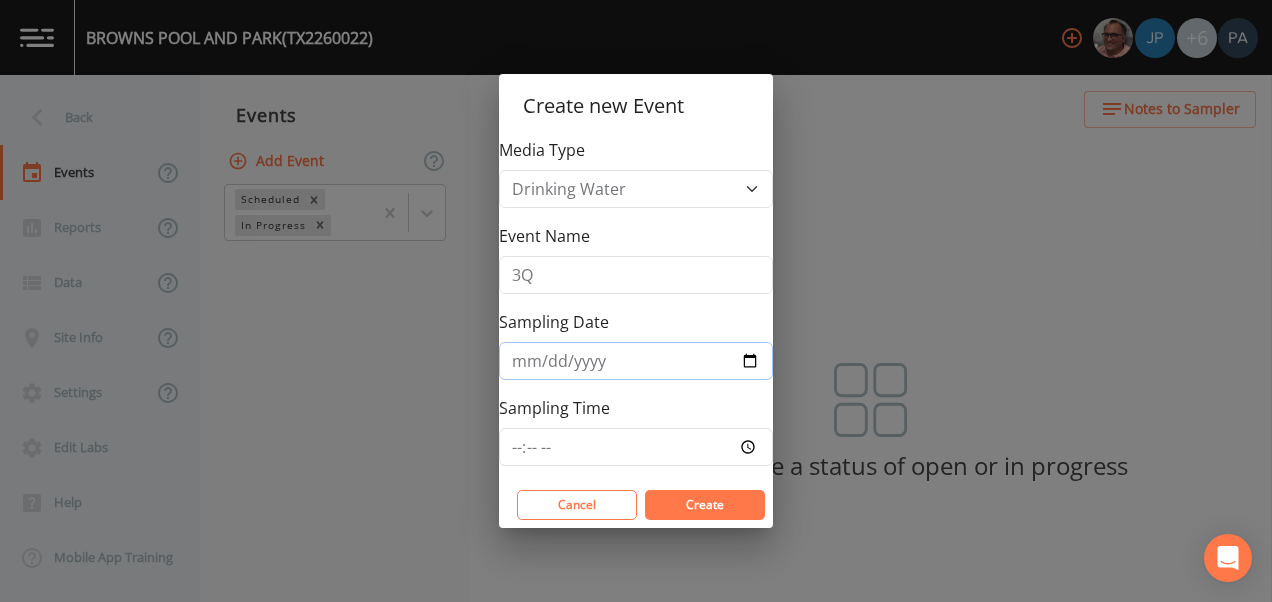 type on "[DATE]" 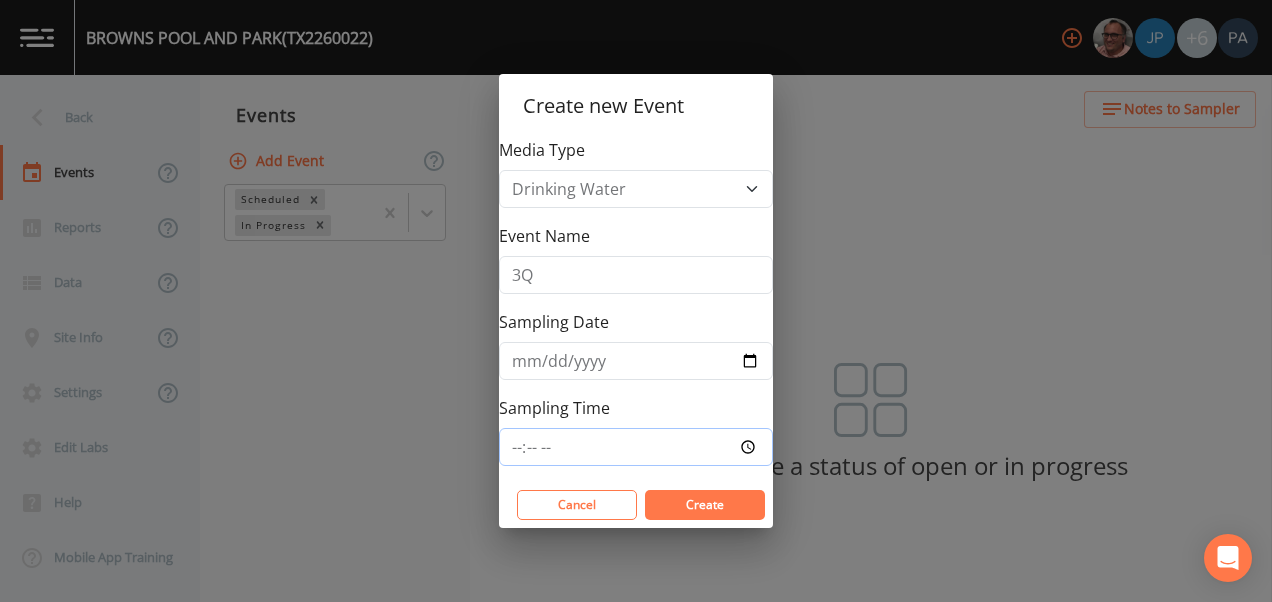 click on "Sampling Time" at bounding box center [636, 447] 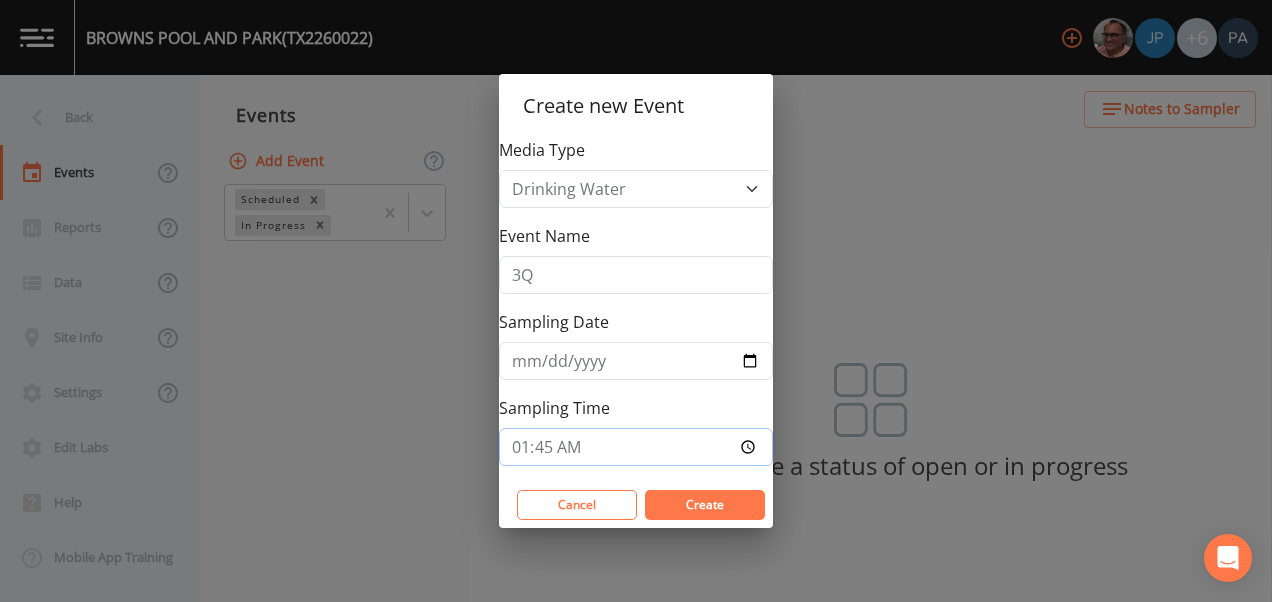 type on "13:45" 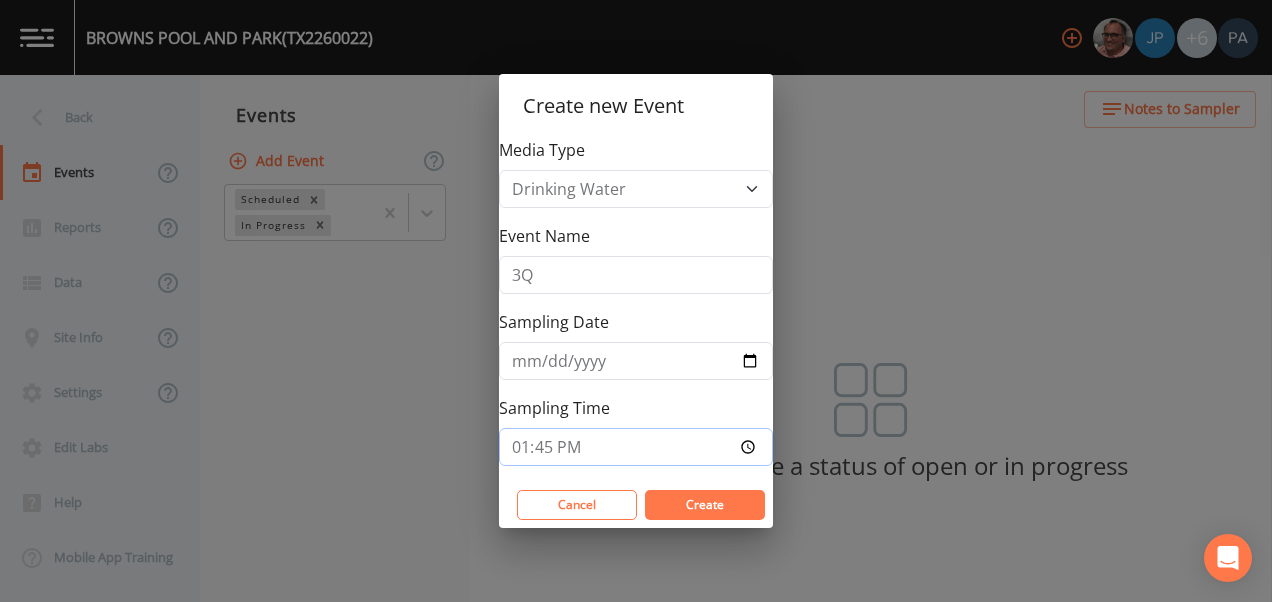click on "Create" at bounding box center (705, 505) 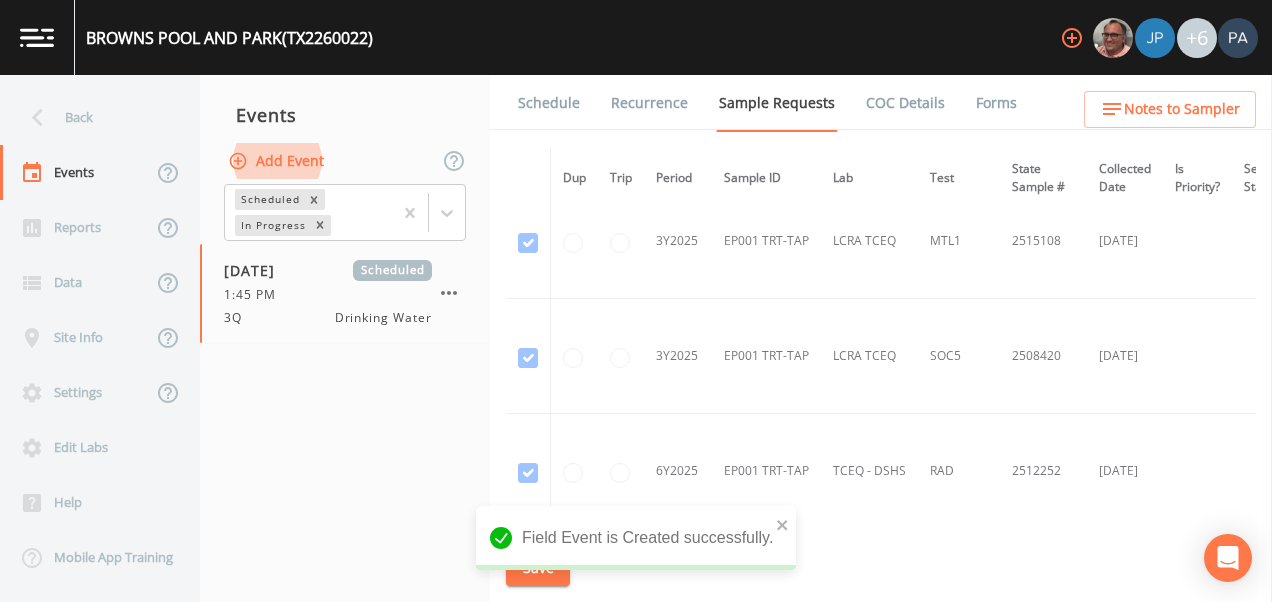 scroll, scrollTop: 1731, scrollLeft: 0, axis: vertical 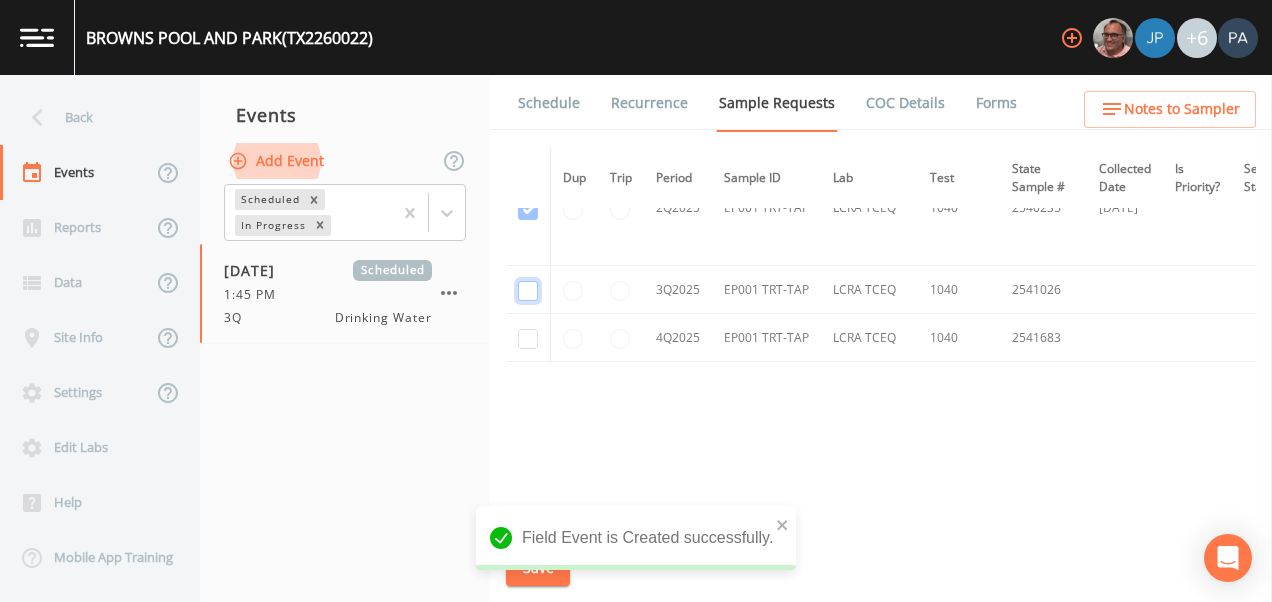 click at bounding box center (528, -1228) 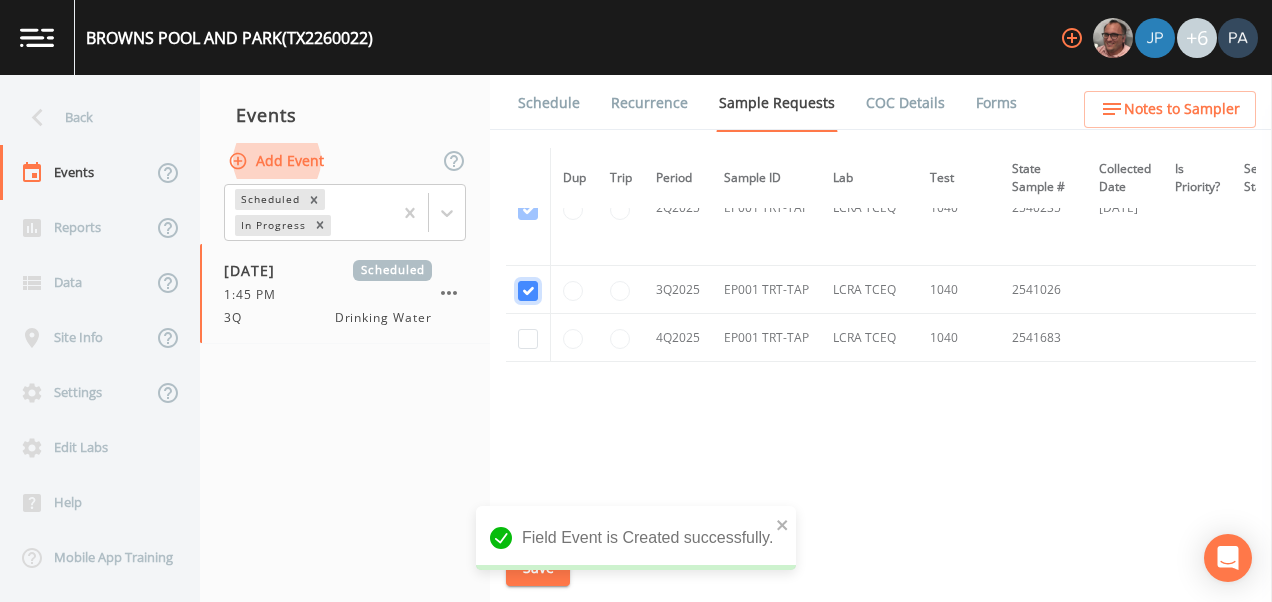 checkbox on "true" 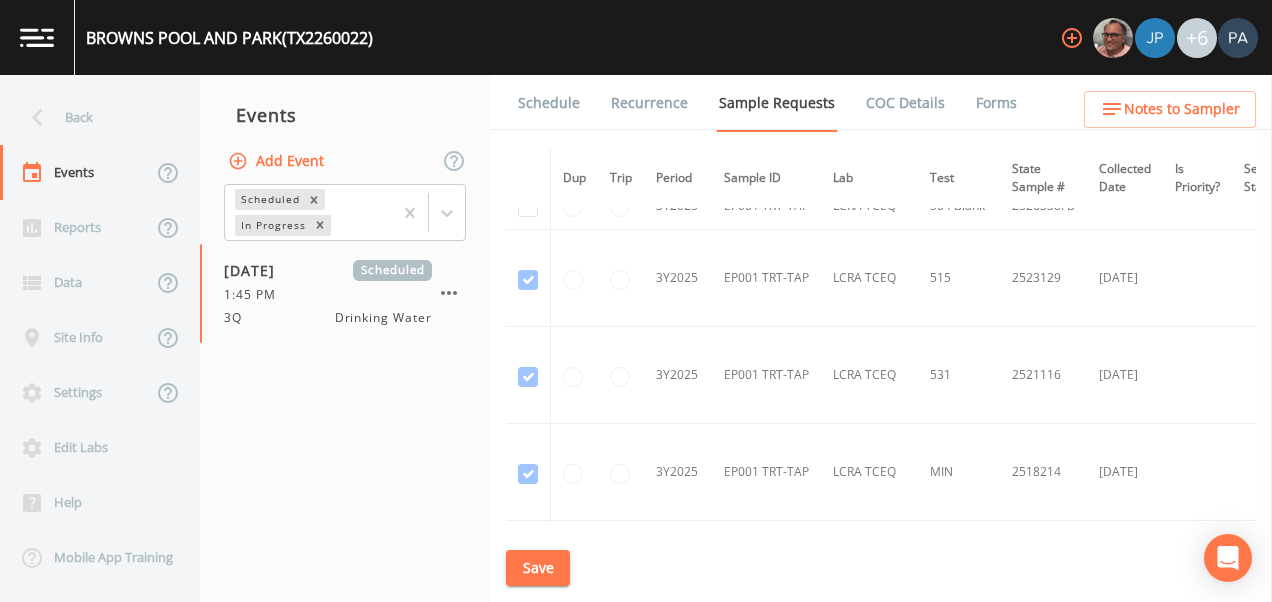 scroll, scrollTop: 709, scrollLeft: 0, axis: vertical 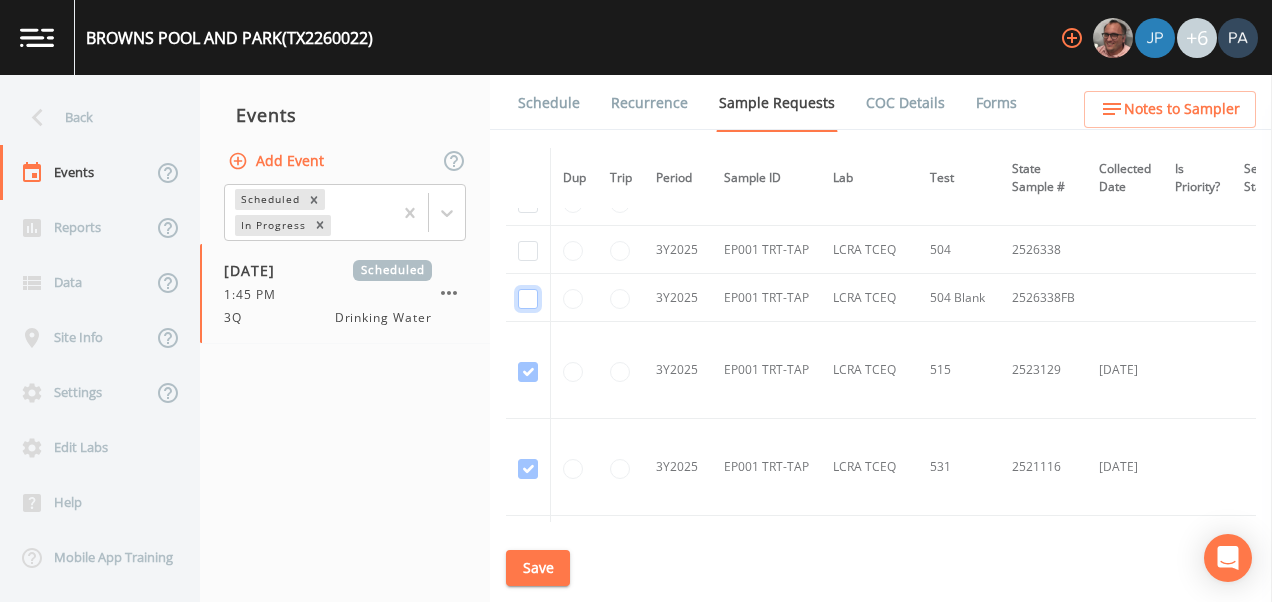 drag, startPoint x: 525, startPoint y: 294, endPoint x: 534, endPoint y: 276, distance: 20.12461 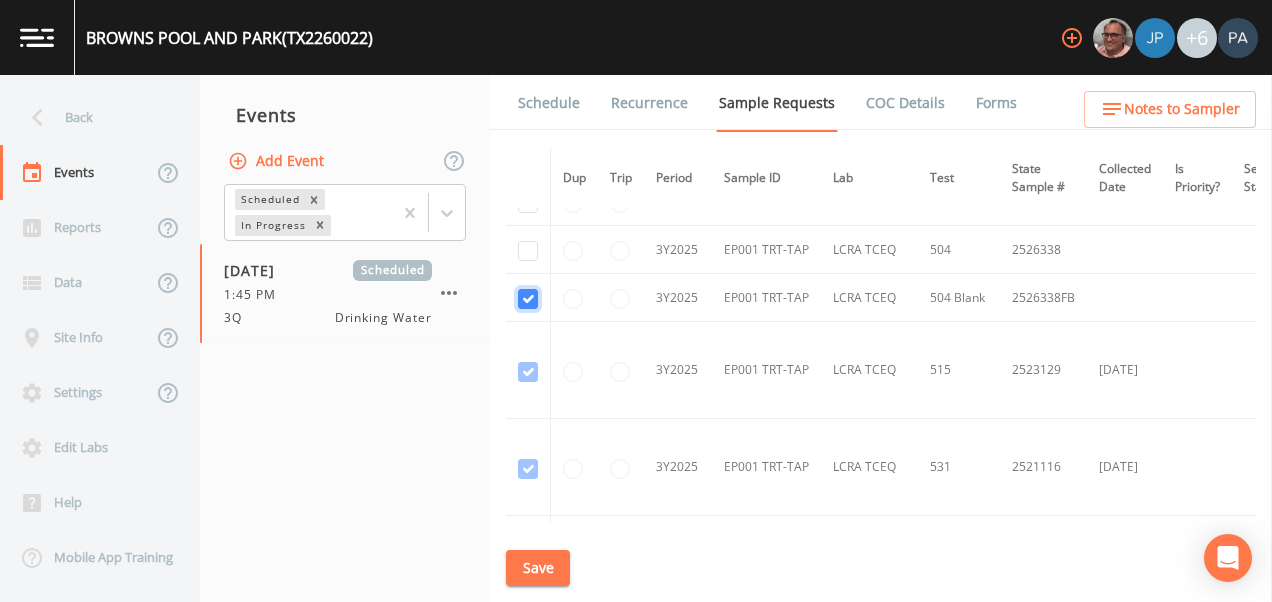 checkbox on "true" 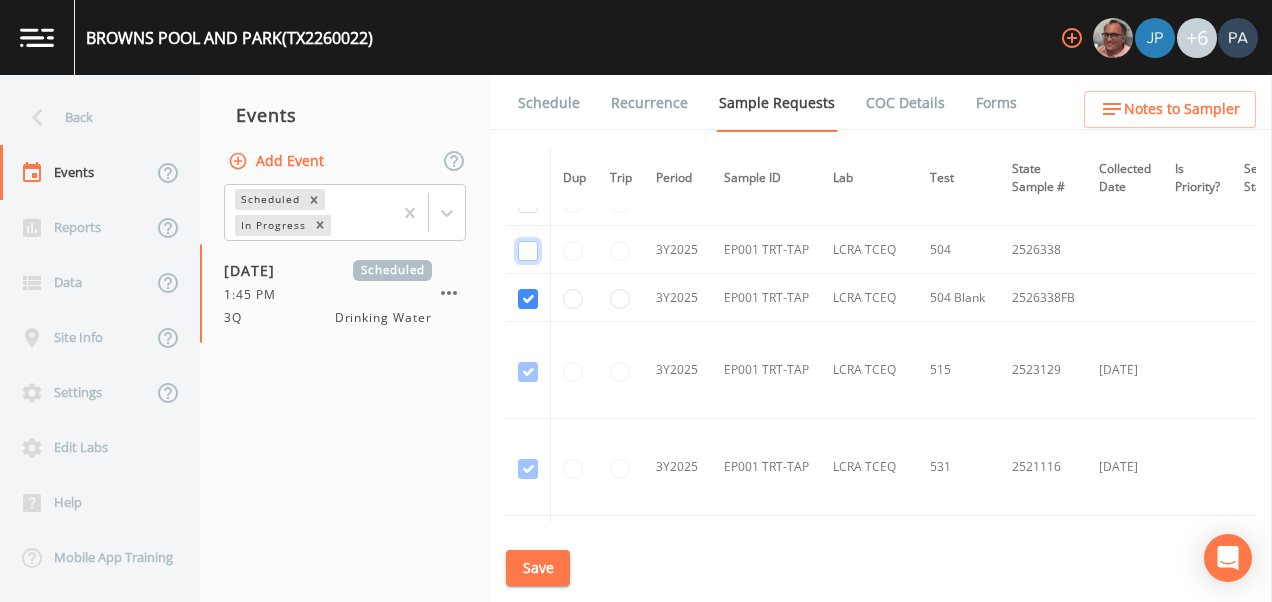click at bounding box center [528, 251] 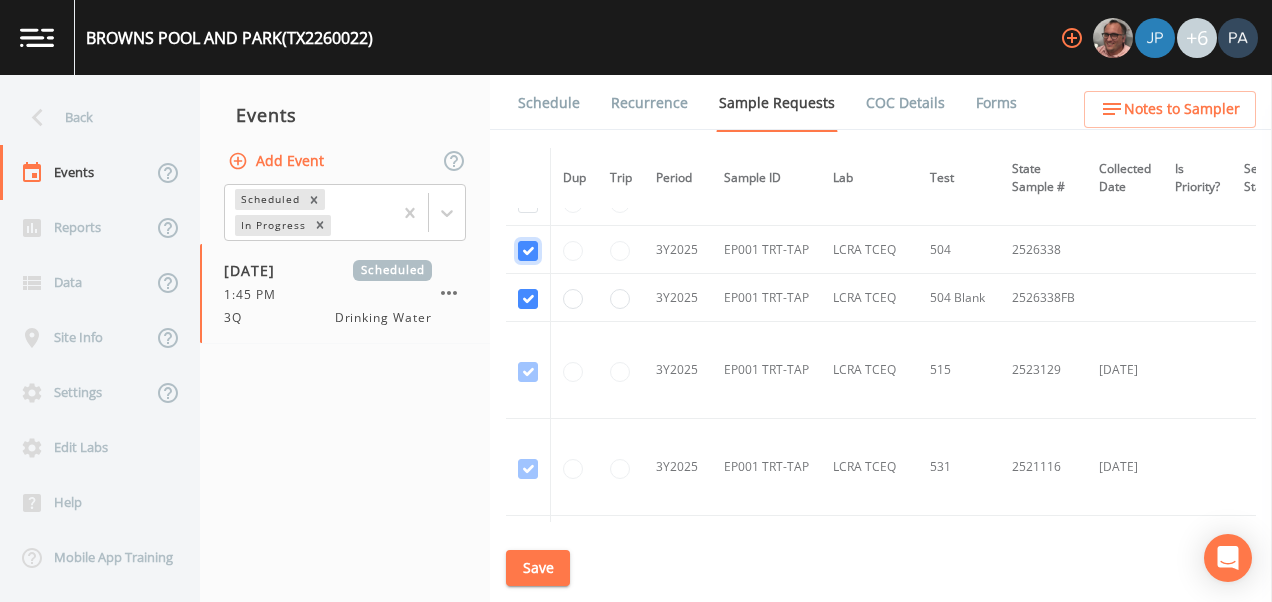 checkbox on "true" 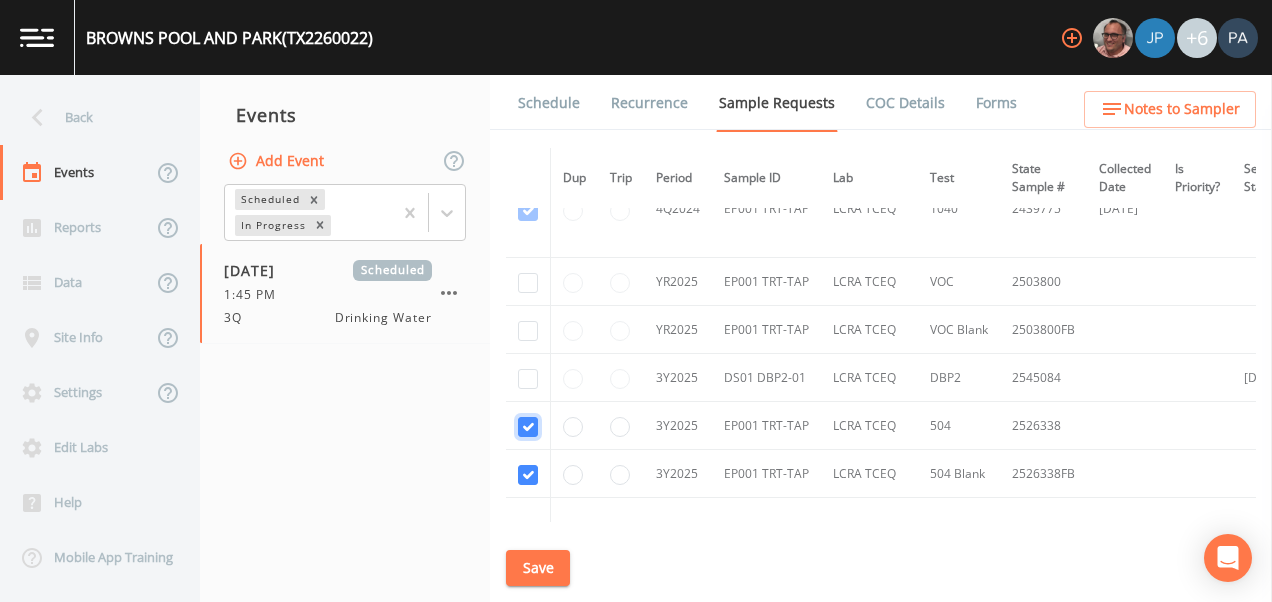 scroll, scrollTop: 509, scrollLeft: 0, axis: vertical 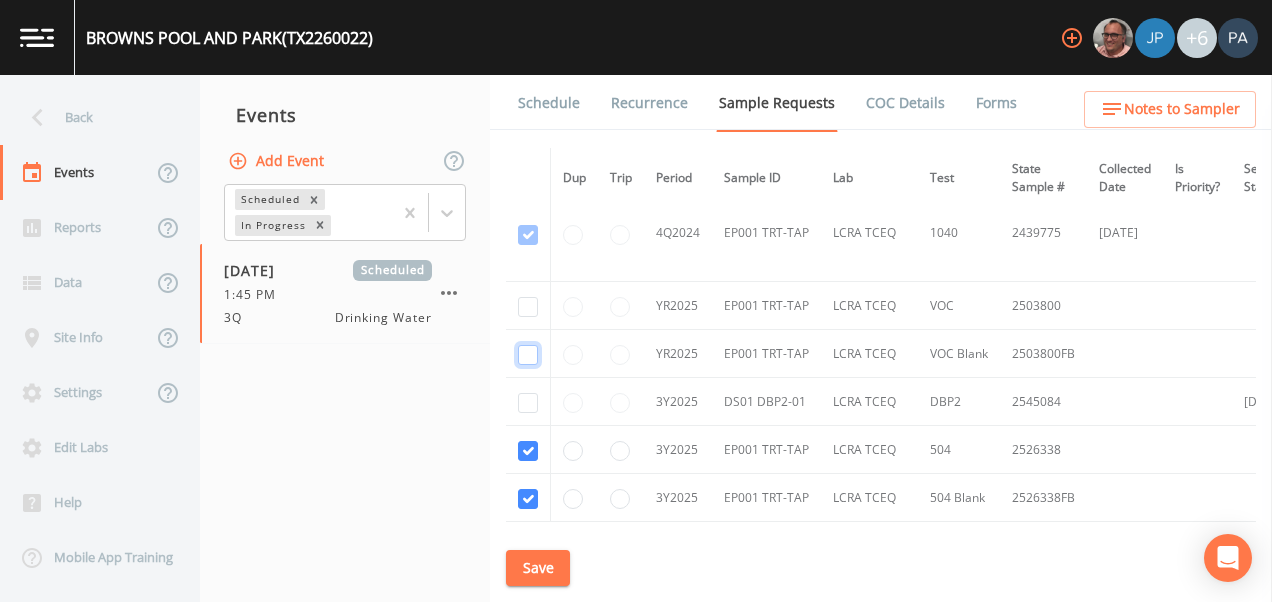 click at bounding box center (528, -153) 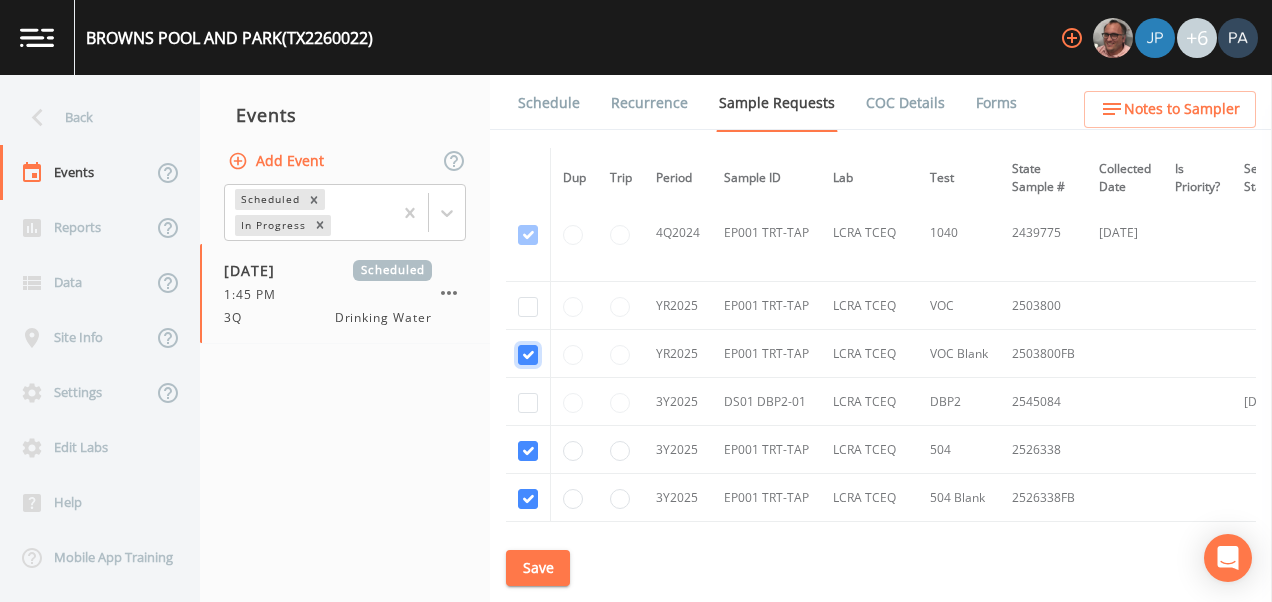 checkbox on "true" 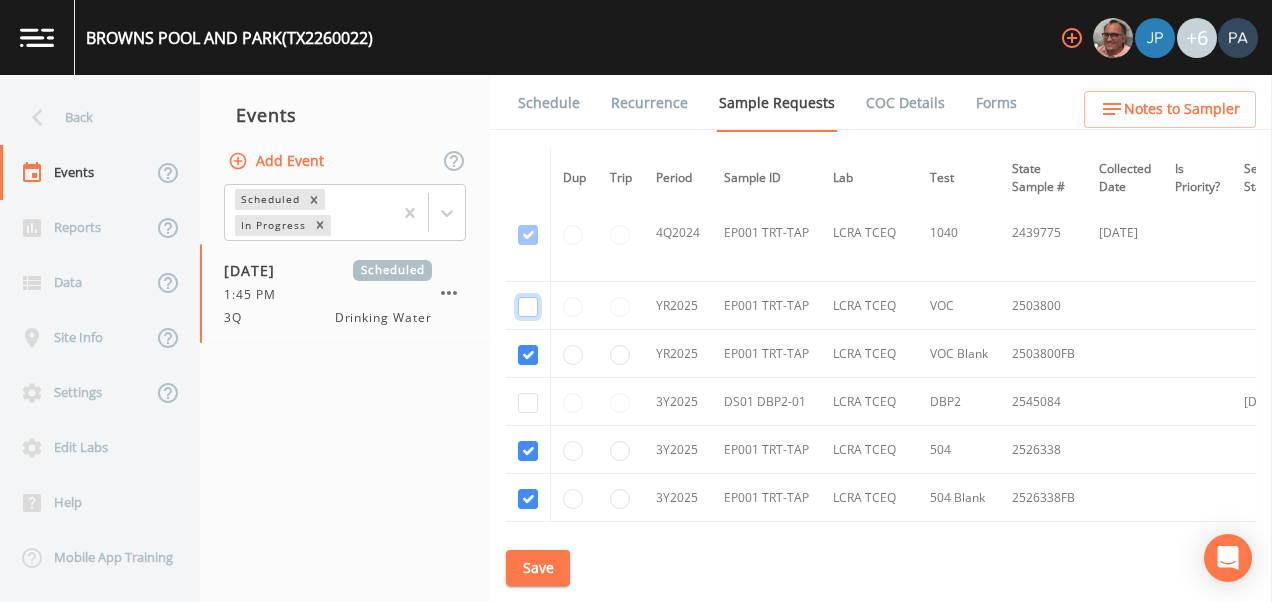 click at bounding box center [528, -250] 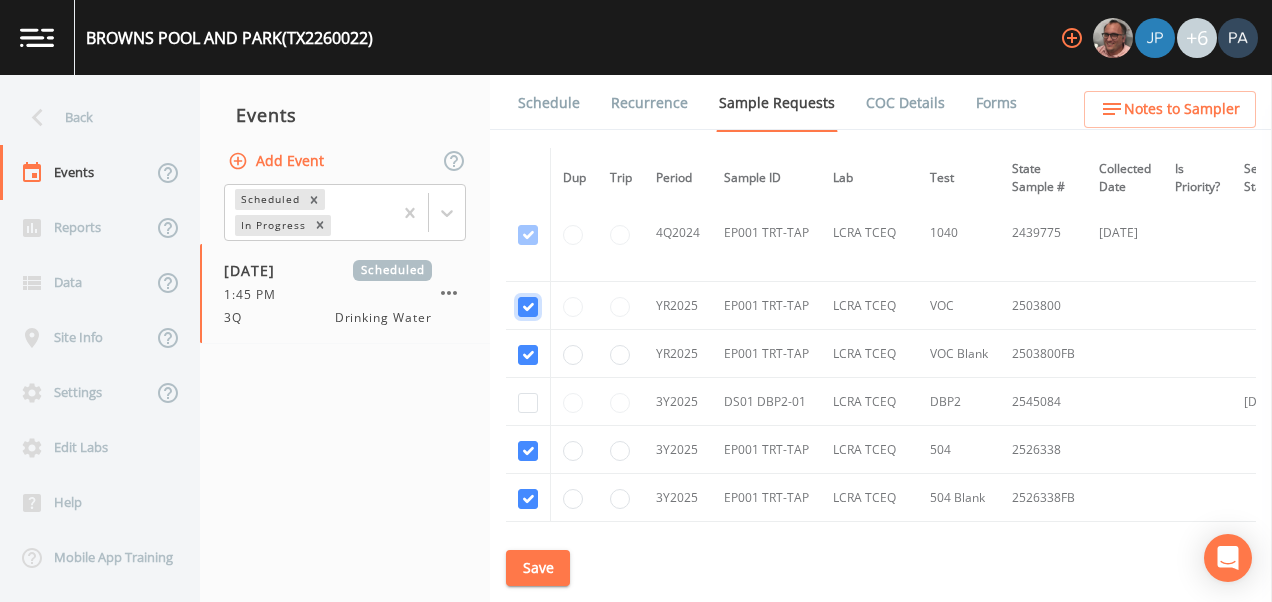 checkbox on "true" 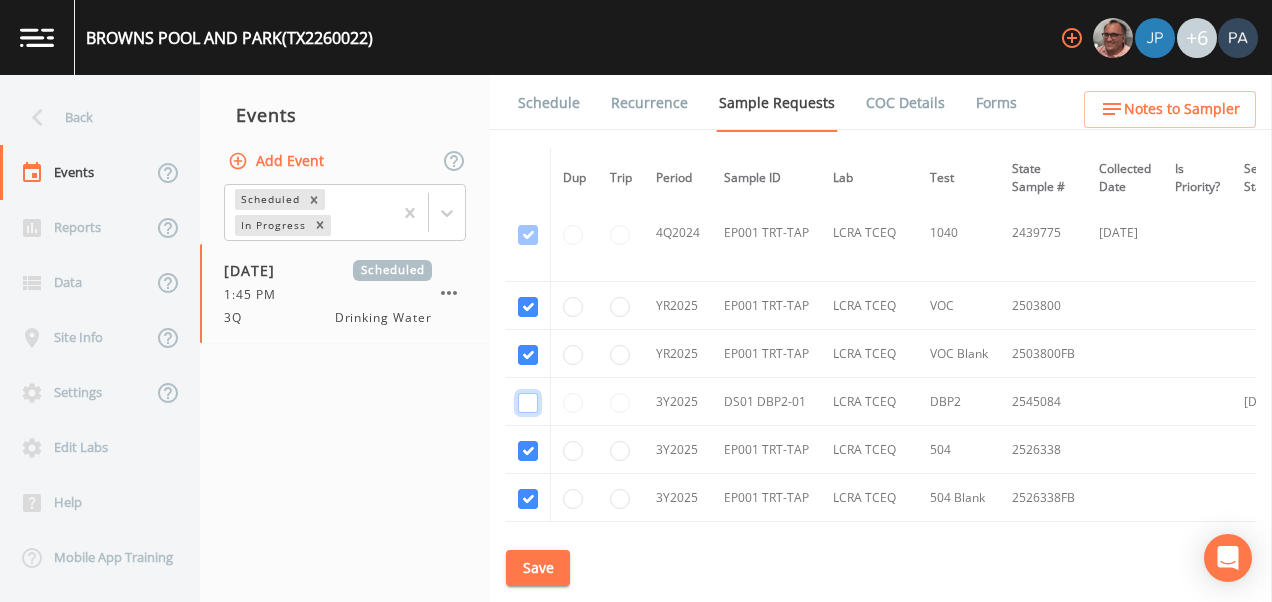 click at bounding box center (528, 403) 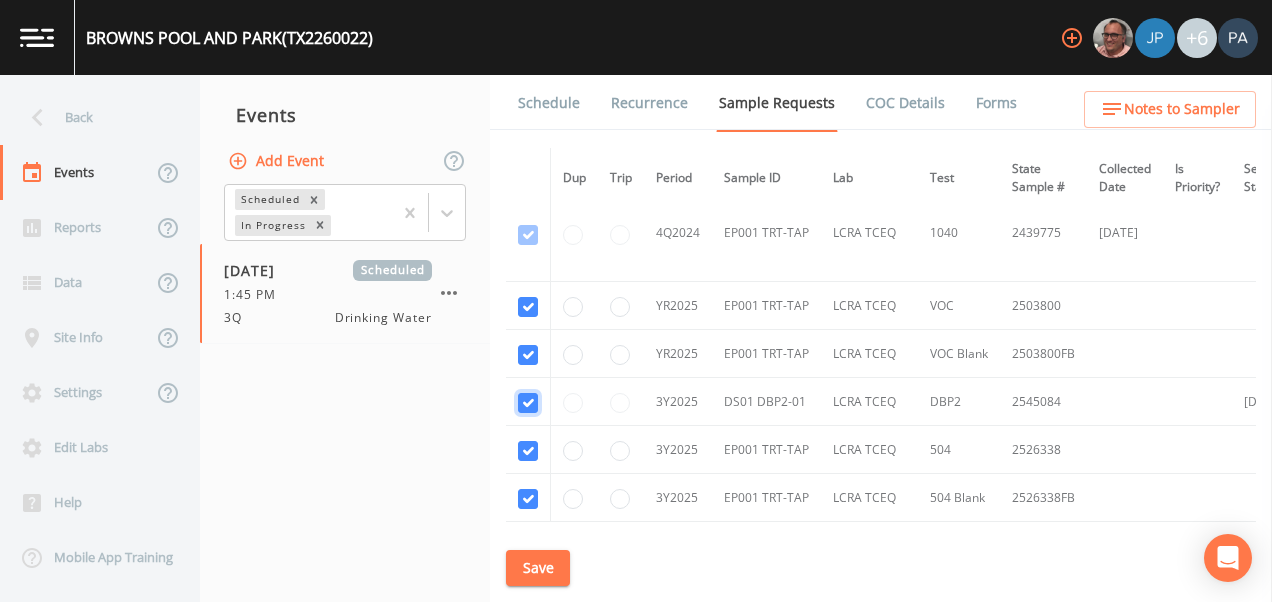 checkbox on "true" 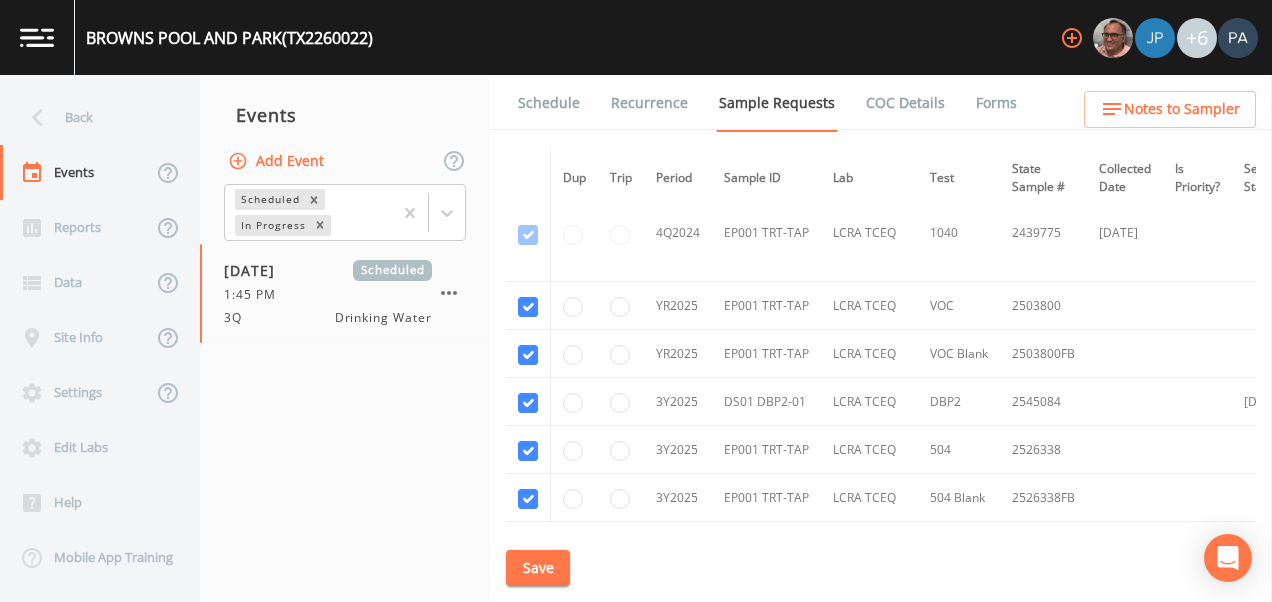 click on "Save" at bounding box center [538, 568] 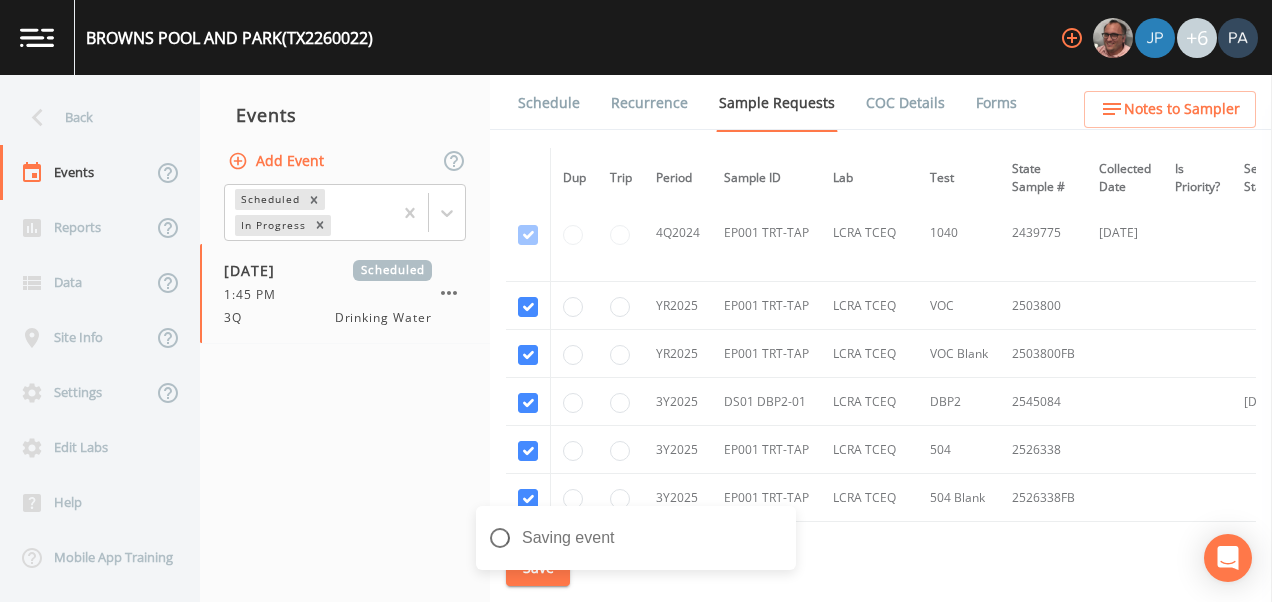 click on "Schedule" at bounding box center [549, 103] 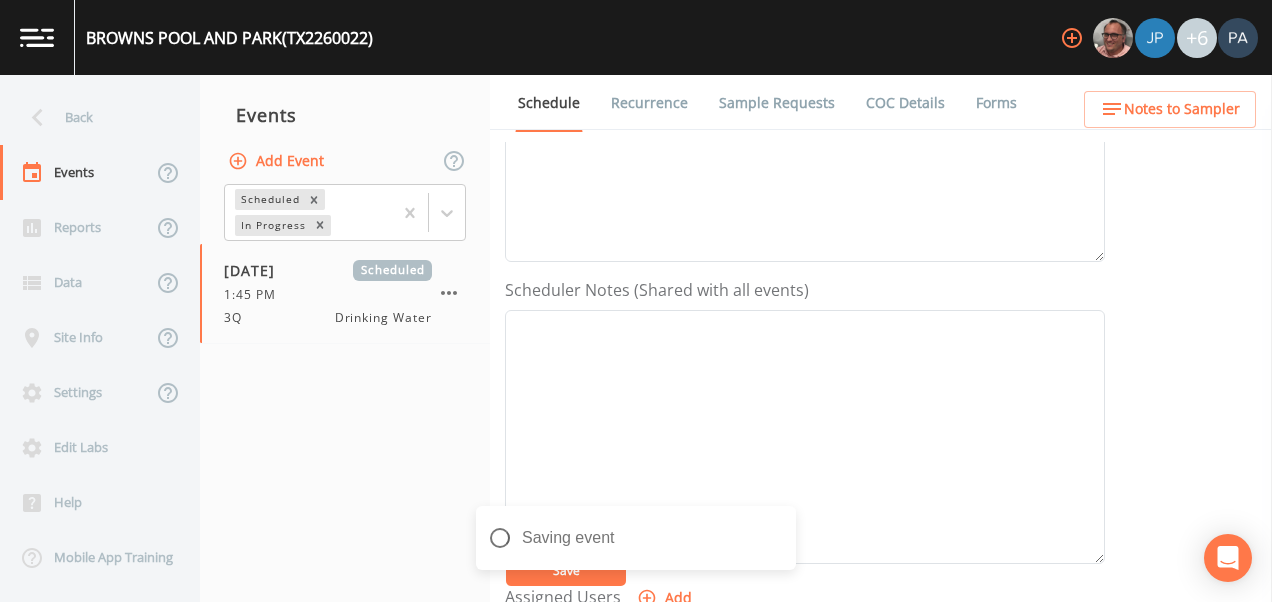 scroll, scrollTop: 600, scrollLeft: 0, axis: vertical 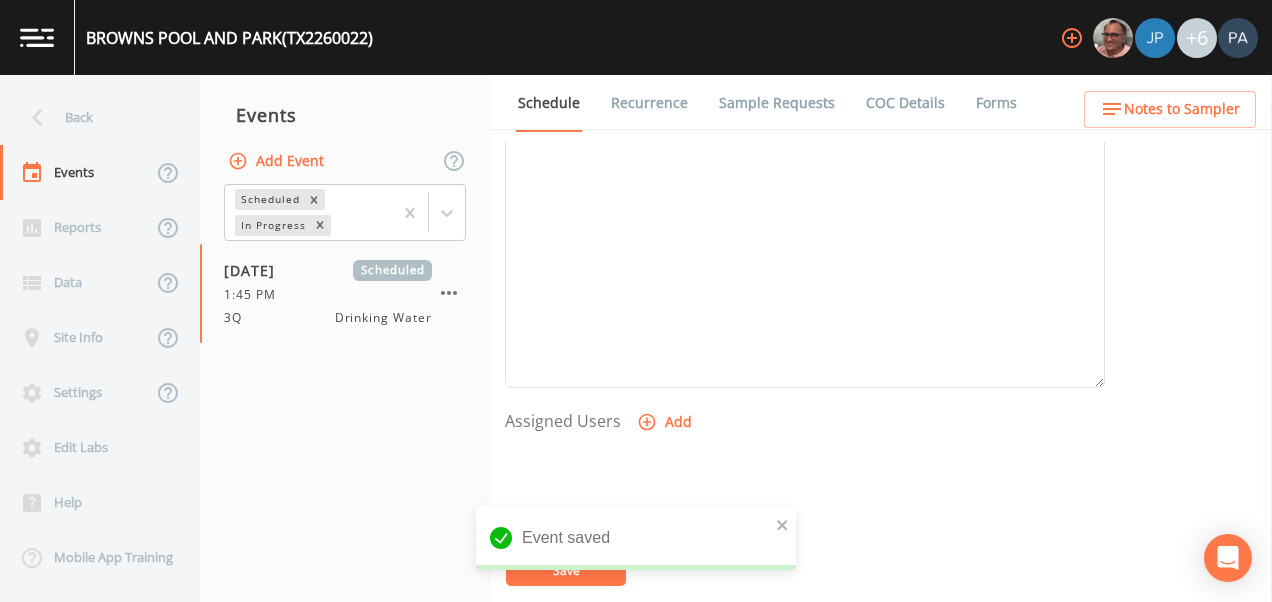 click on "Add" at bounding box center (666, 422) 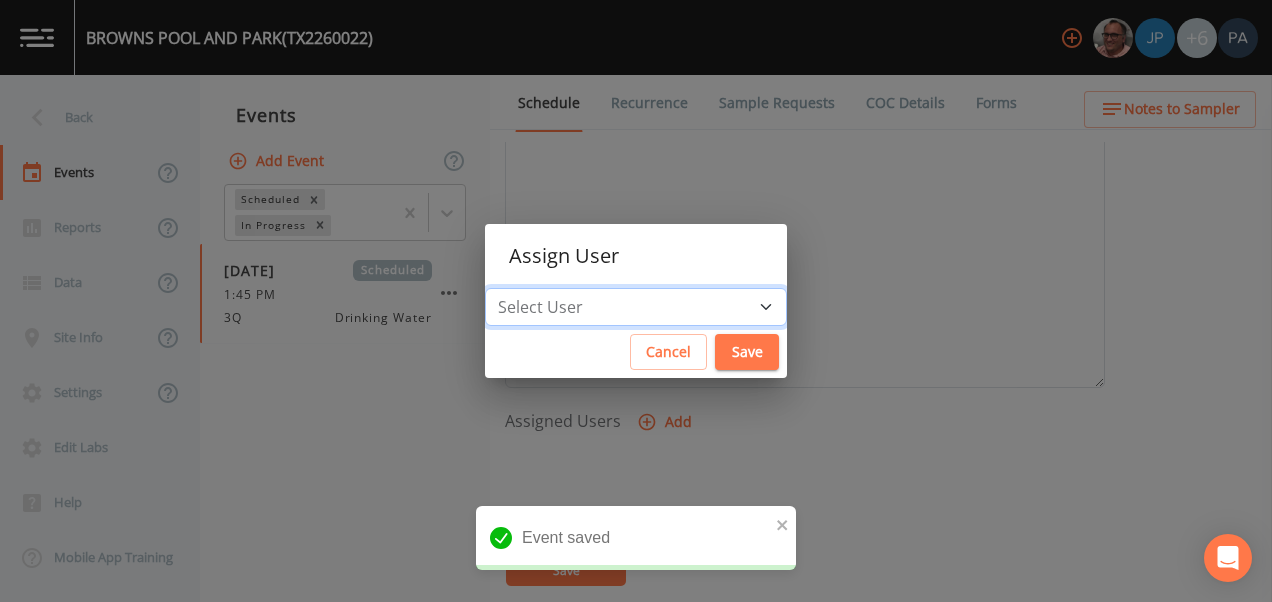 drag, startPoint x: 598, startPoint y: 289, endPoint x: 616, endPoint y: 318, distance: 34.132095 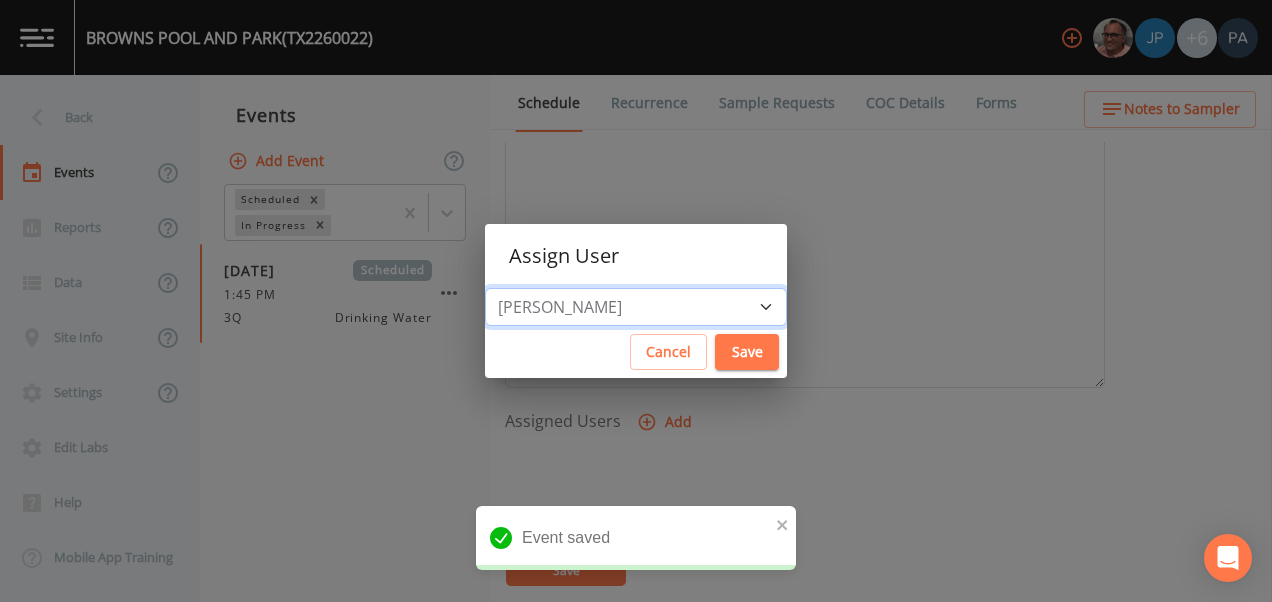 click on "Select User [PERSON_NAME] [PERSON_NAME]  [PERSON_NAME] [PERSON_NAME] [PERSON_NAME] [PERSON_NAME] [PERSON_NAME] [PERSON_NAME] [PERSON_NAME]" at bounding box center [636, 307] 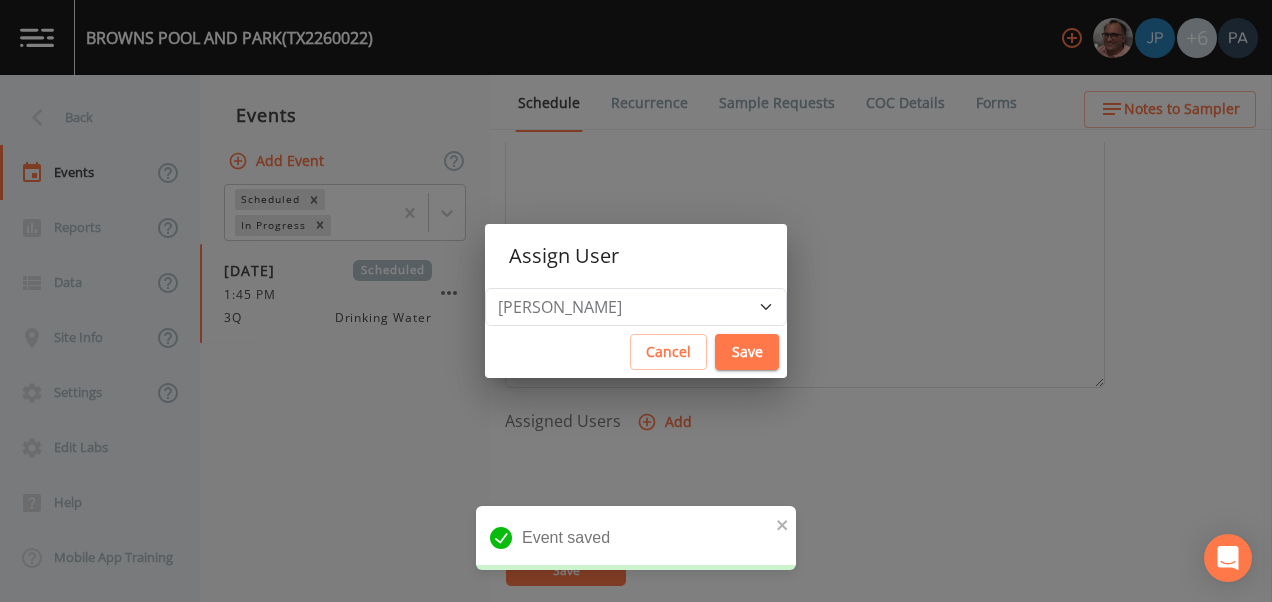 click on "Save" at bounding box center [747, 352] 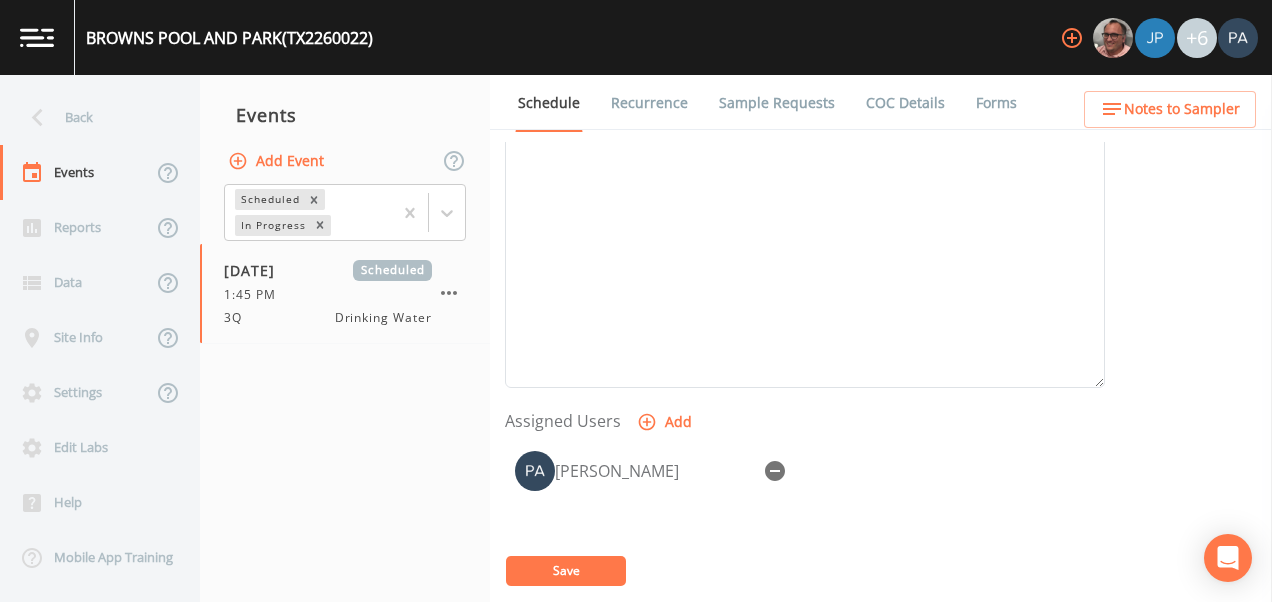 click on "Save" at bounding box center [566, 570] 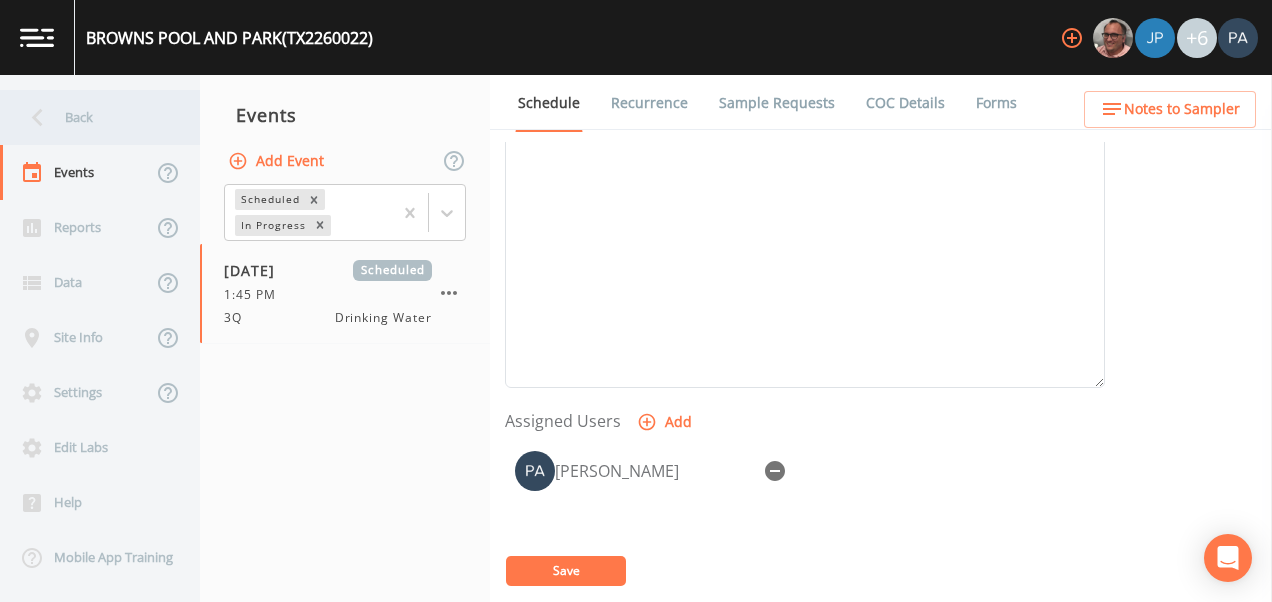 click on "Back" at bounding box center [90, 117] 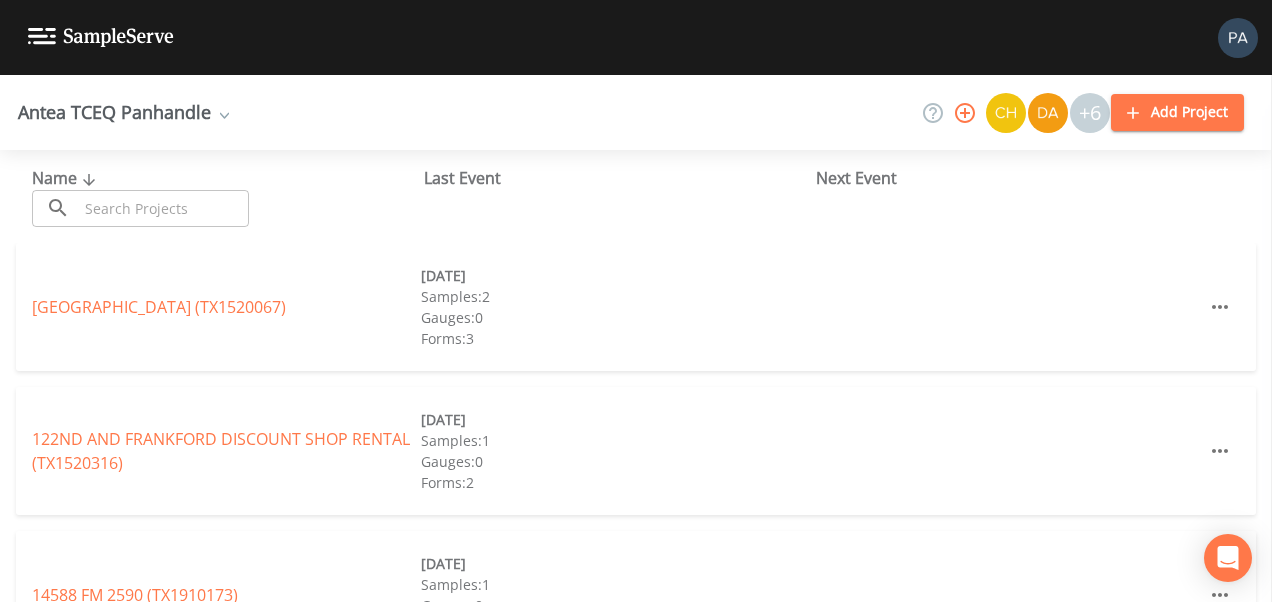 click at bounding box center [163, 208] 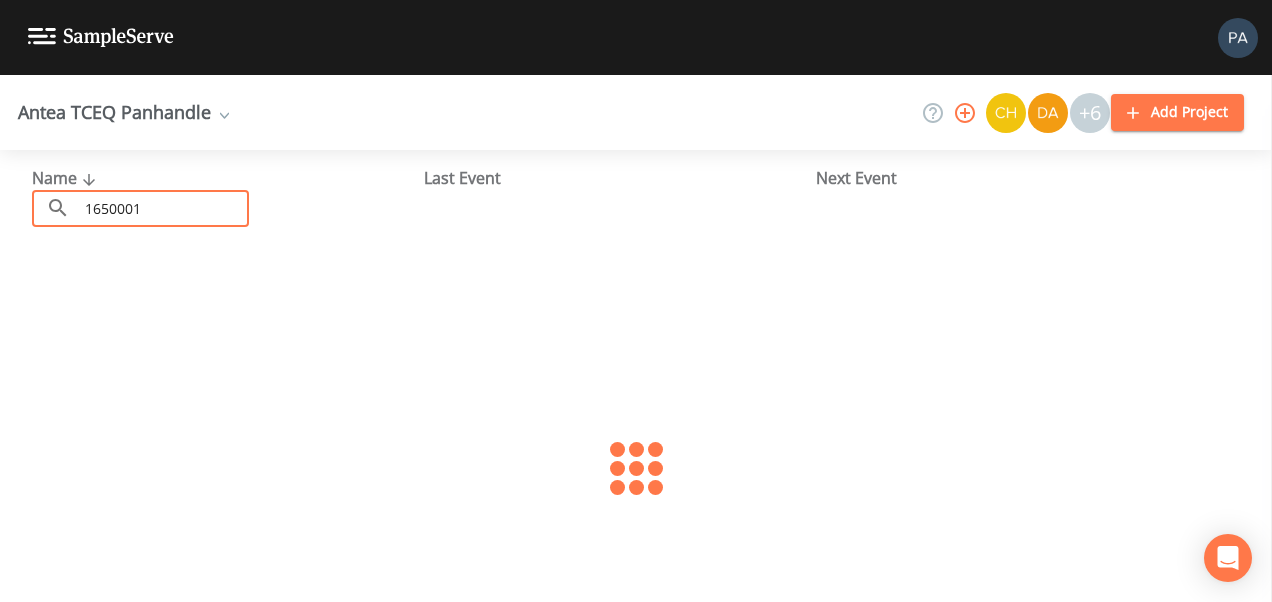 type on "1650001" 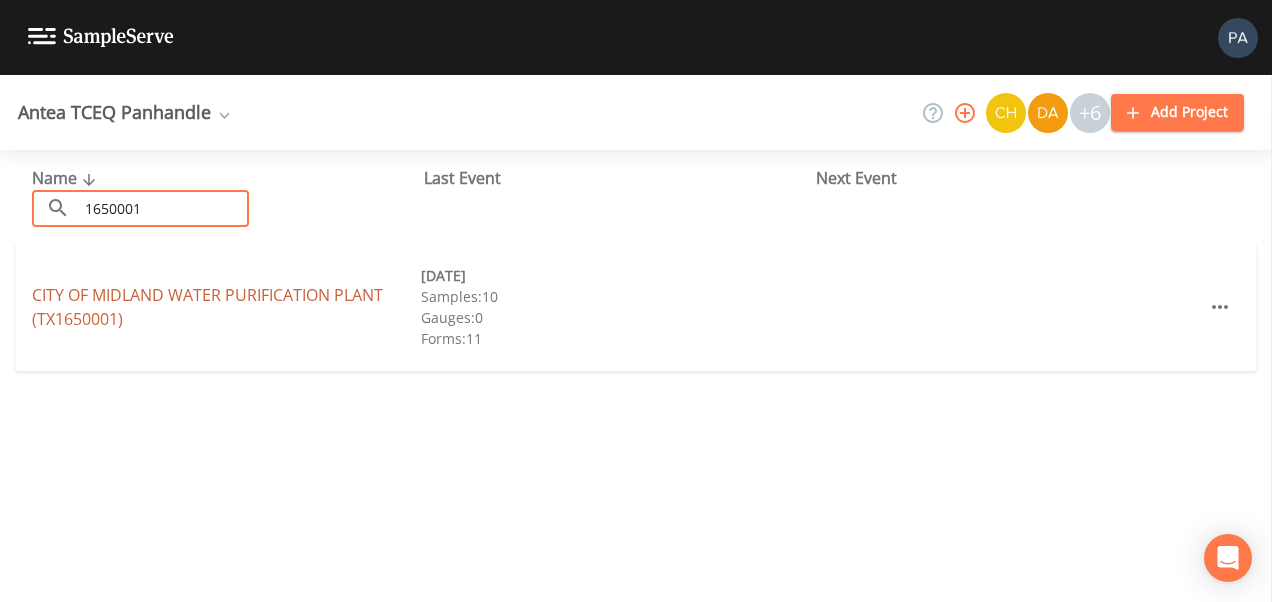 click on "CITY OF MIDLAND WATER PURIFICATION PLANT   (TX1650001)" at bounding box center (207, 307) 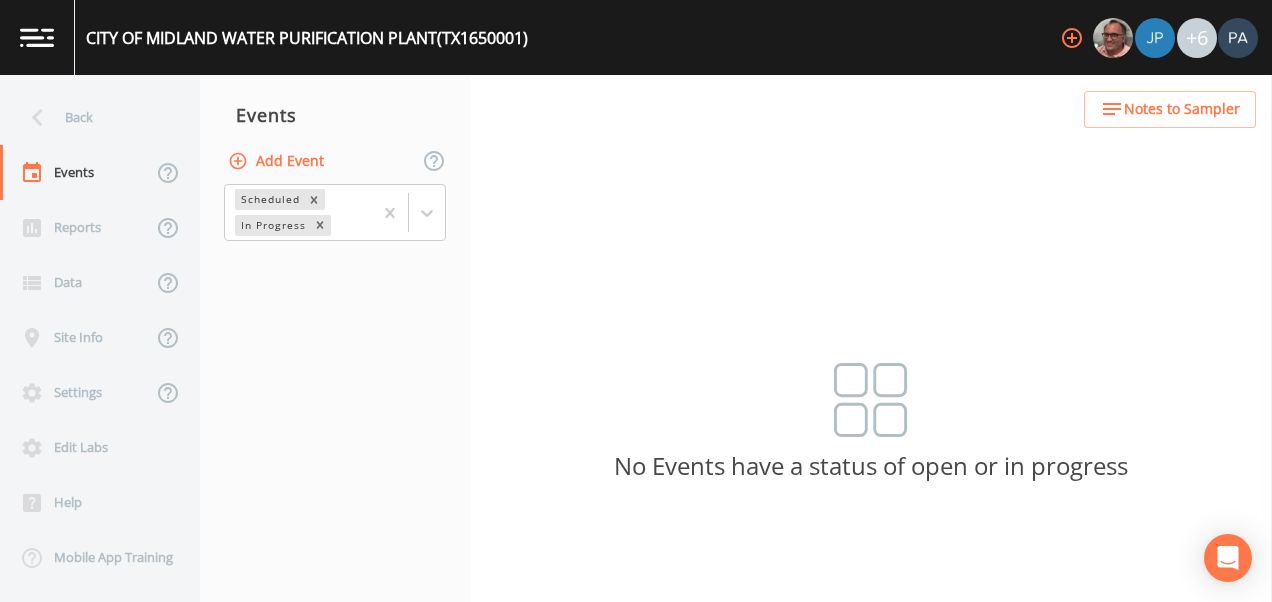click on "Add Event" at bounding box center [278, 161] 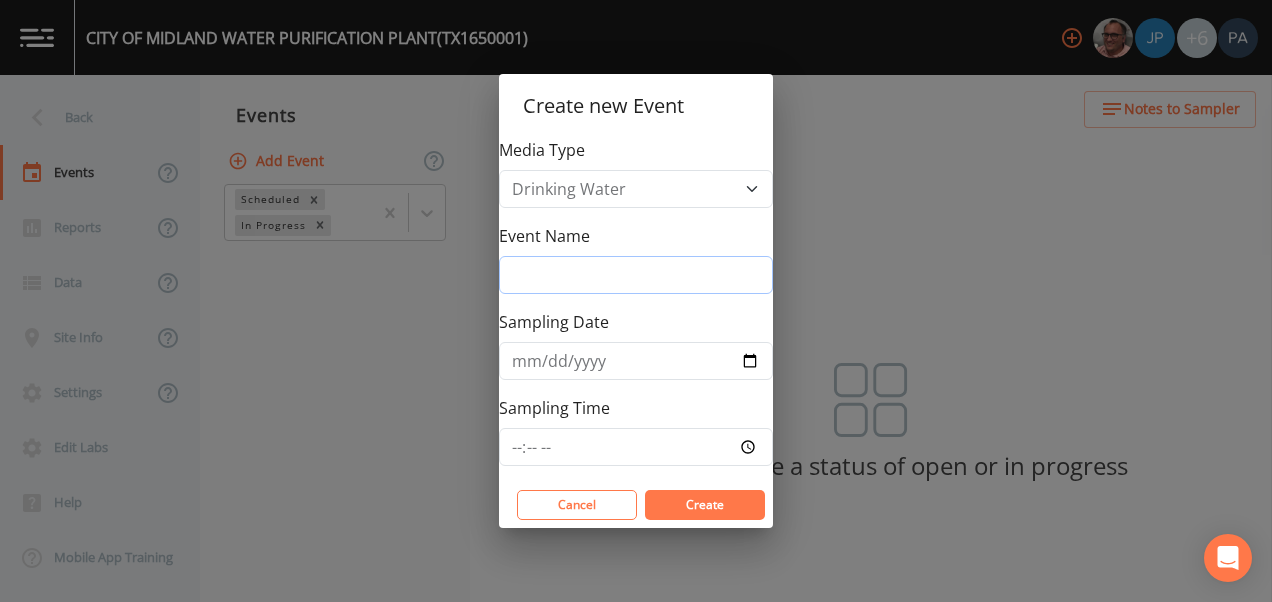 click on "Event Name" at bounding box center (636, 275) 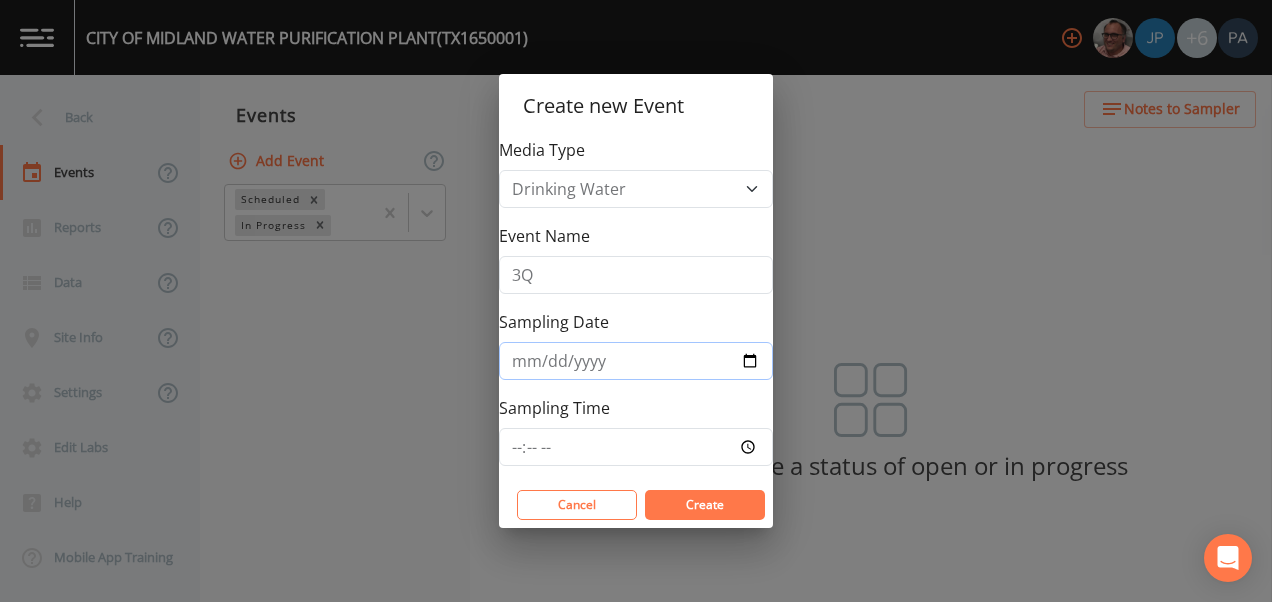 click on "[DATE]" at bounding box center (636, 361) 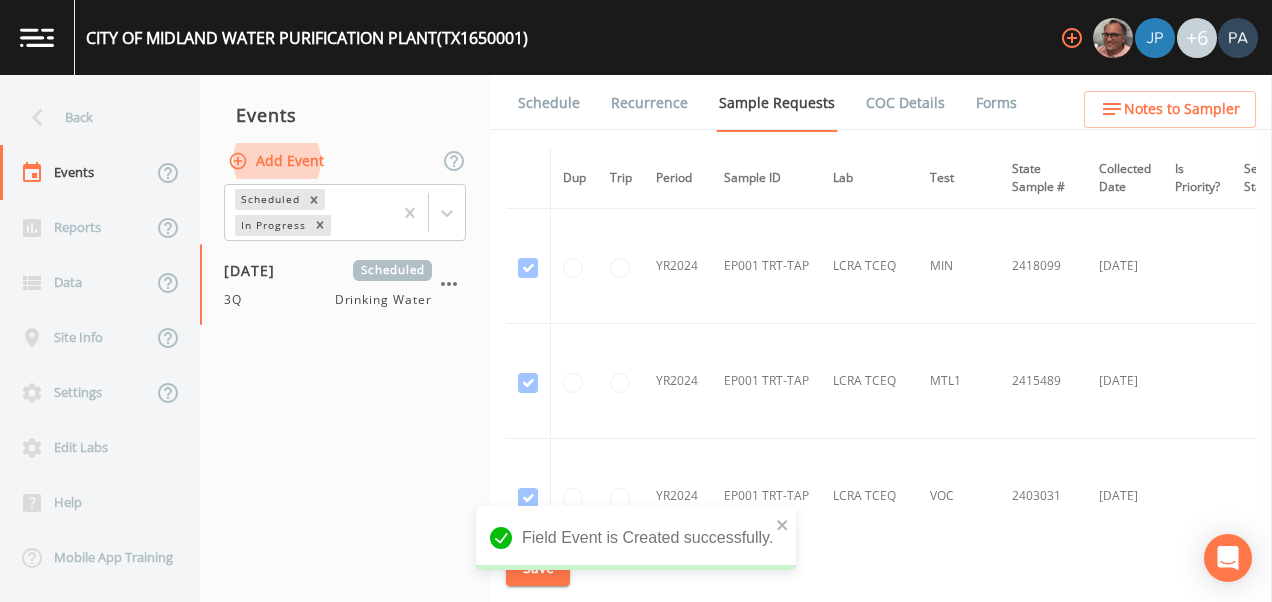 click on "Schedule" at bounding box center [549, 103] 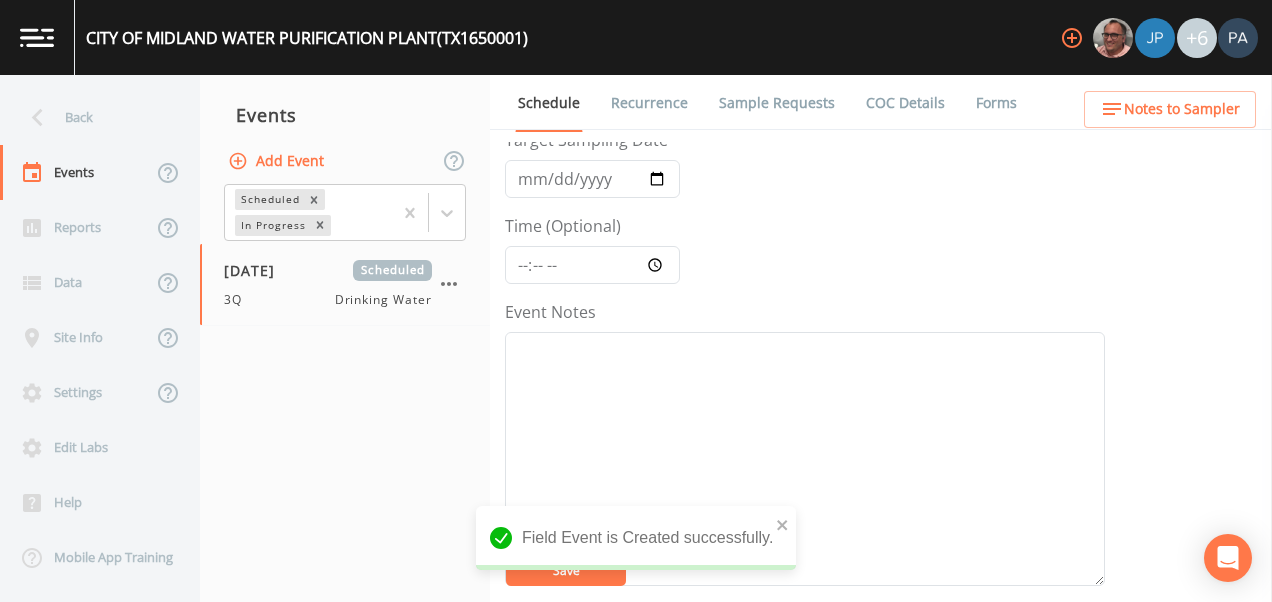 scroll, scrollTop: 0, scrollLeft: 0, axis: both 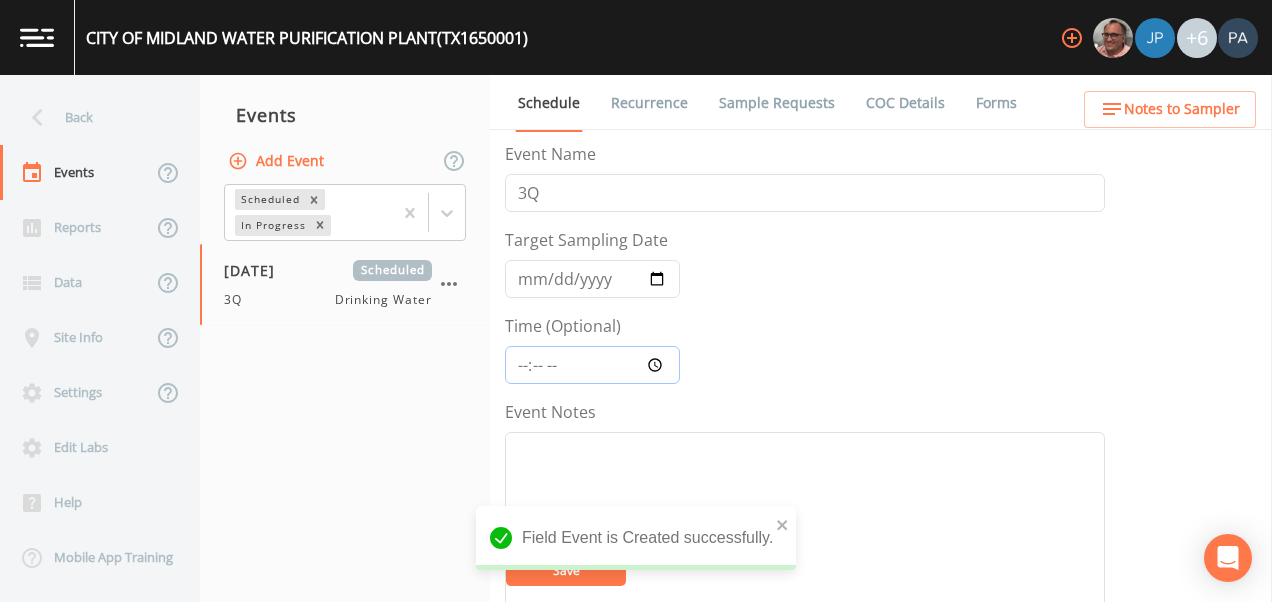click on "Time (Optional)" at bounding box center (592, 365) 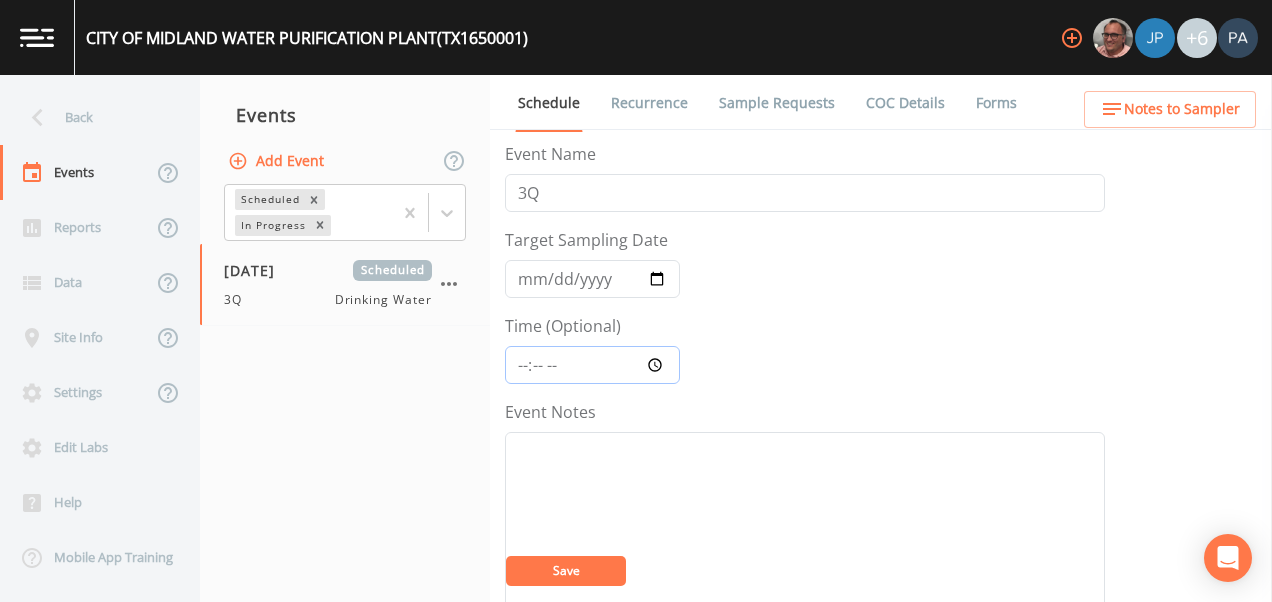 type on "08:00" 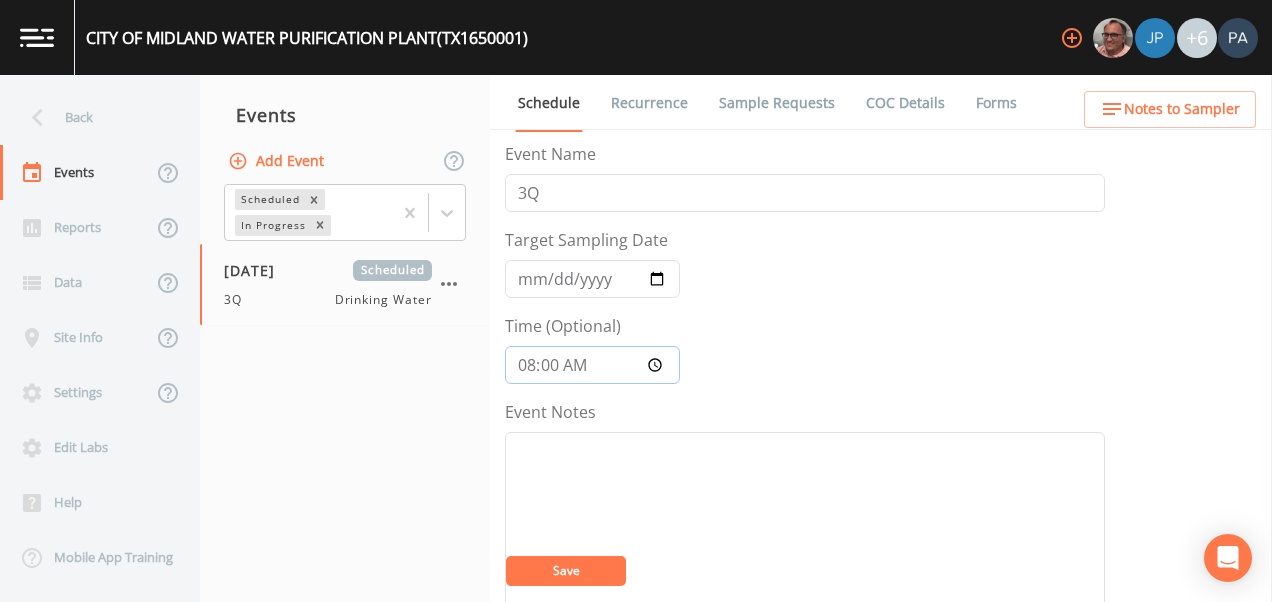 click on "Save" at bounding box center [566, 571] 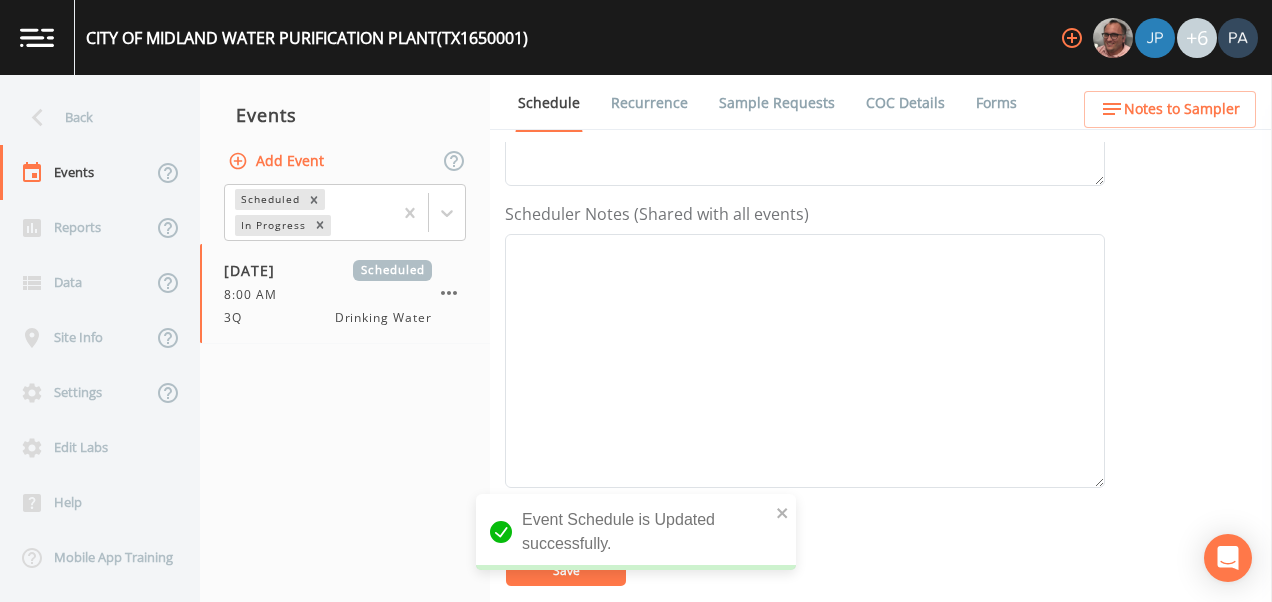 scroll, scrollTop: 808, scrollLeft: 0, axis: vertical 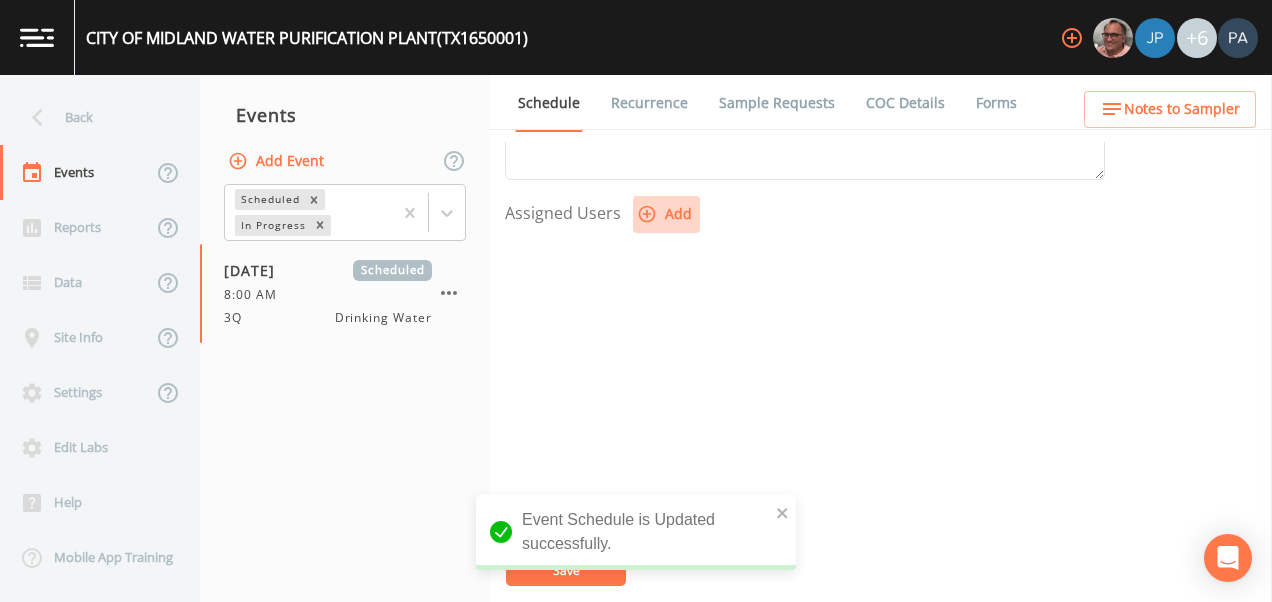 click on "Add" at bounding box center [666, 214] 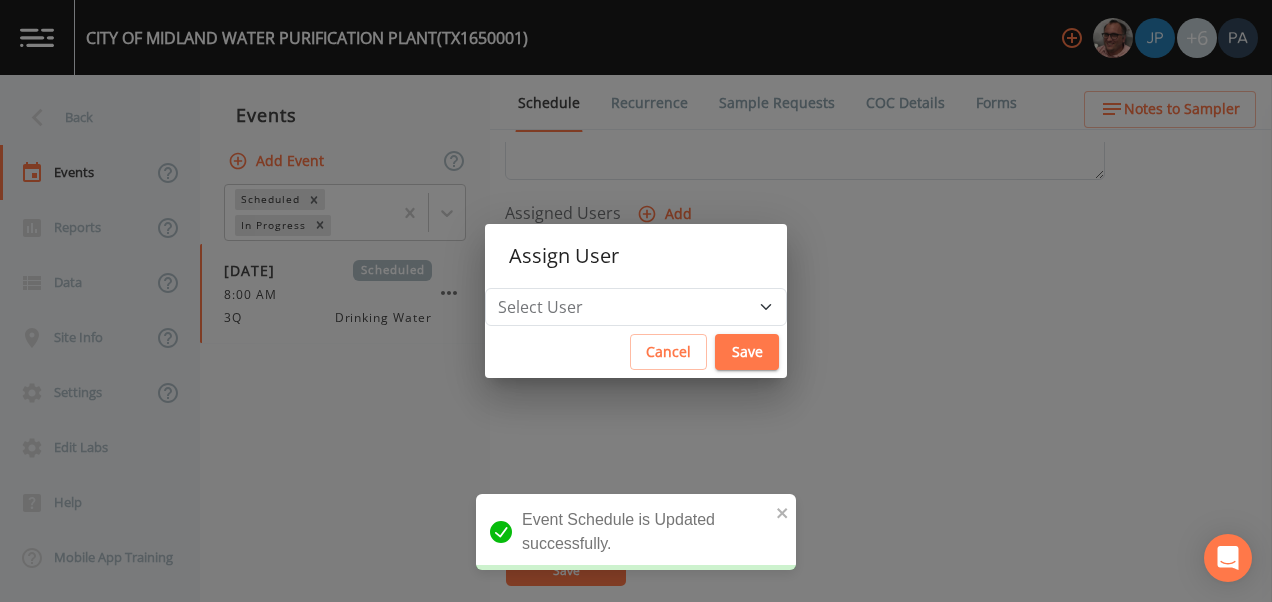 click on "Assign User" at bounding box center (636, 256) 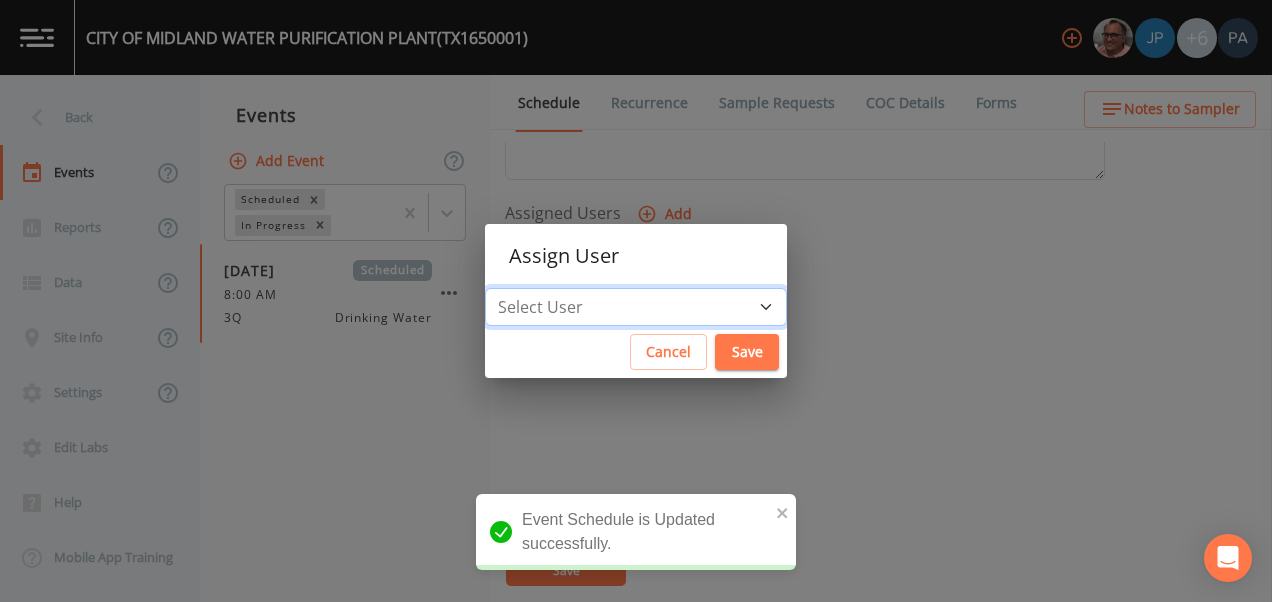 click on "Select User [PERSON_NAME] [PERSON_NAME]  [PERSON_NAME] [PERSON_NAME] [PERSON_NAME] [PERSON_NAME] [PERSON_NAME] [PERSON_NAME] [PERSON_NAME]" at bounding box center (636, 307) 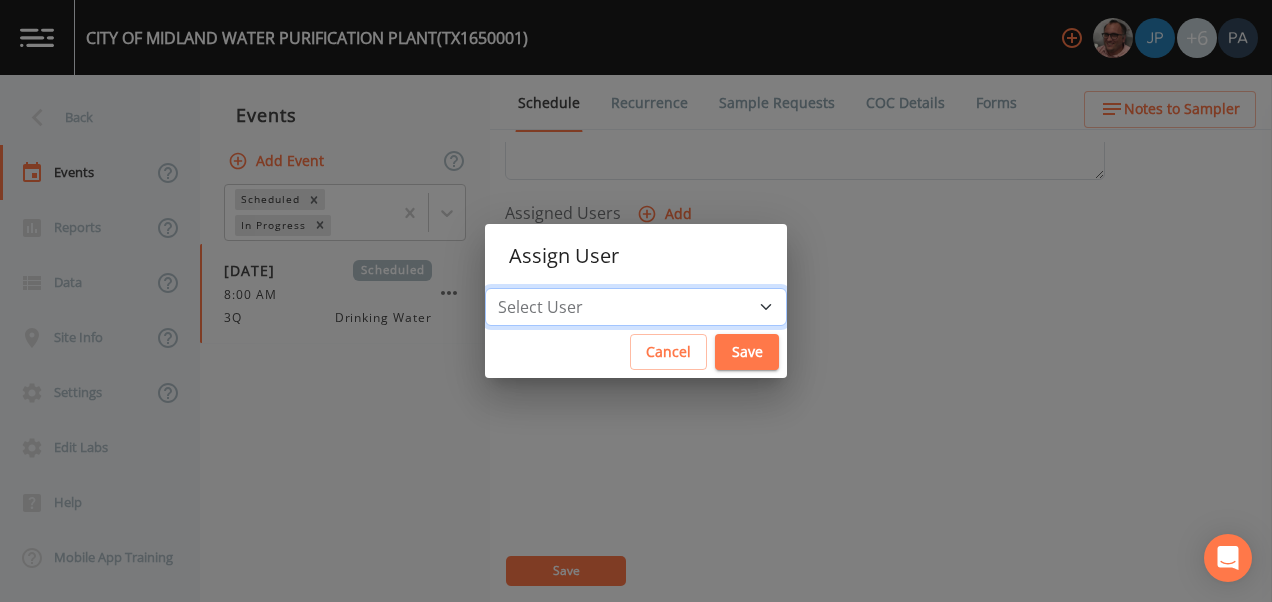 select on "89eca224-83f1-4c08-b513-3d512749bff6" 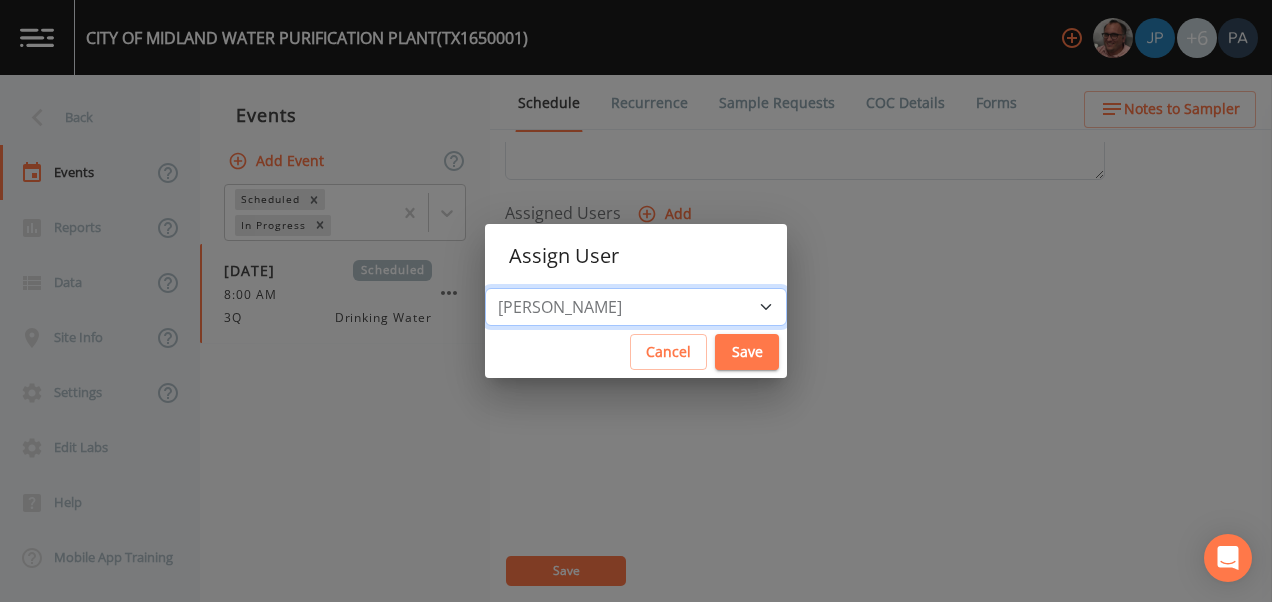click on "Select User [PERSON_NAME] [PERSON_NAME]  [PERSON_NAME] [PERSON_NAME] [PERSON_NAME] [PERSON_NAME] [PERSON_NAME] [PERSON_NAME] [PERSON_NAME]" at bounding box center (636, 307) 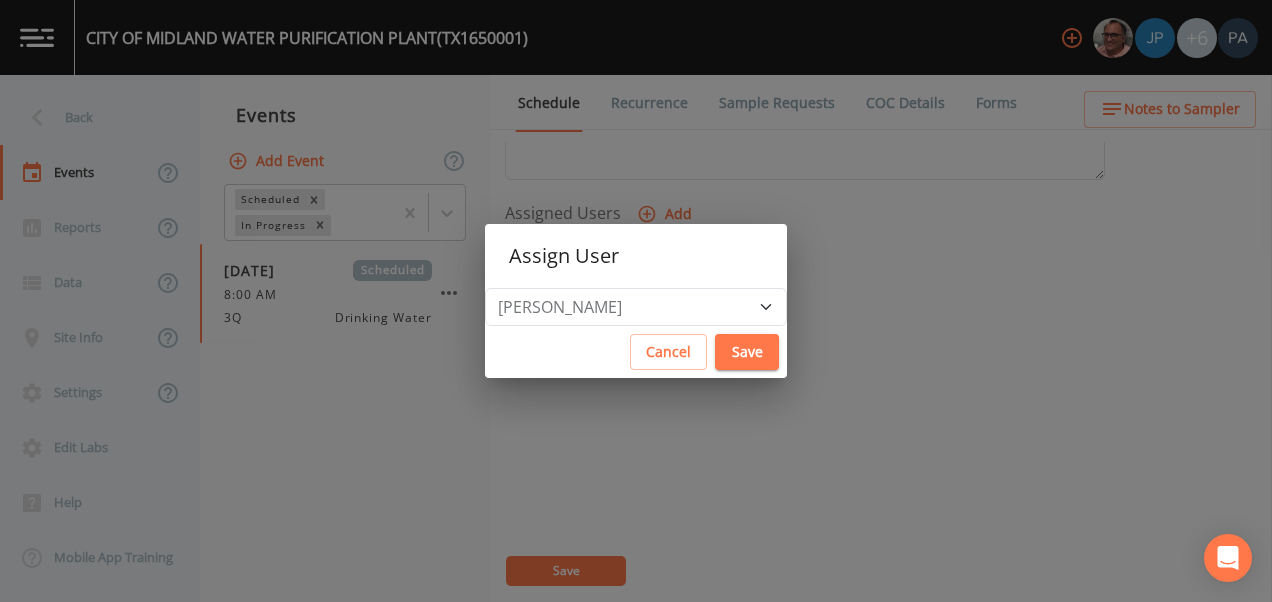 click on "Save" at bounding box center (747, 352) 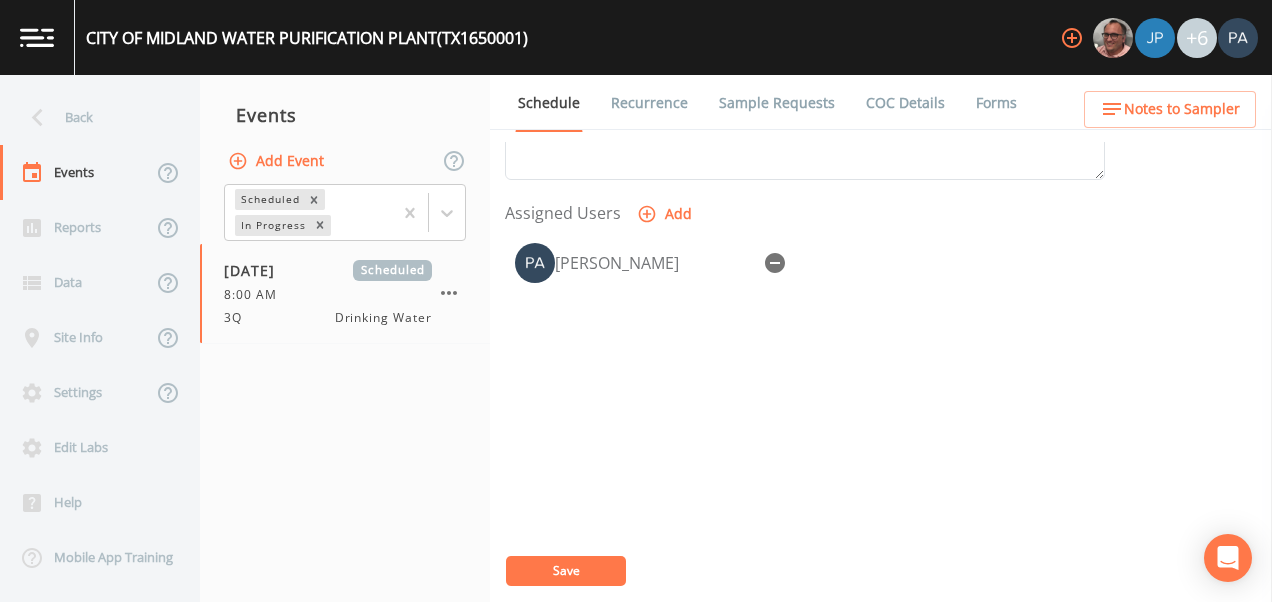 click on "Save" at bounding box center [566, 571] 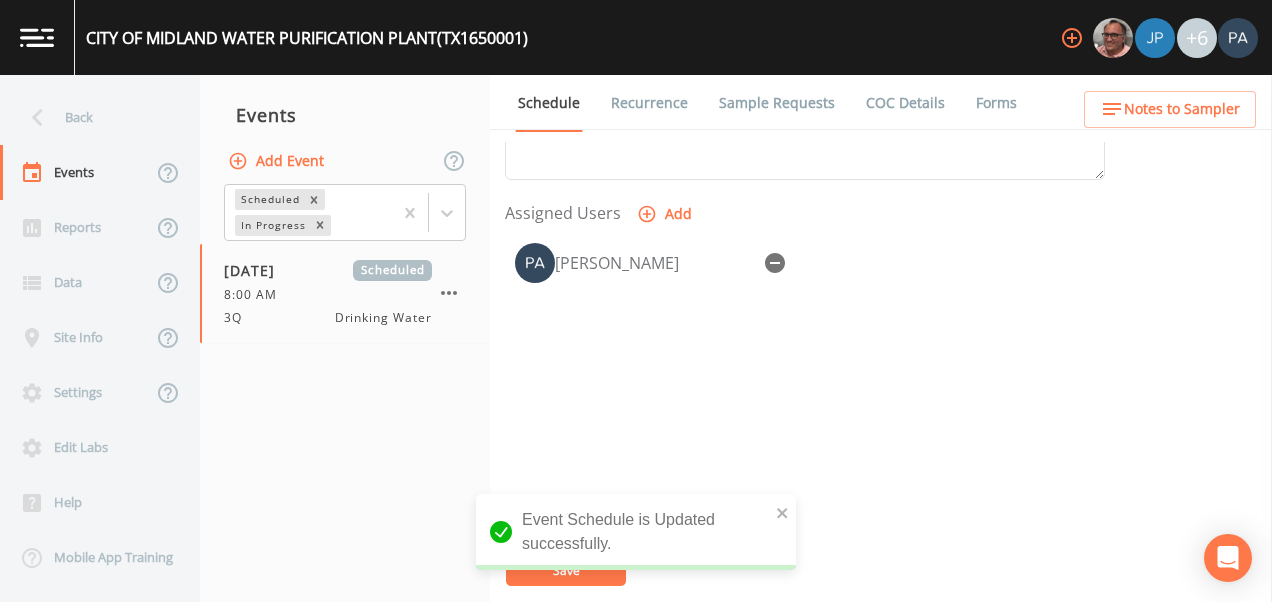 click on "Sample Requests" at bounding box center [777, 103] 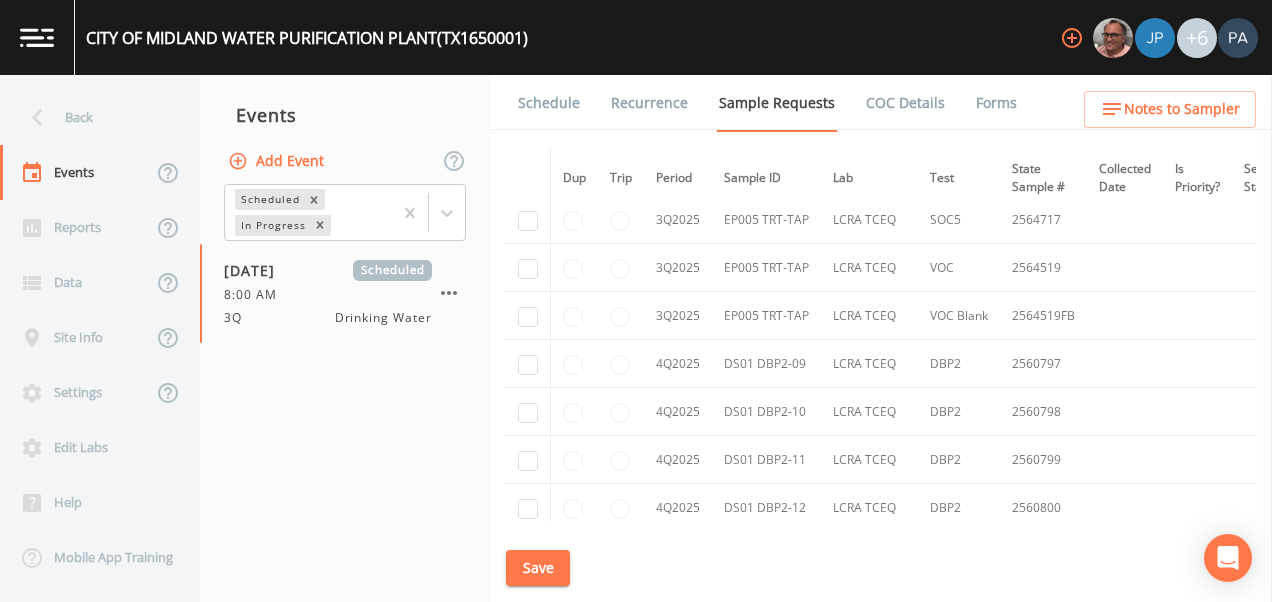 scroll, scrollTop: 9800, scrollLeft: 0, axis: vertical 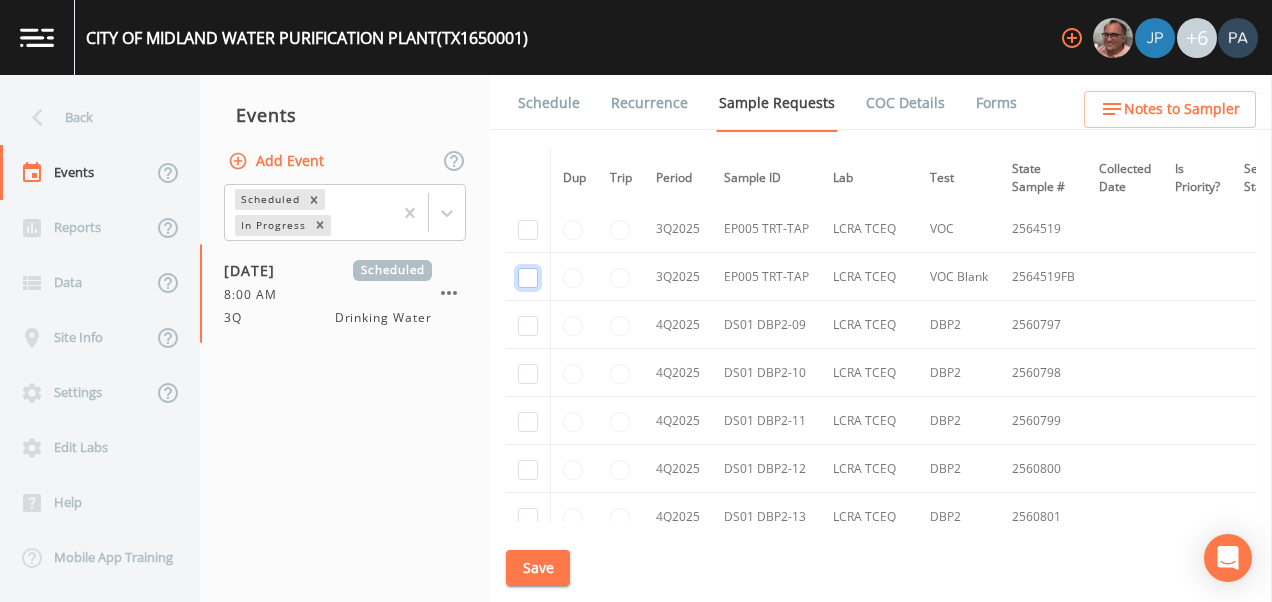 click at bounding box center (528, 278) 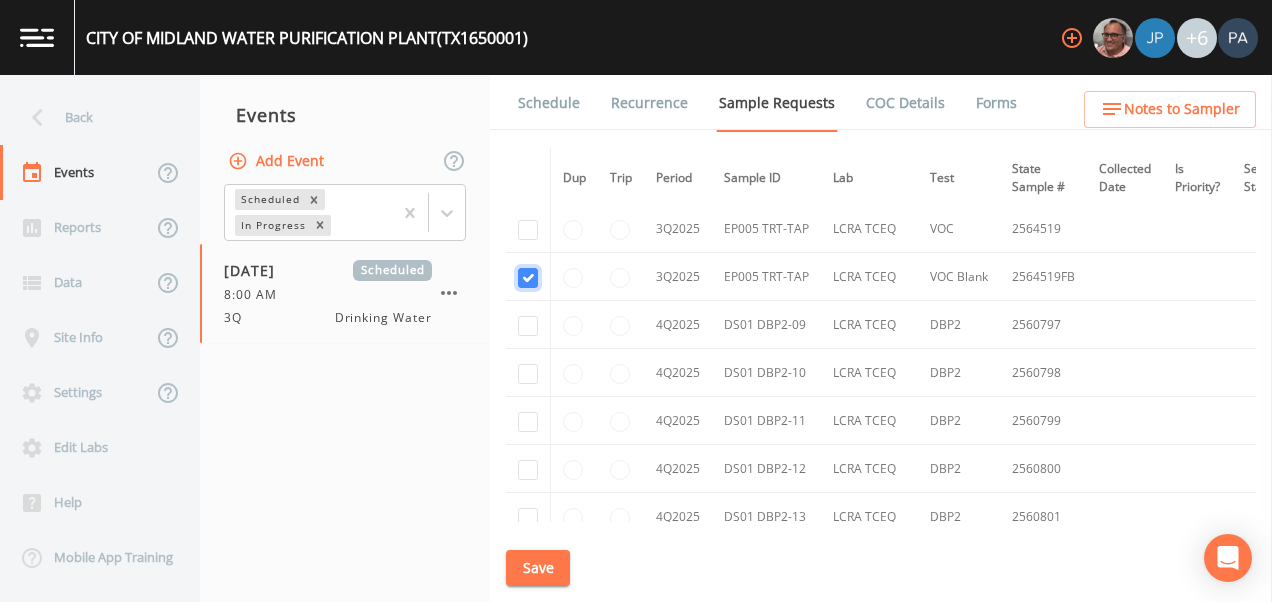 checkbox on "true" 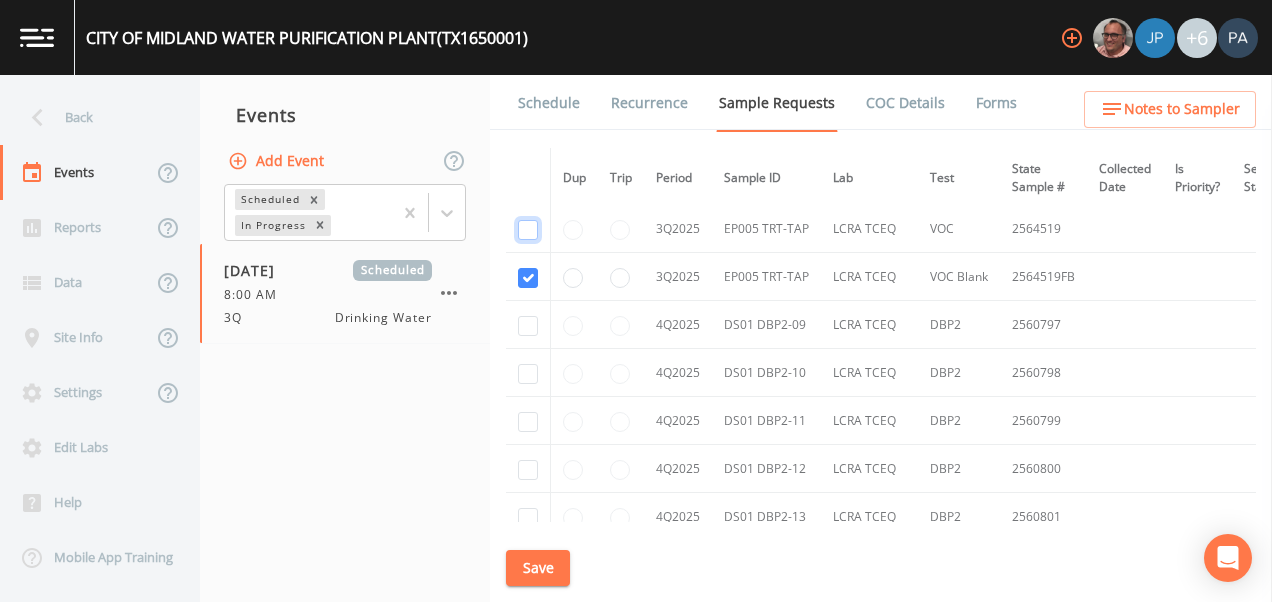 click at bounding box center (528, 230) 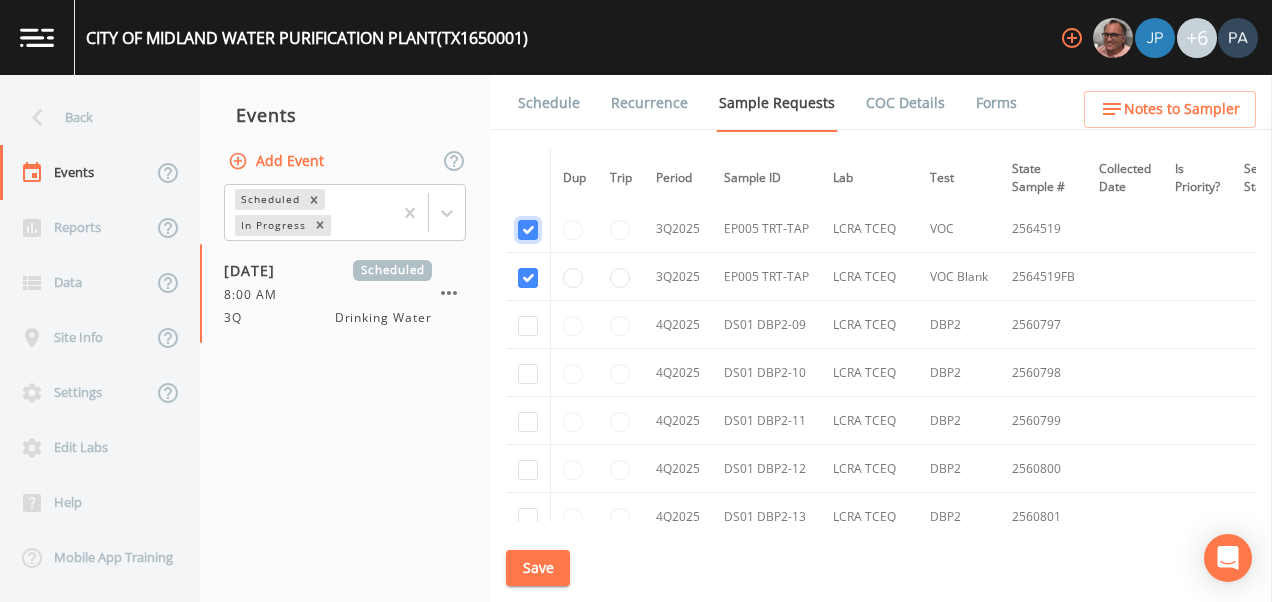 checkbox on "true" 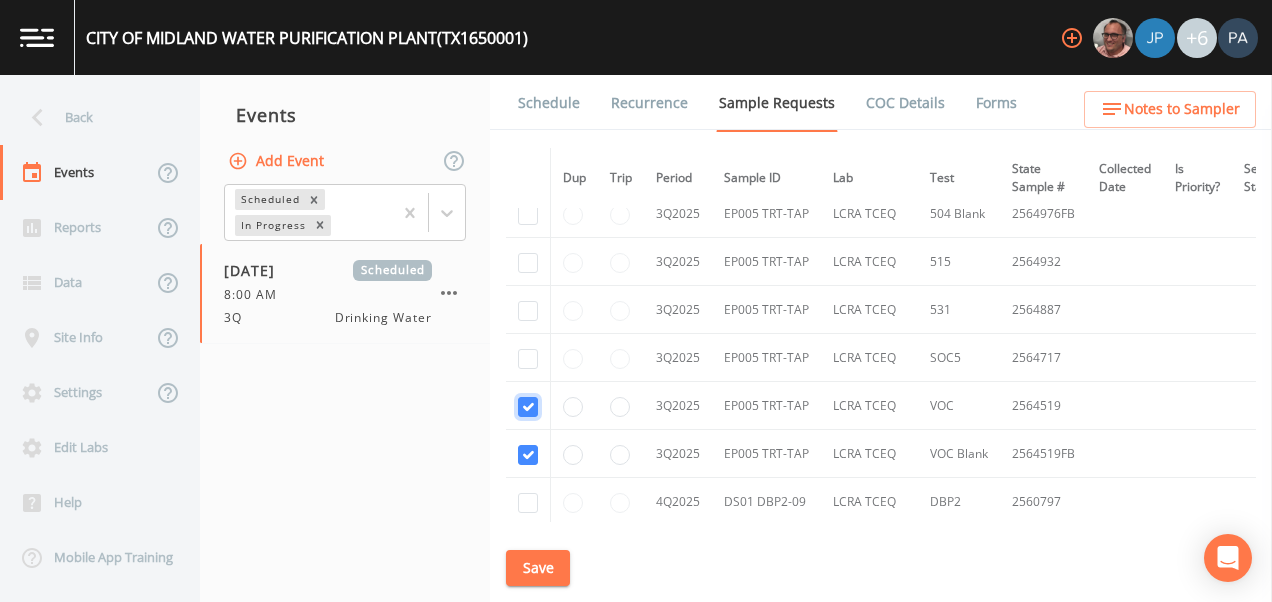scroll, scrollTop: 8232, scrollLeft: 0, axis: vertical 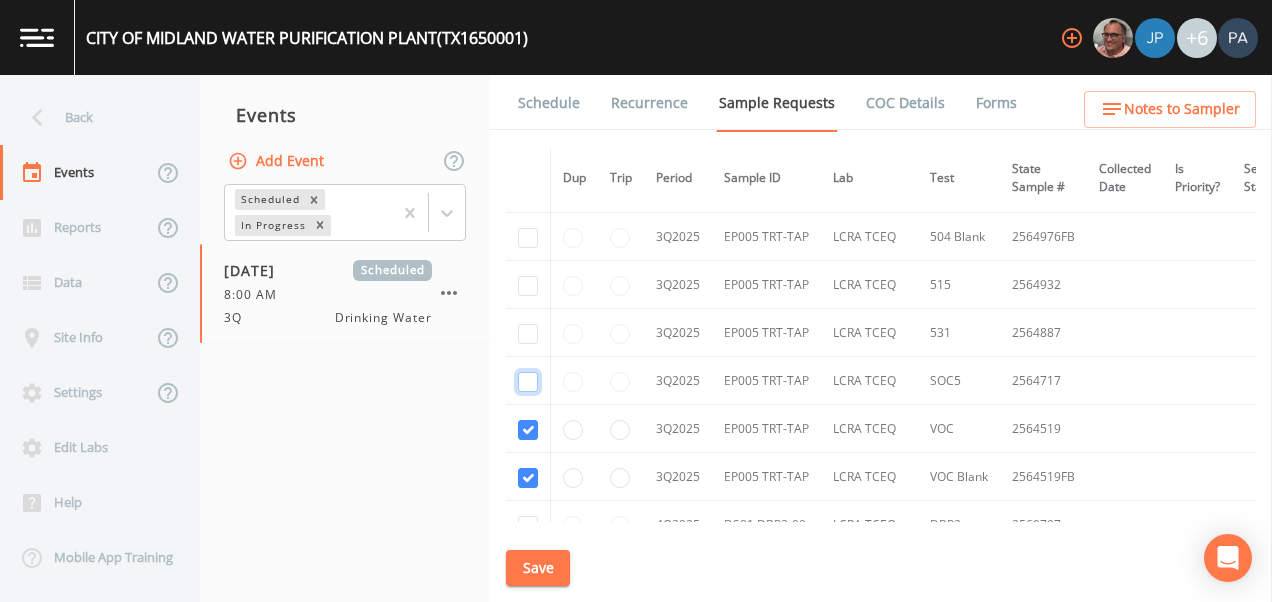 click at bounding box center [528, 382] 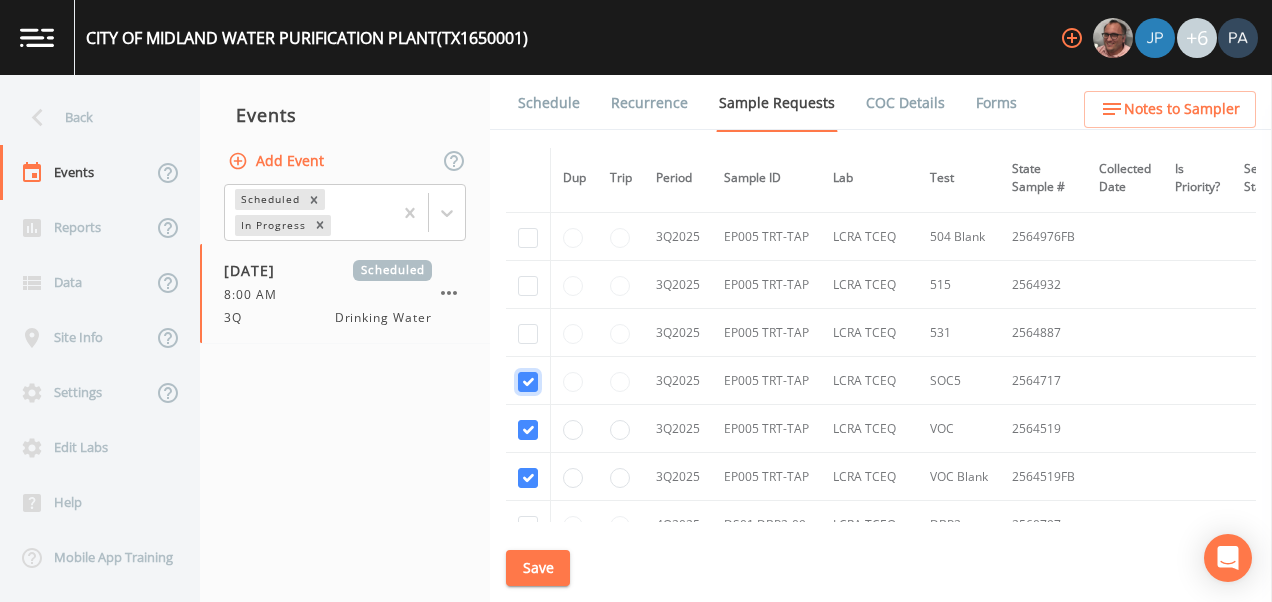 checkbox on "true" 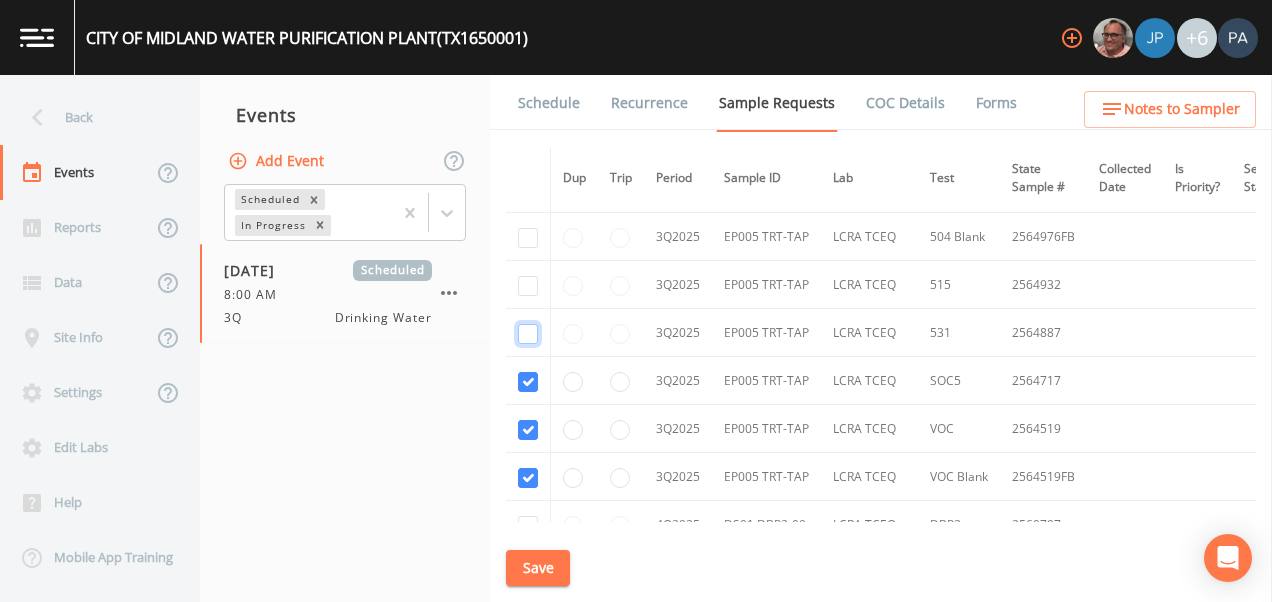 click at bounding box center [528, 334] 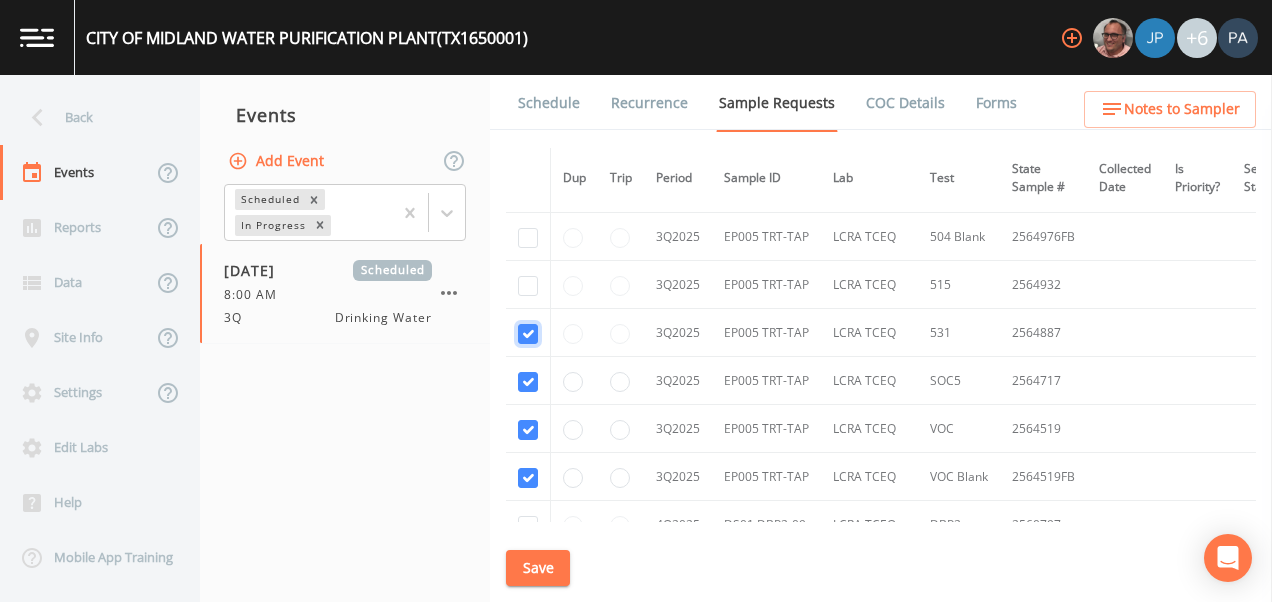 checkbox on "true" 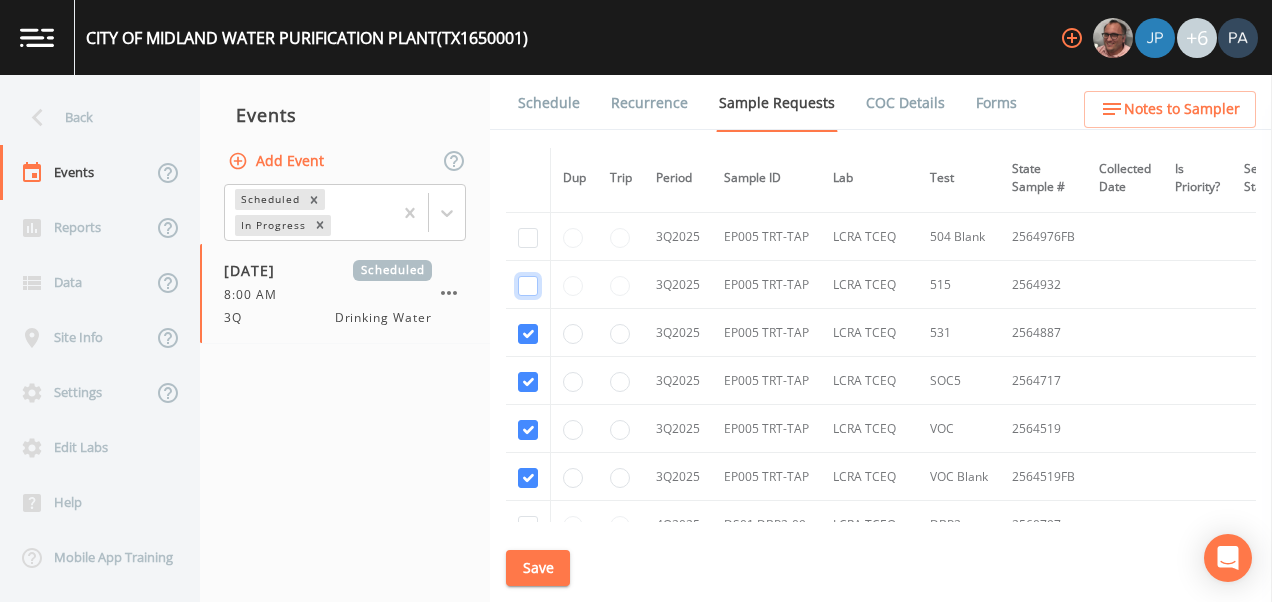 click at bounding box center (528, 286) 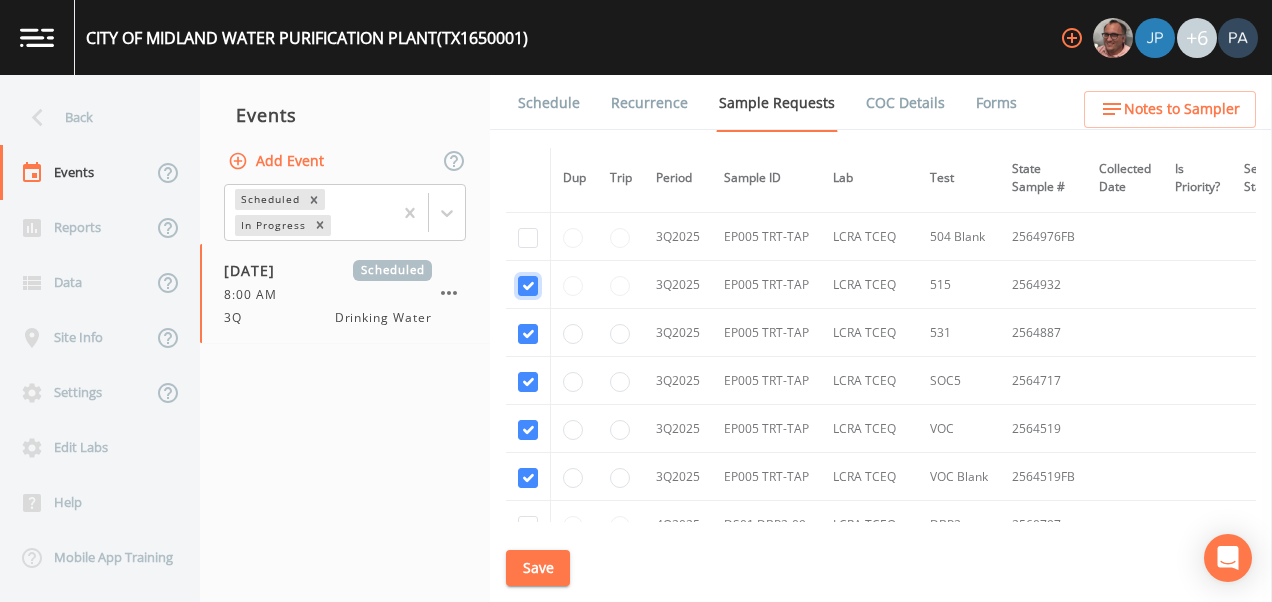 checkbox on "true" 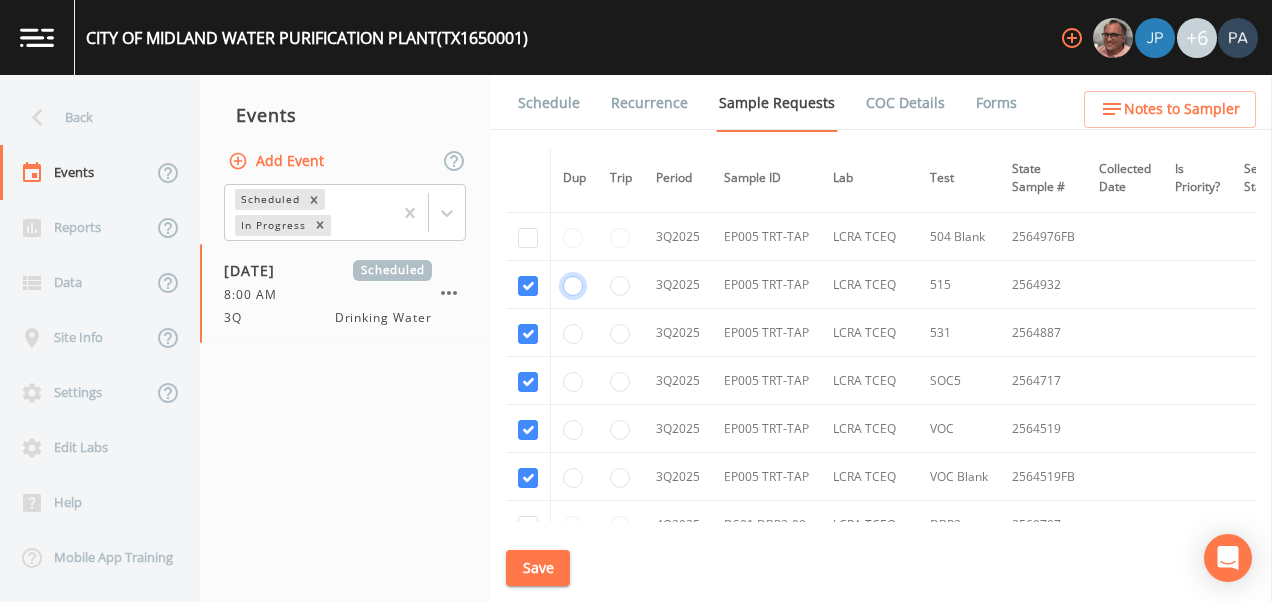 click at bounding box center [573, 286] 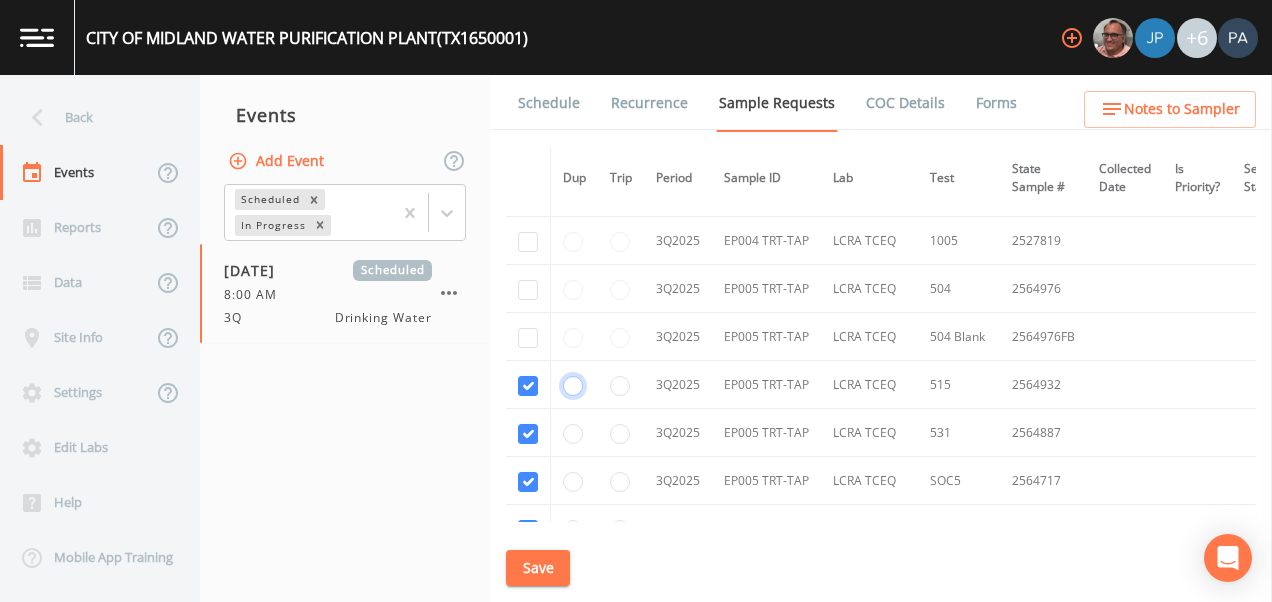 scroll, scrollTop: 8032, scrollLeft: 0, axis: vertical 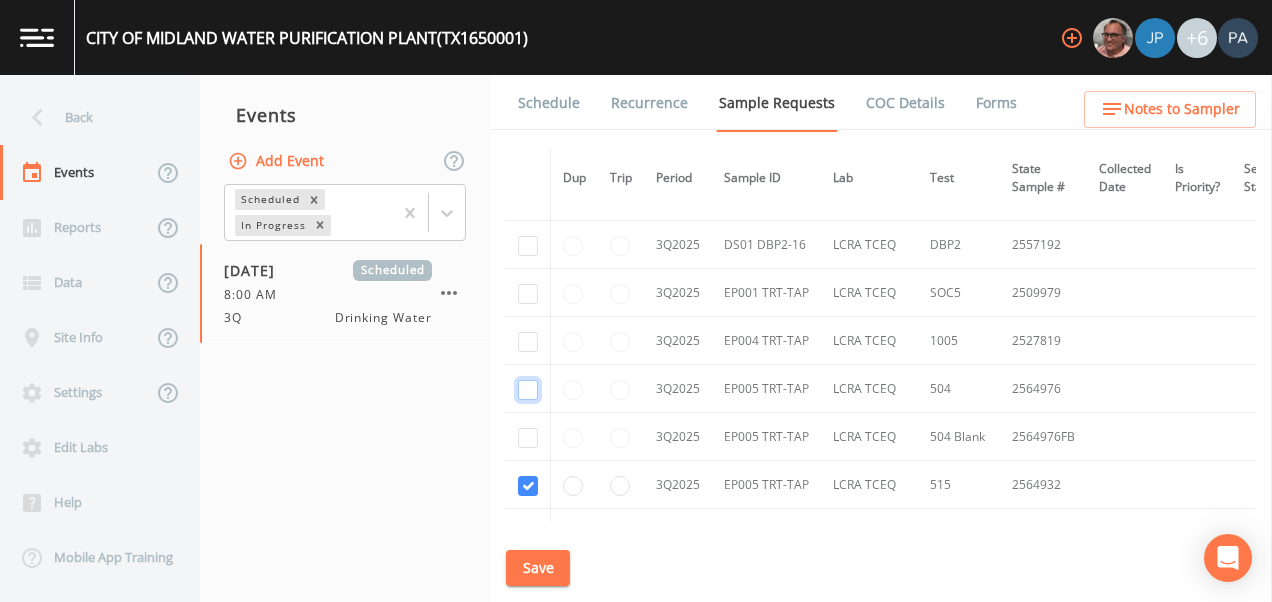 click at bounding box center (528, 390) 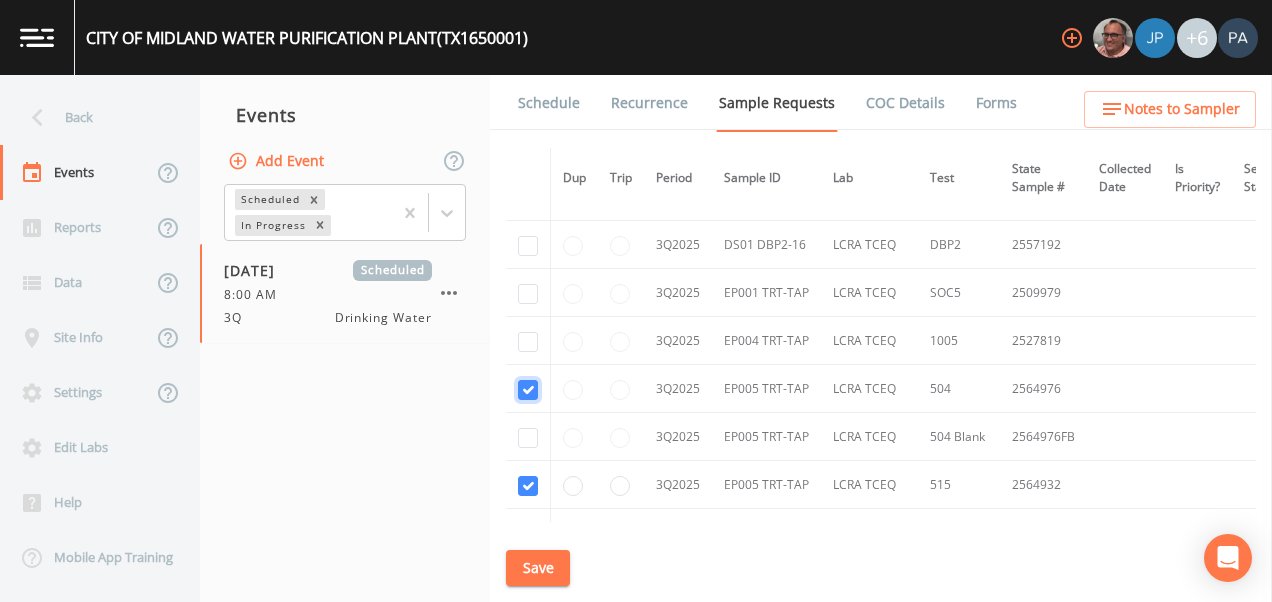 checkbox on "true" 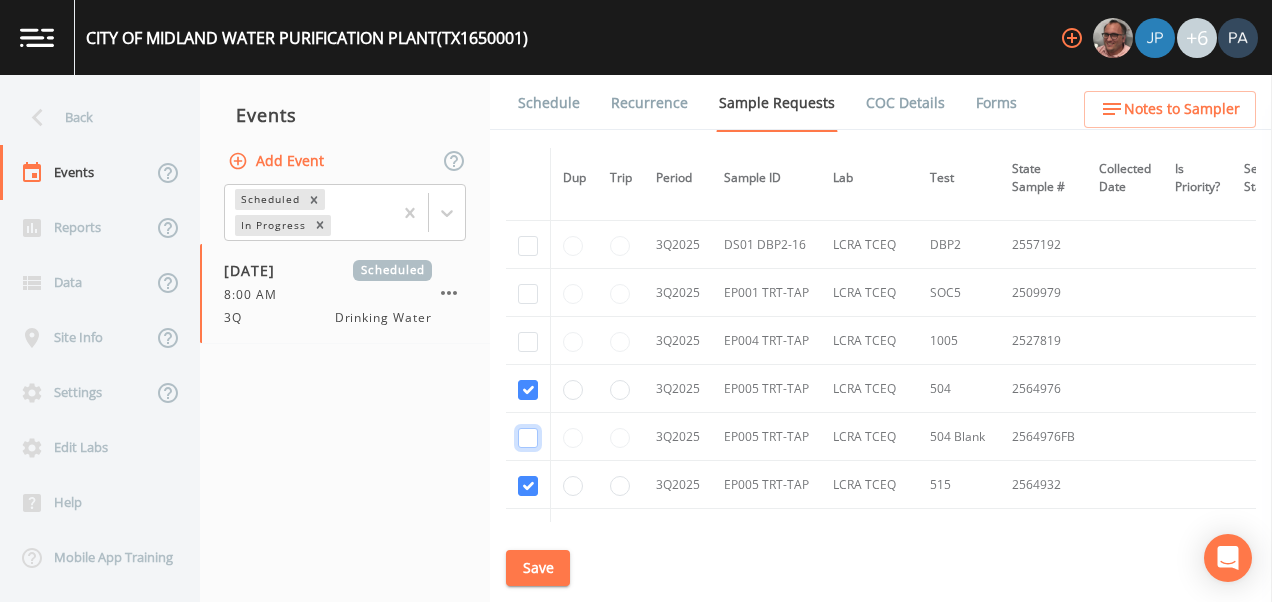 click at bounding box center [528, 438] 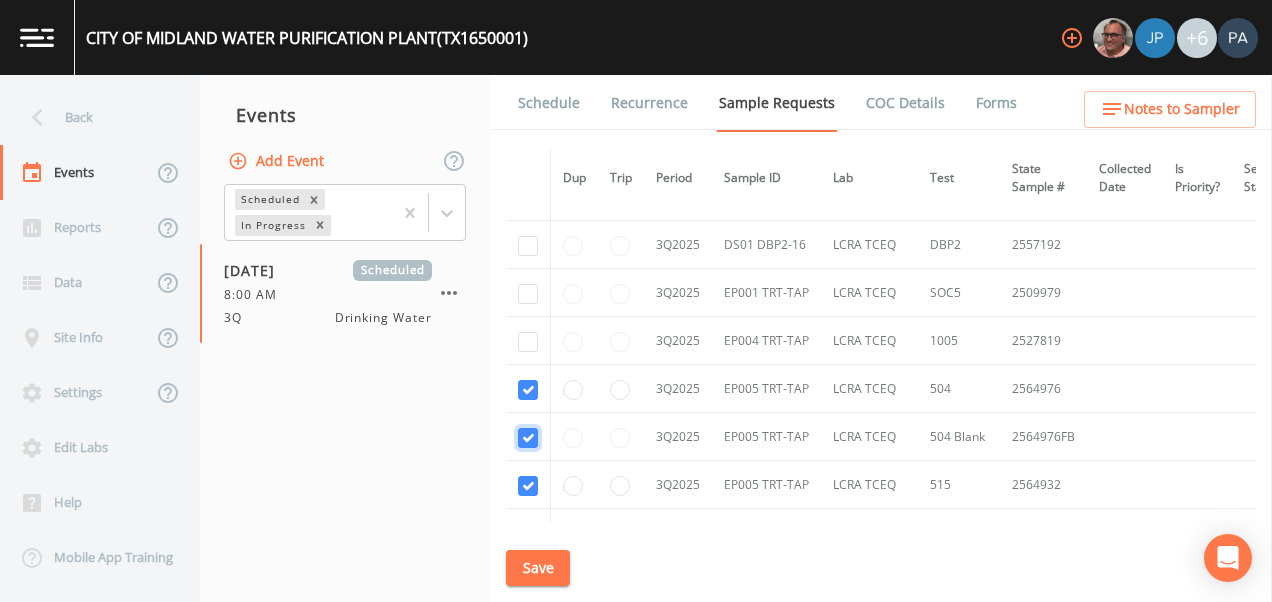 checkbox on "true" 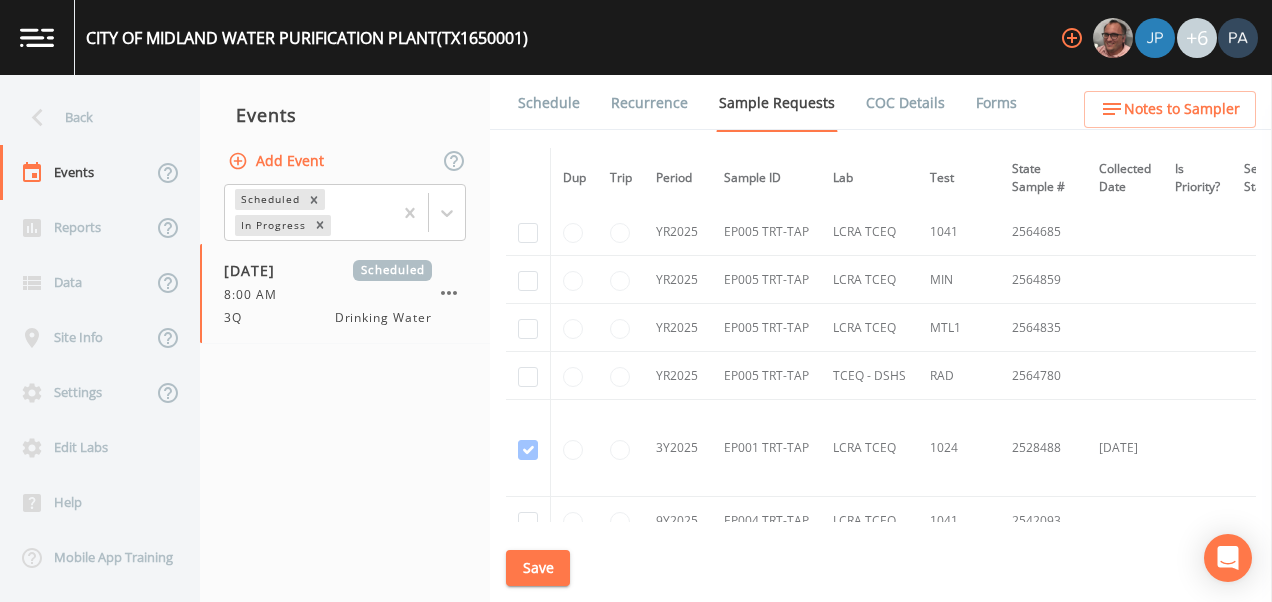 scroll, scrollTop: 5332, scrollLeft: 0, axis: vertical 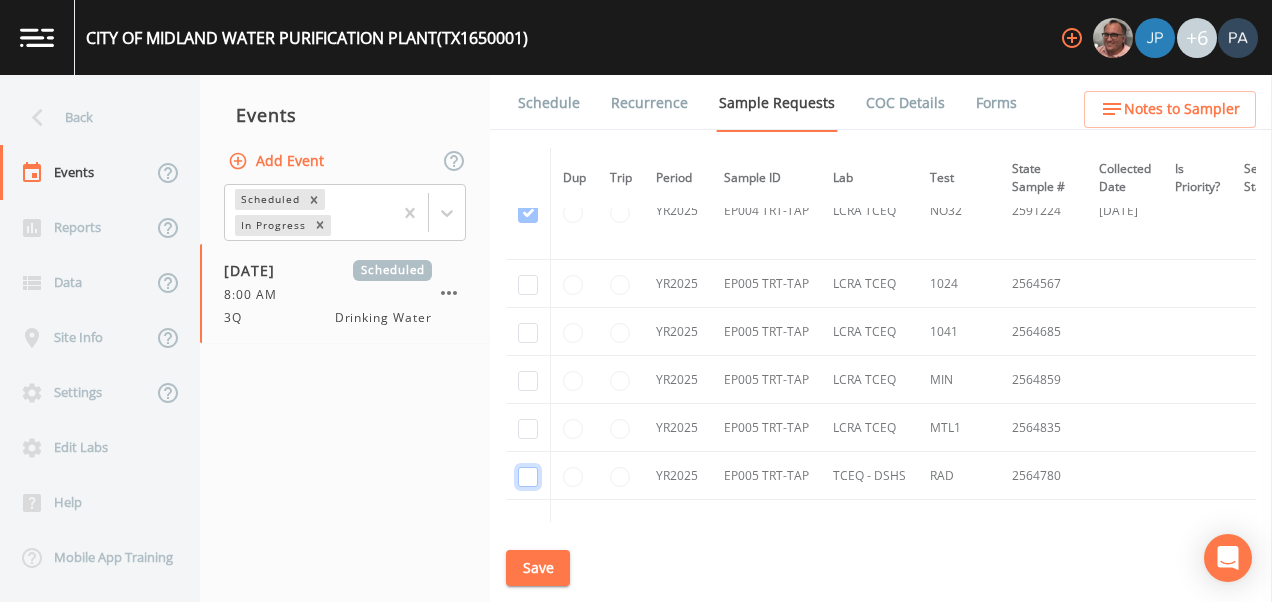 drag, startPoint x: 528, startPoint y: 485, endPoint x: 540, endPoint y: 479, distance: 13.416408 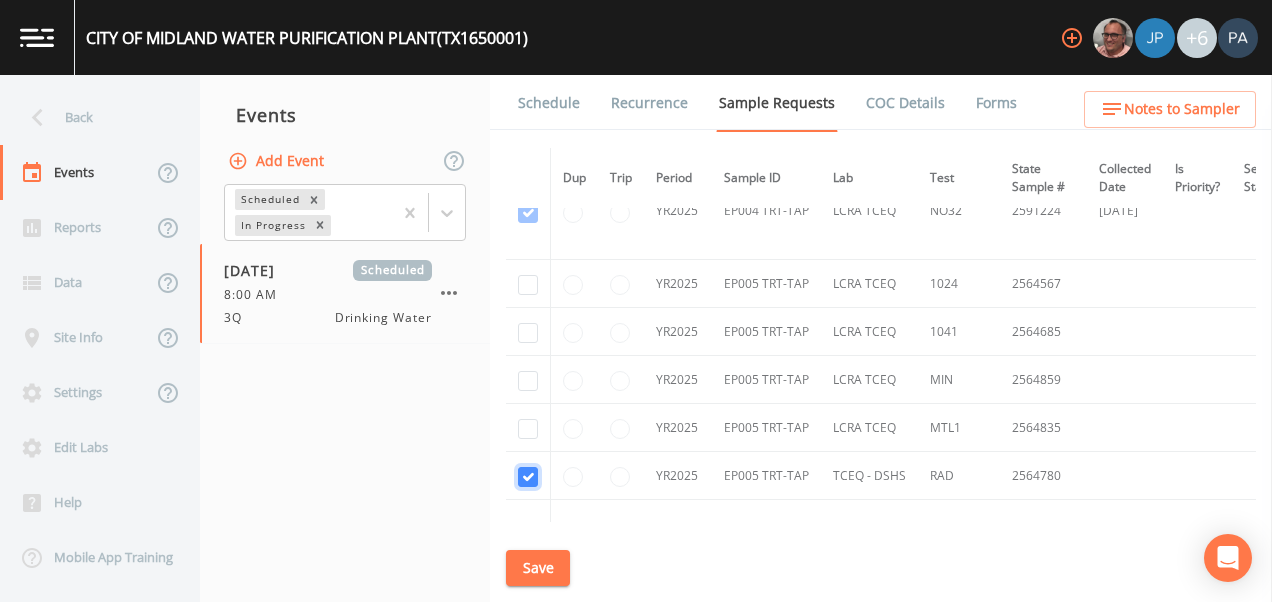 checkbox on "true" 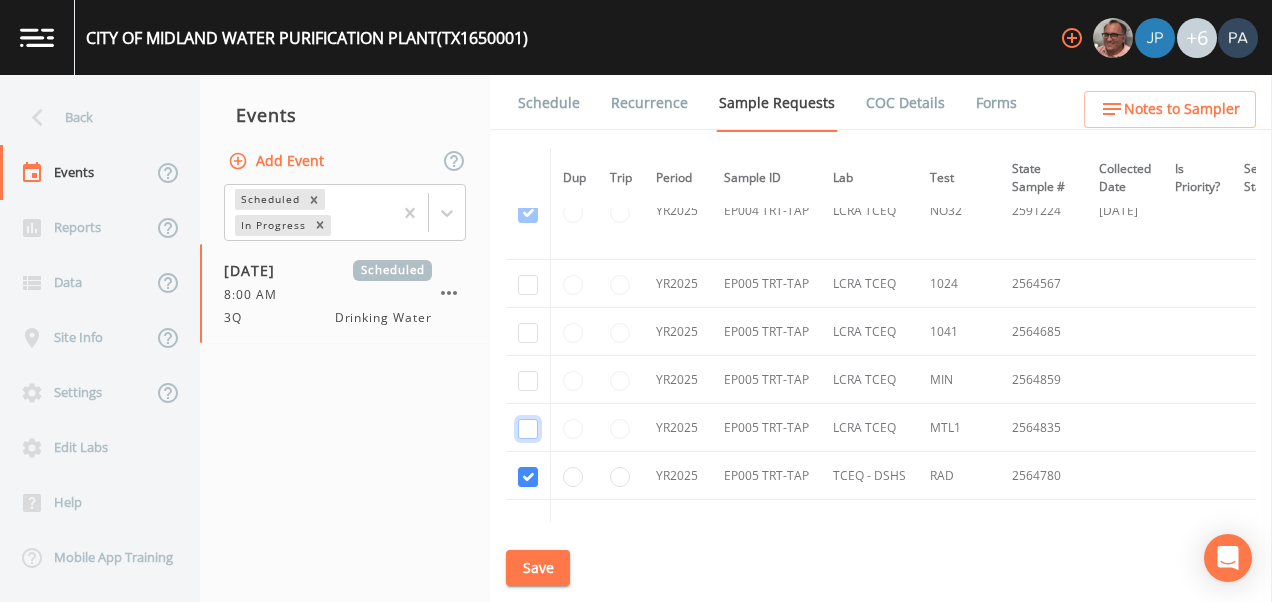 click at bounding box center [528, 429] 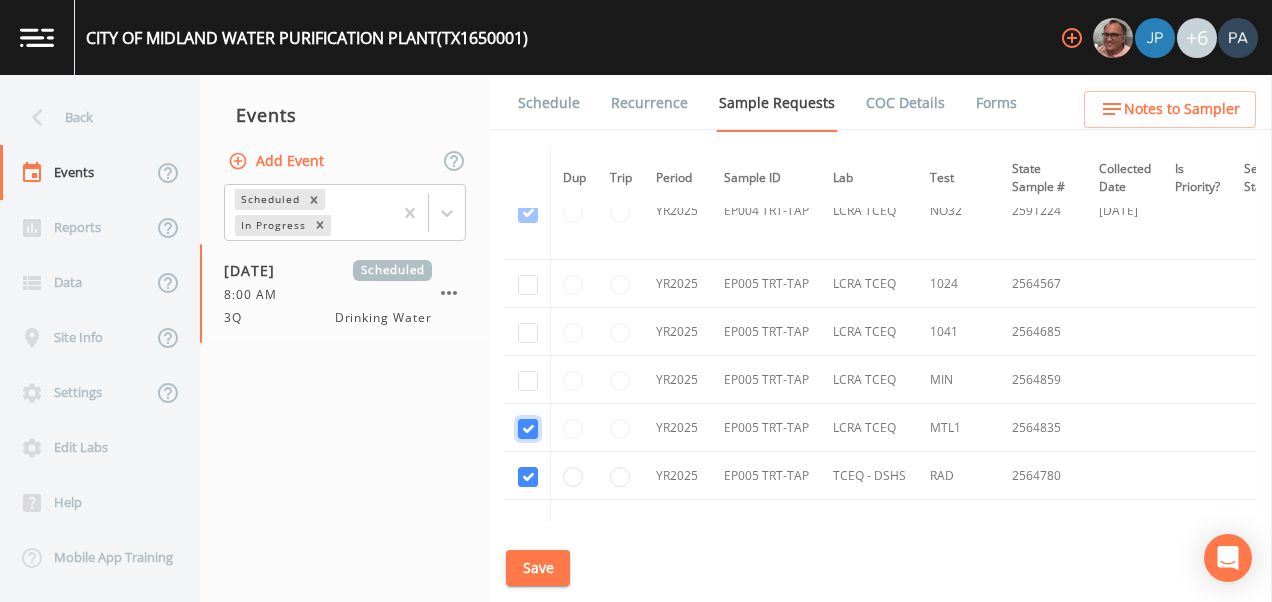 checkbox on "true" 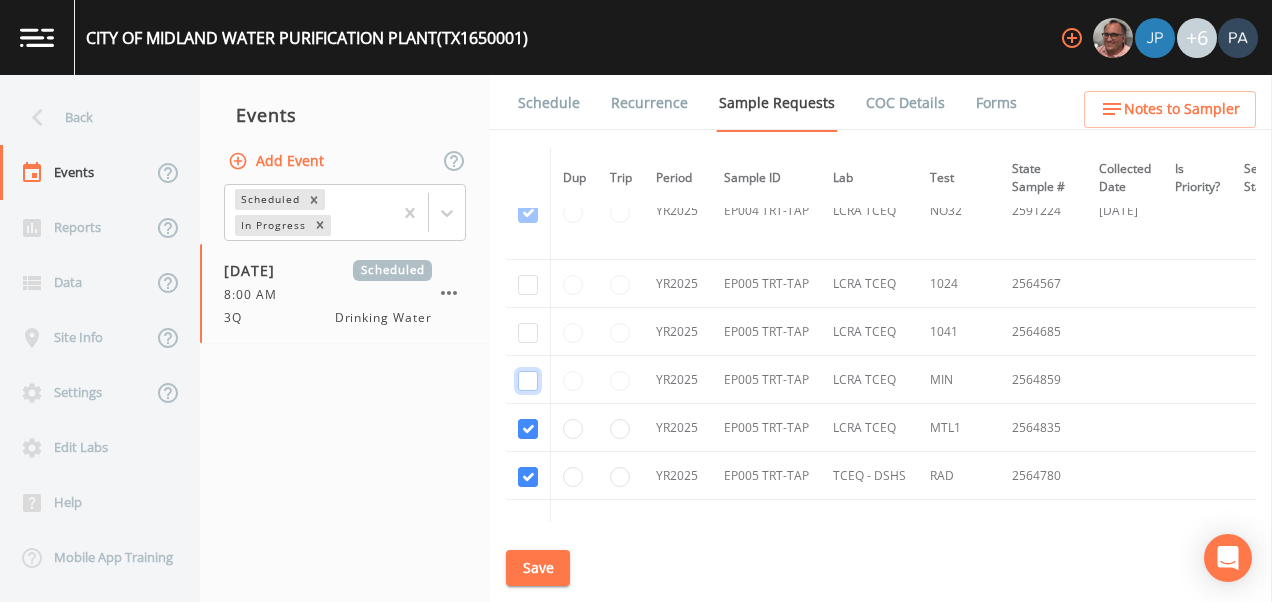 click at bounding box center [528, 381] 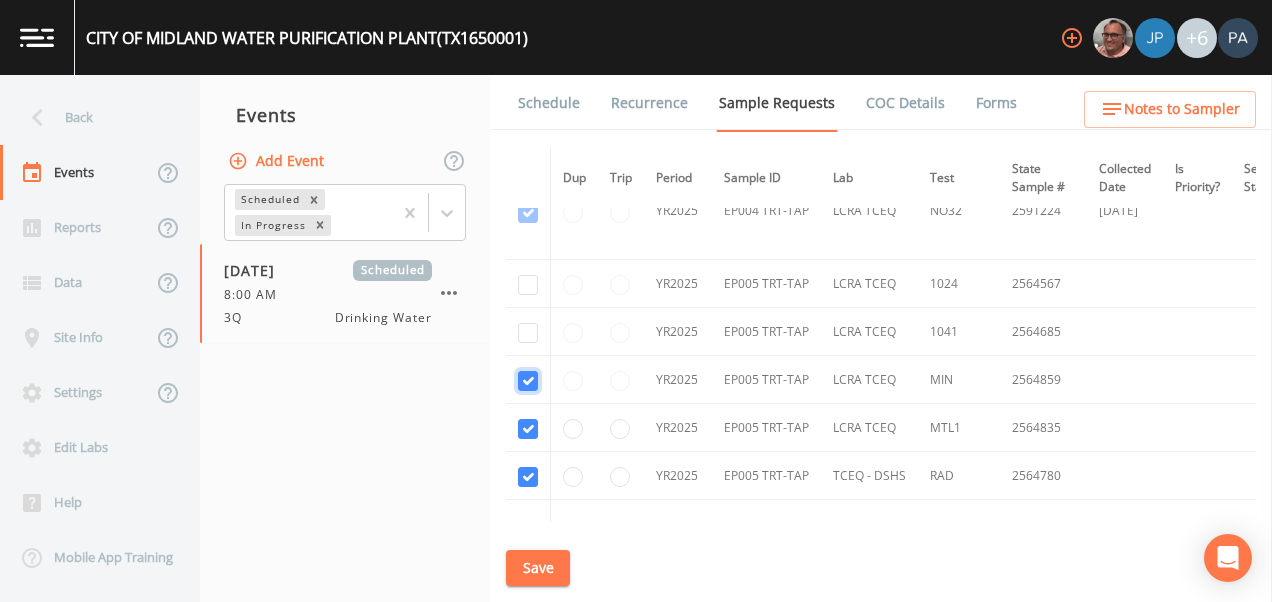 checkbox on "true" 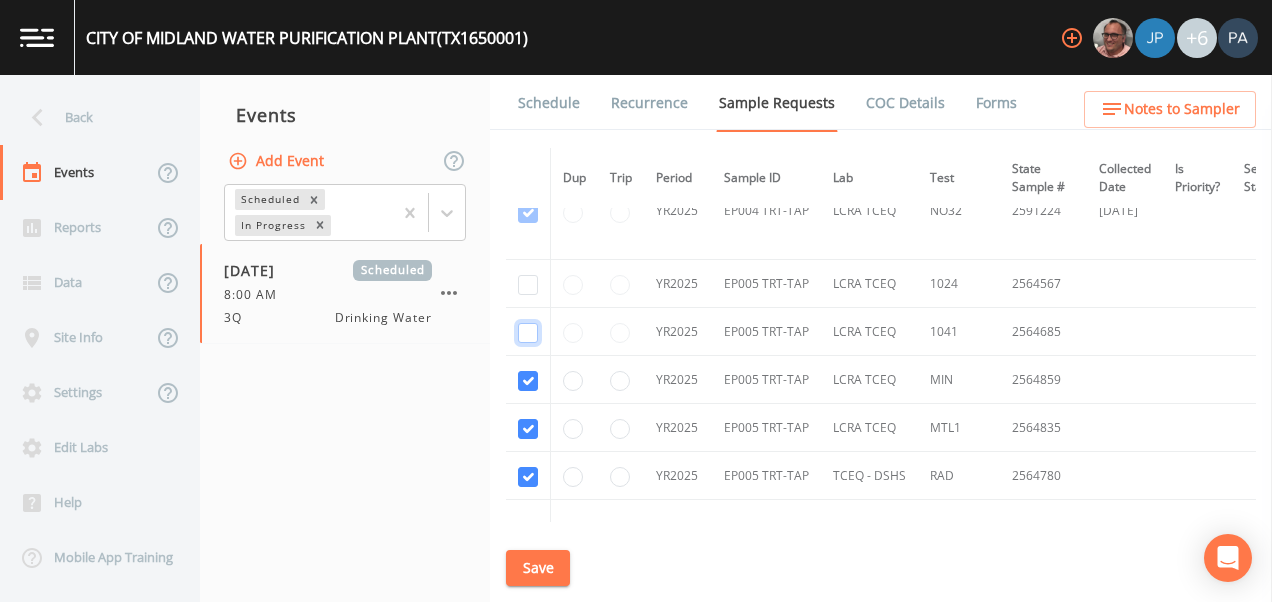 click at bounding box center (528, 333) 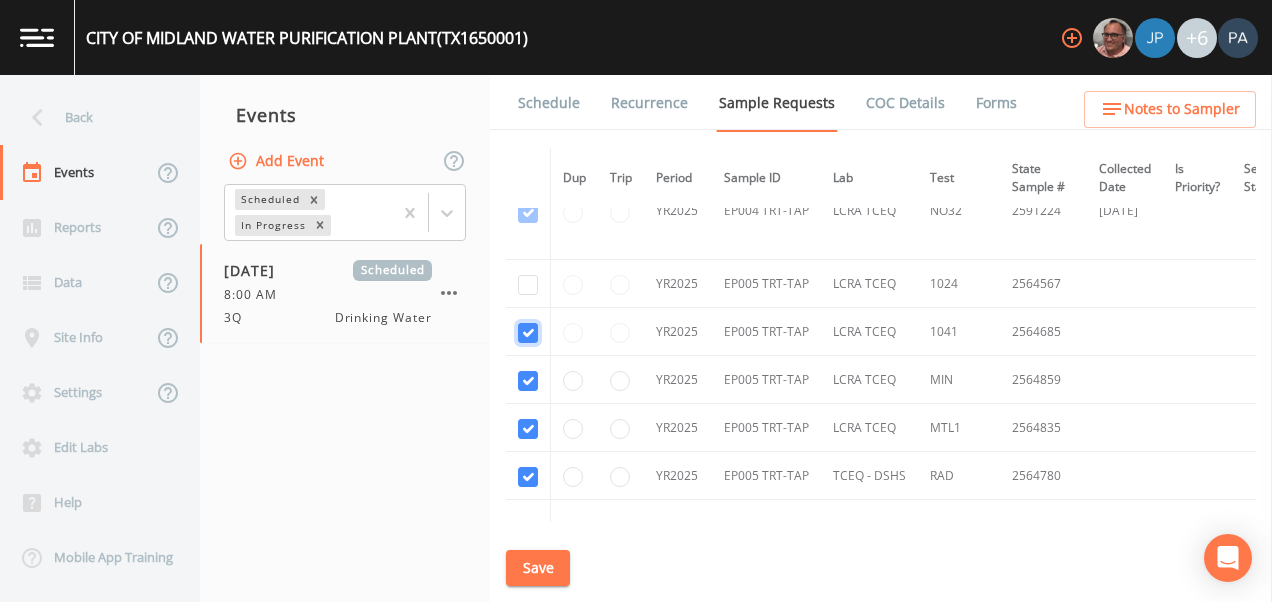 checkbox on "true" 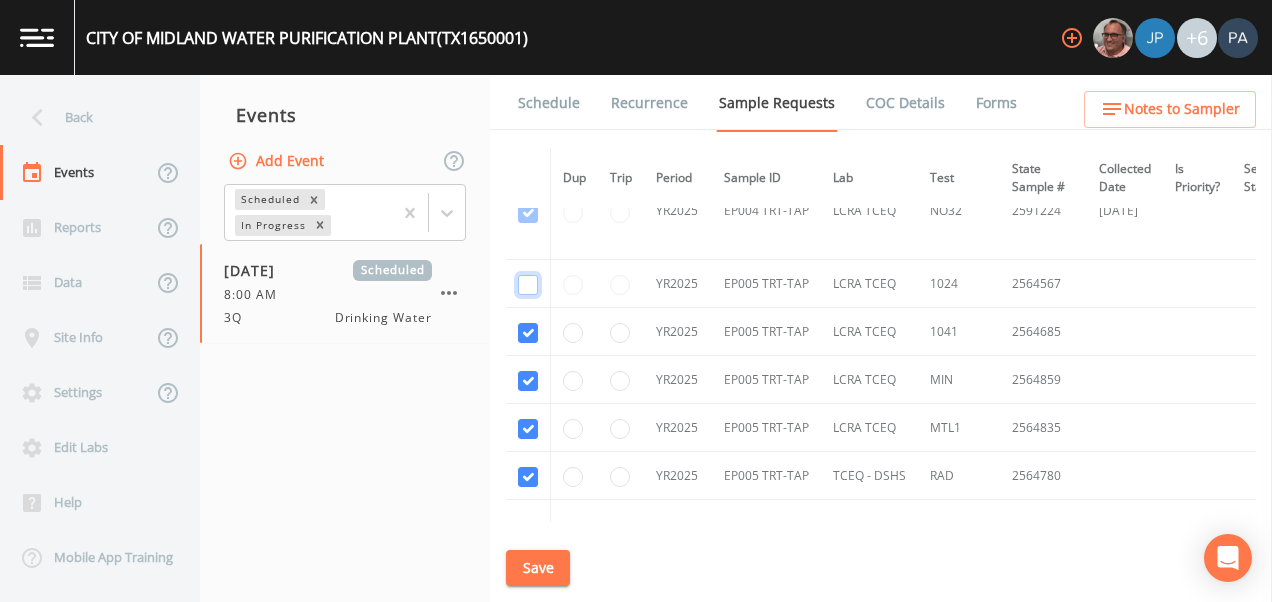 click at bounding box center (528, 285) 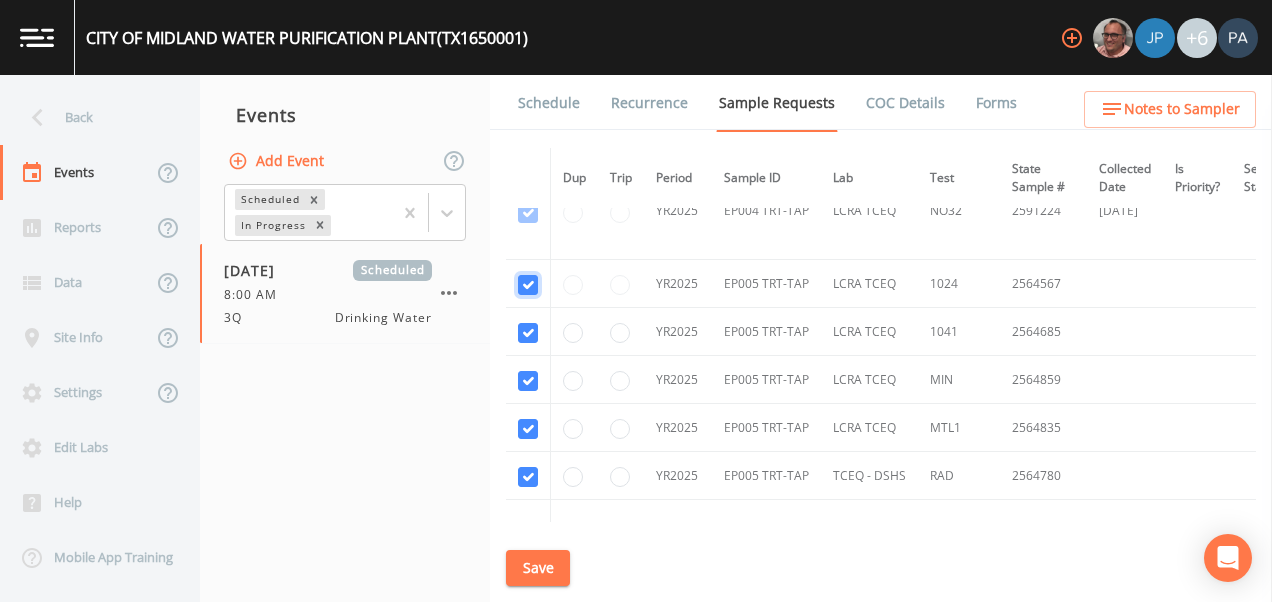 checkbox on "true" 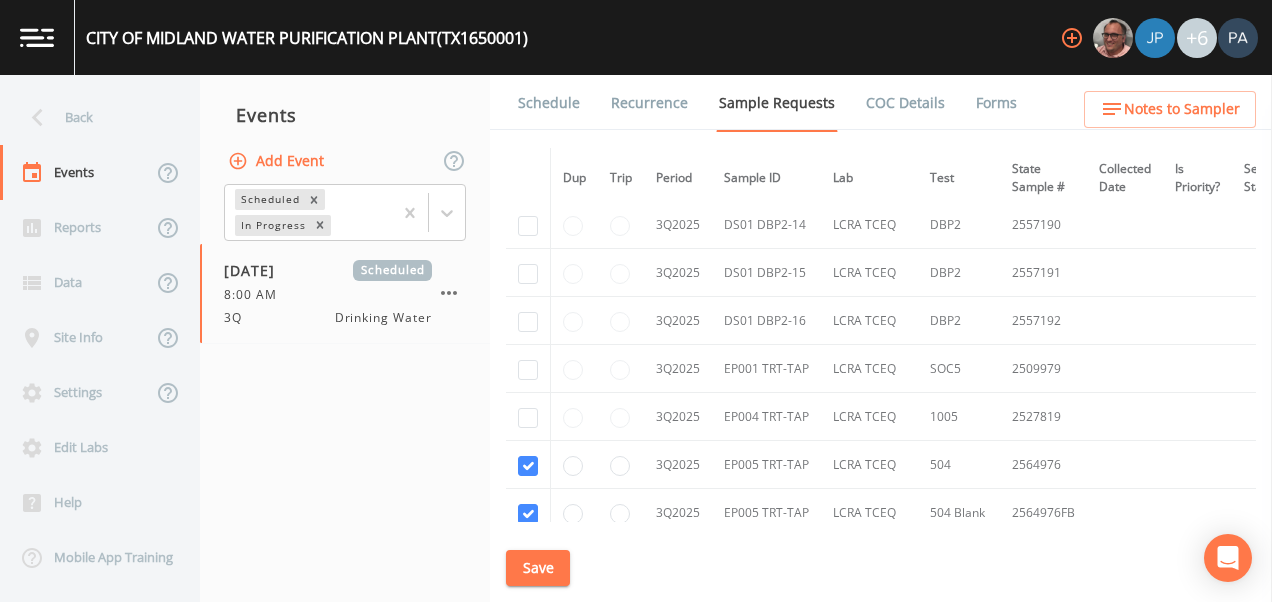 scroll, scrollTop: 7932, scrollLeft: 0, axis: vertical 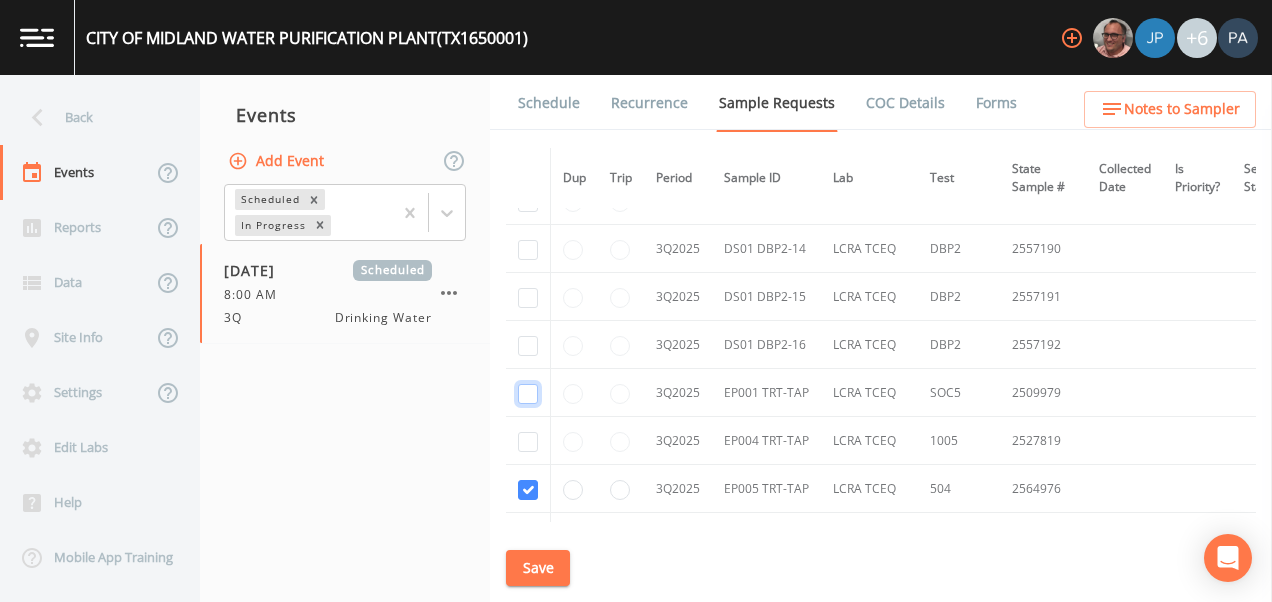 click at bounding box center (528, -6024) 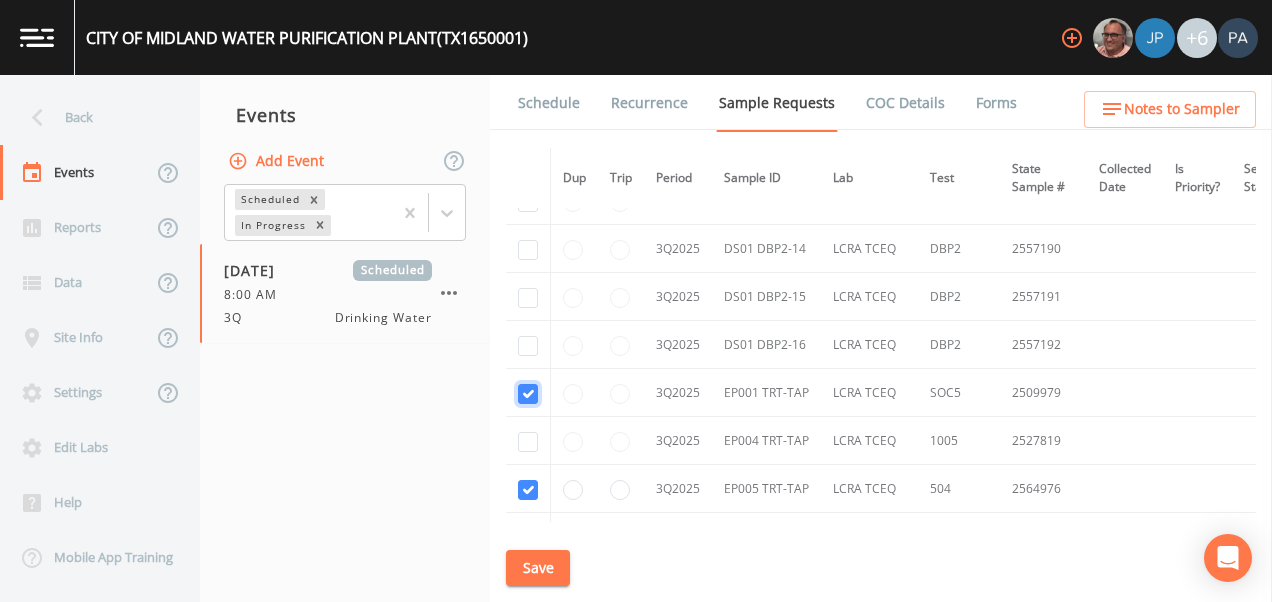 checkbox on "true" 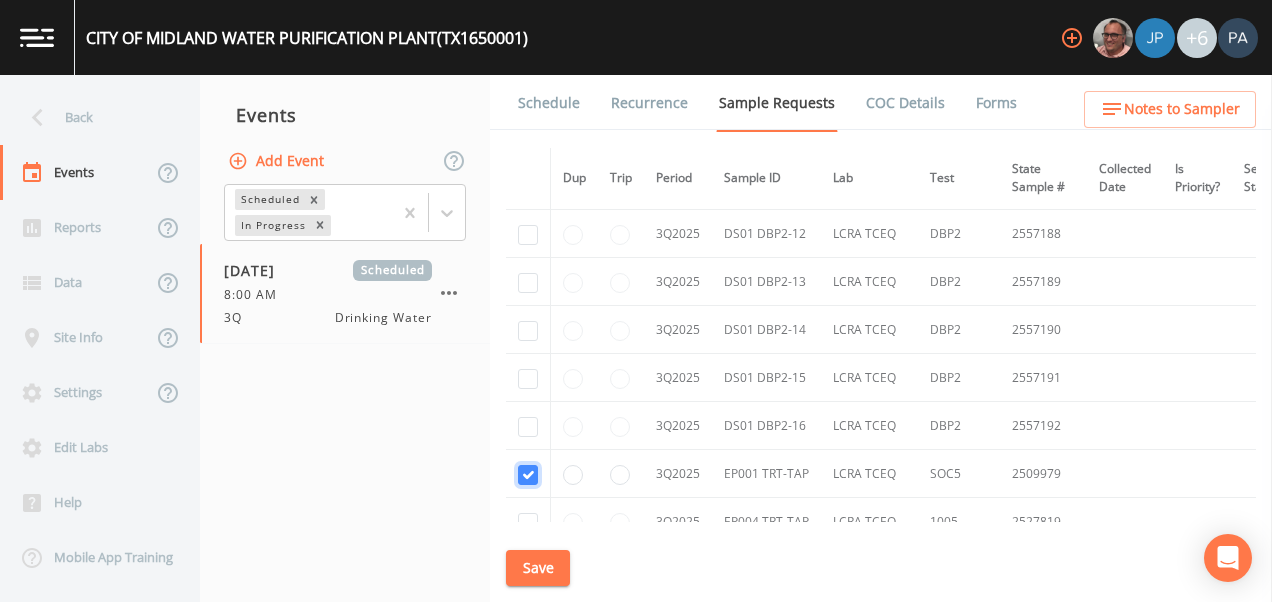 scroll, scrollTop: 7832, scrollLeft: 0, axis: vertical 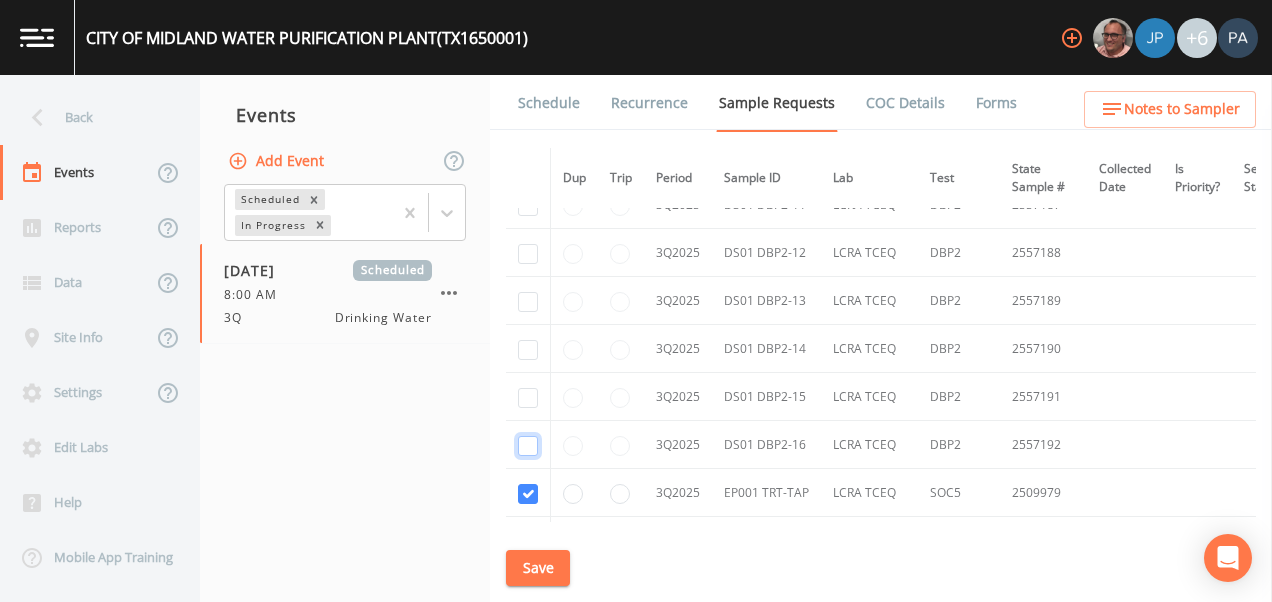 drag, startPoint x: 531, startPoint y: 444, endPoint x: 530, endPoint y: 422, distance: 22.022715 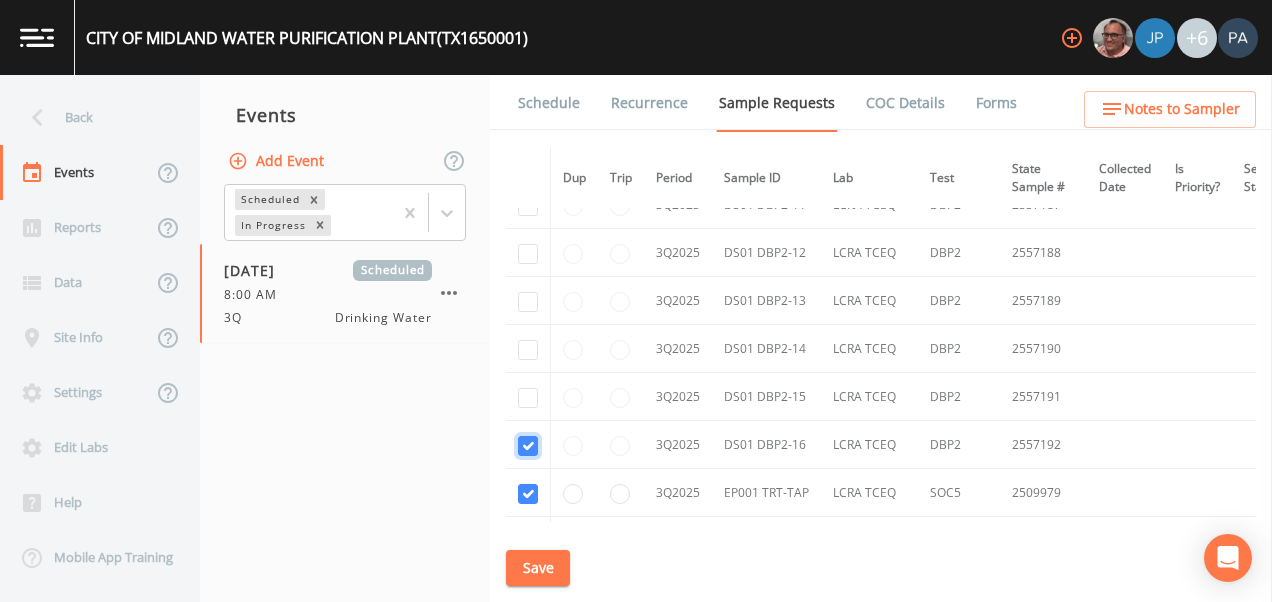 checkbox on "true" 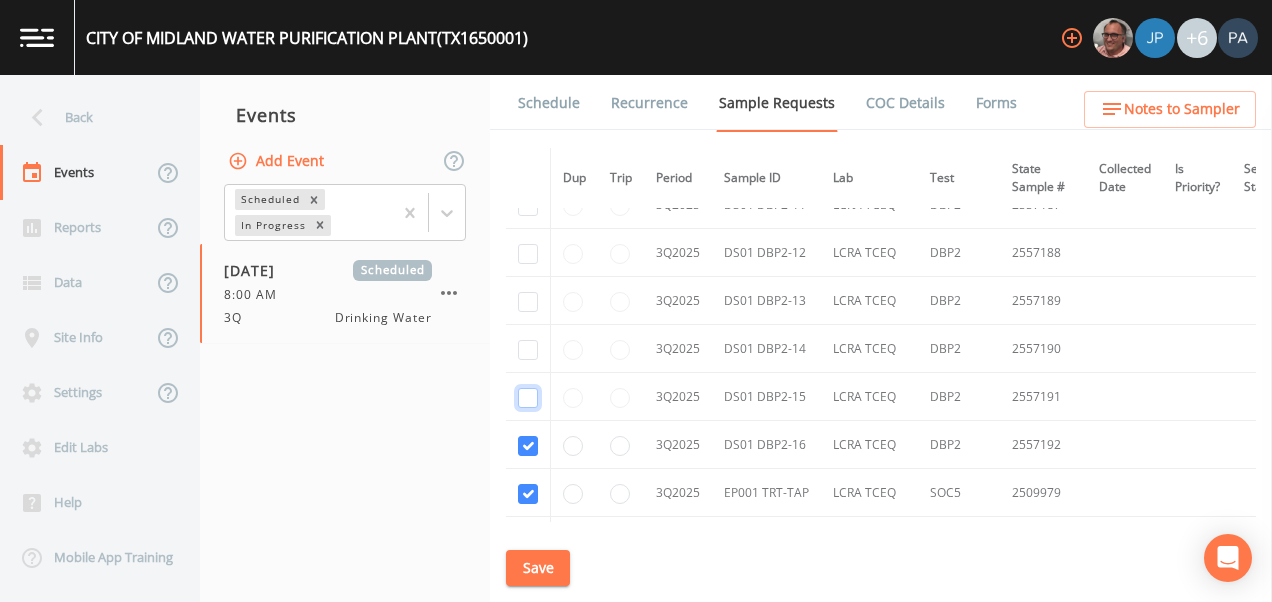 click at bounding box center [528, -6118] 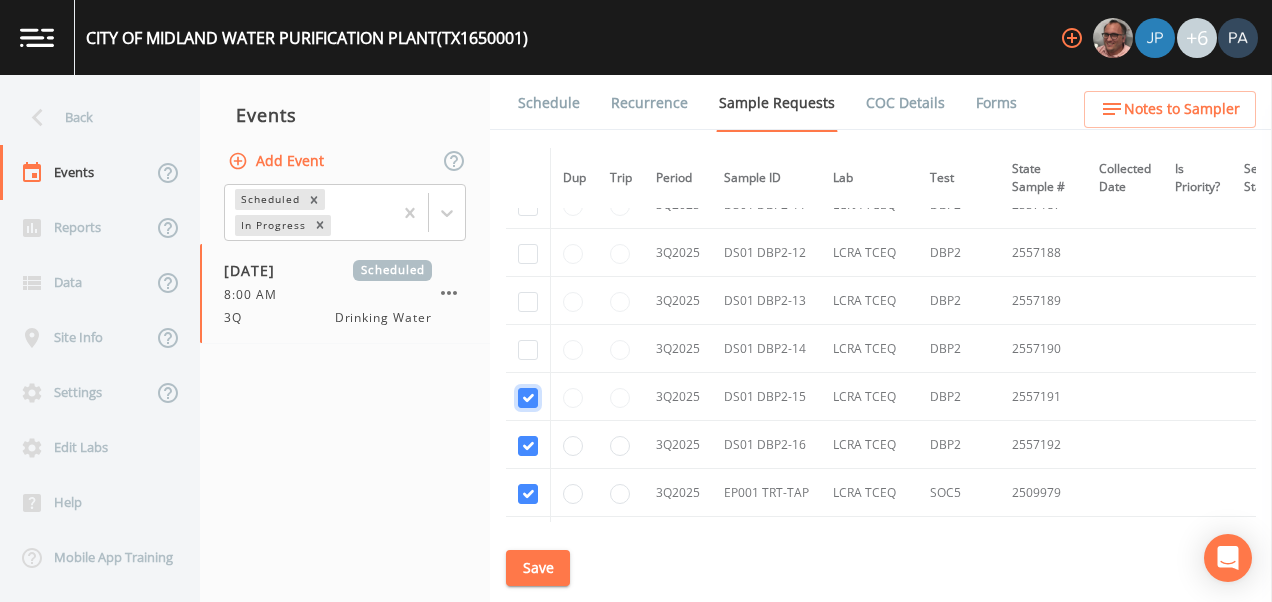 checkbox on "true" 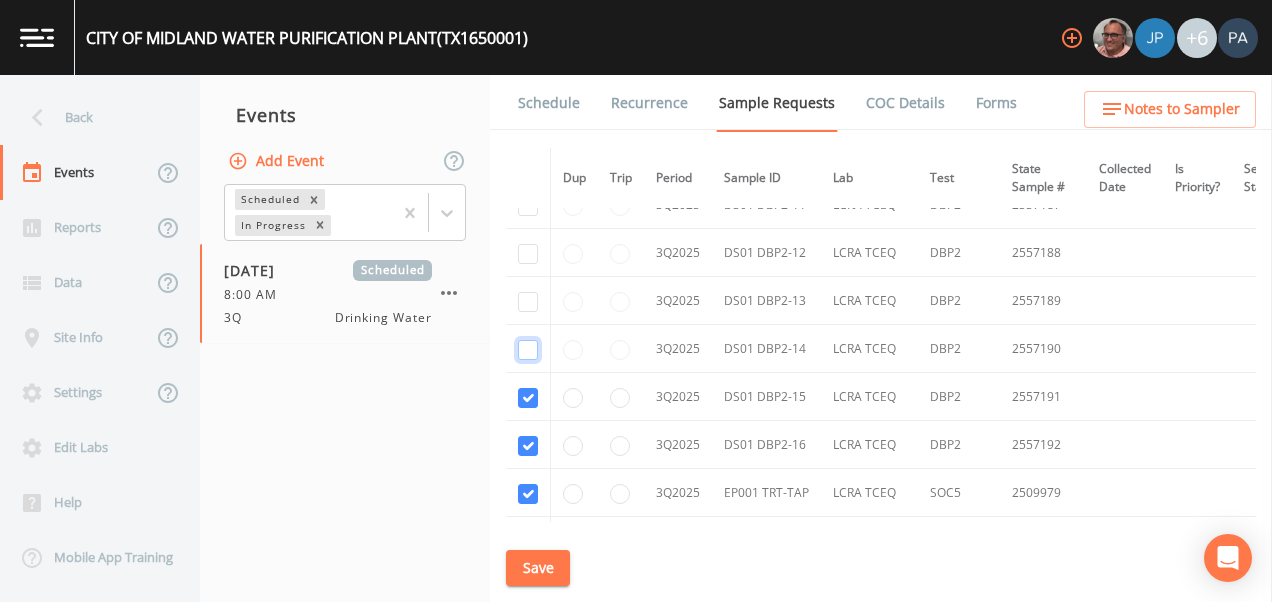 drag, startPoint x: 527, startPoint y: 351, endPoint x: 524, endPoint y: 325, distance: 26.172504 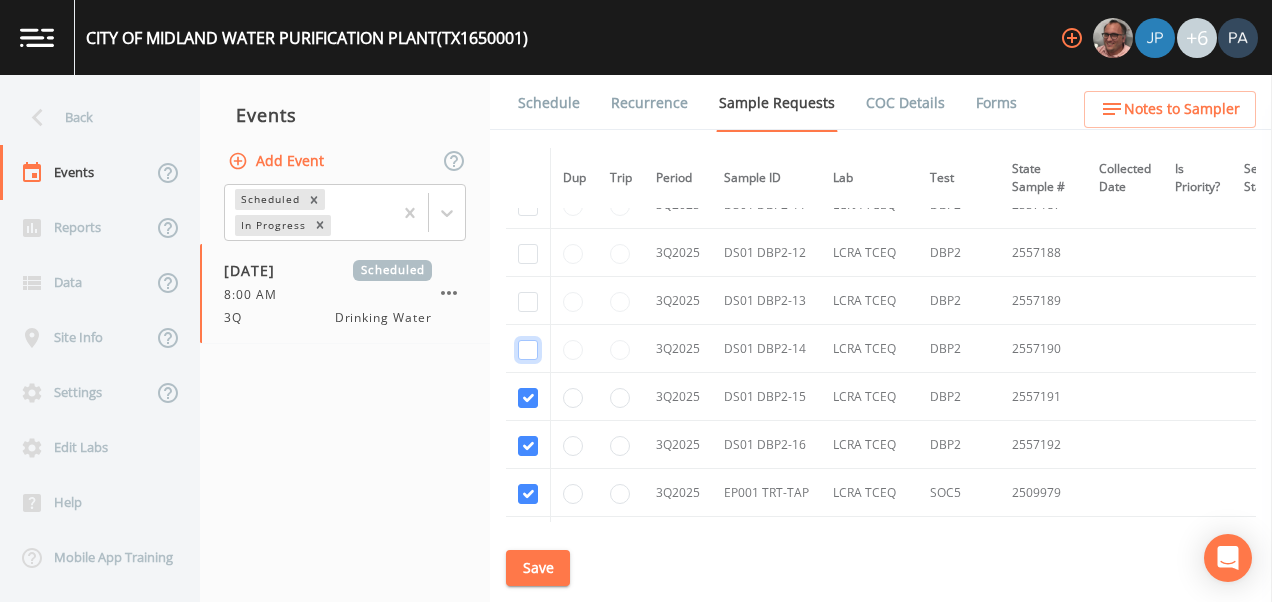 click at bounding box center [528, -6215] 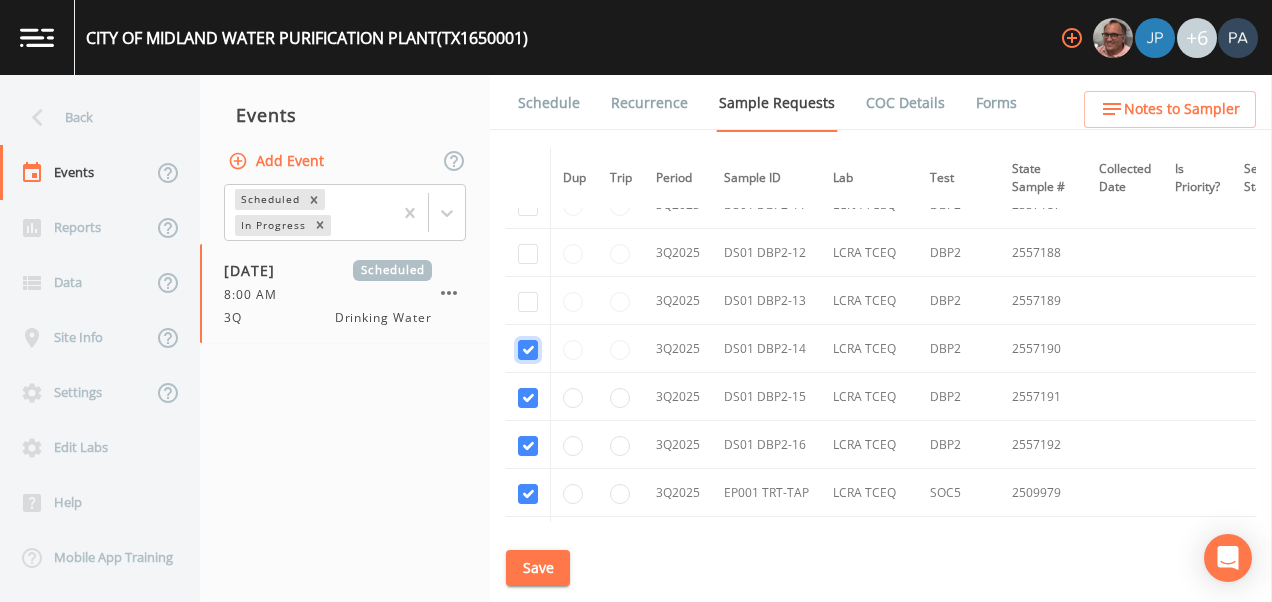 checkbox on "true" 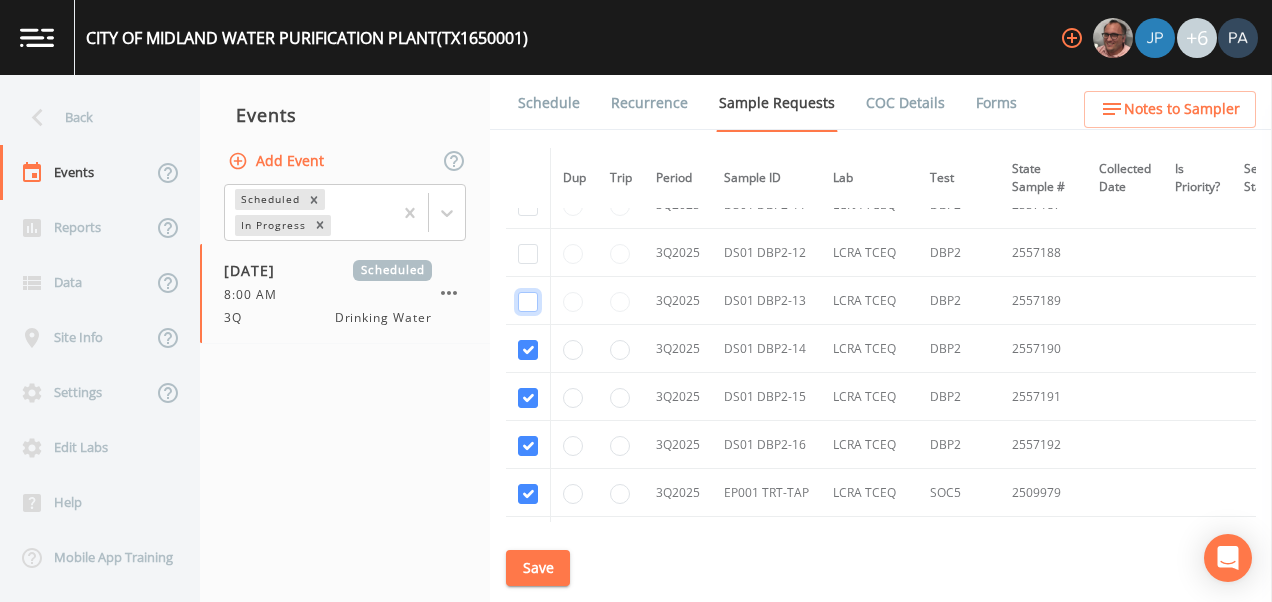 click at bounding box center (528, -6312) 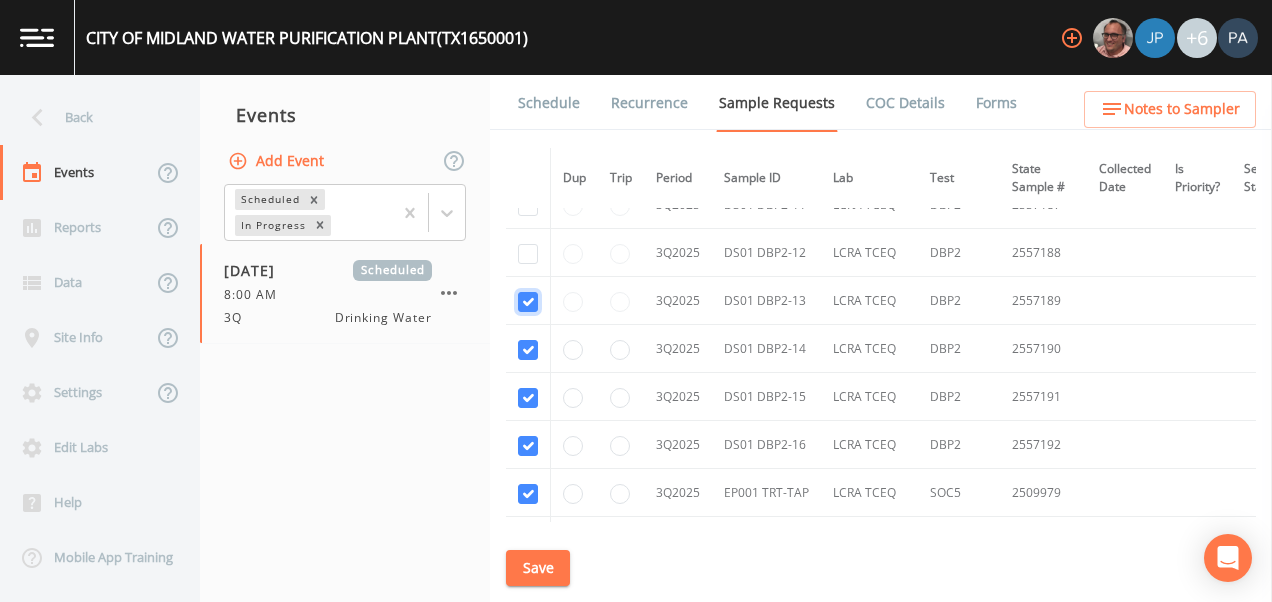 checkbox on "true" 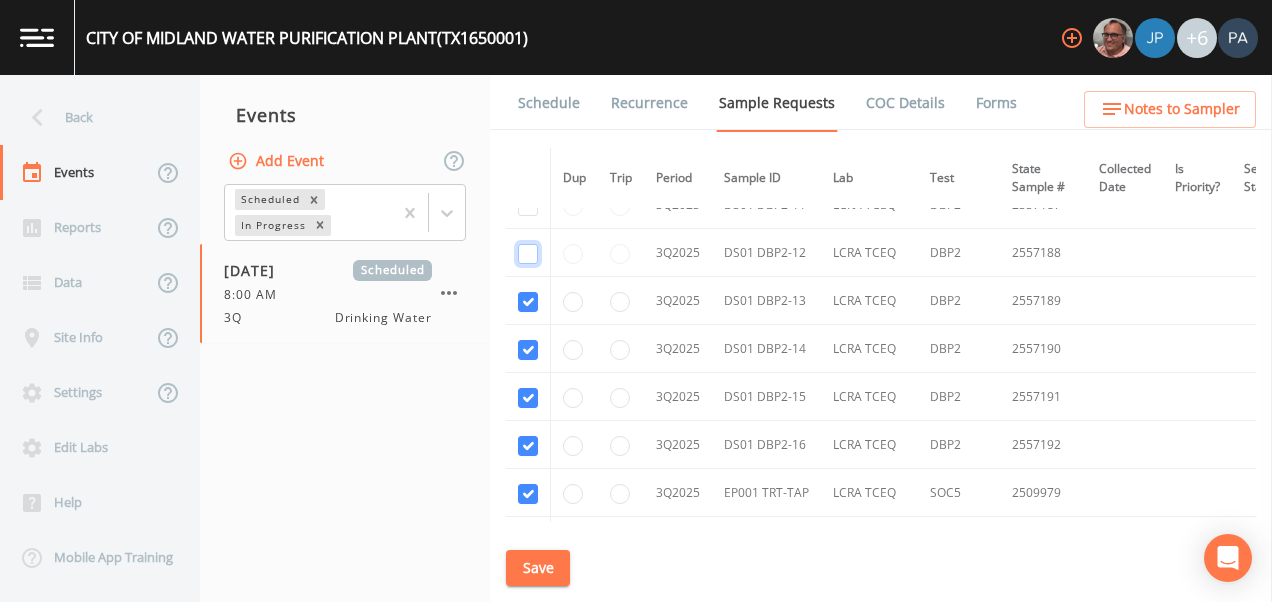 click at bounding box center [528, -6409] 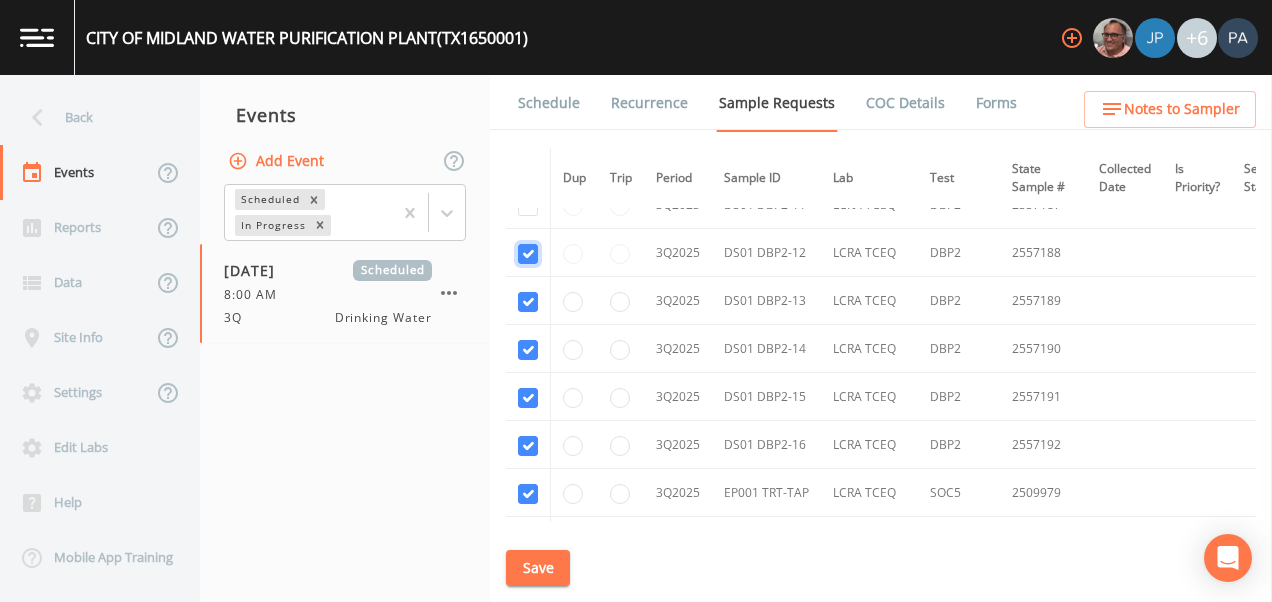 checkbox on "true" 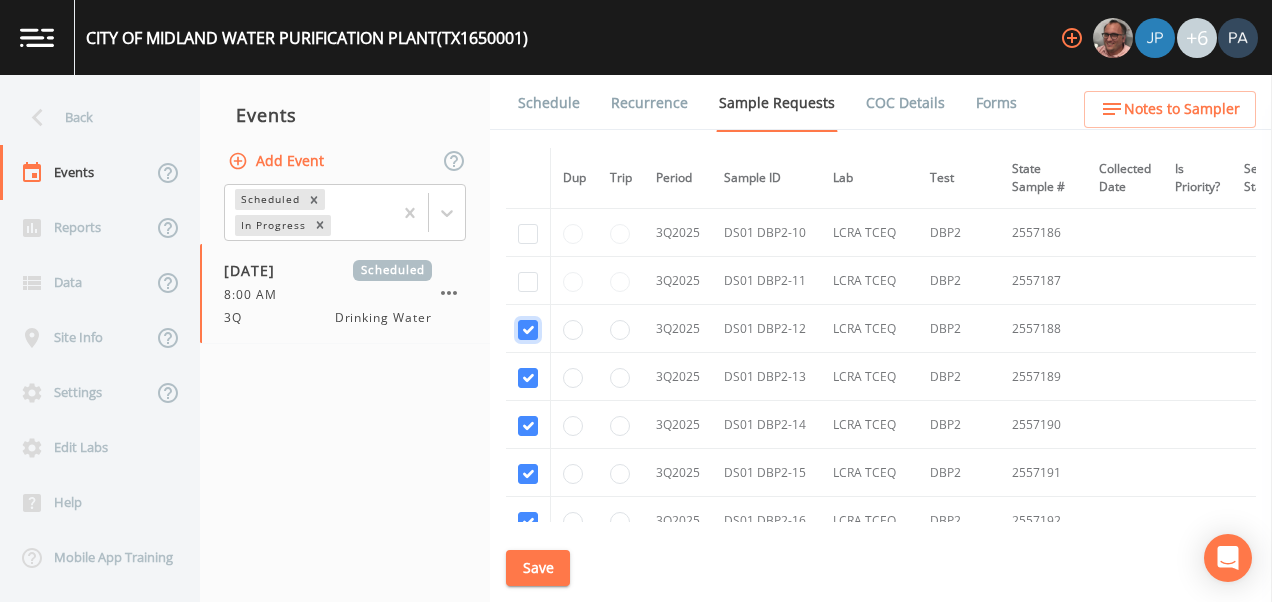 scroll, scrollTop: 7732, scrollLeft: 0, axis: vertical 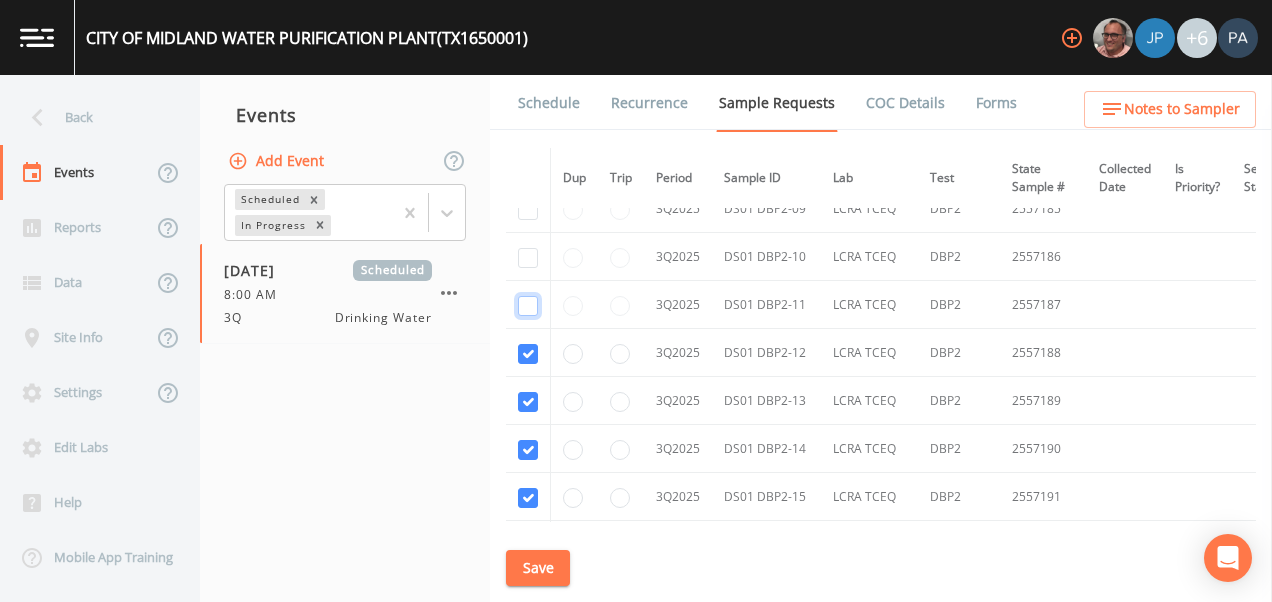 click at bounding box center [528, -6406] 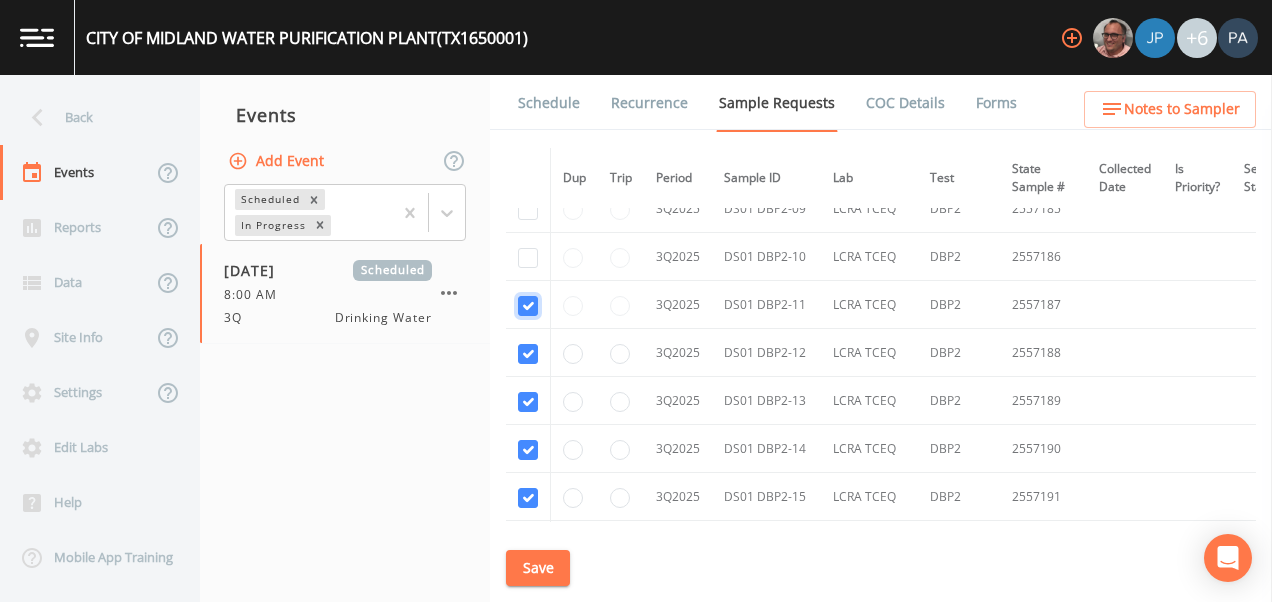 checkbox on "true" 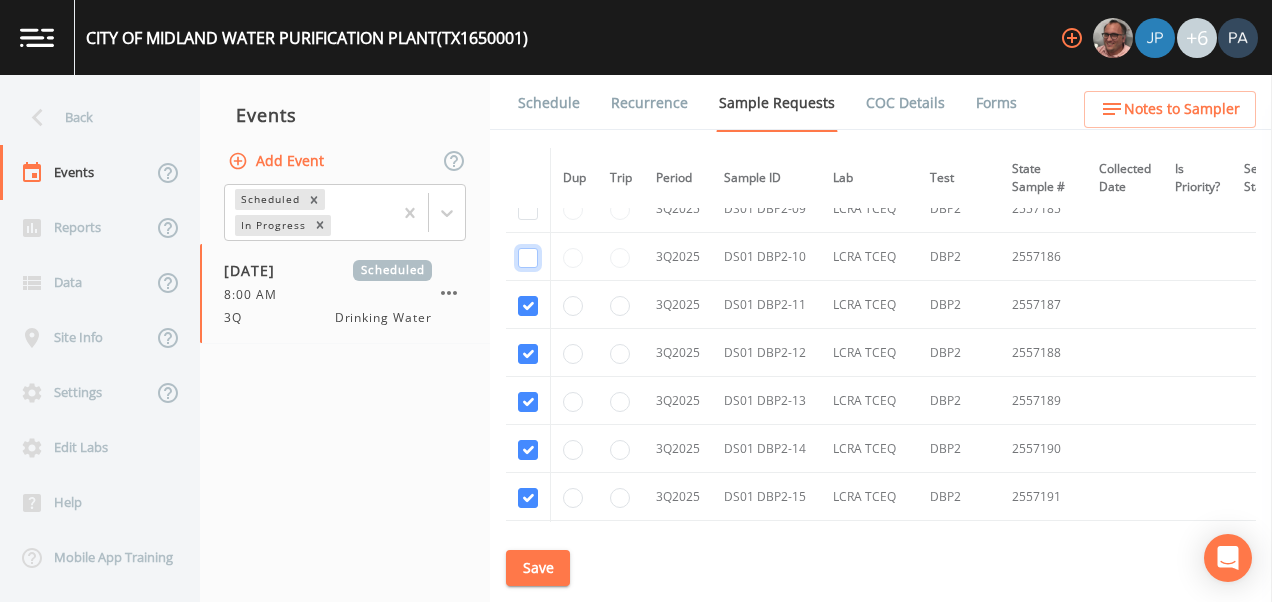 click at bounding box center [528, -6503] 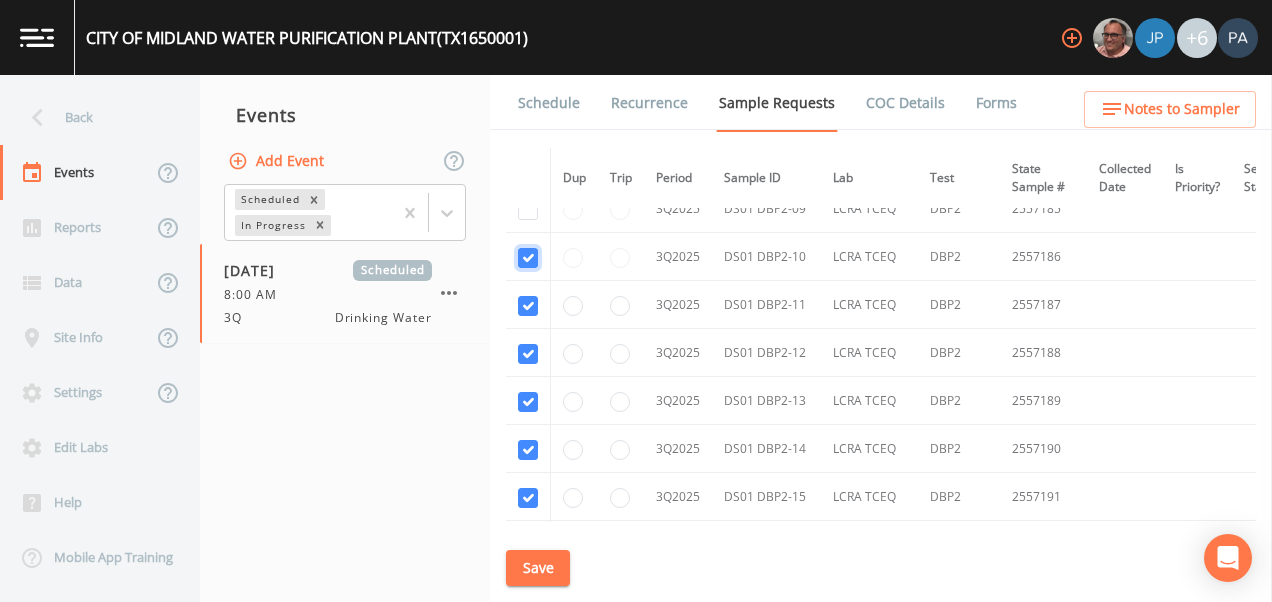 checkbox on "true" 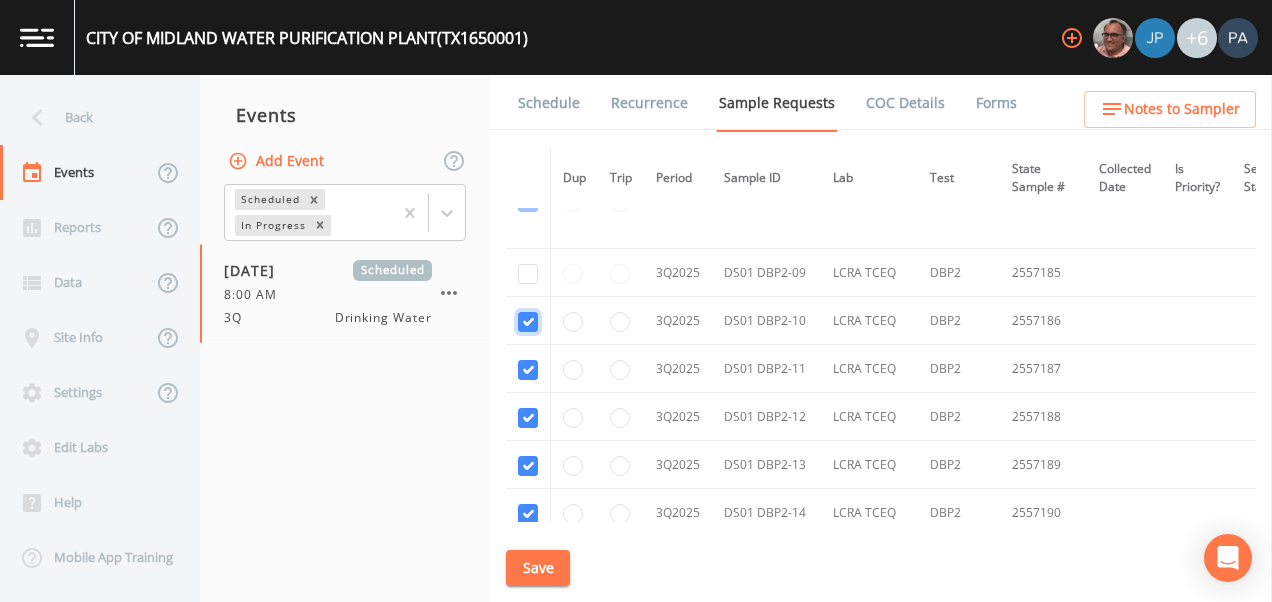 scroll, scrollTop: 7632, scrollLeft: 0, axis: vertical 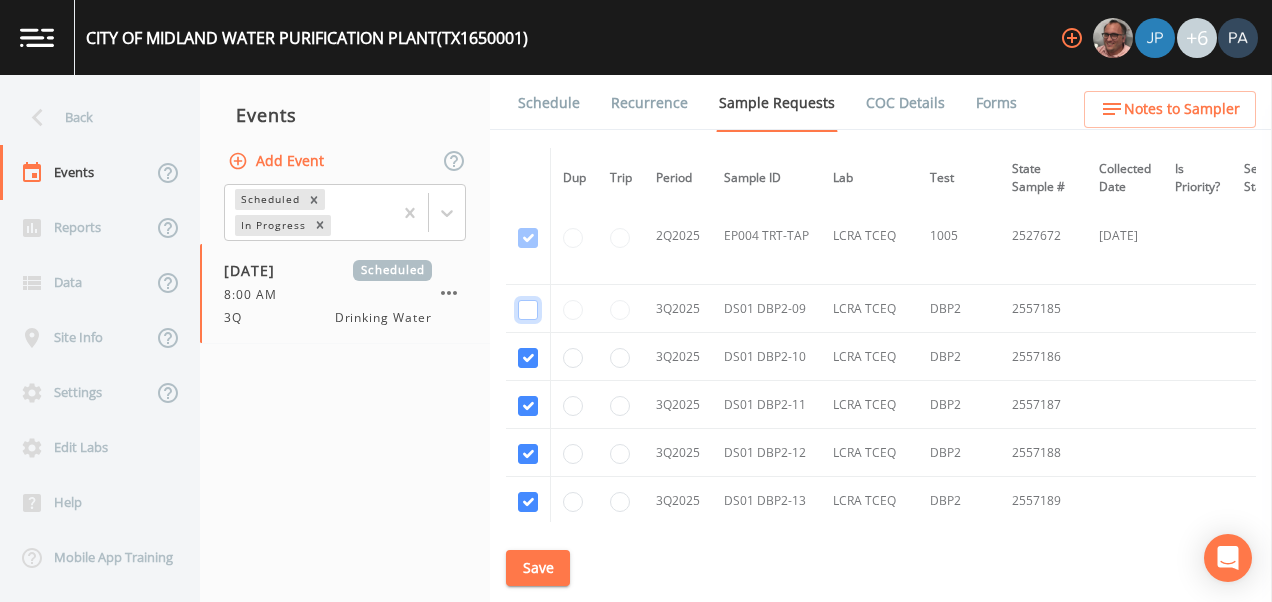 click at bounding box center (528, -6500) 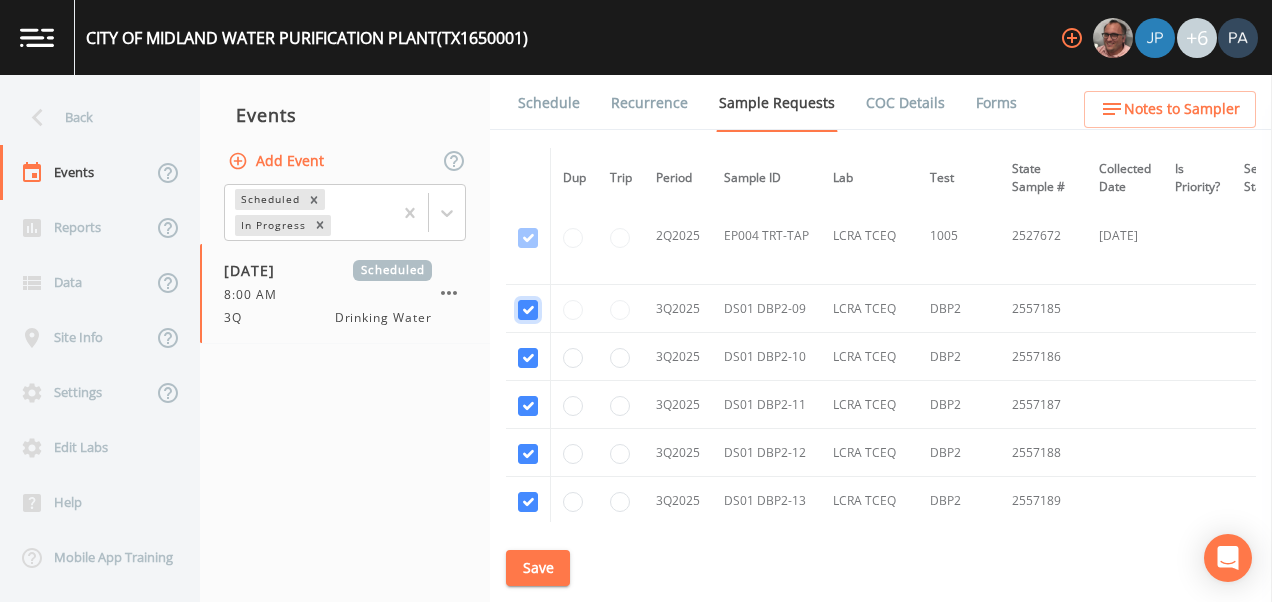 checkbox on "true" 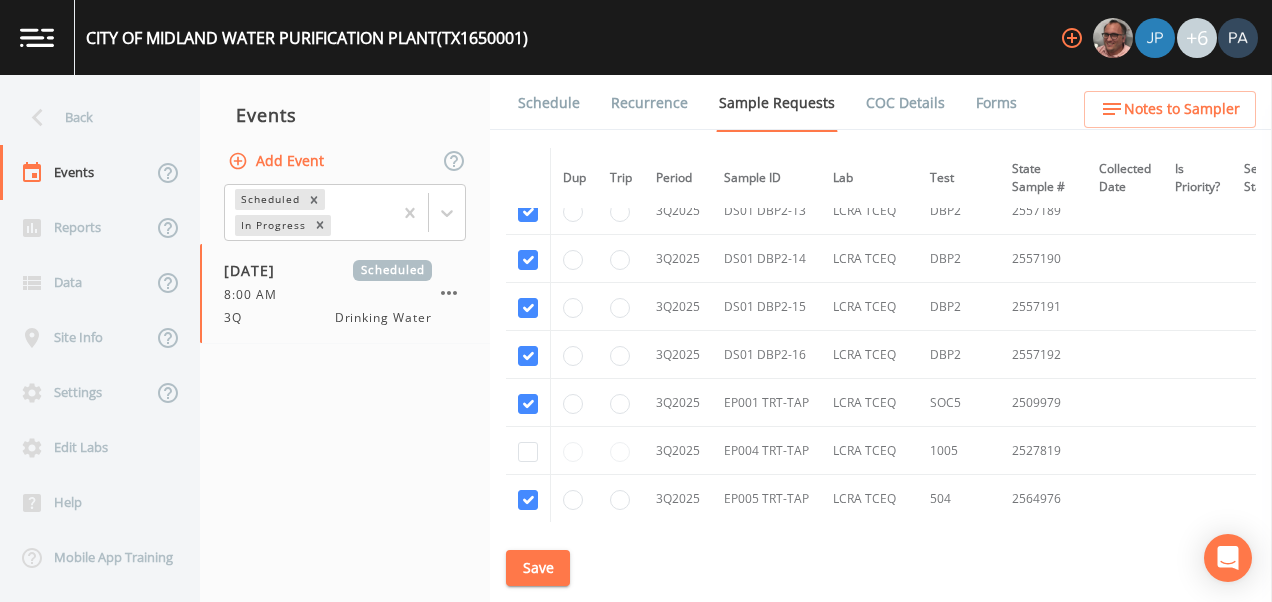 scroll, scrollTop: 8032, scrollLeft: 0, axis: vertical 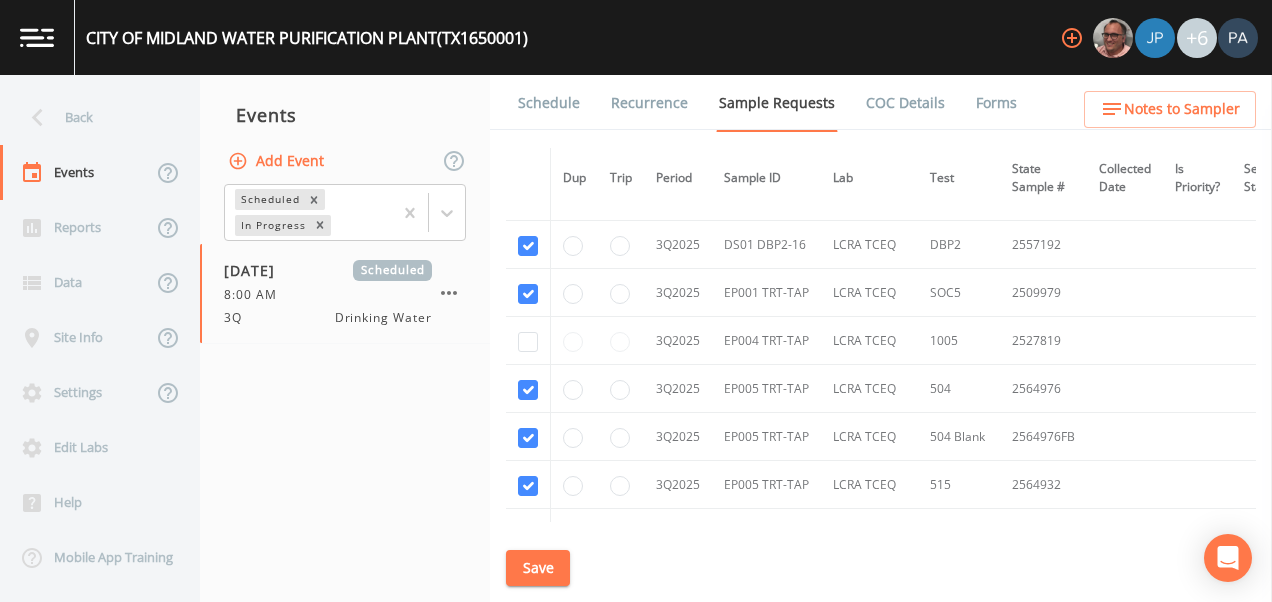 click on "Save" at bounding box center [538, 568] 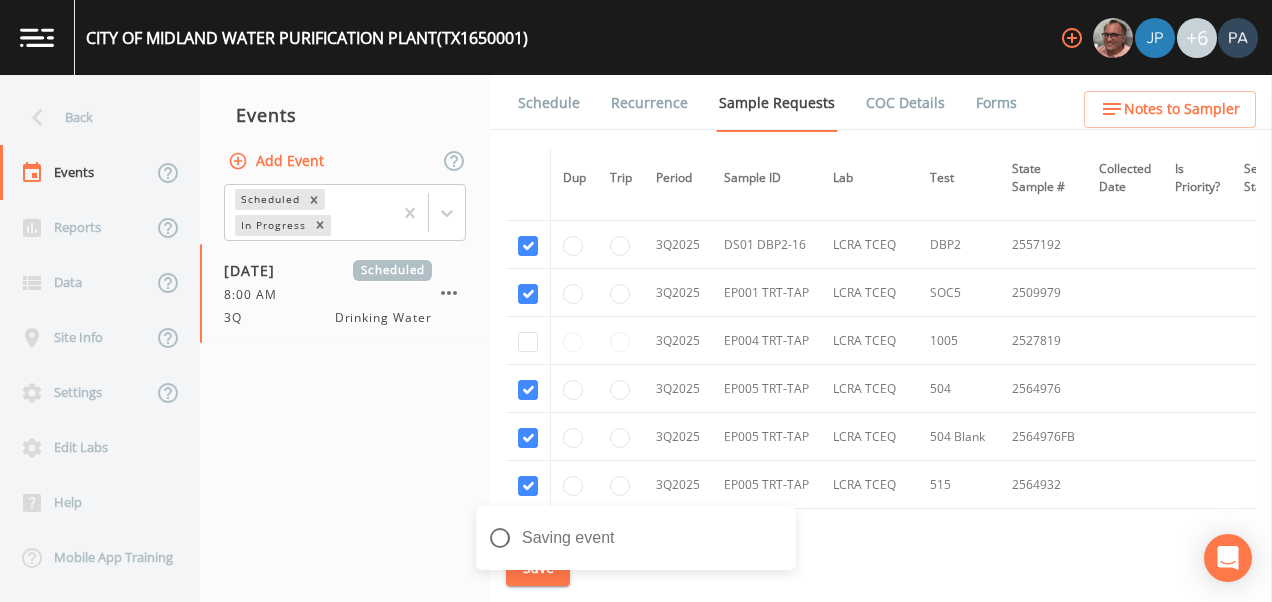 click on "Schedule" at bounding box center [549, 103] 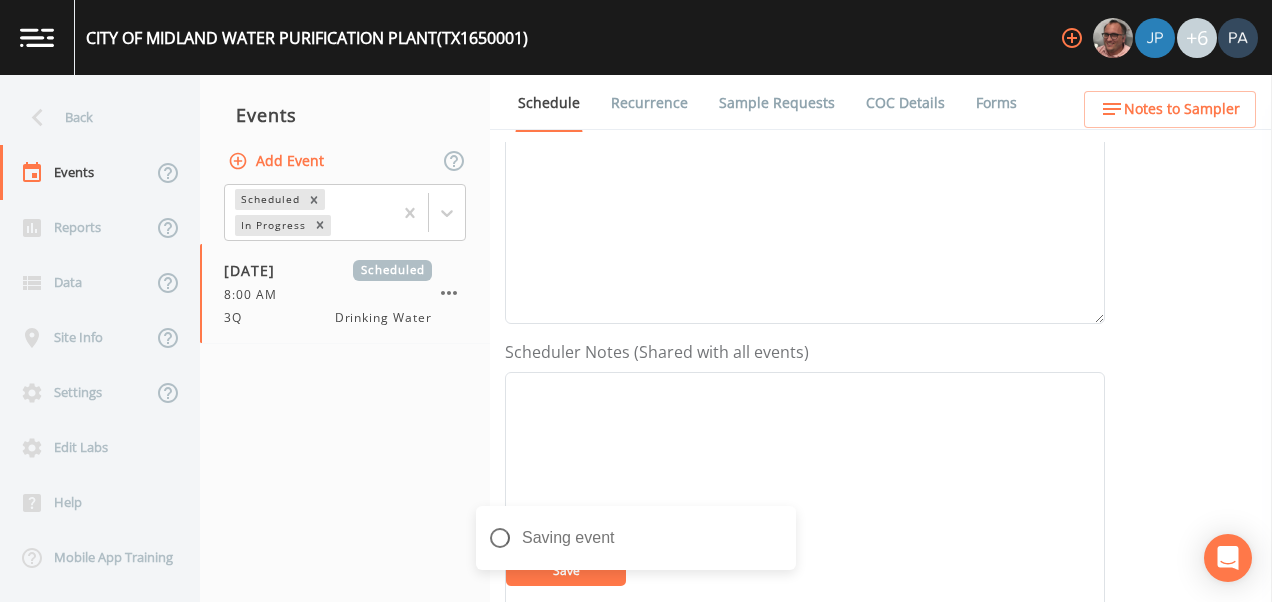 scroll, scrollTop: 200, scrollLeft: 0, axis: vertical 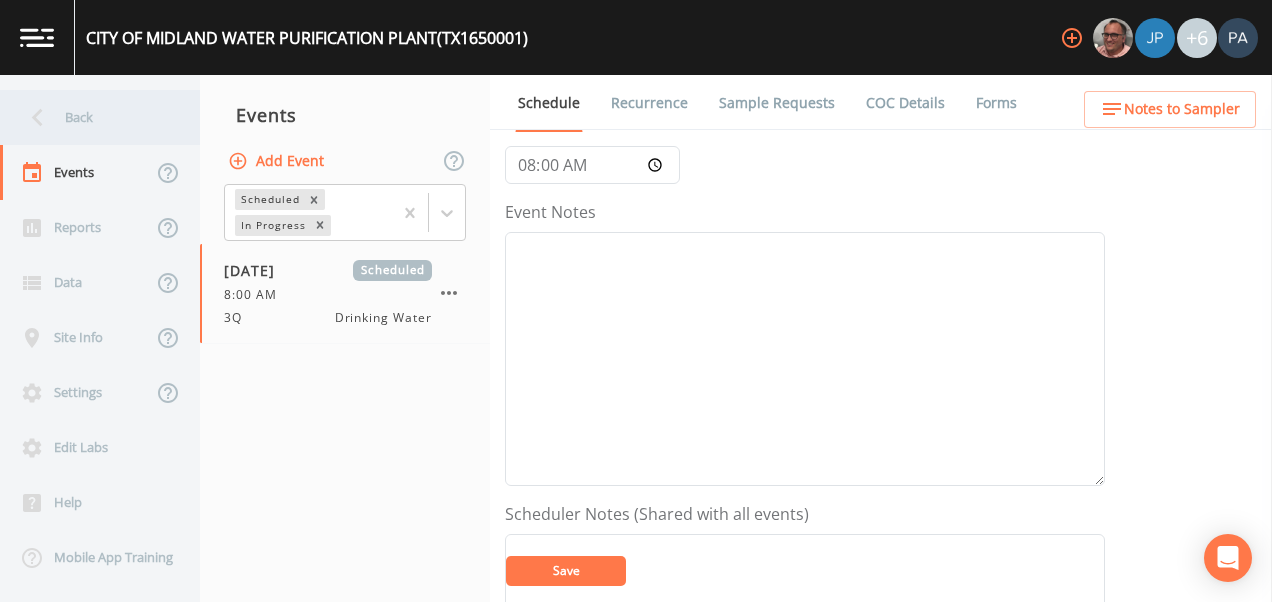 click on "Back" at bounding box center (90, 117) 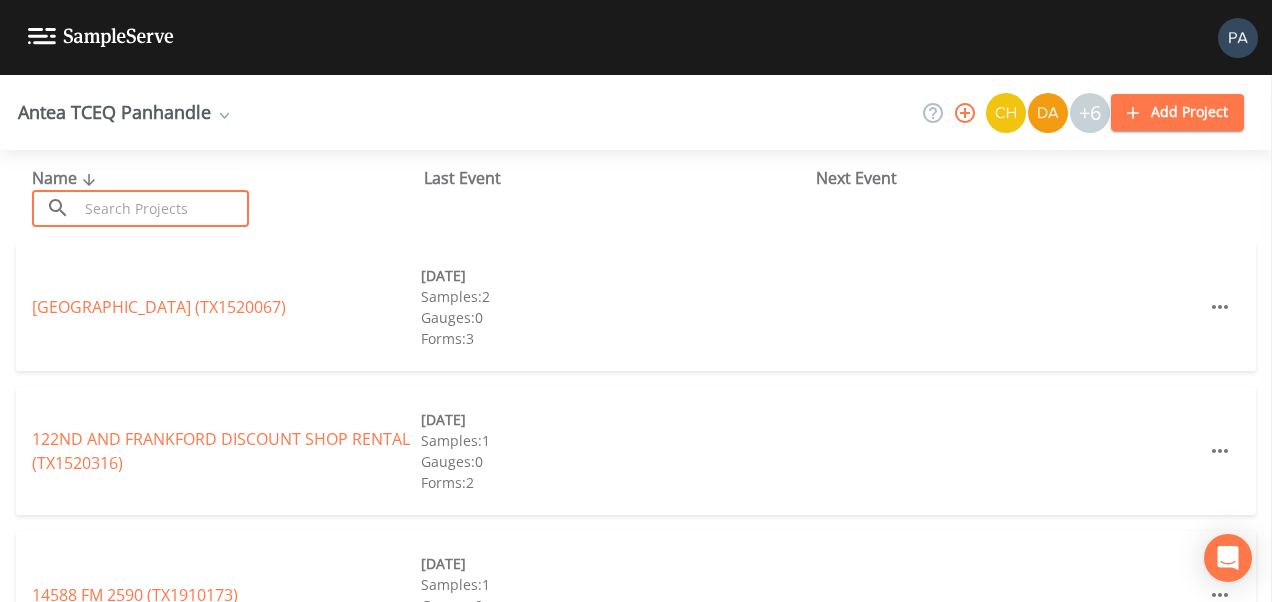 click at bounding box center [163, 208] 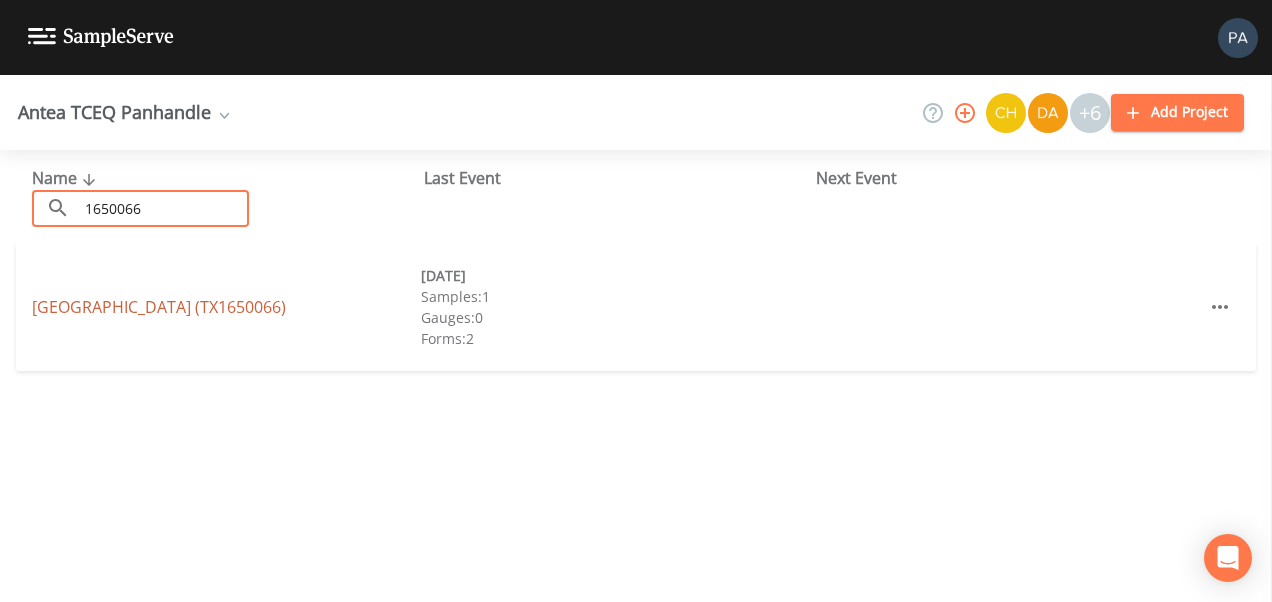 type on "1650066" 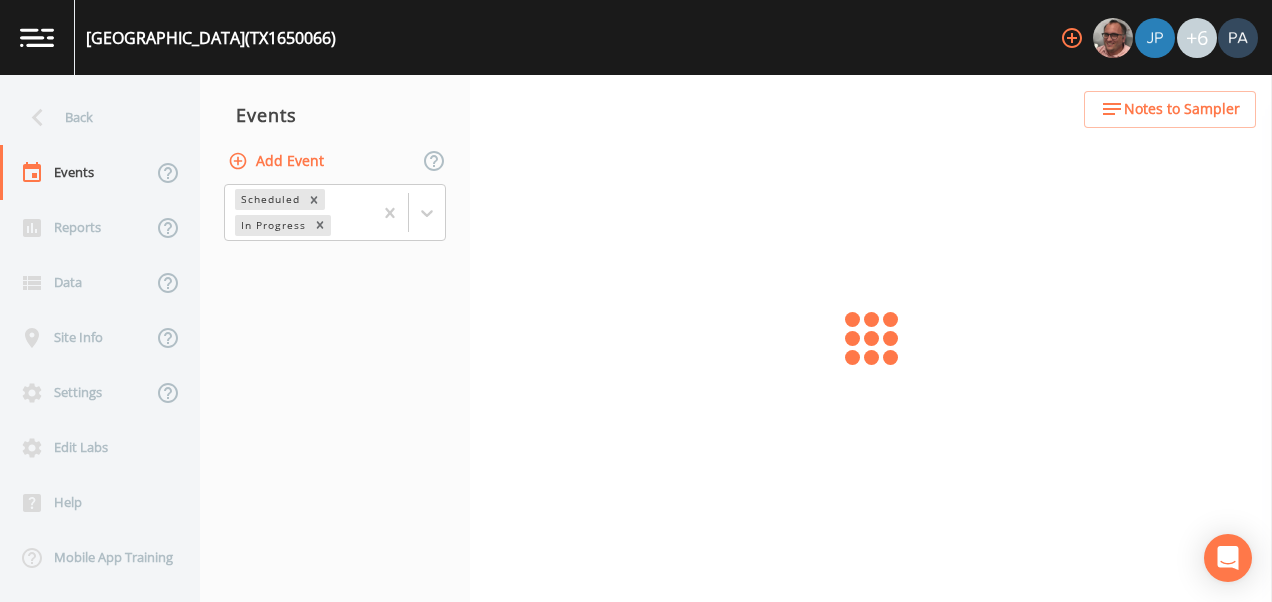 click on "Add Event" at bounding box center [278, 161] 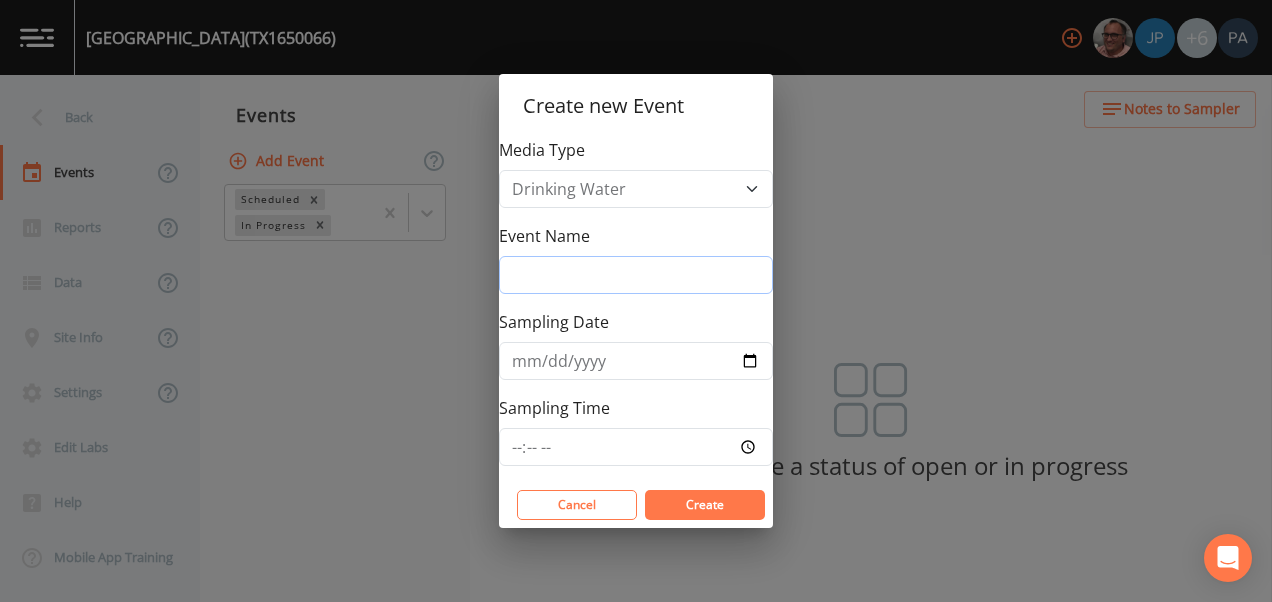 click on "Event Name" at bounding box center (636, 275) 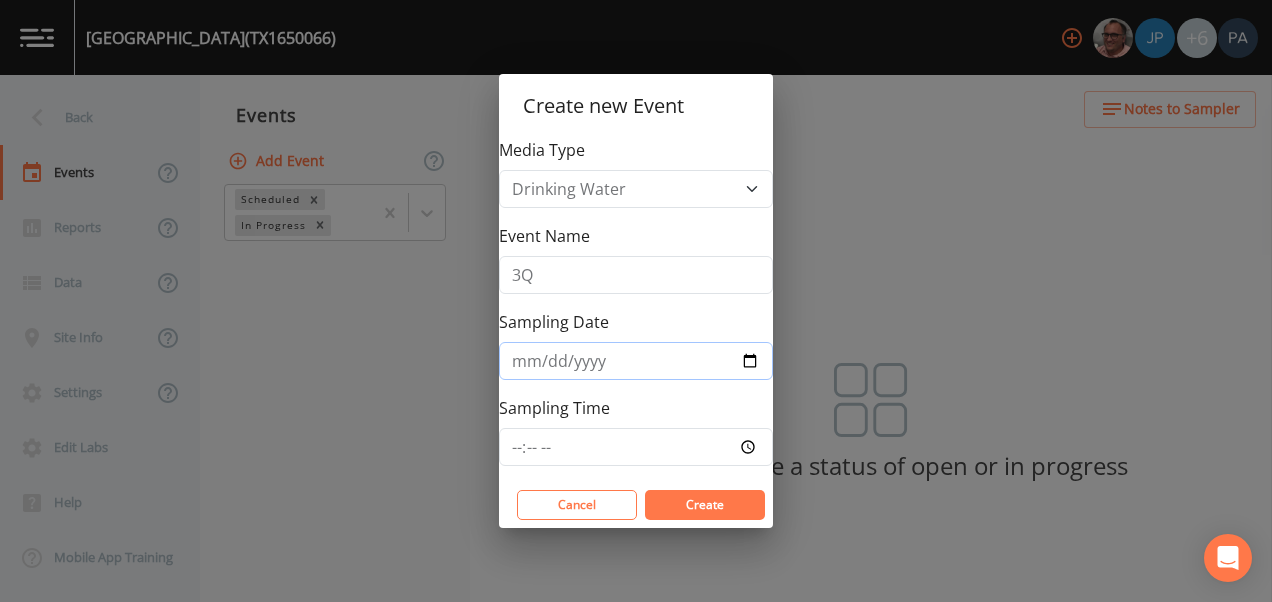 type on "[DATE]" 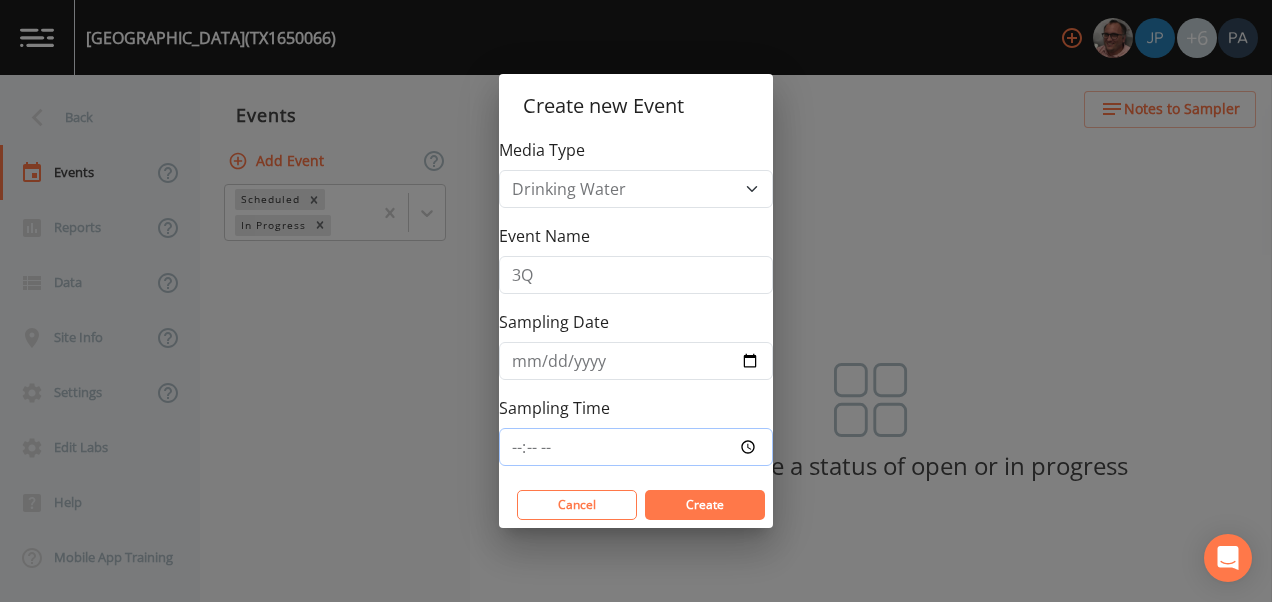 click on "Sampling Time" at bounding box center [636, 447] 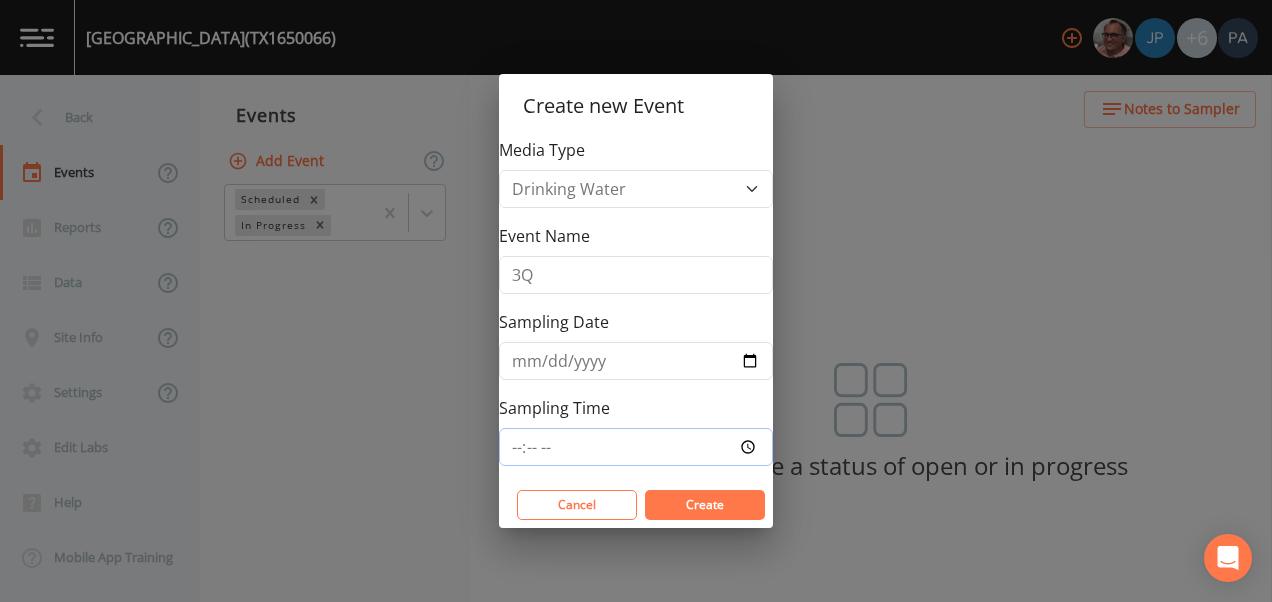 type on "13:00" 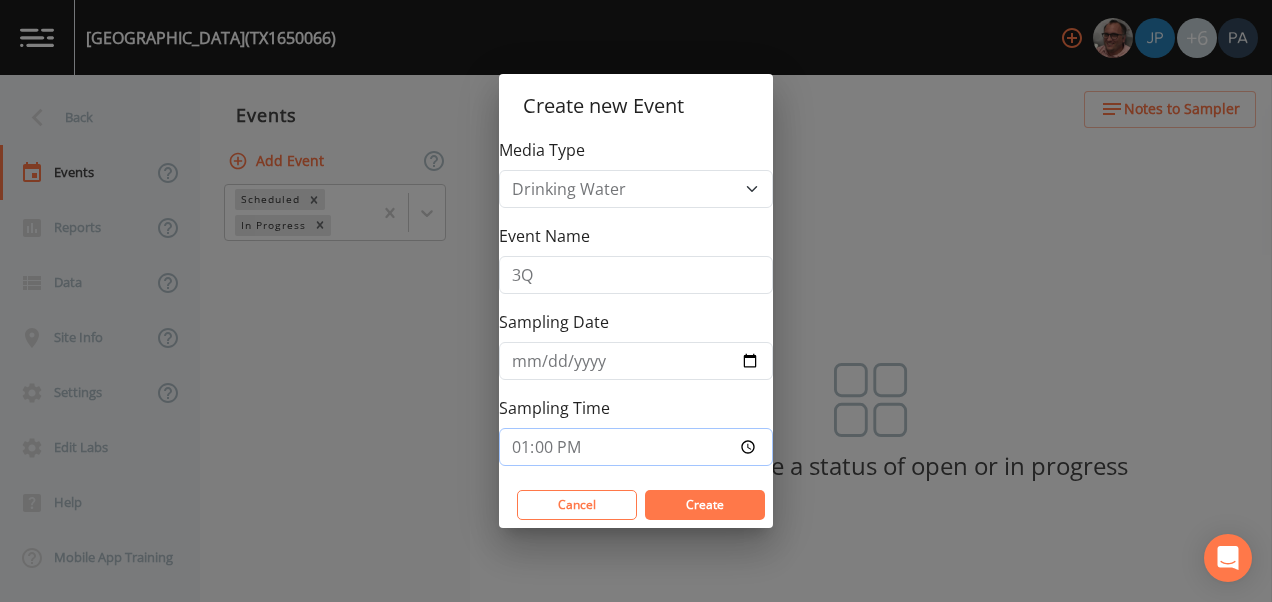 click on "Create" at bounding box center (705, 505) 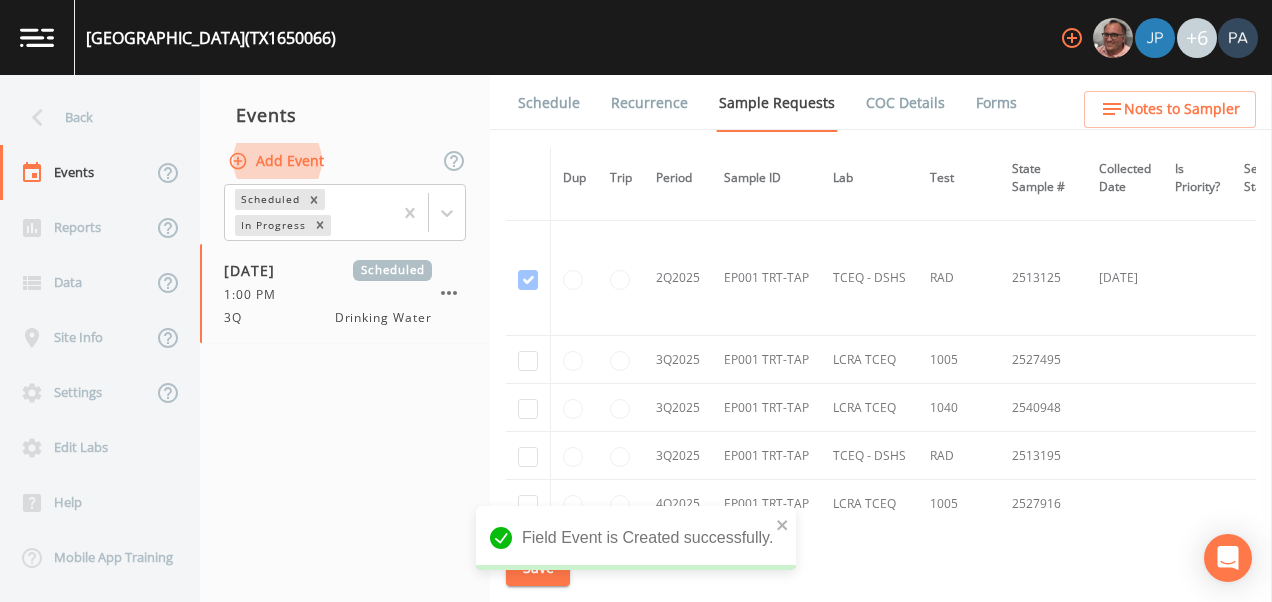 scroll, scrollTop: 2926, scrollLeft: 0, axis: vertical 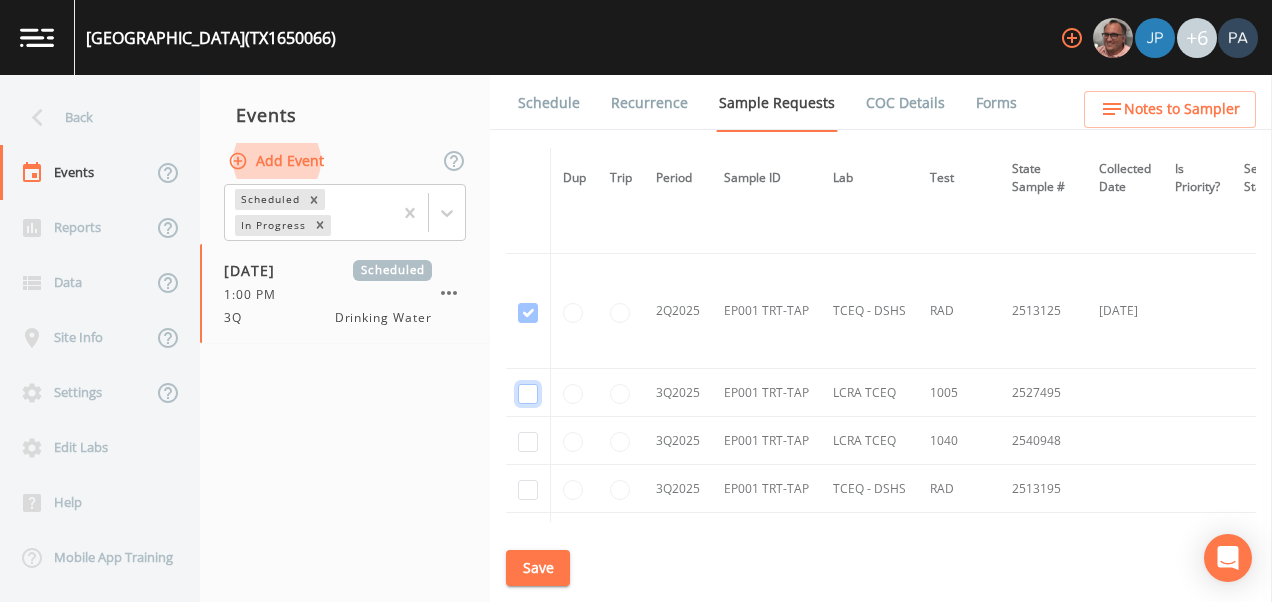 click at bounding box center (528, -2083) 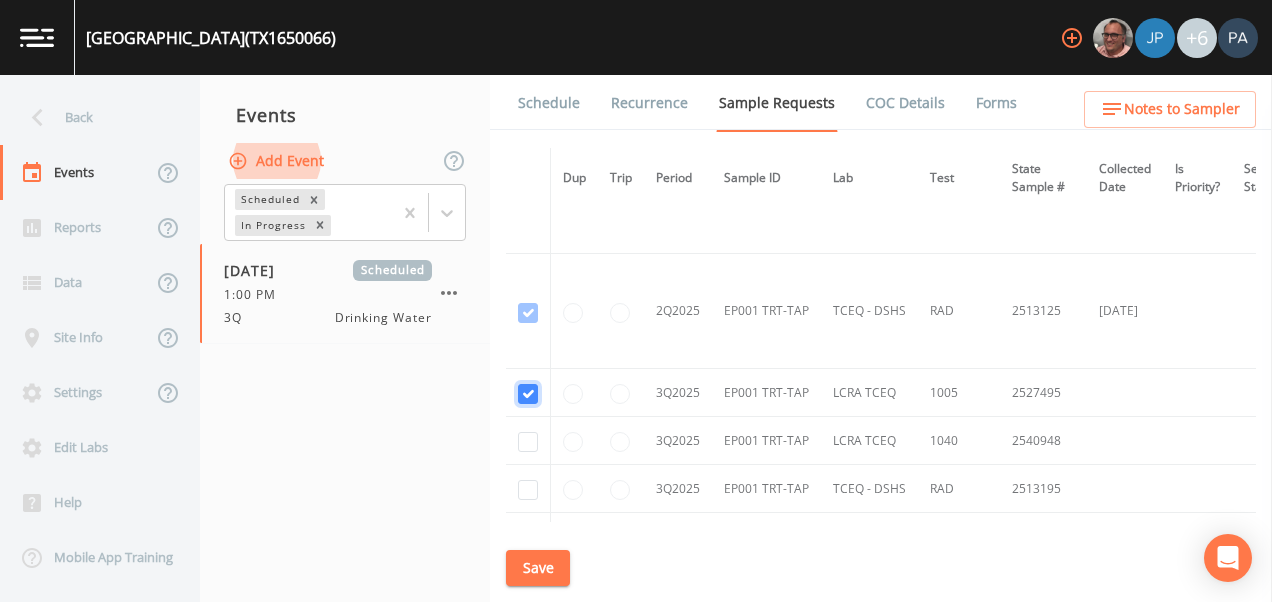 checkbox on "true" 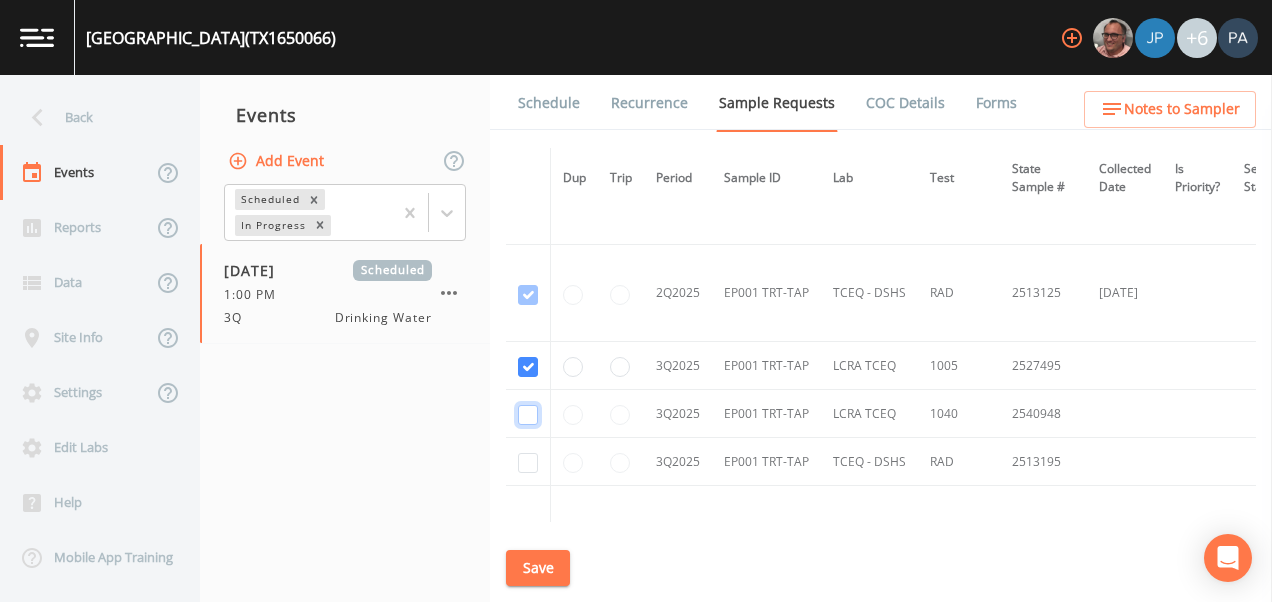 click at bounding box center (528, -1838) 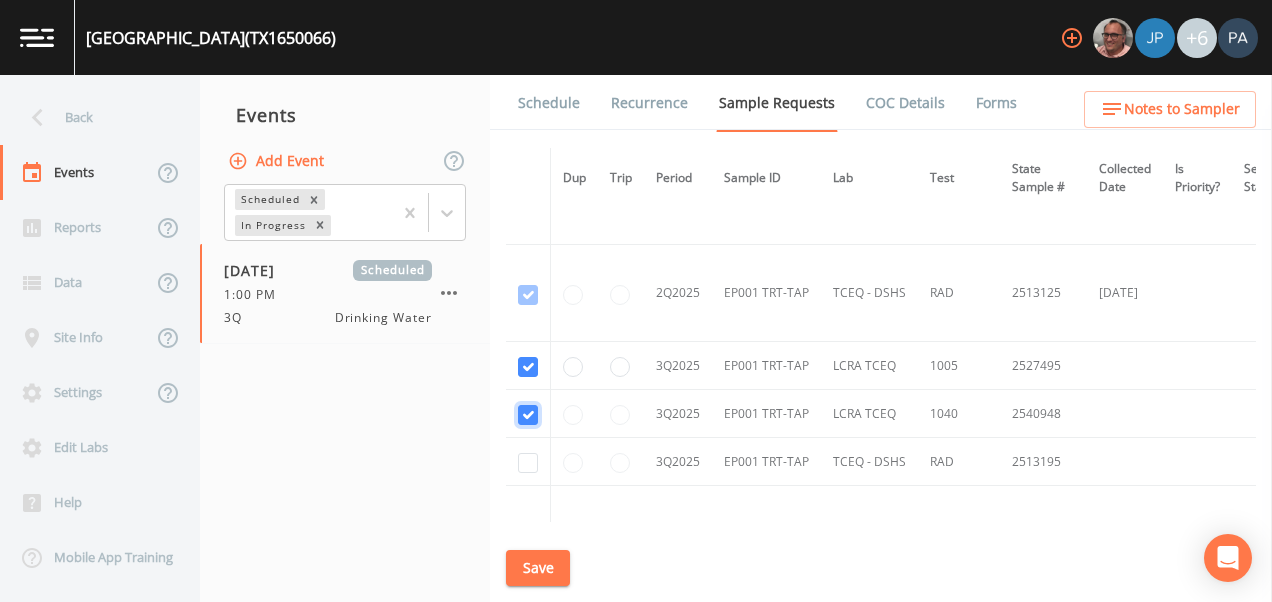 checkbox on "true" 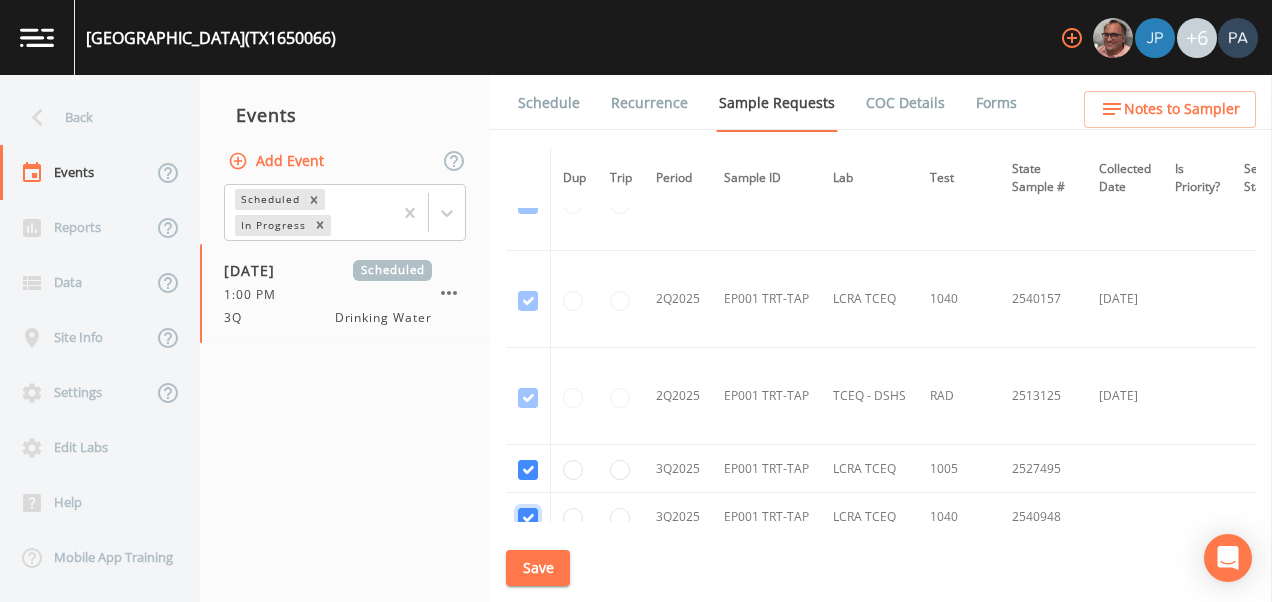 scroll, scrollTop: 2588, scrollLeft: 0, axis: vertical 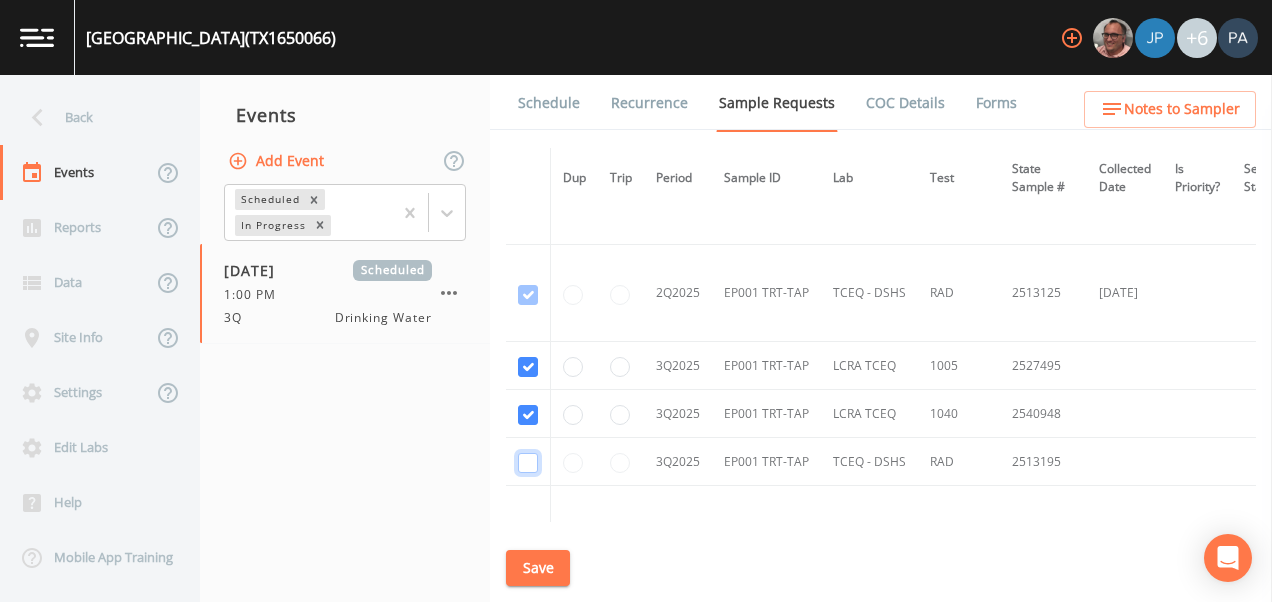 click at bounding box center [528, -2038] 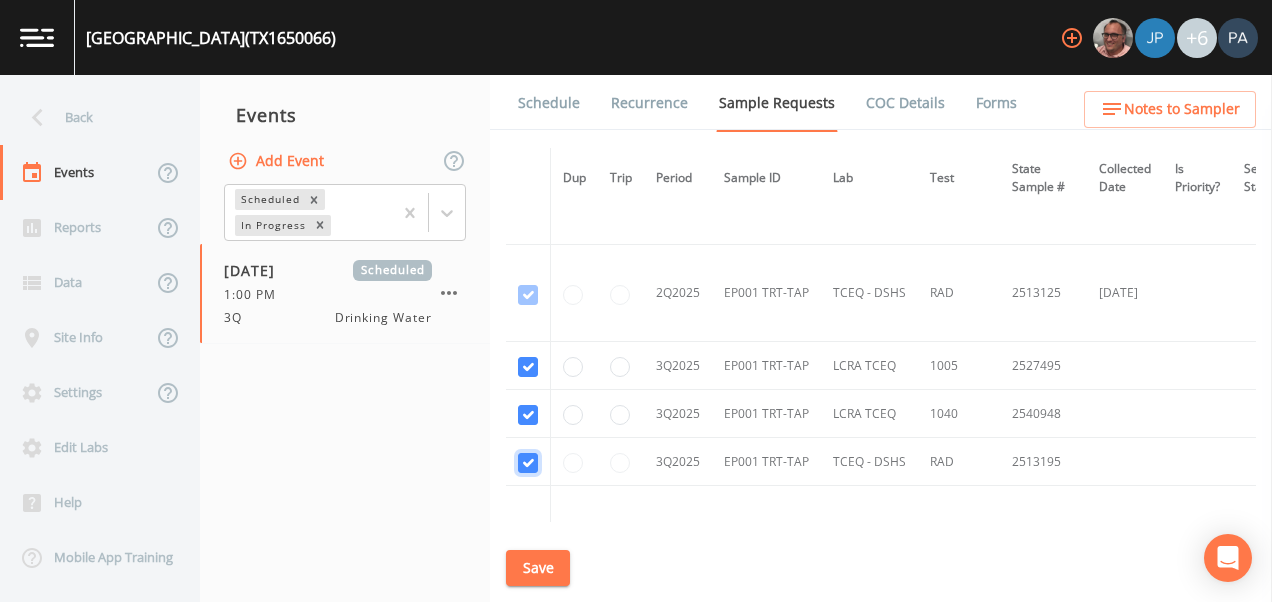 checkbox on "true" 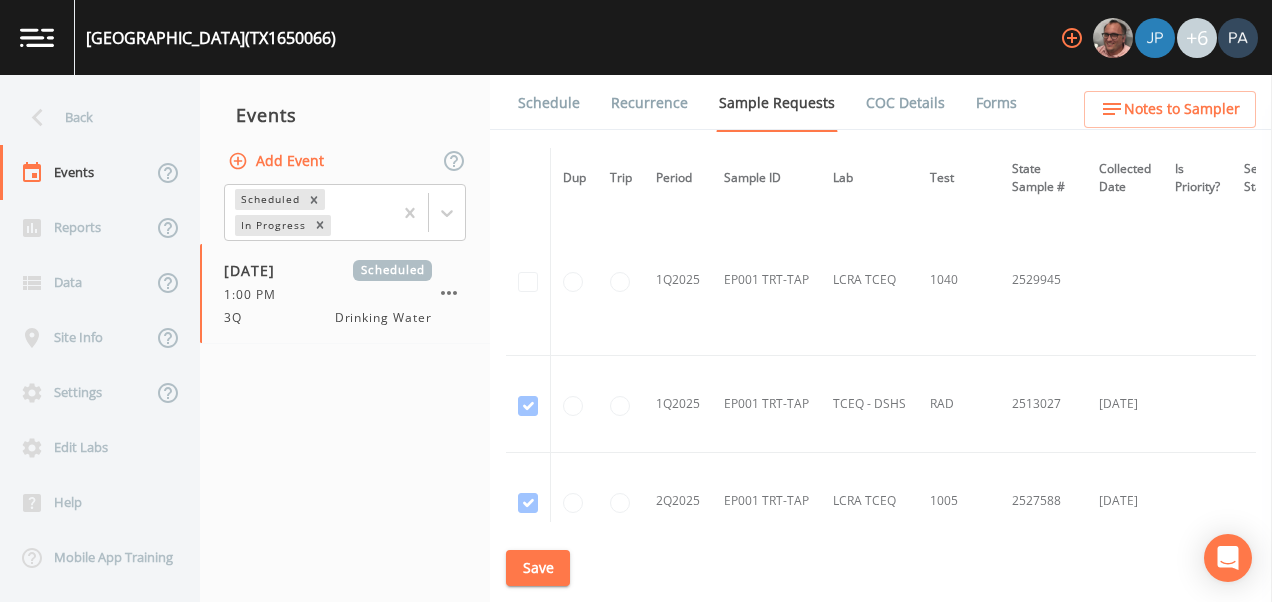 scroll, scrollTop: 2088, scrollLeft: 0, axis: vertical 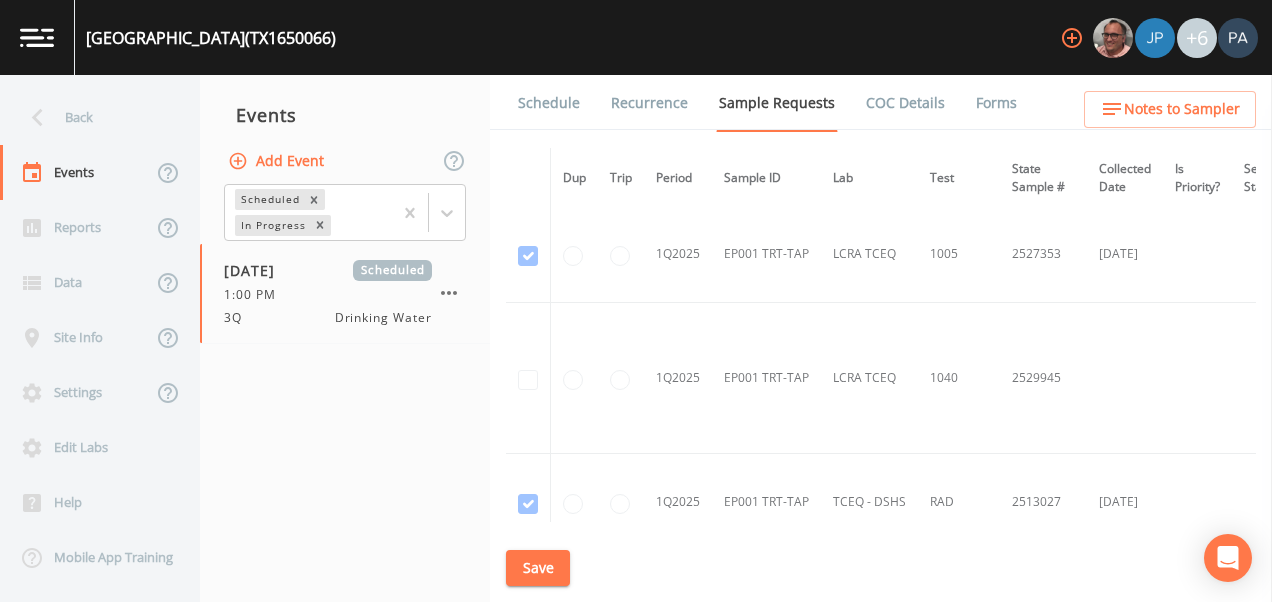 click at bounding box center (528, 378) 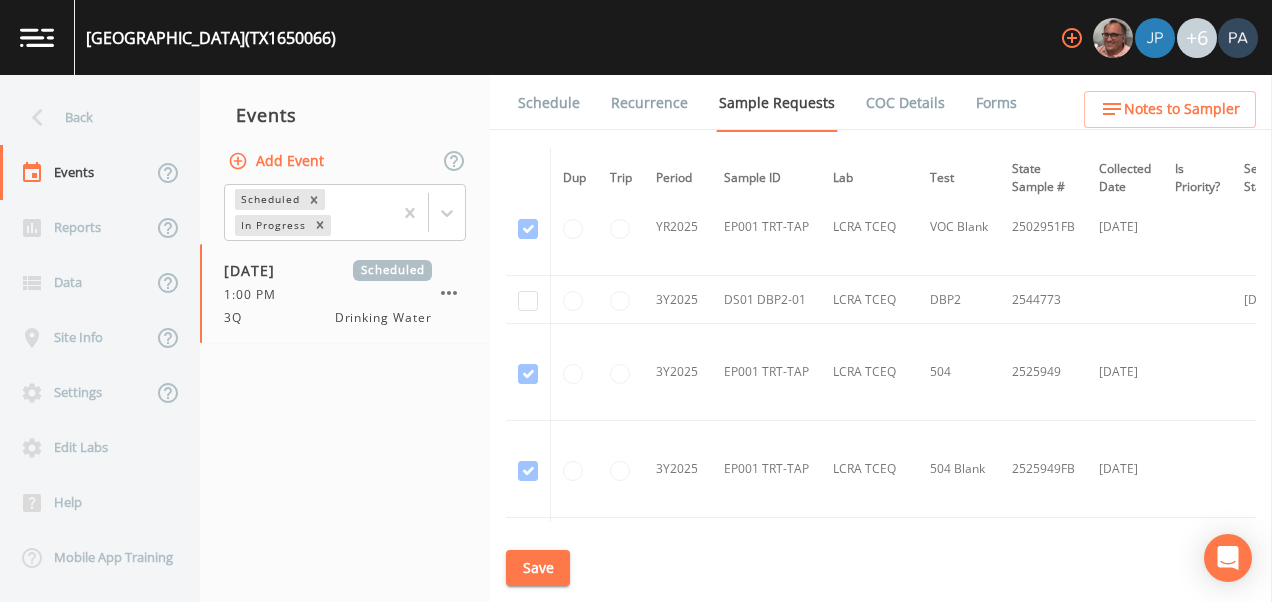 scroll, scrollTop: 1288, scrollLeft: 0, axis: vertical 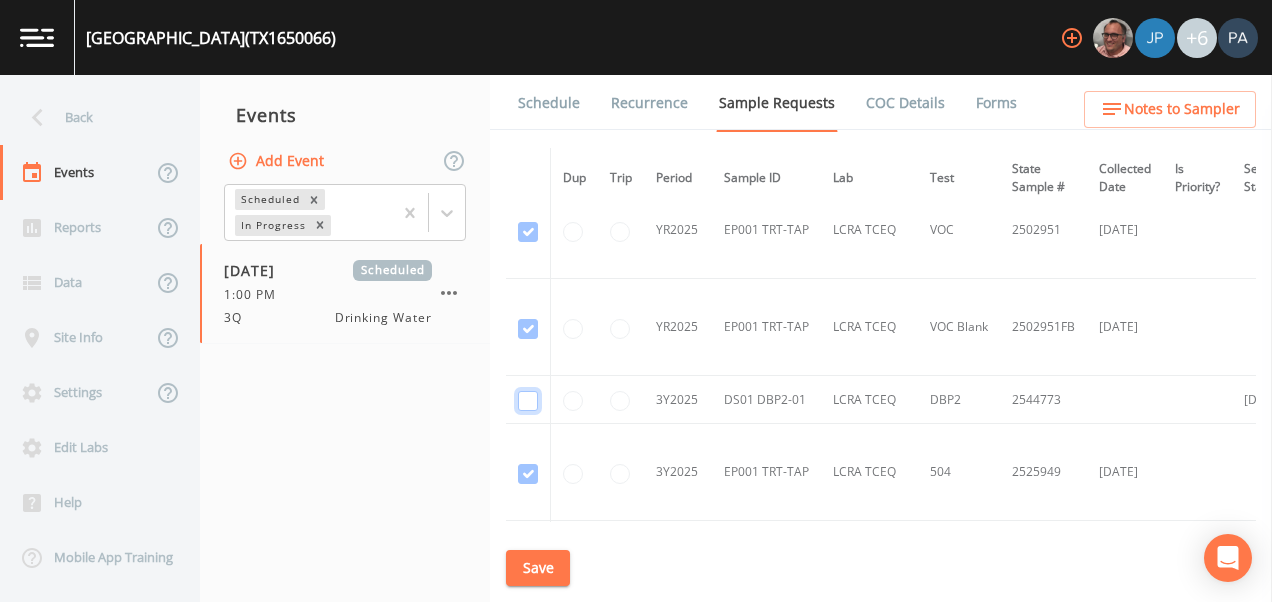click at bounding box center [528, 401] 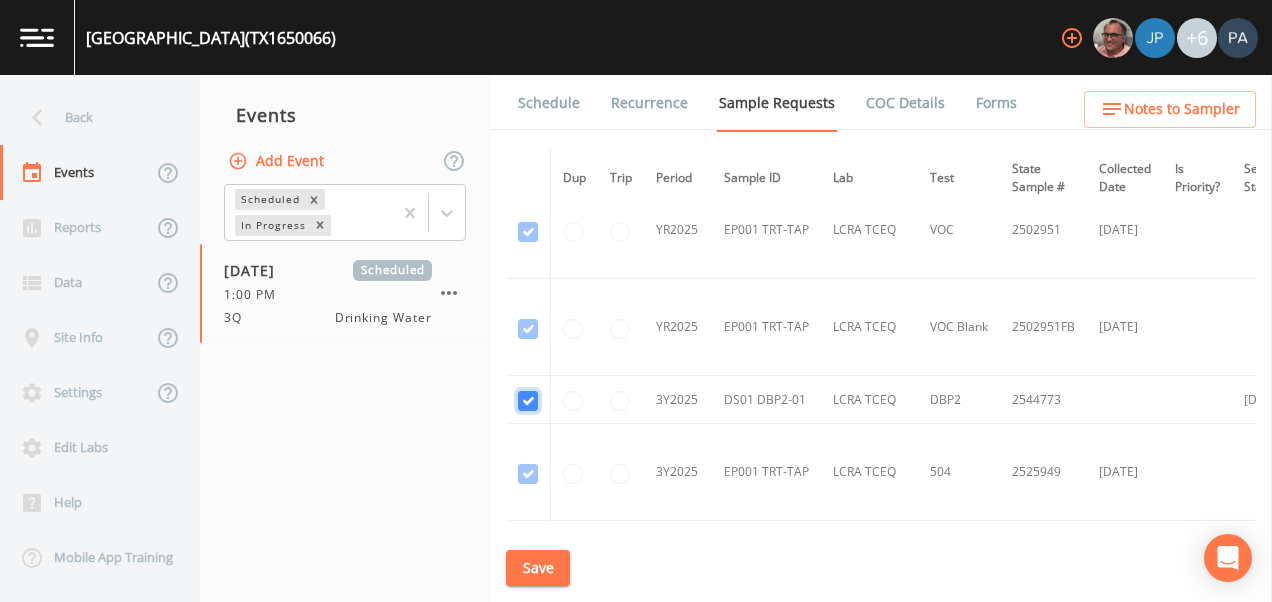 checkbox on "true" 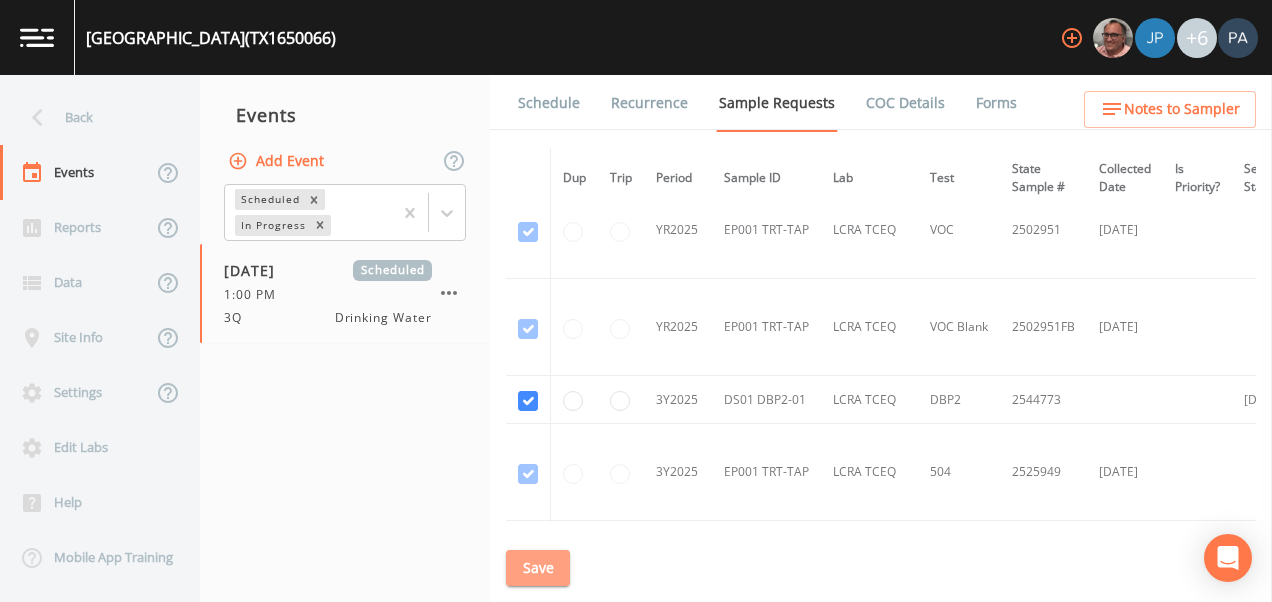 click on "Save" at bounding box center (538, 568) 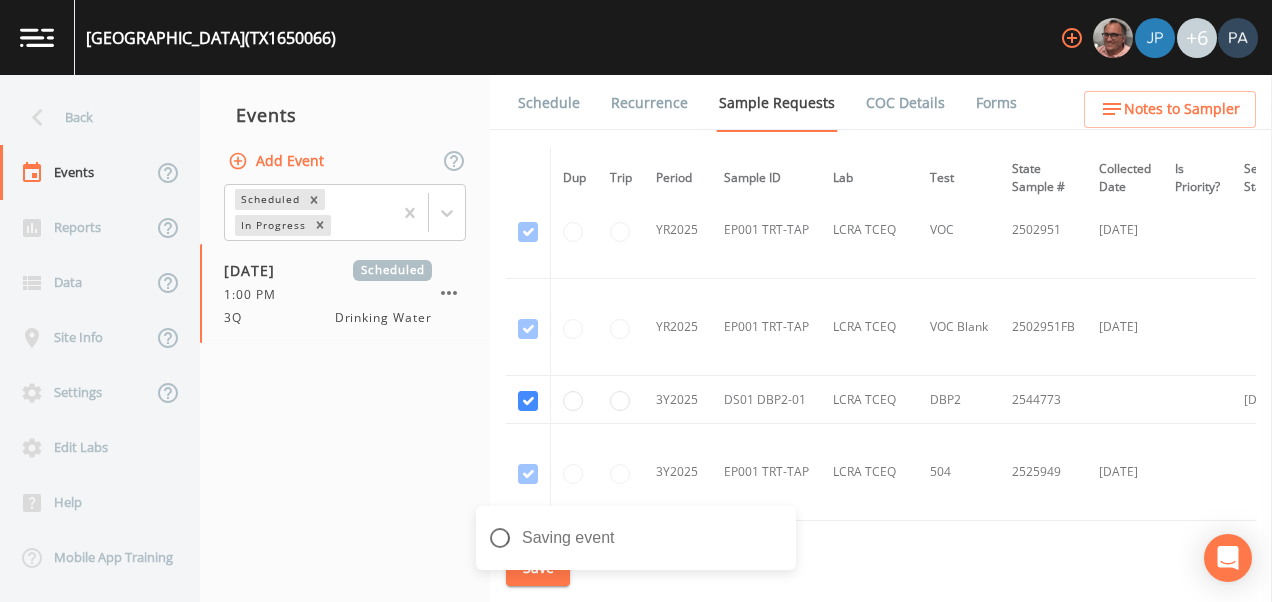 click on "Schedule" at bounding box center [549, 103] 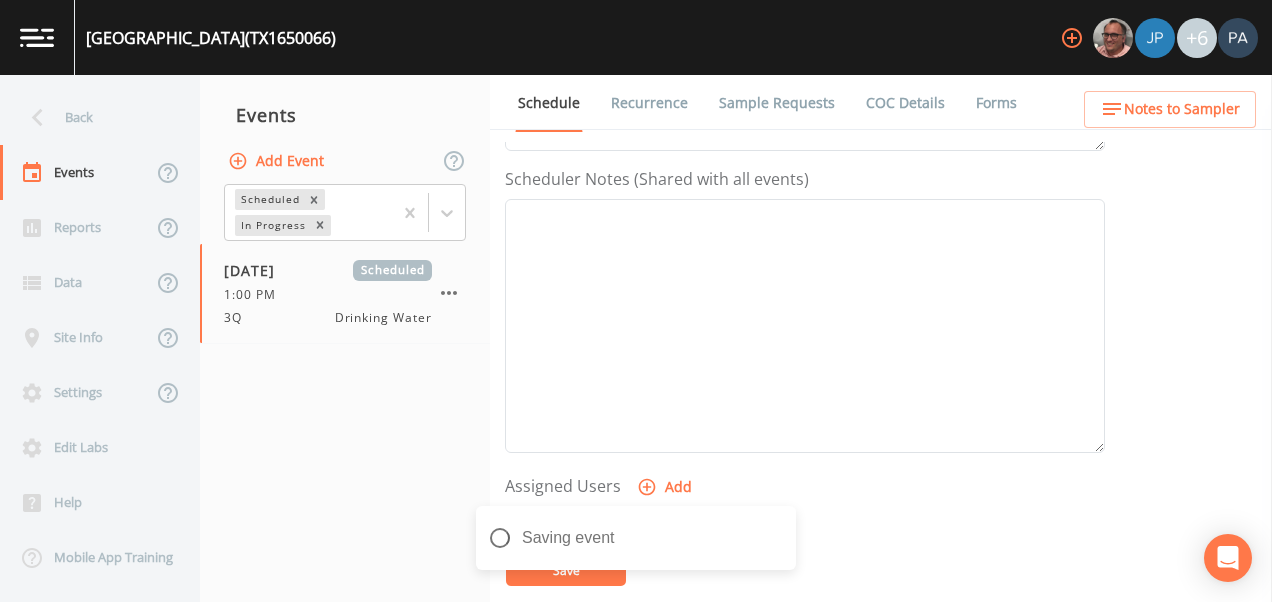 scroll, scrollTop: 700, scrollLeft: 0, axis: vertical 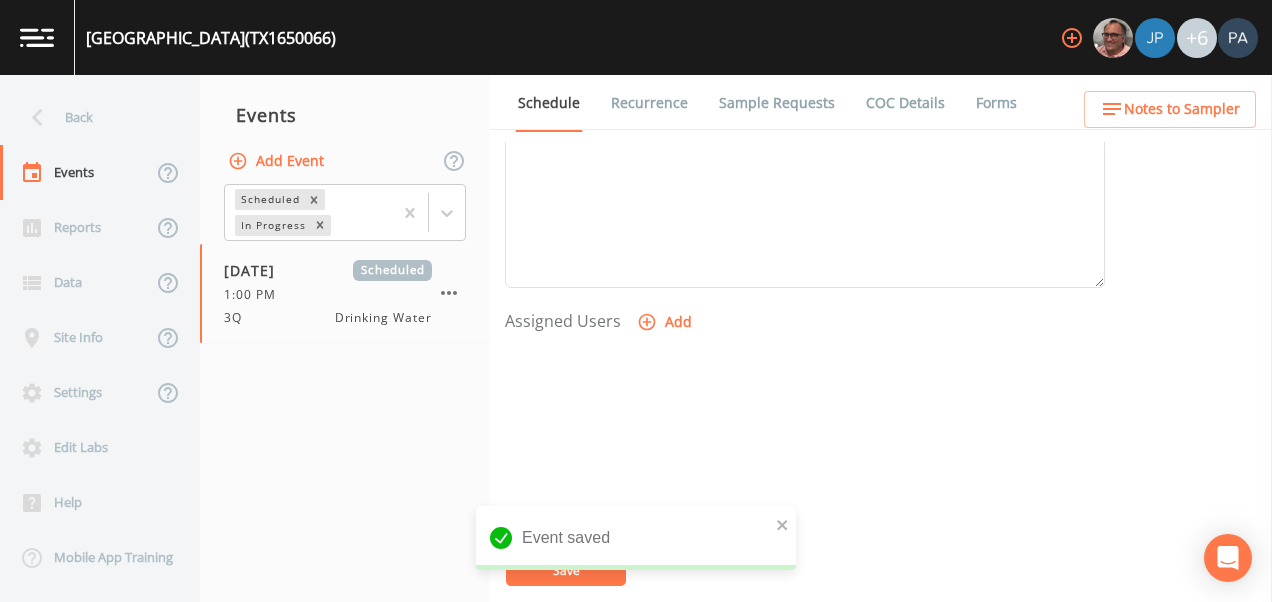click 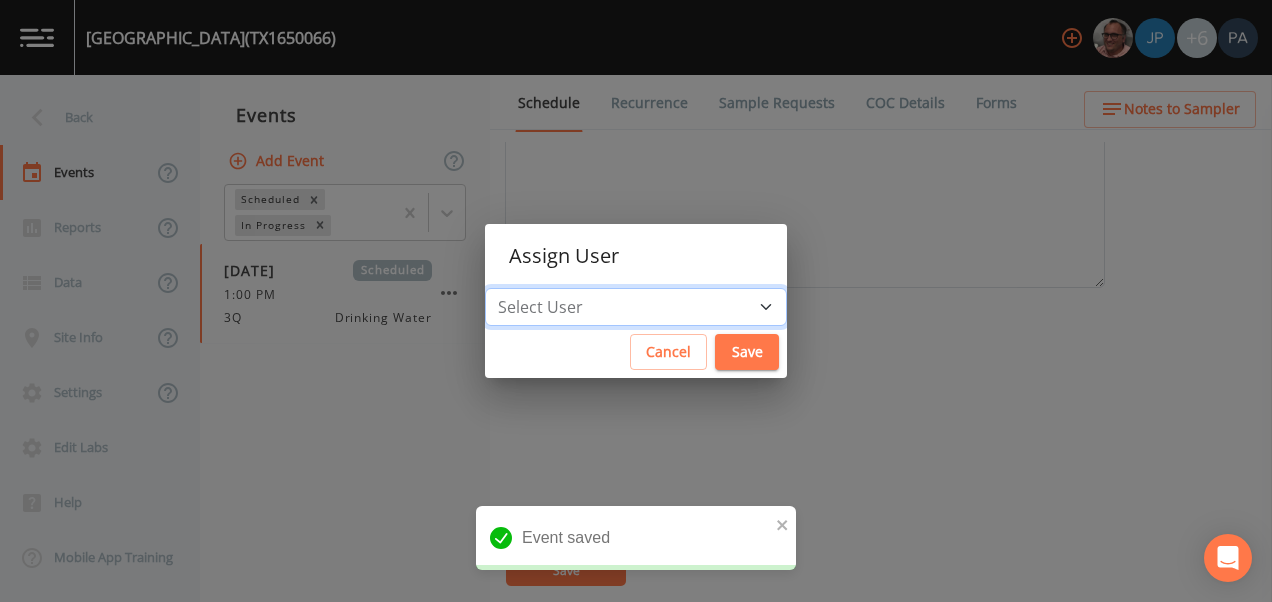 click on "Select User [PERSON_NAME] [PERSON_NAME]  [PERSON_NAME] [PERSON_NAME] [PERSON_NAME] [PERSON_NAME] [PERSON_NAME] [PERSON_NAME] [PERSON_NAME]" at bounding box center (636, 307) 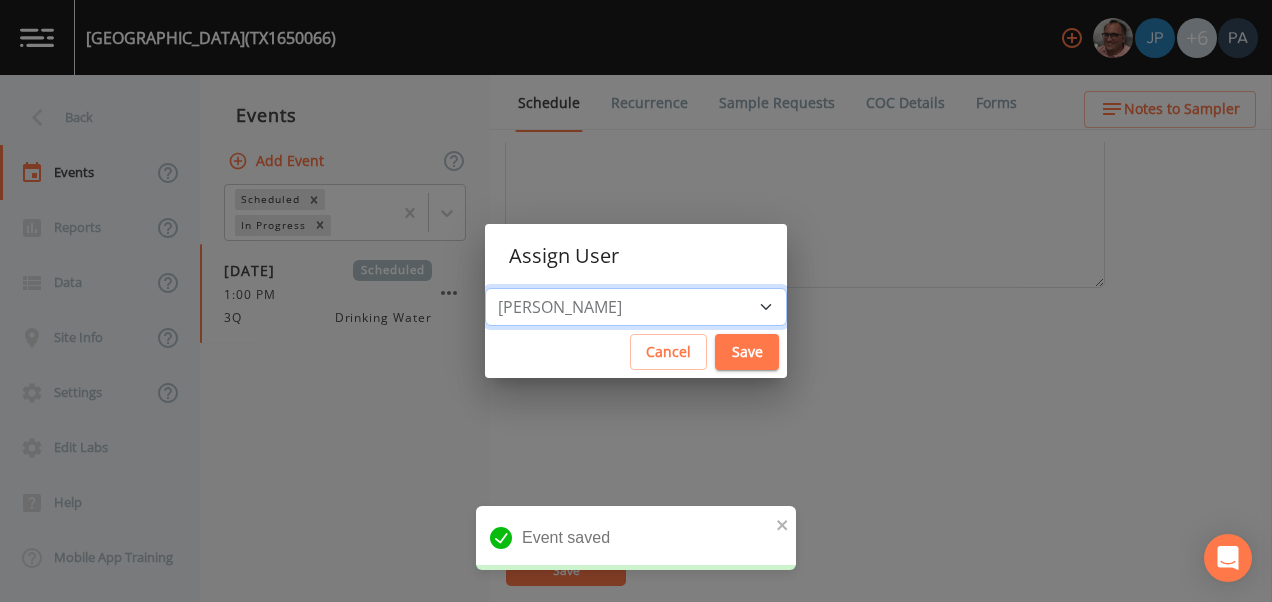 click on "Select User [PERSON_NAME] [PERSON_NAME]  [PERSON_NAME] [PERSON_NAME] [PERSON_NAME] [PERSON_NAME] [PERSON_NAME] [PERSON_NAME] [PERSON_NAME]" at bounding box center (636, 307) 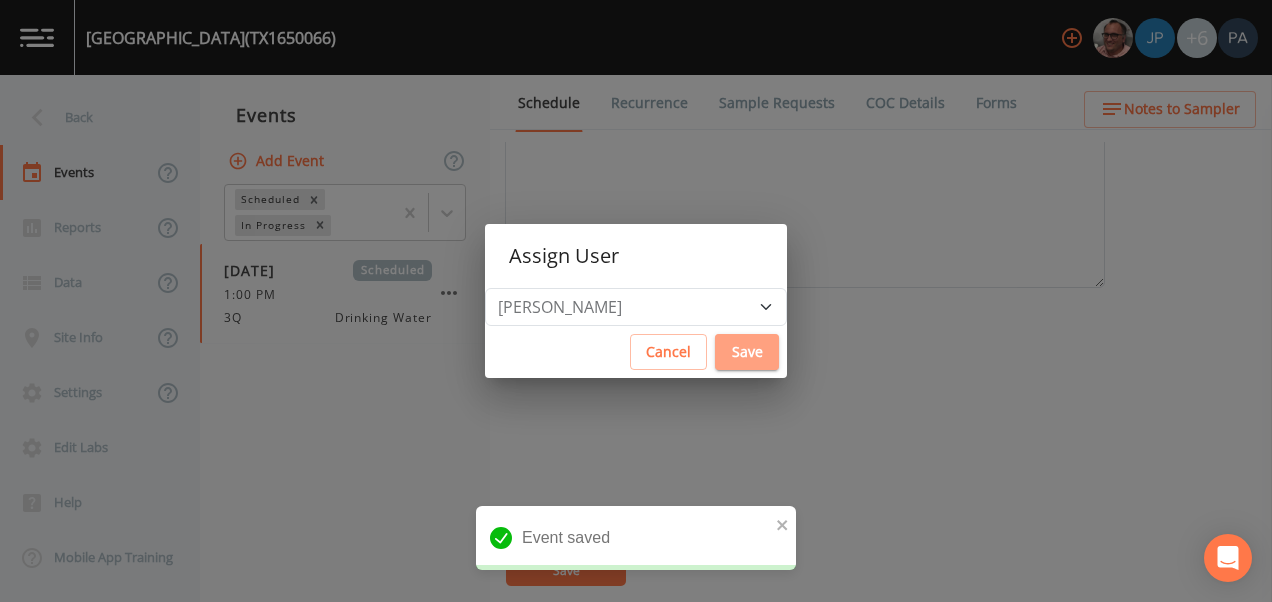 click on "Save" at bounding box center (747, 352) 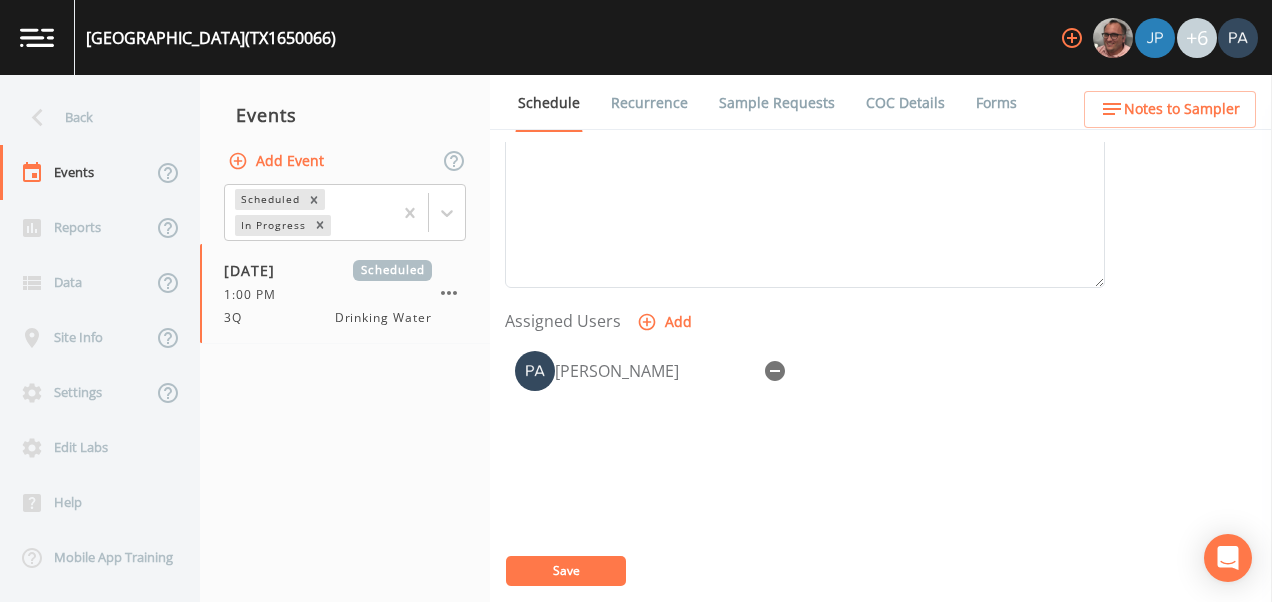 click on "Save" at bounding box center (566, 570) 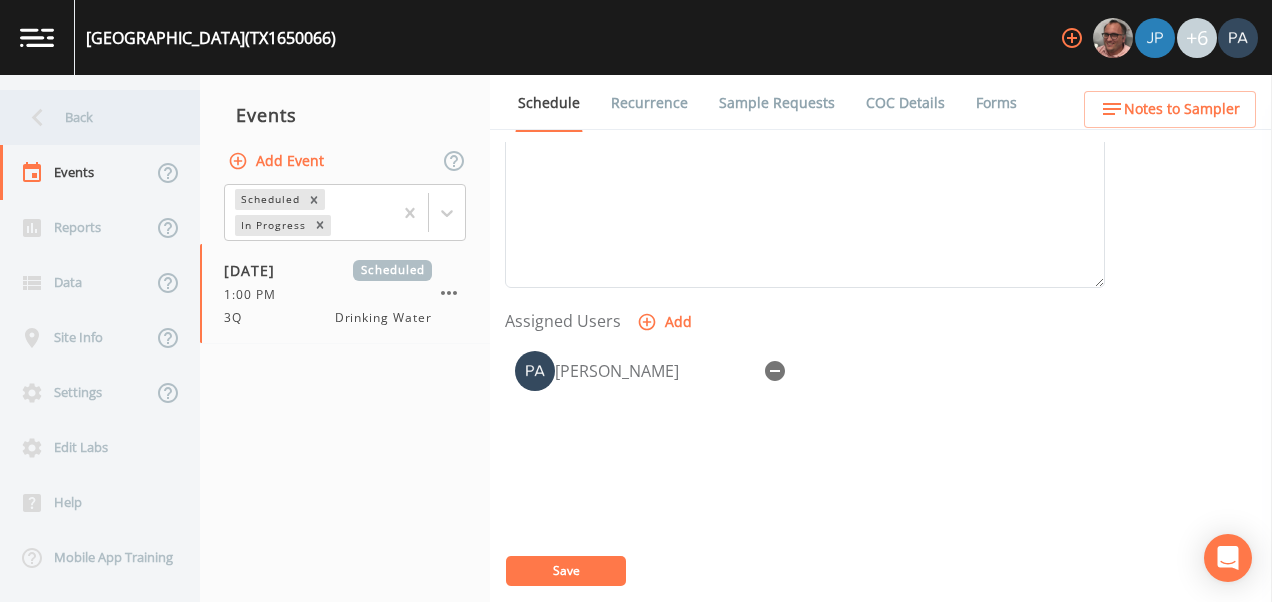click on "Back" at bounding box center [90, 117] 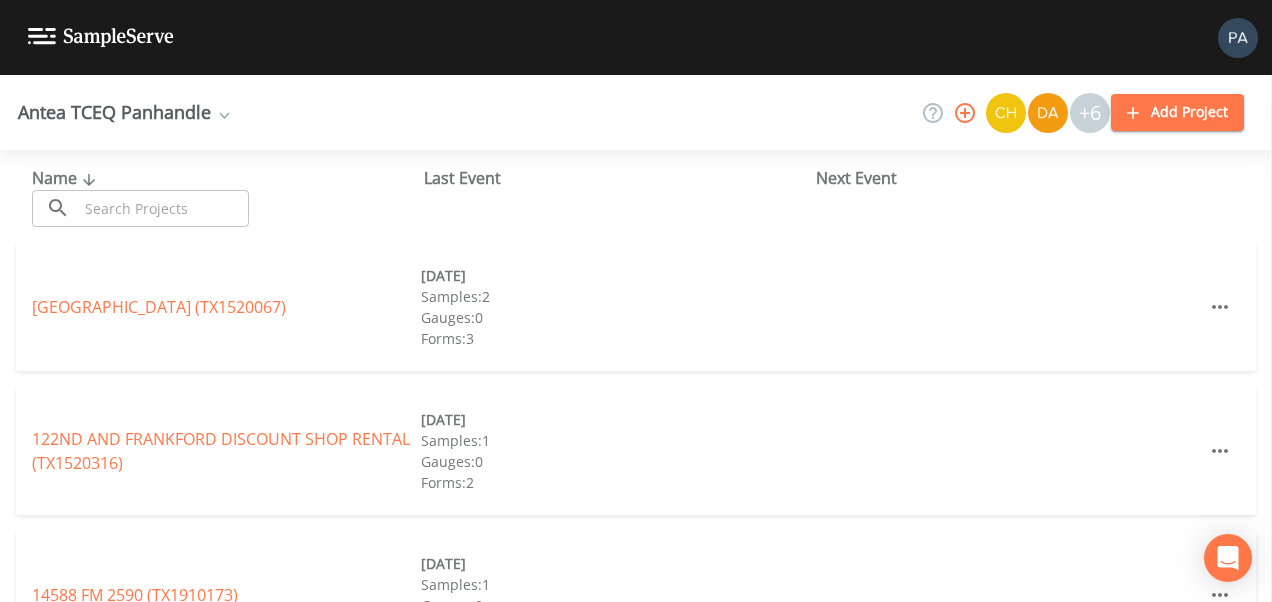 click on "Name ​ ​" at bounding box center [228, 196] 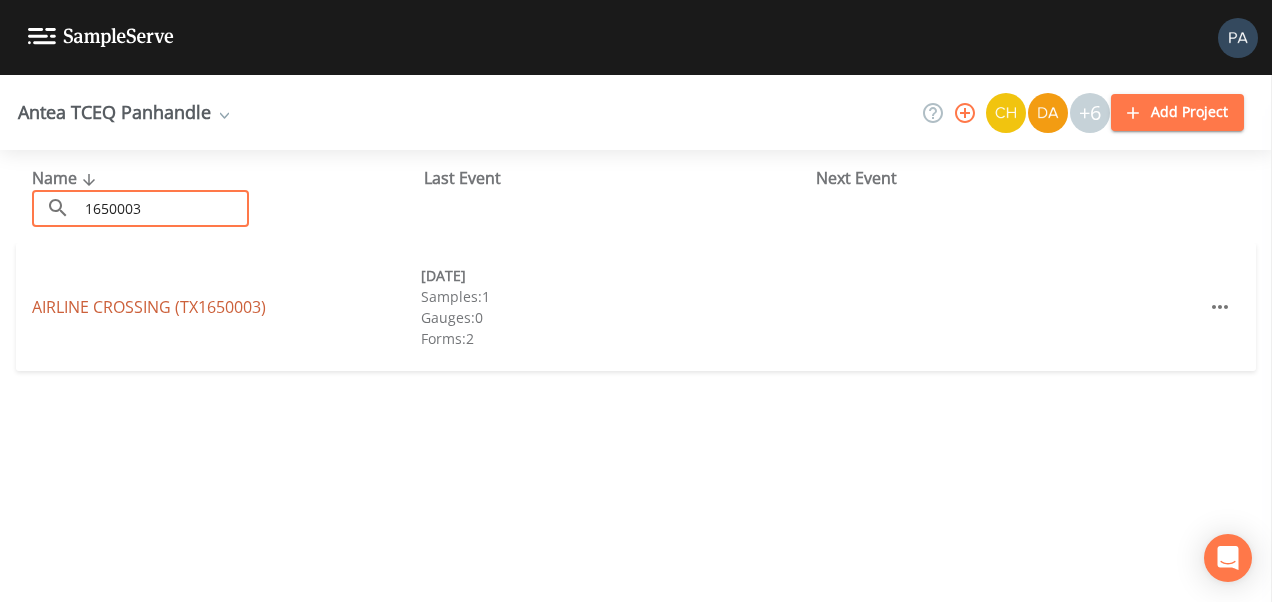 type on "1650003" 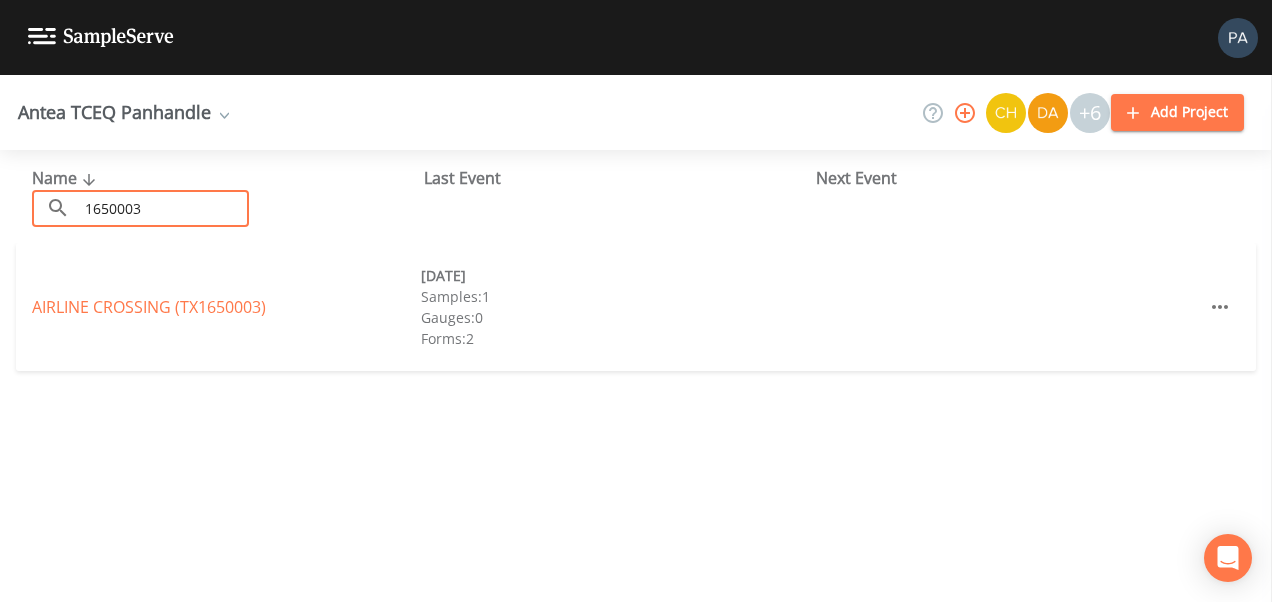 click on "AIRLINE CROSSING   (TX1650003)" at bounding box center (149, 307) 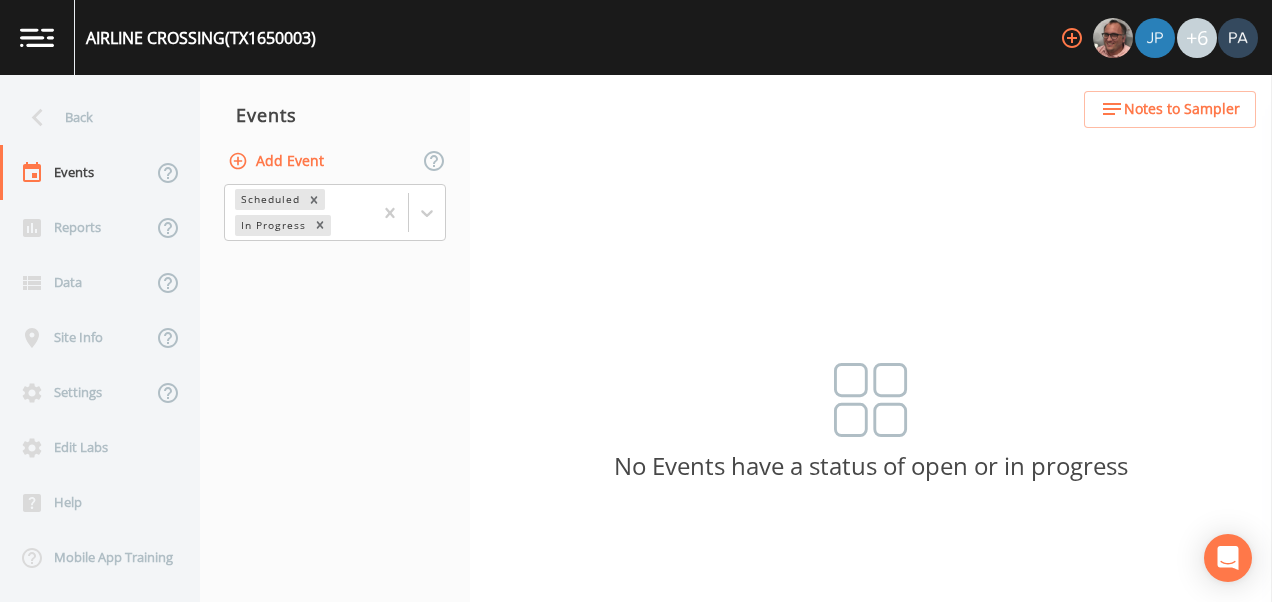 click on "Add Event" at bounding box center [278, 161] 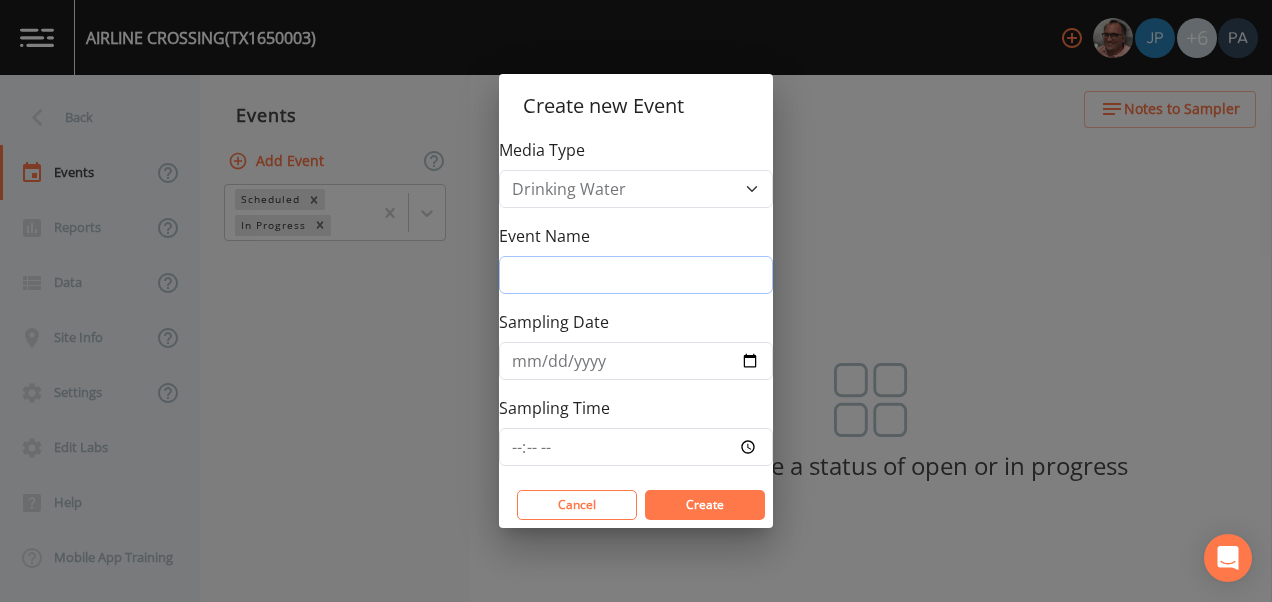 click on "Event Name" at bounding box center (636, 275) 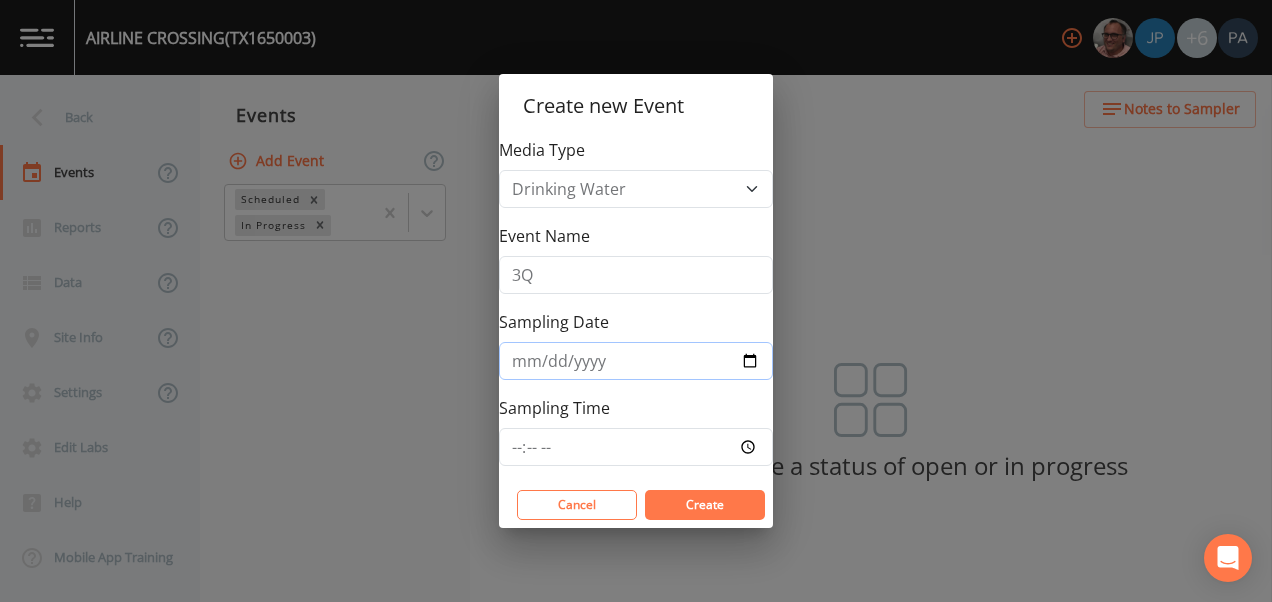 type on "[DATE]" 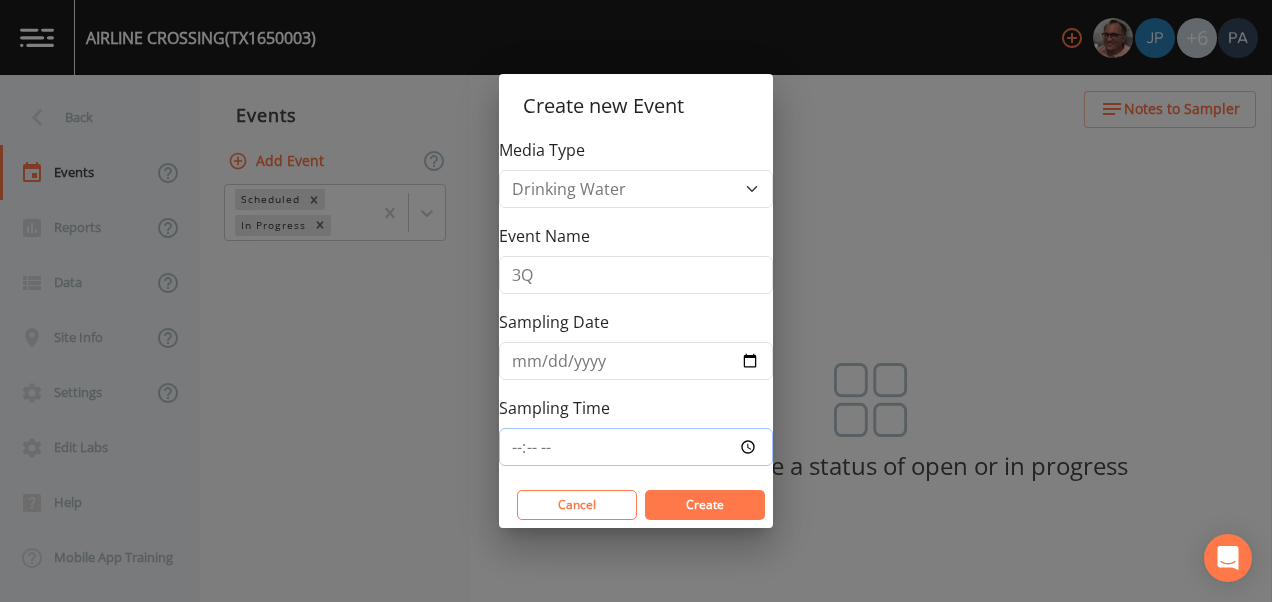 click on "Sampling Time" at bounding box center (636, 447) 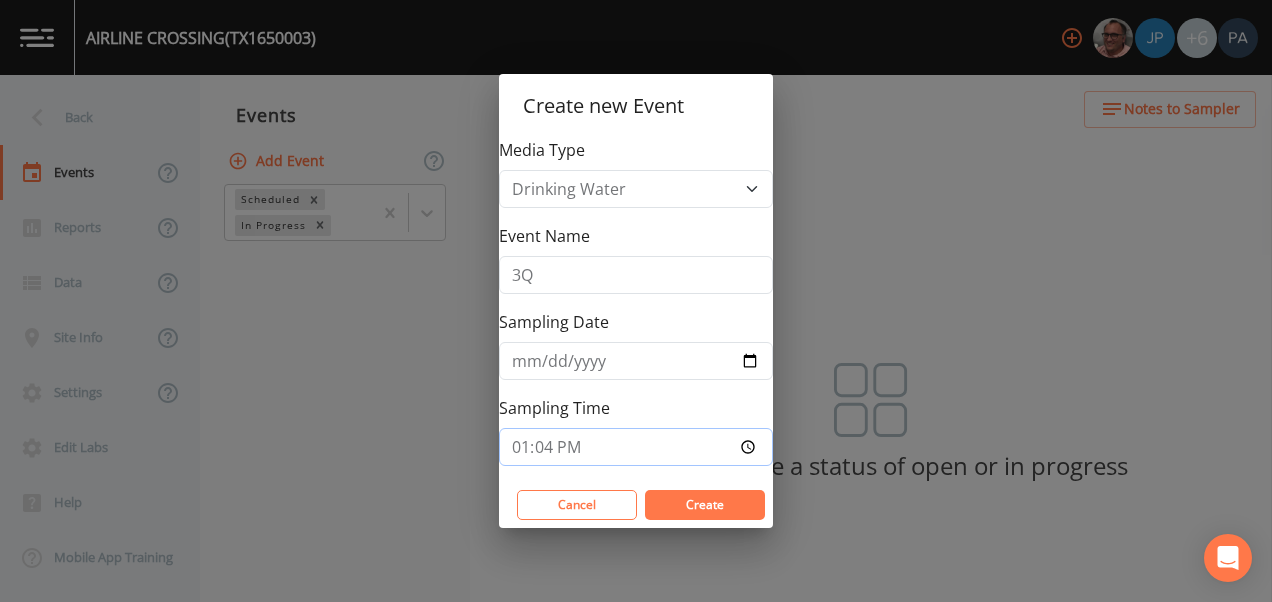 type on "13:45" 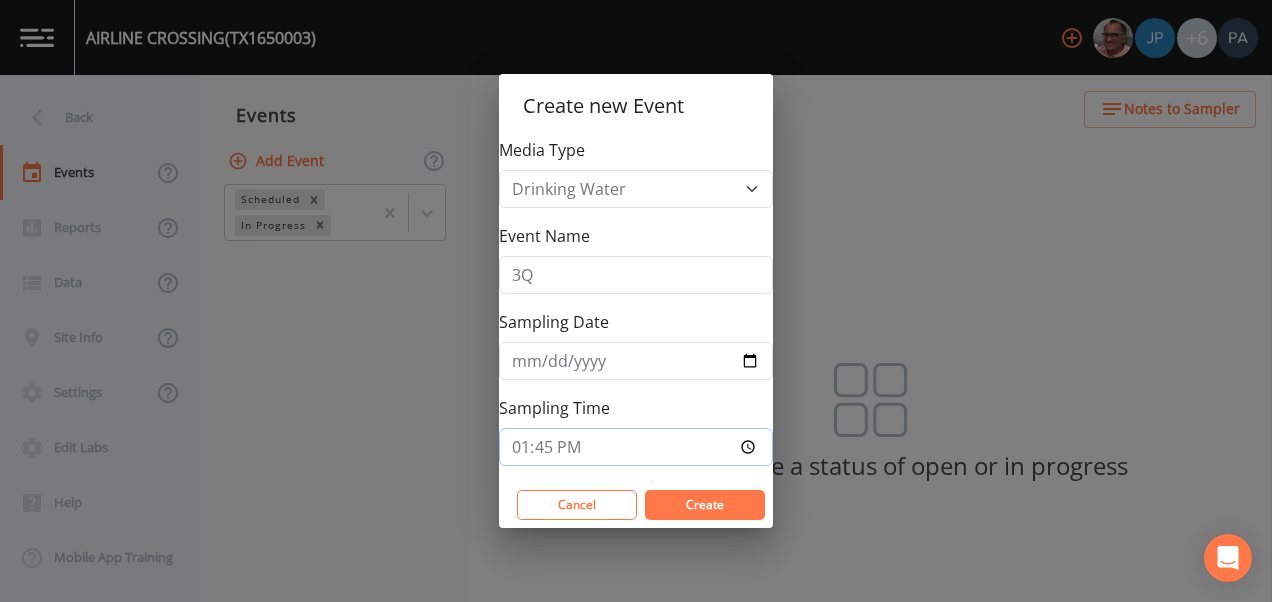 click on "Create" at bounding box center (705, 505) 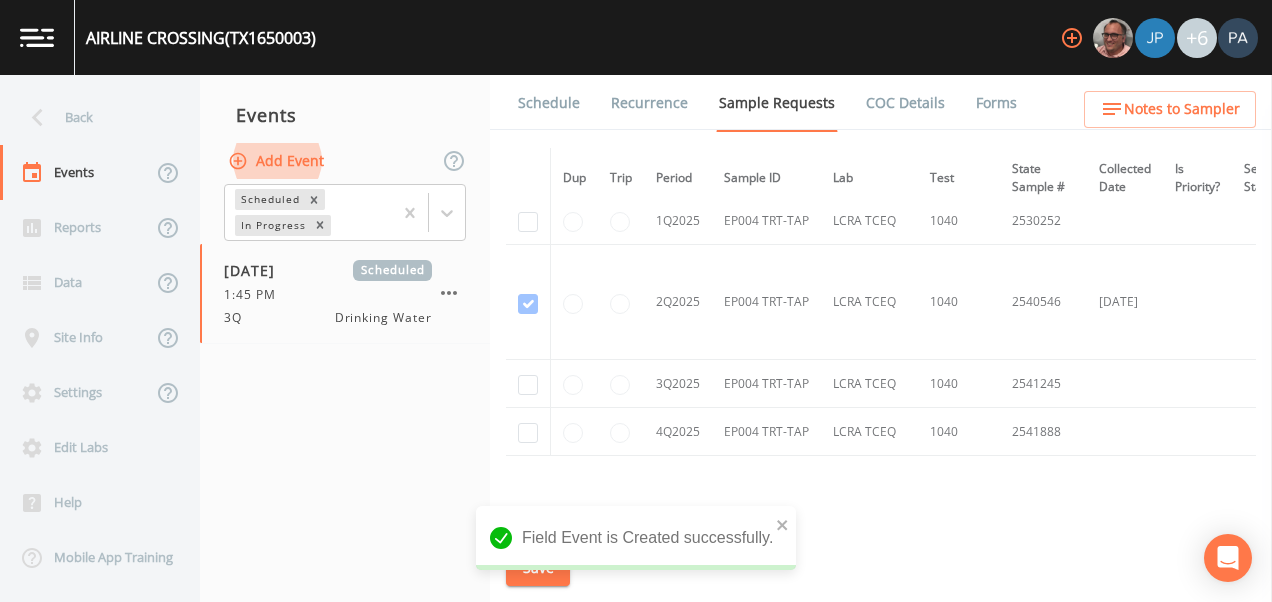 scroll, scrollTop: 2229, scrollLeft: 0, axis: vertical 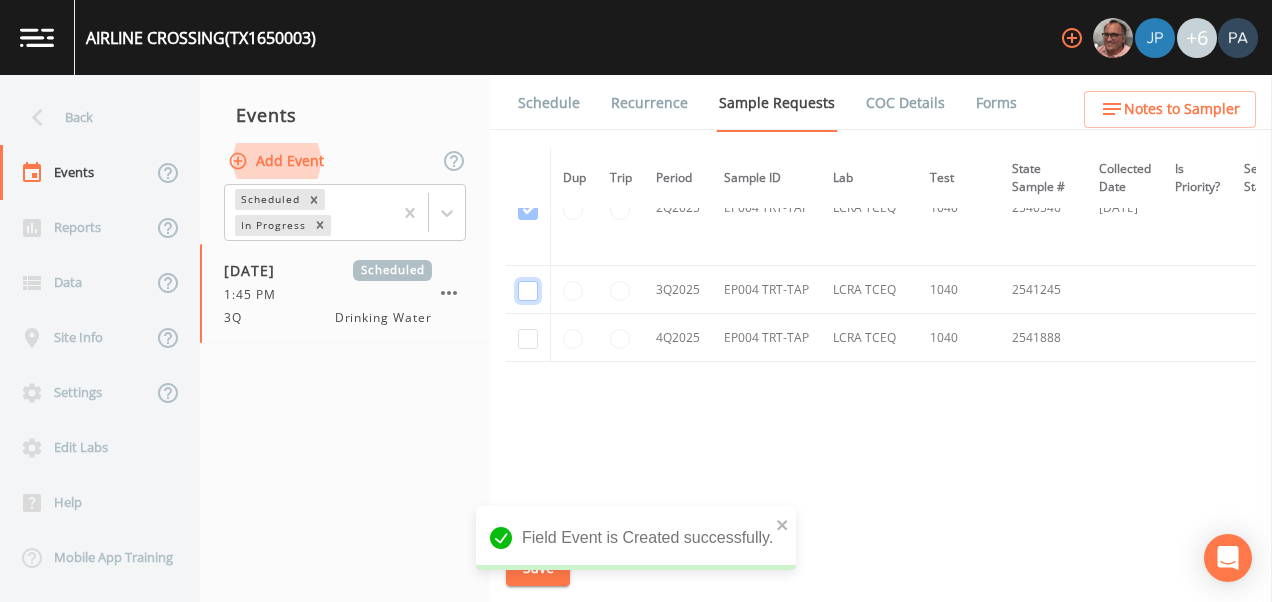 click at bounding box center [528, -1611] 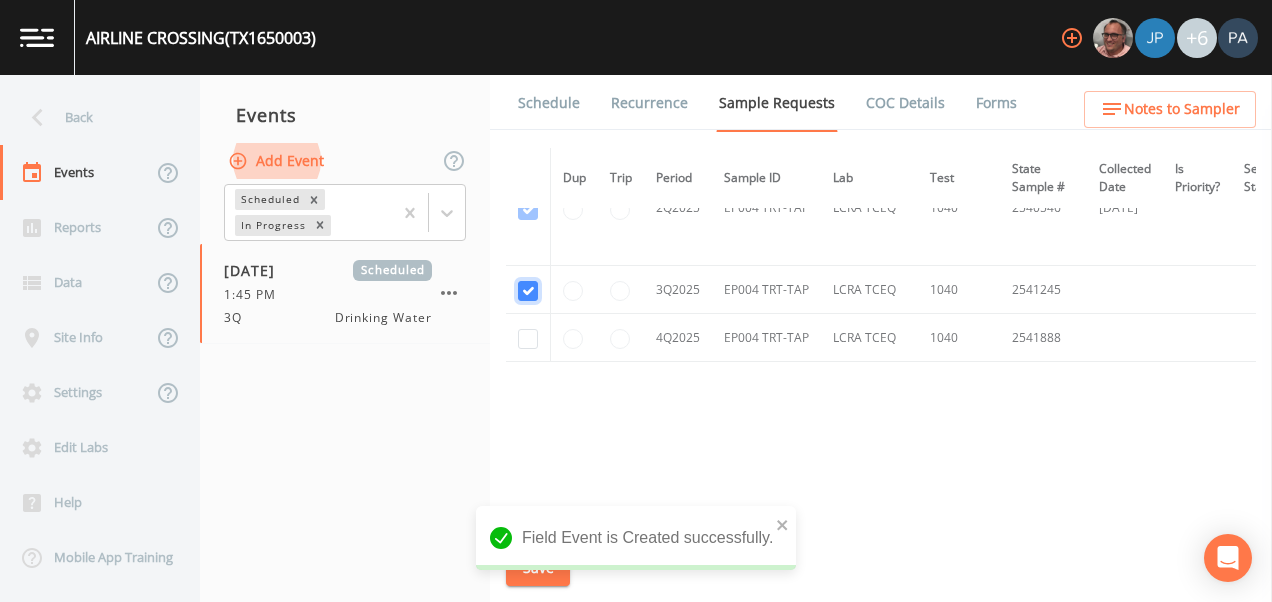 checkbox on "true" 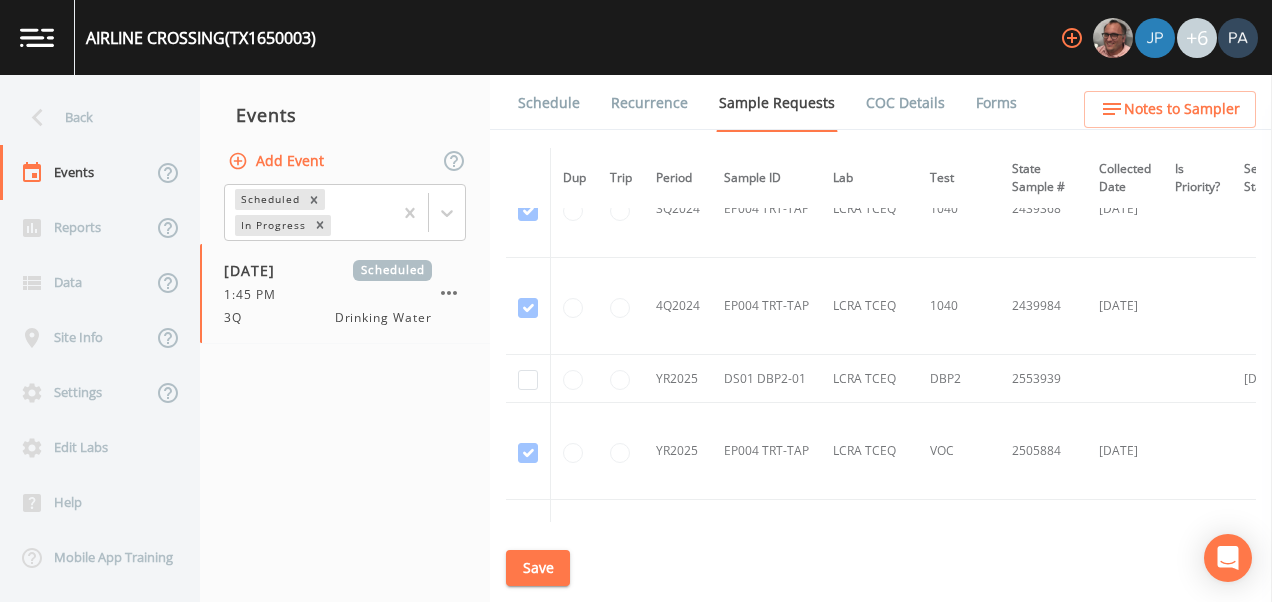 scroll, scrollTop: 499, scrollLeft: 0, axis: vertical 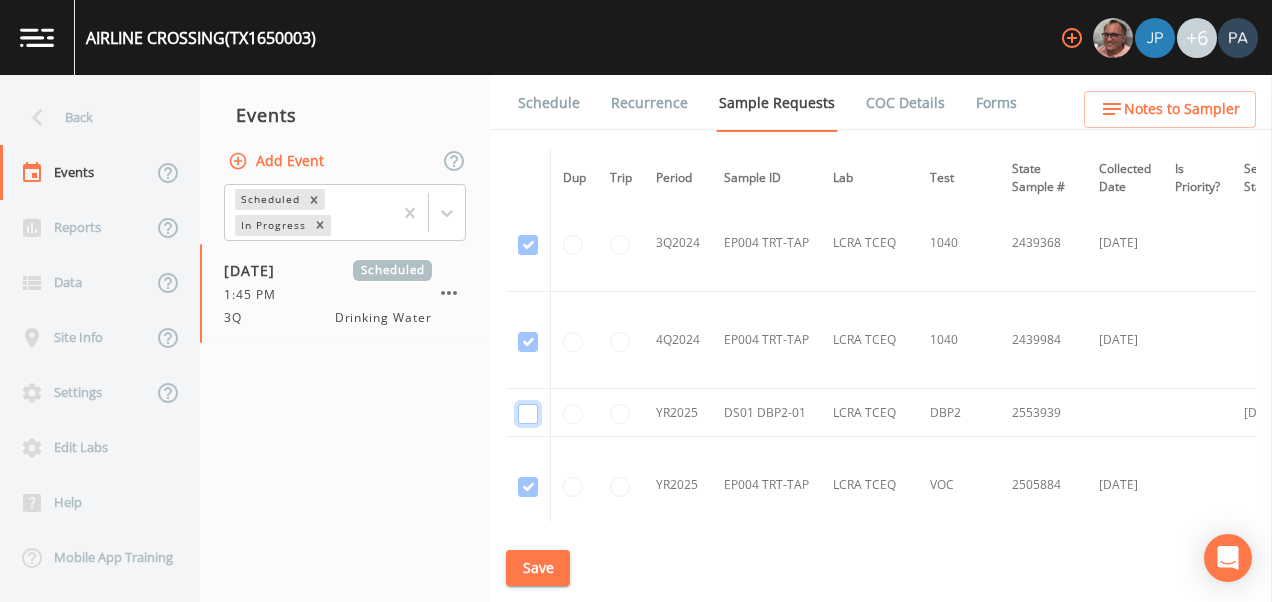 click at bounding box center (528, -240) 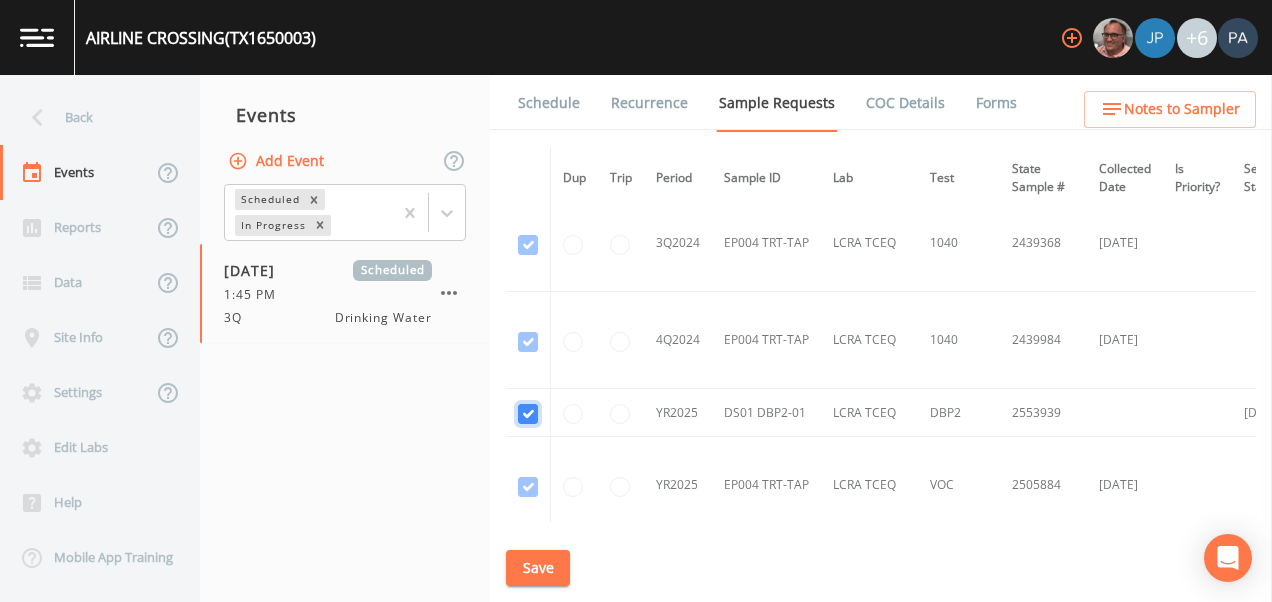 checkbox on "true" 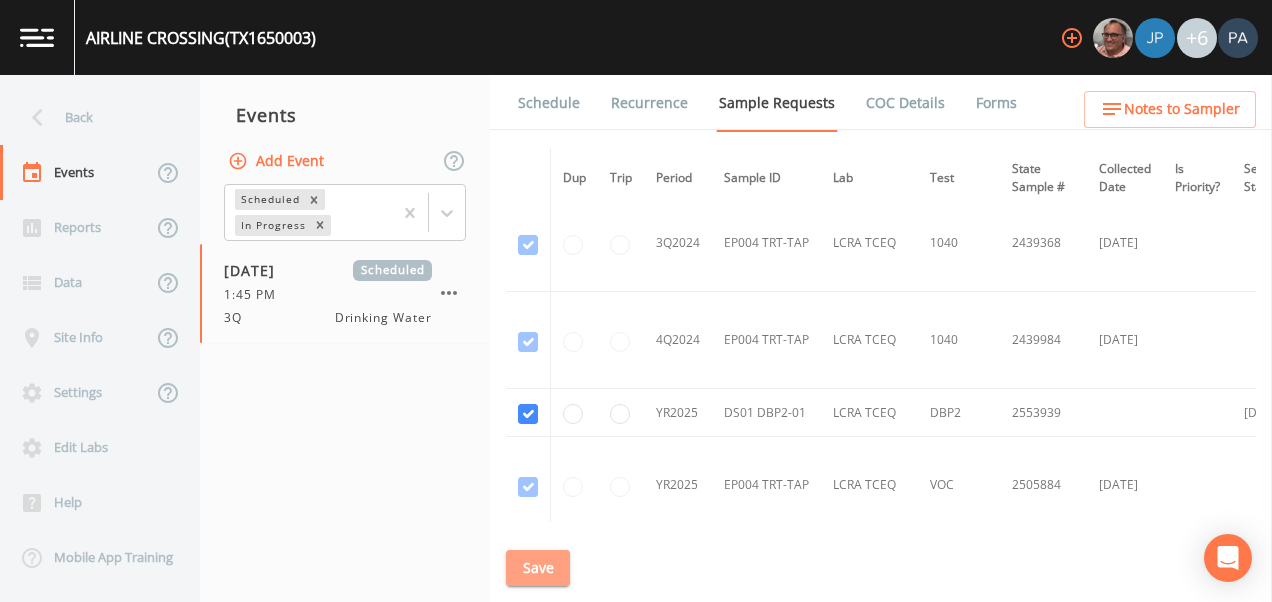 click on "Save" at bounding box center (538, 568) 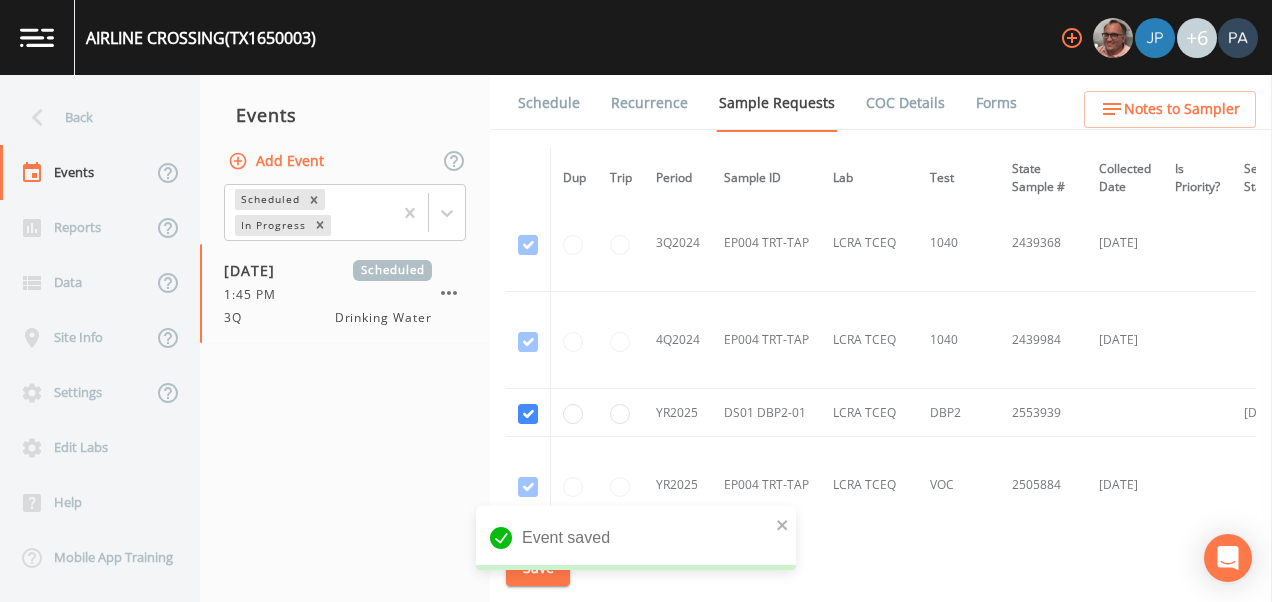 click on "Schedule" at bounding box center [549, 103] 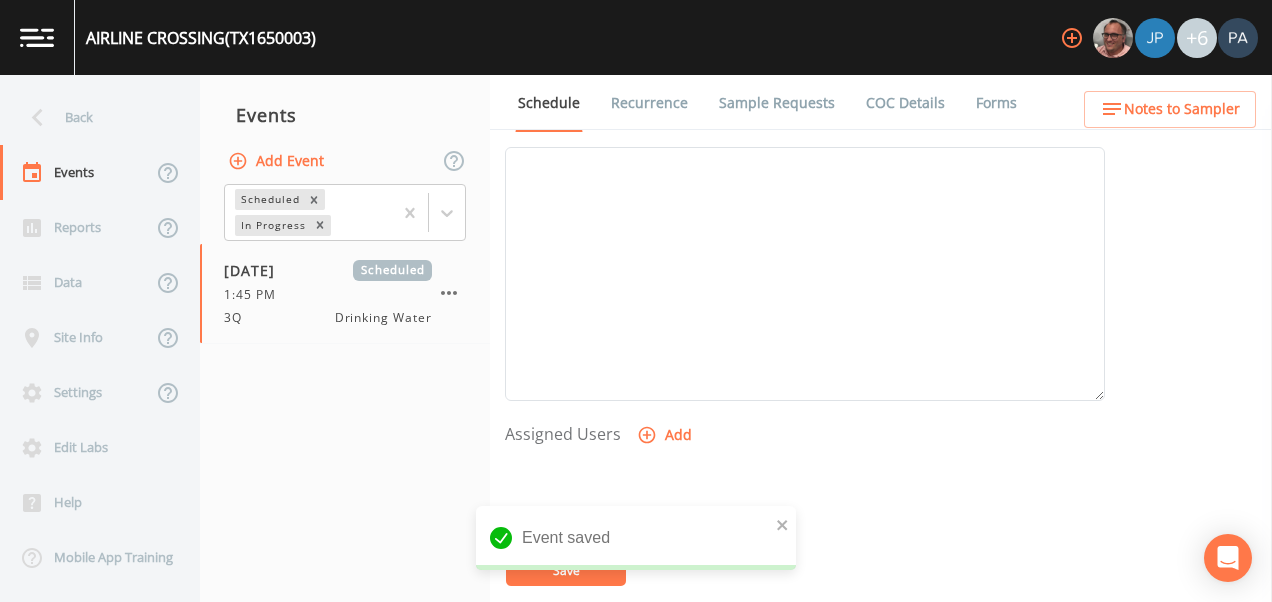 scroll, scrollTop: 700, scrollLeft: 0, axis: vertical 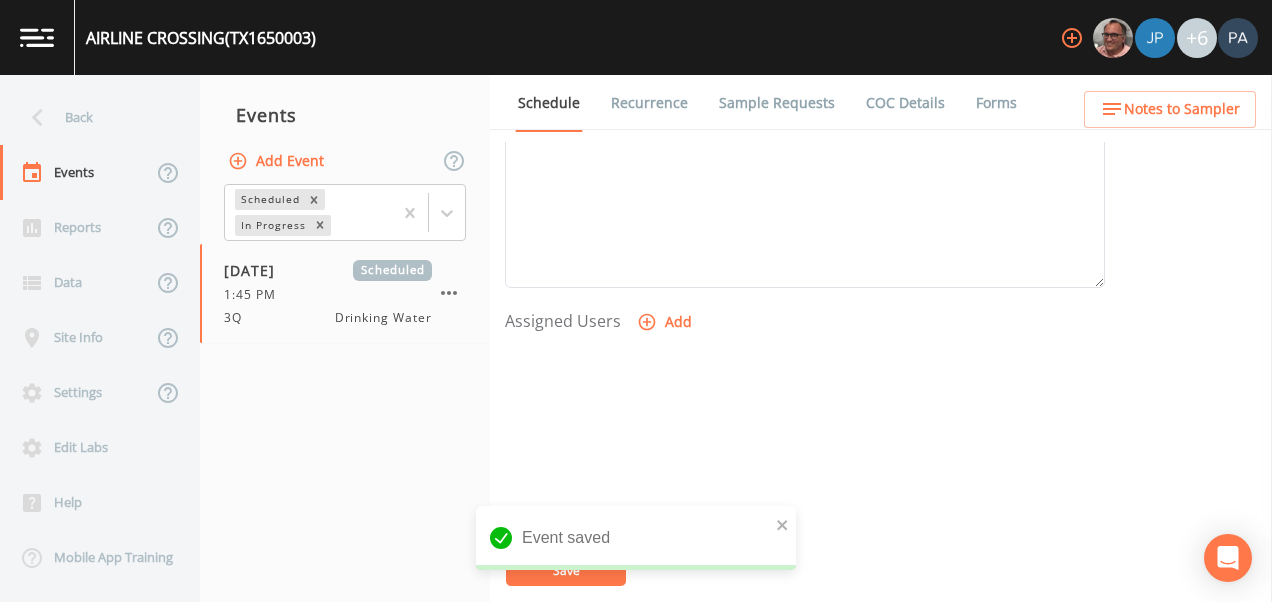 click on "Add" at bounding box center [666, 322] 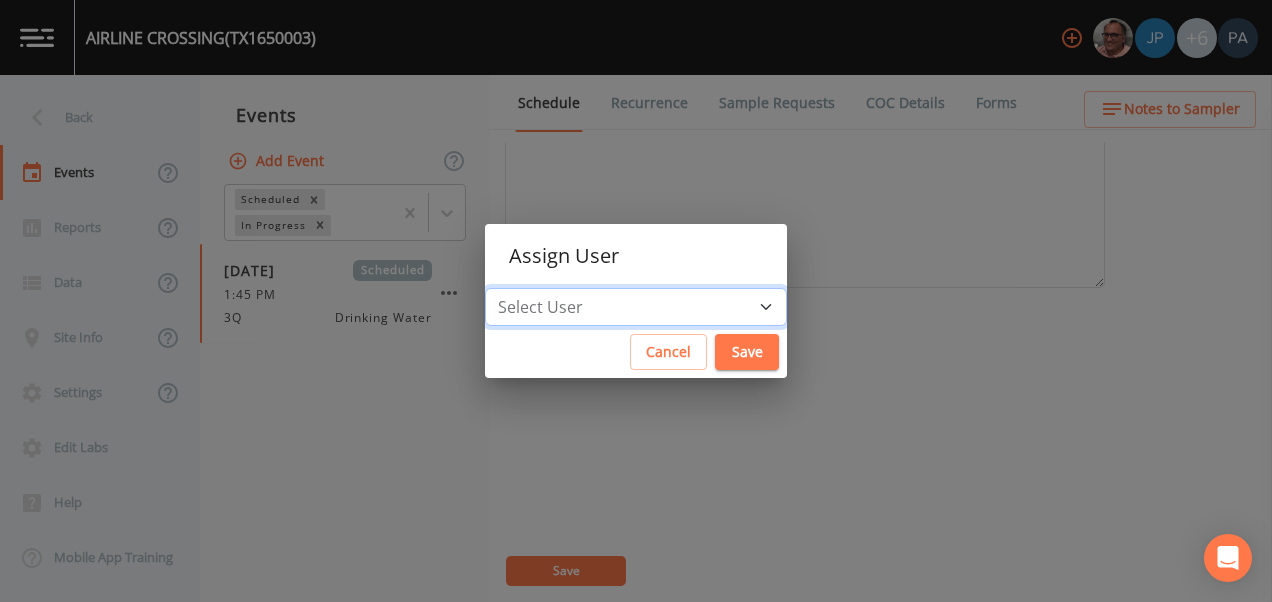 click on "Select User [PERSON_NAME] [PERSON_NAME]  [PERSON_NAME] [PERSON_NAME] [PERSON_NAME] [PERSON_NAME] [PERSON_NAME] [PERSON_NAME] [PERSON_NAME]" at bounding box center [636, 307] 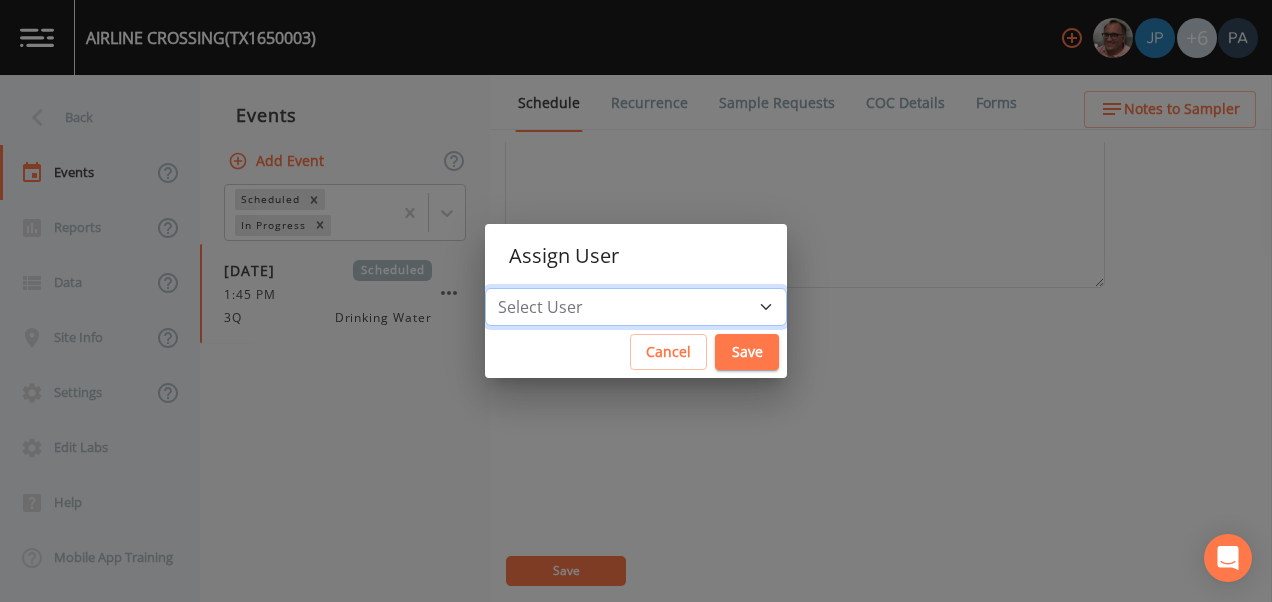 select on "89eca224-83f1-4c08-b513-3d512749bff6" 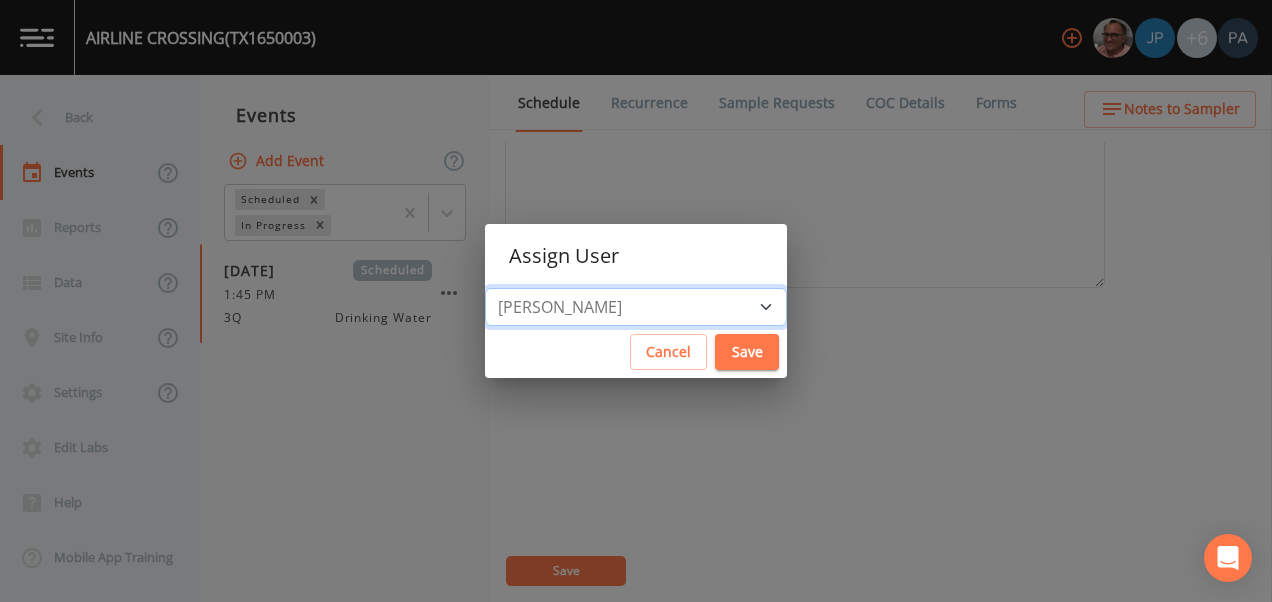 click on "Select User [PERSON_NAME] [PERSON_NAME]  [PERSON_NAME] [PERSON_NAME] [PERSON_NAME] [PERSON_NAME] [PERSON_NAME] [PERSON_NAME] [PERSON_NAME]" at bounding box center [636, 307] 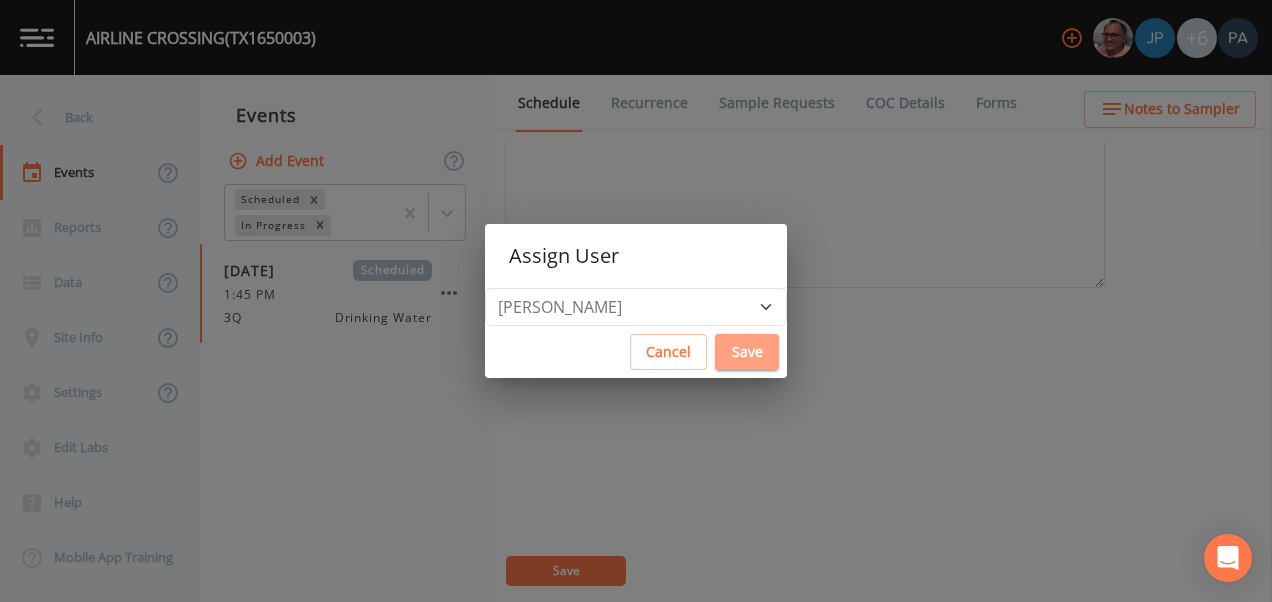 click on "Save" at bounding box center [747, 352] 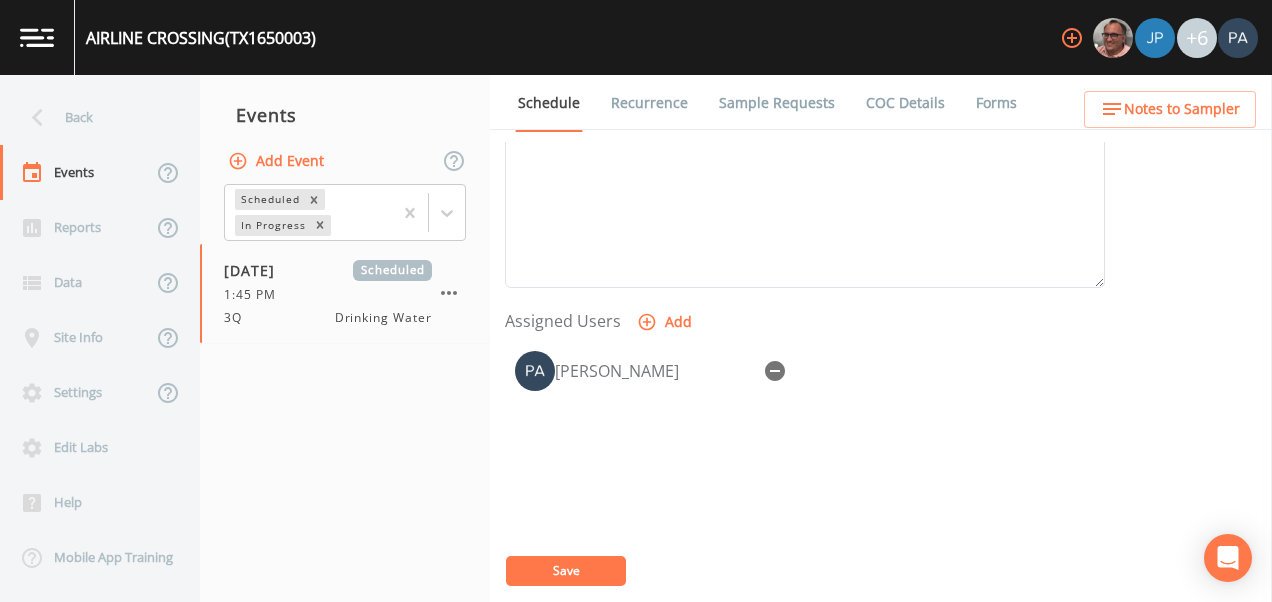 click on "Event Name 3Q Target Sampling Date [DATE] Time (Optional) 13:45:00 Event Notes Scheduler Notes (Shared with all events) Assigned Users Add [PERSON_NAME]" at bounding box center [888, 372] 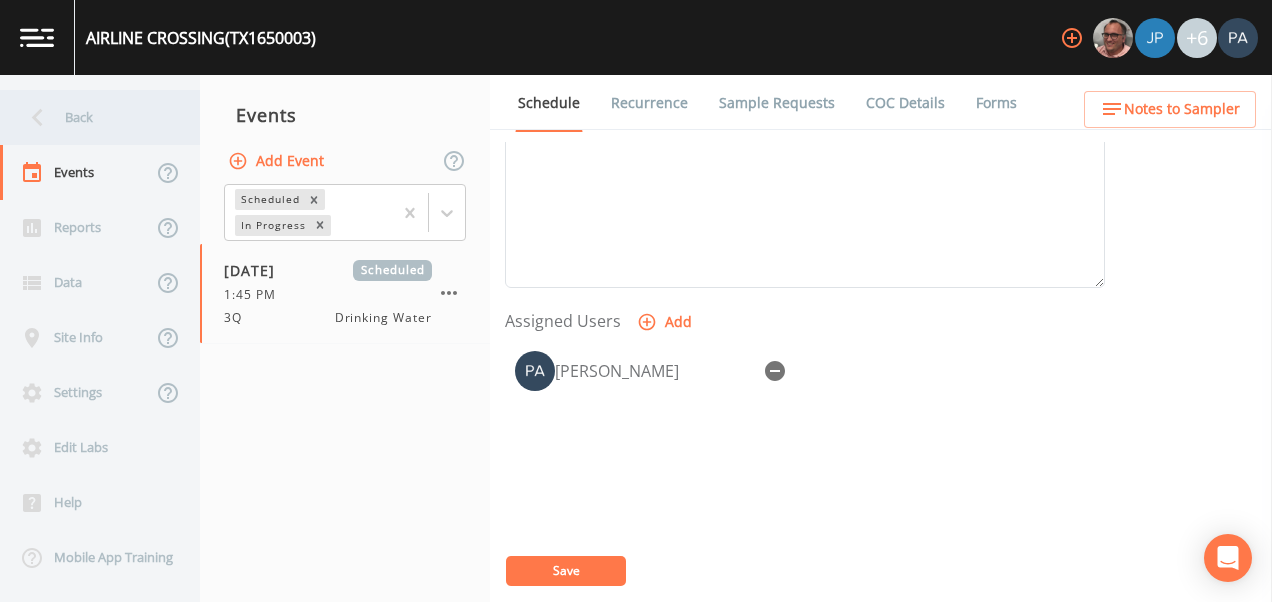click on "Back" at bounding box center [90, 117] 